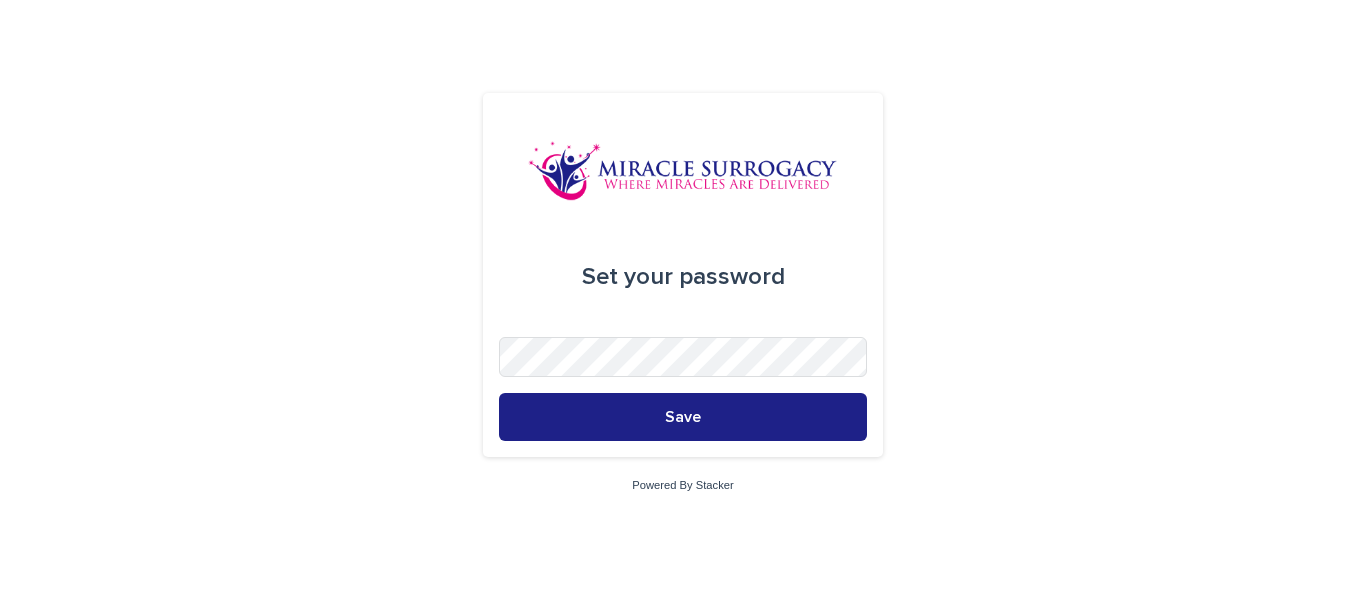 scroll, scrollTop: 0, scrollLeft: 0, axis: both 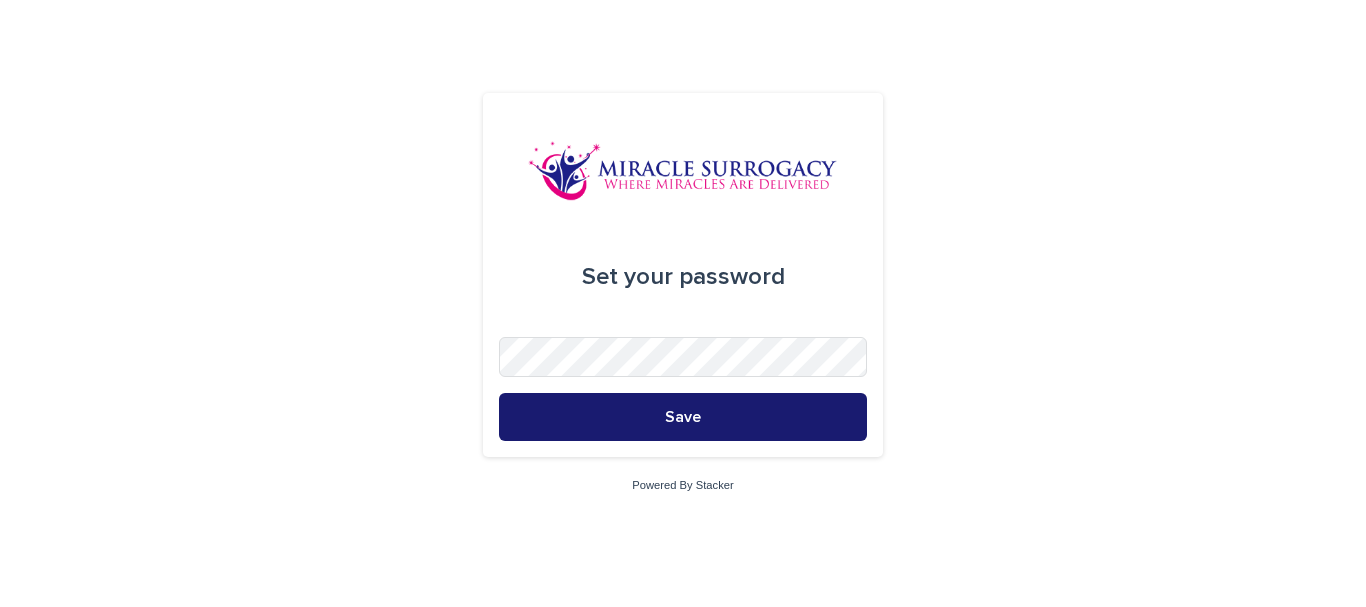 click on "Save" at bounding box center [683, 417] 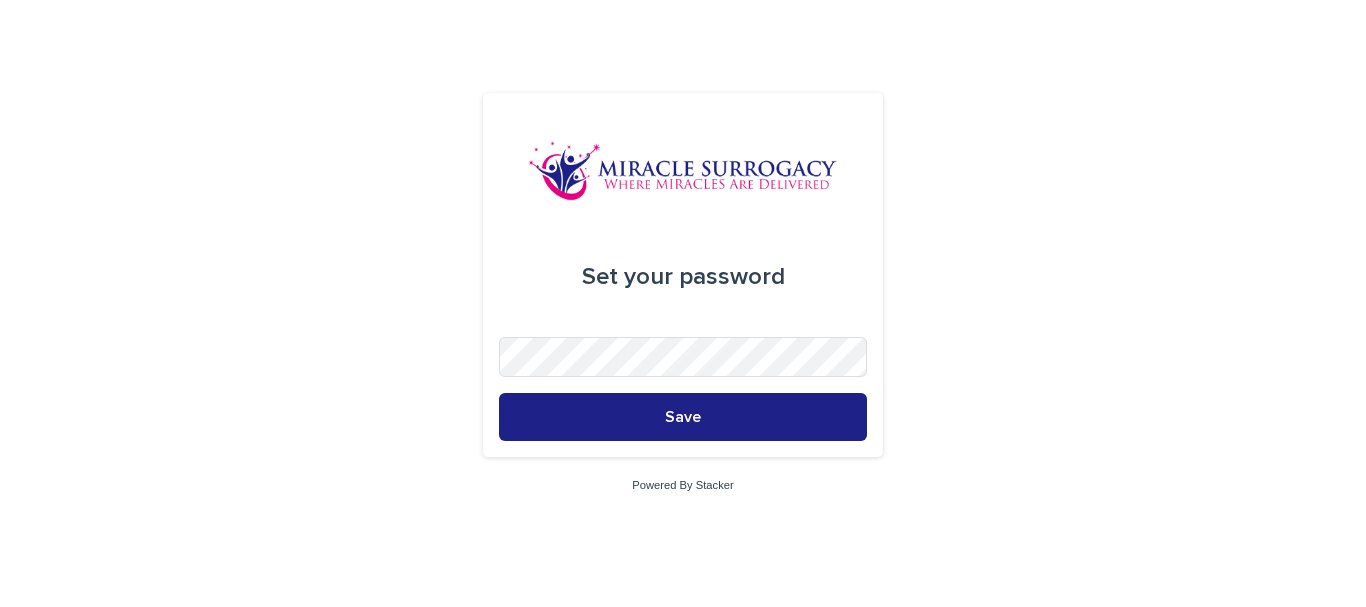 scroll, scrollTop: 0, scrollLeft: 0, axis: both 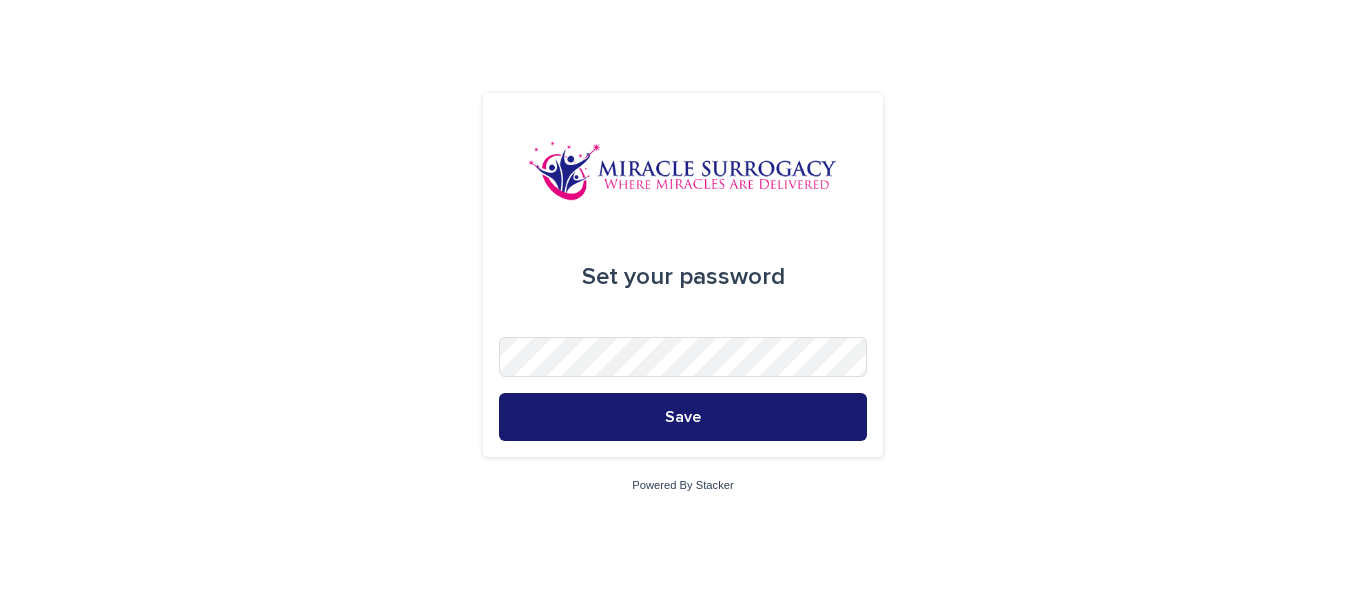 click on "Save" at bounding box center (683, 417) 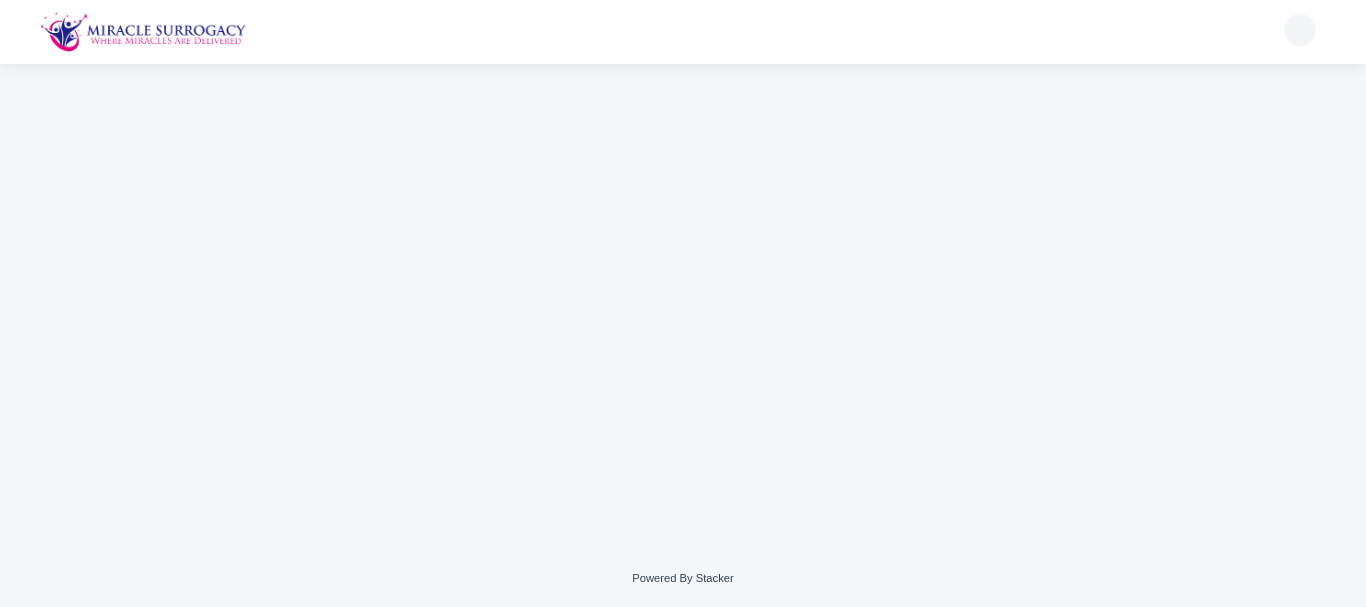 scroll, scrollTop: 0, scrollLeft: 0, axis: both 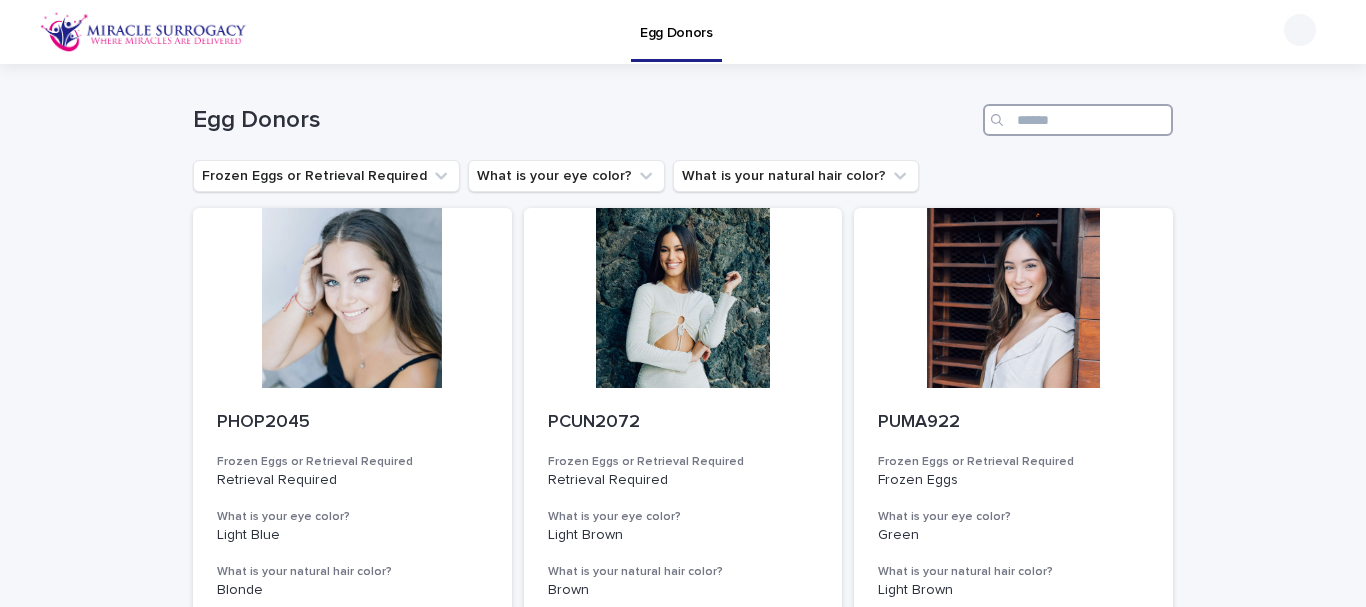 click at bounding box center [1078, 120] 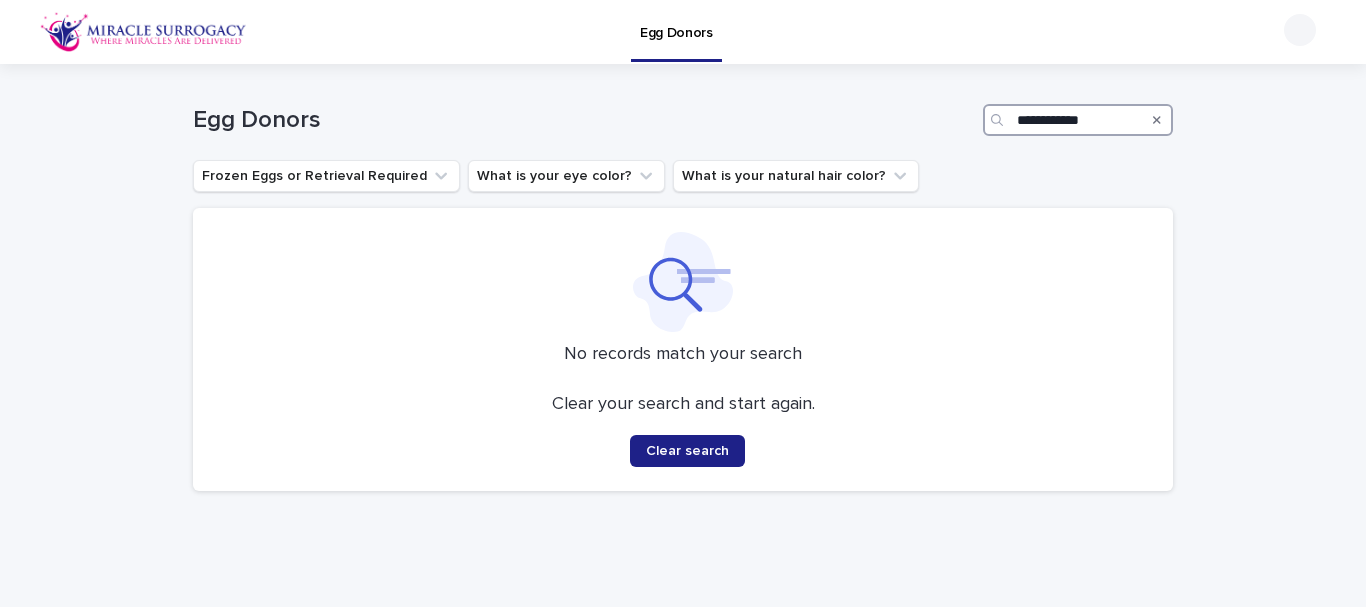 type on "**********" 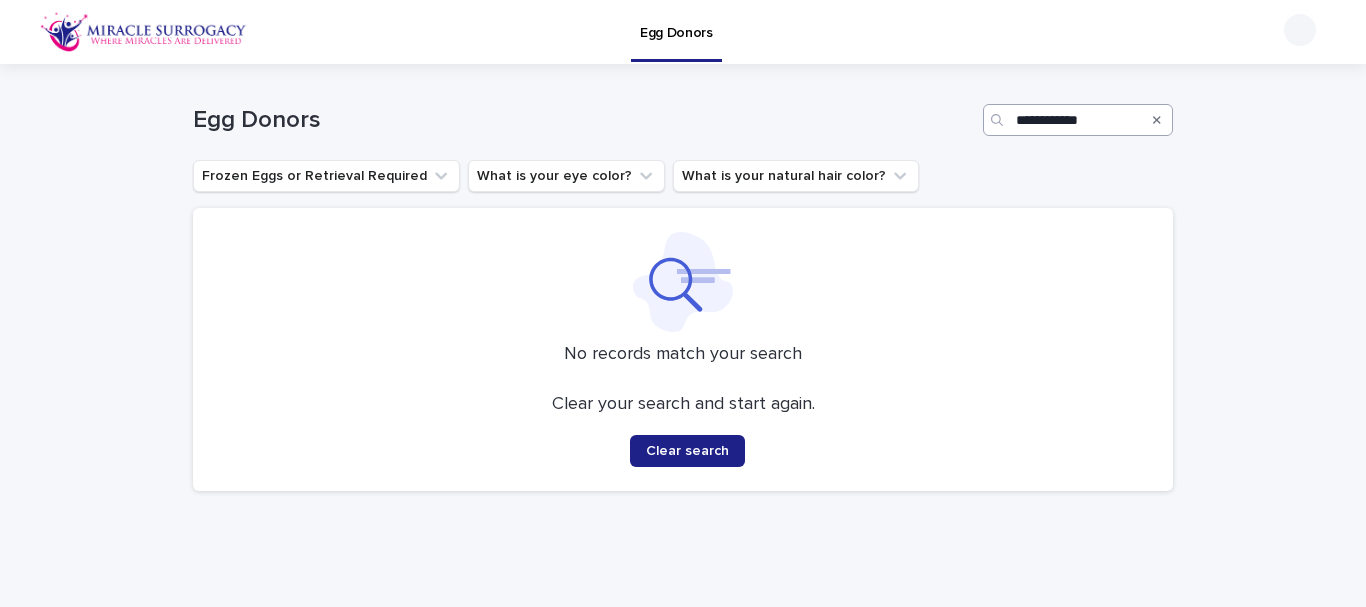 click at bounding box center [1157, 120] 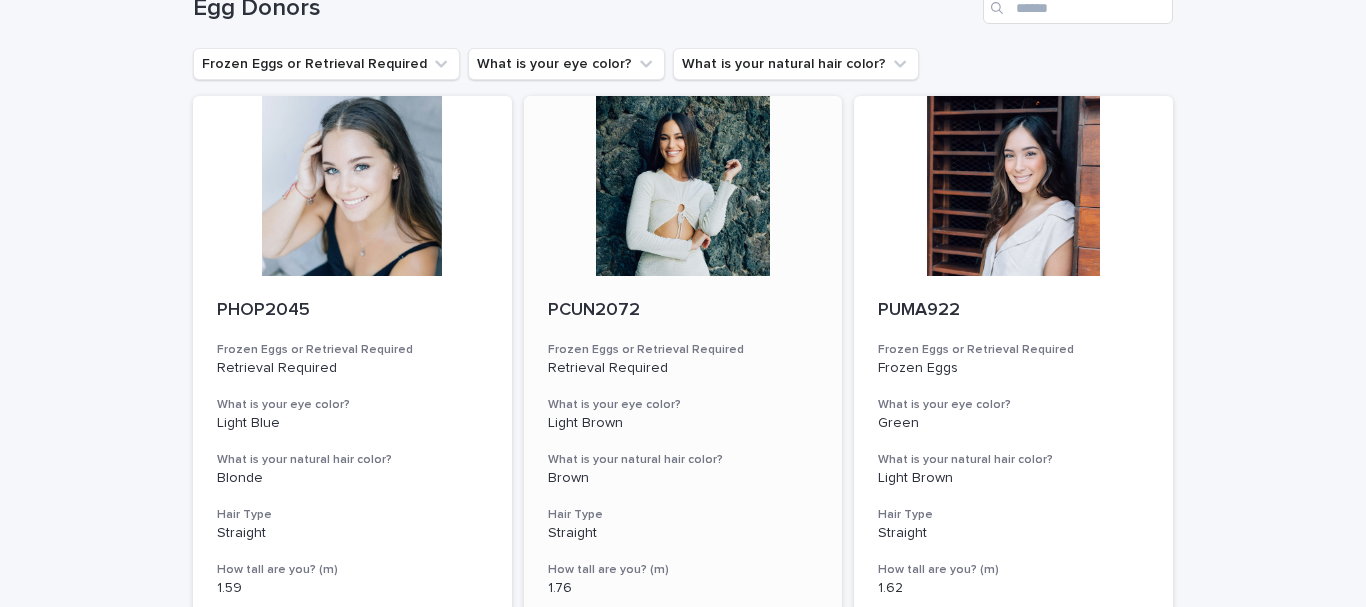 scroll, scrollTop: 100, scrollLeft: 0, axis: vertical 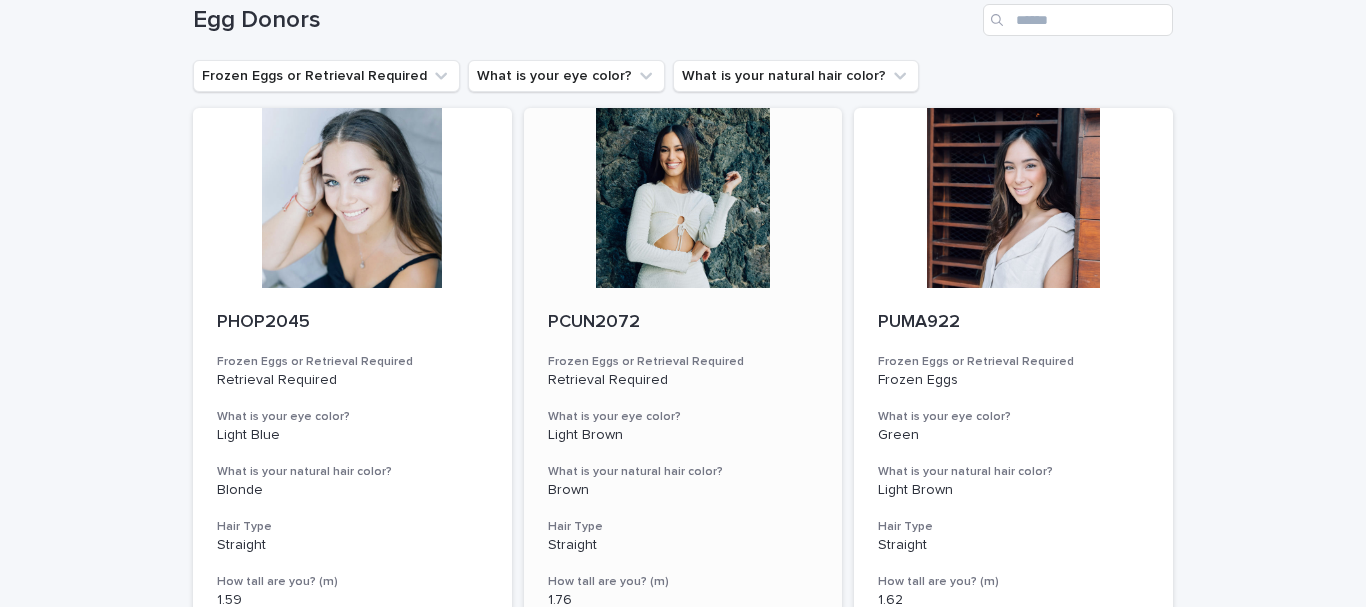 click at bounding box center (683, 198) 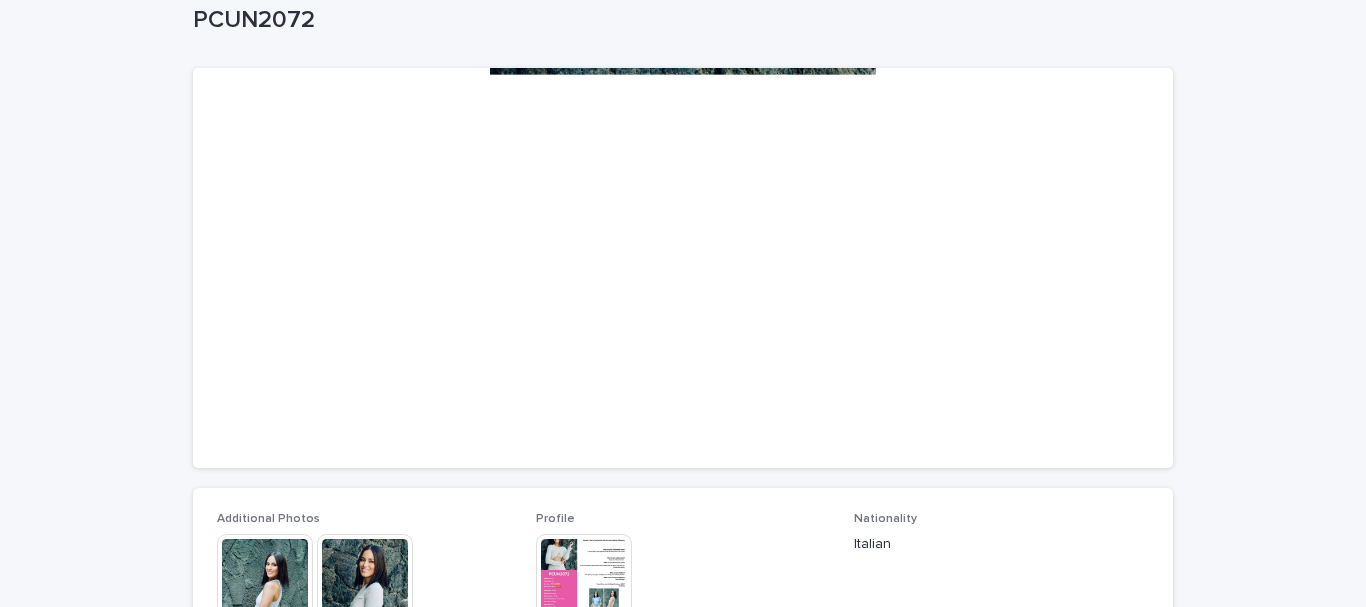 scroll, scrollTop: 300, scrollLeft: 0, axis: vertical 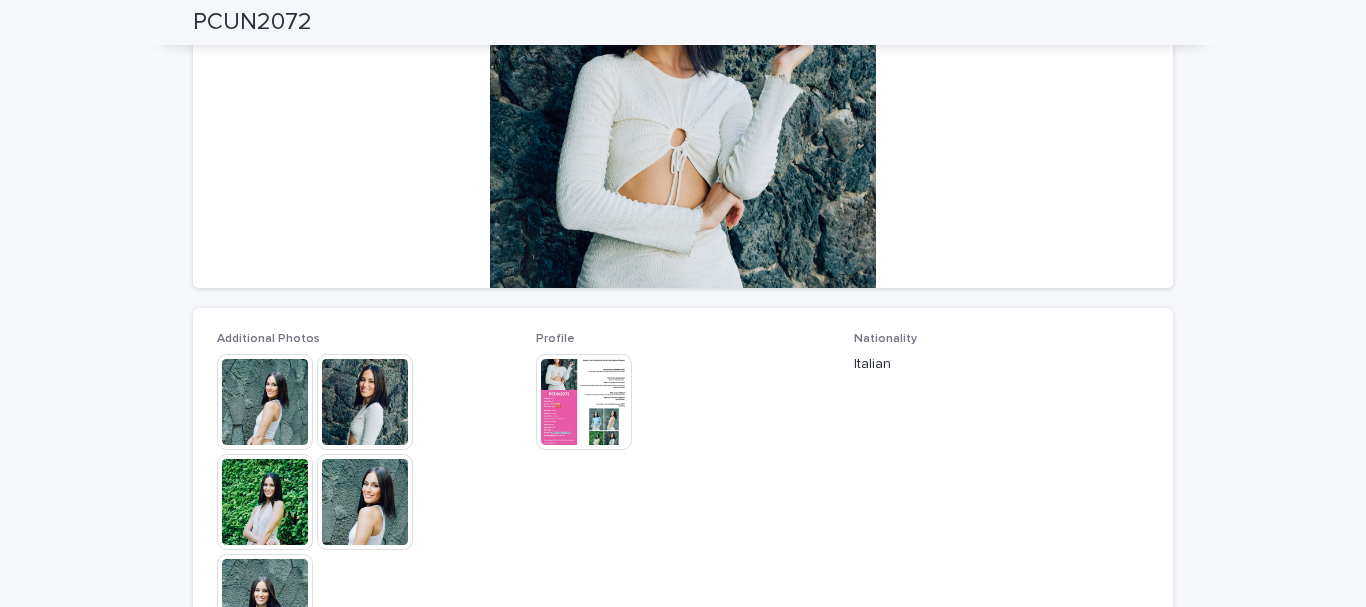 click at bounding box center (365, 502) 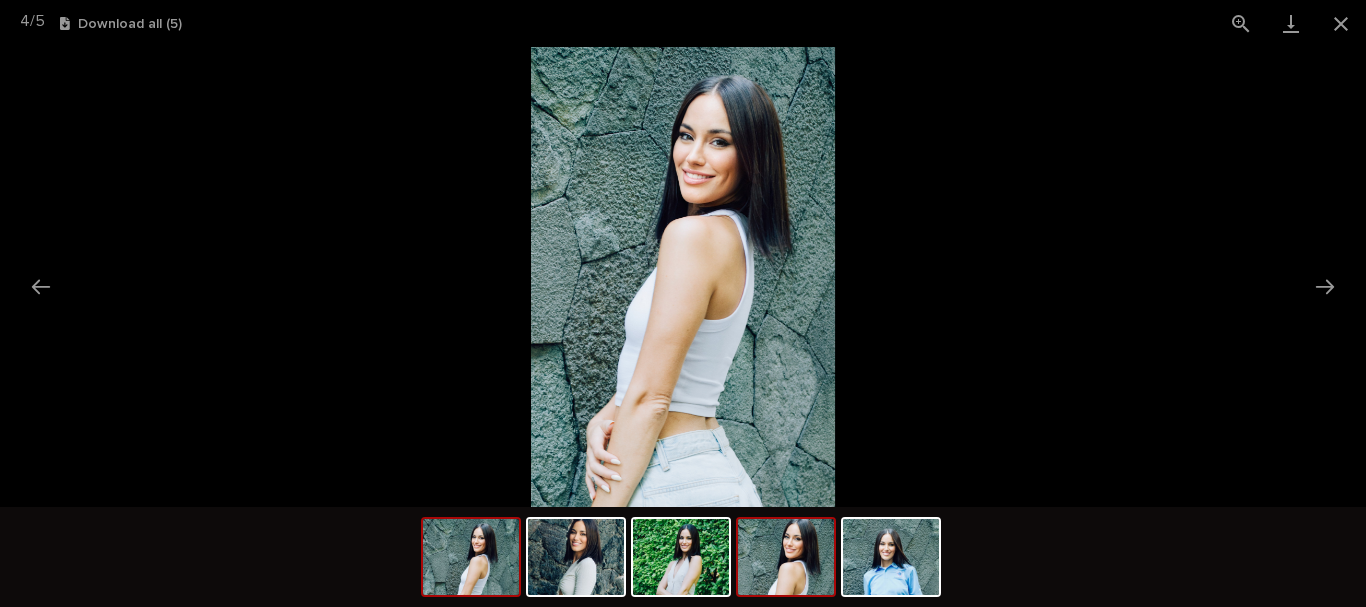 click at bounding box center (471, 557) 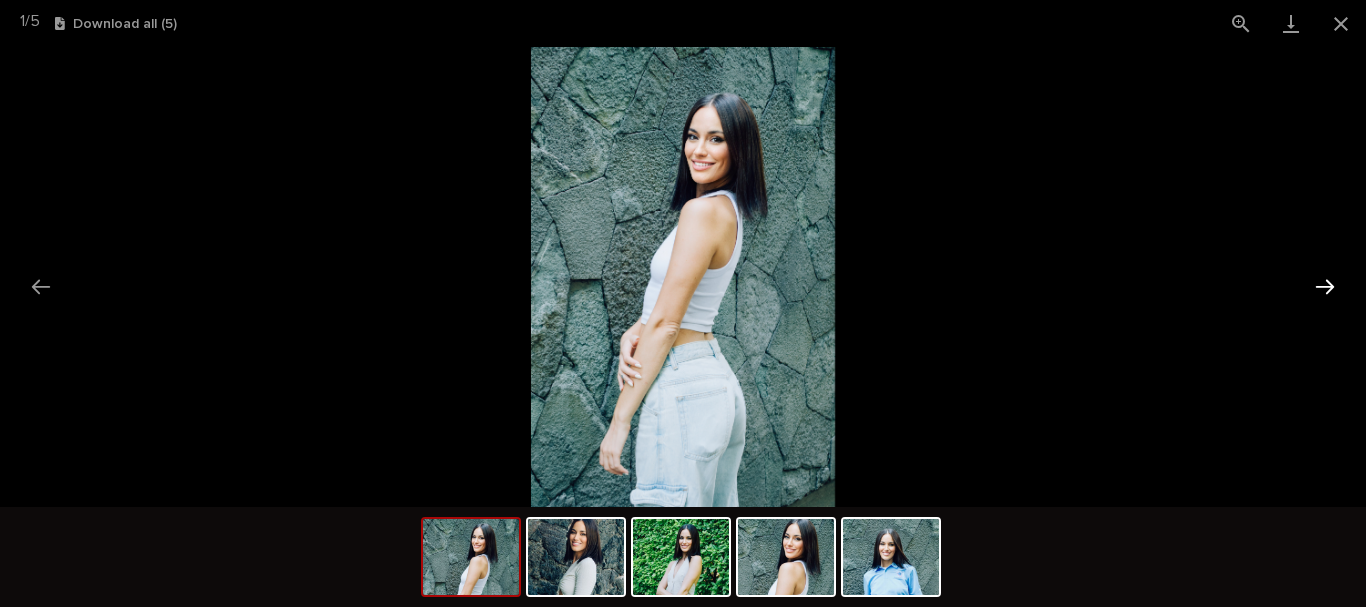 click at bounding box center (1325, 286) 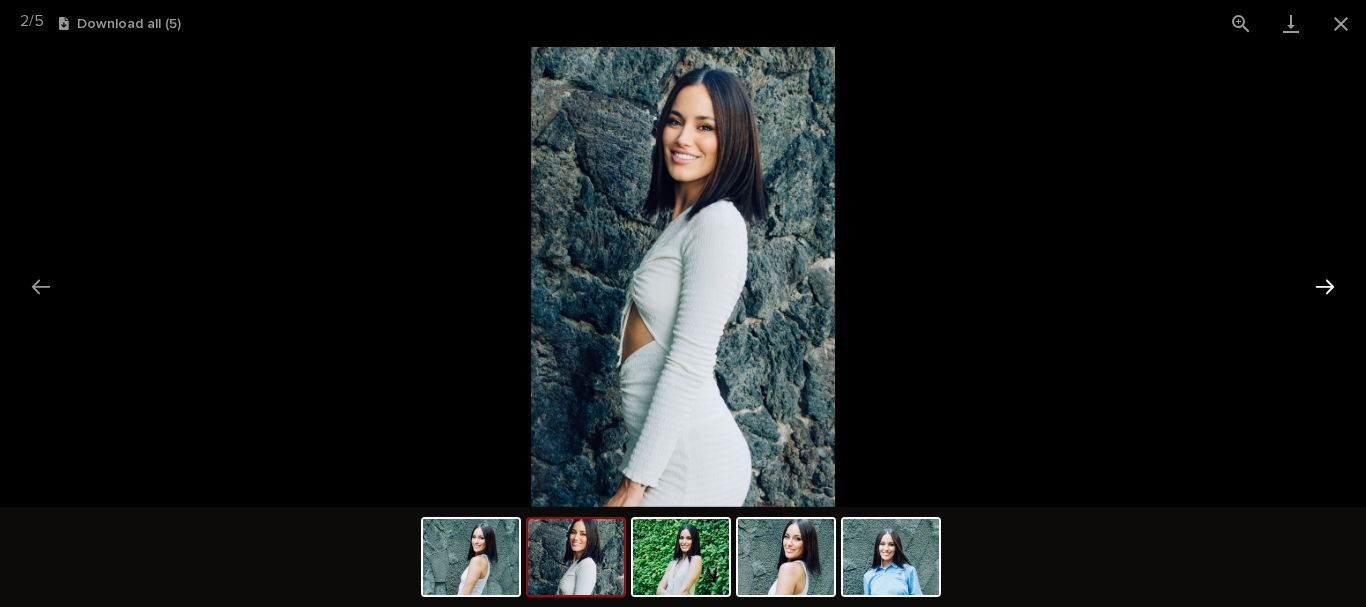 click at bounding box center (1325, 286) 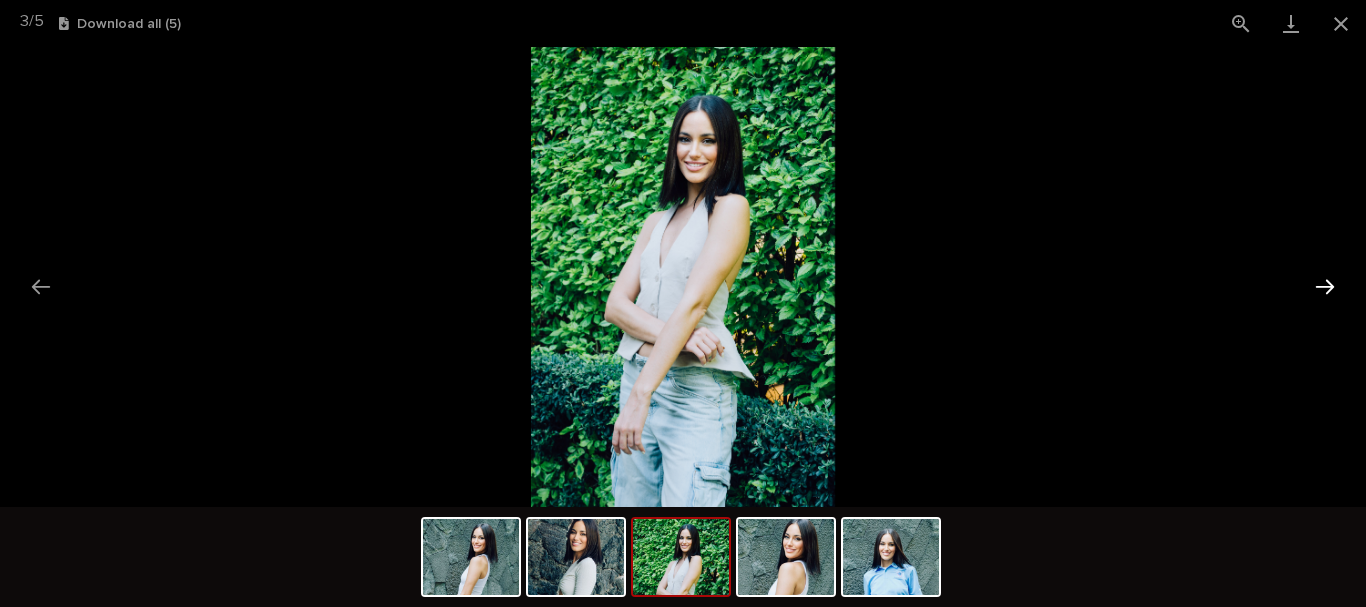 click at bounding box center (1325, 286) 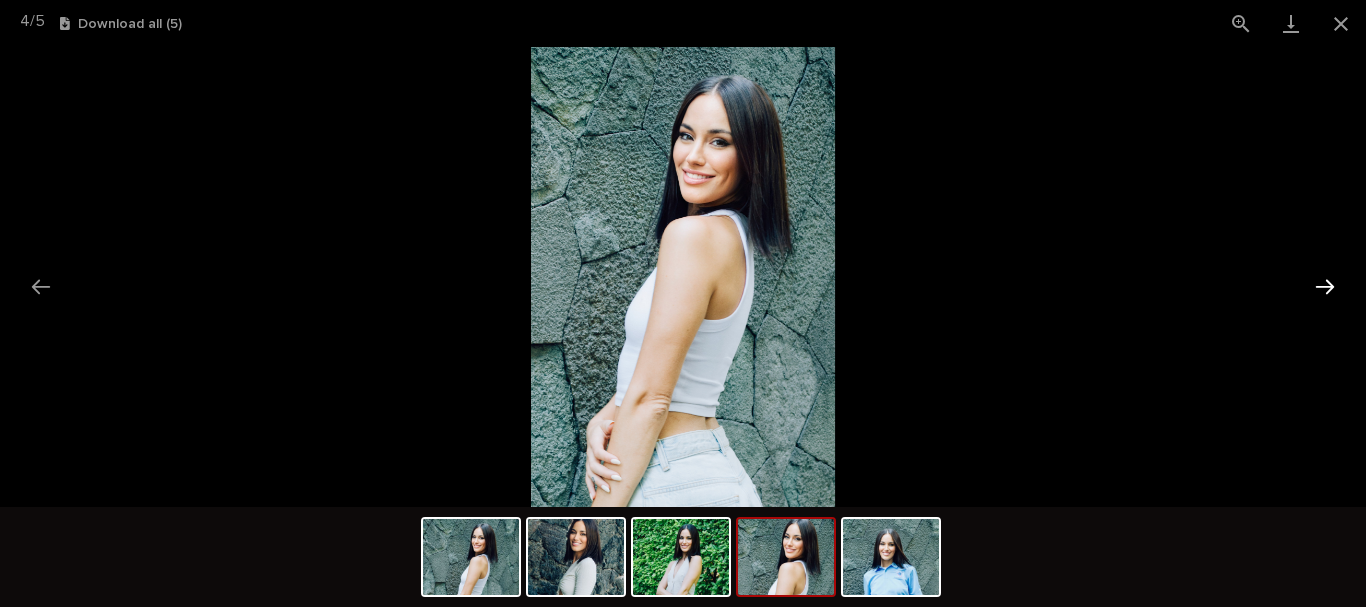 click at bounding box center (1325, 286) 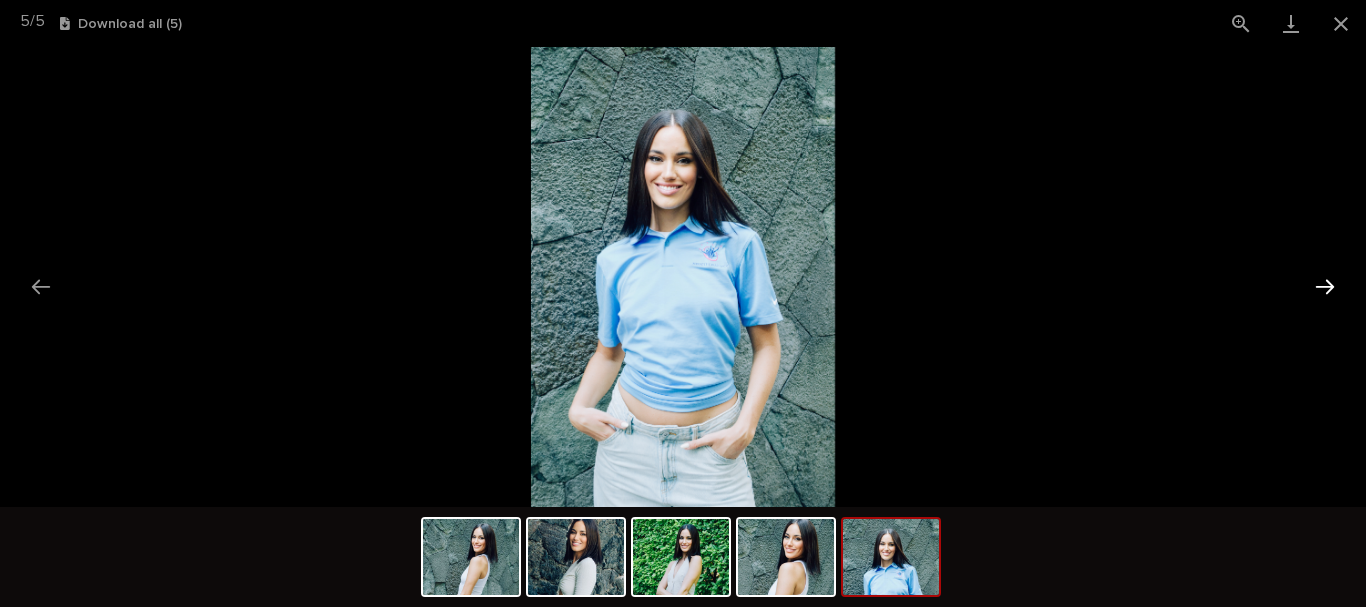 click at bounding box center (1325, 286) 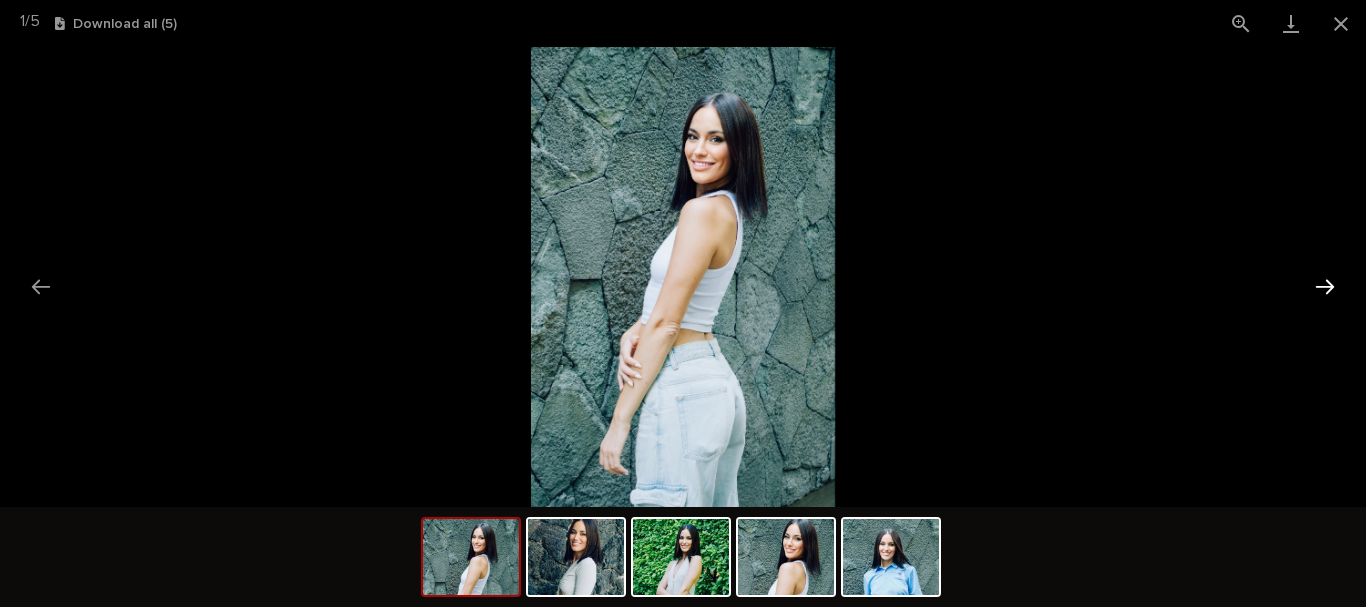 click at bounding box center [1325, 286] 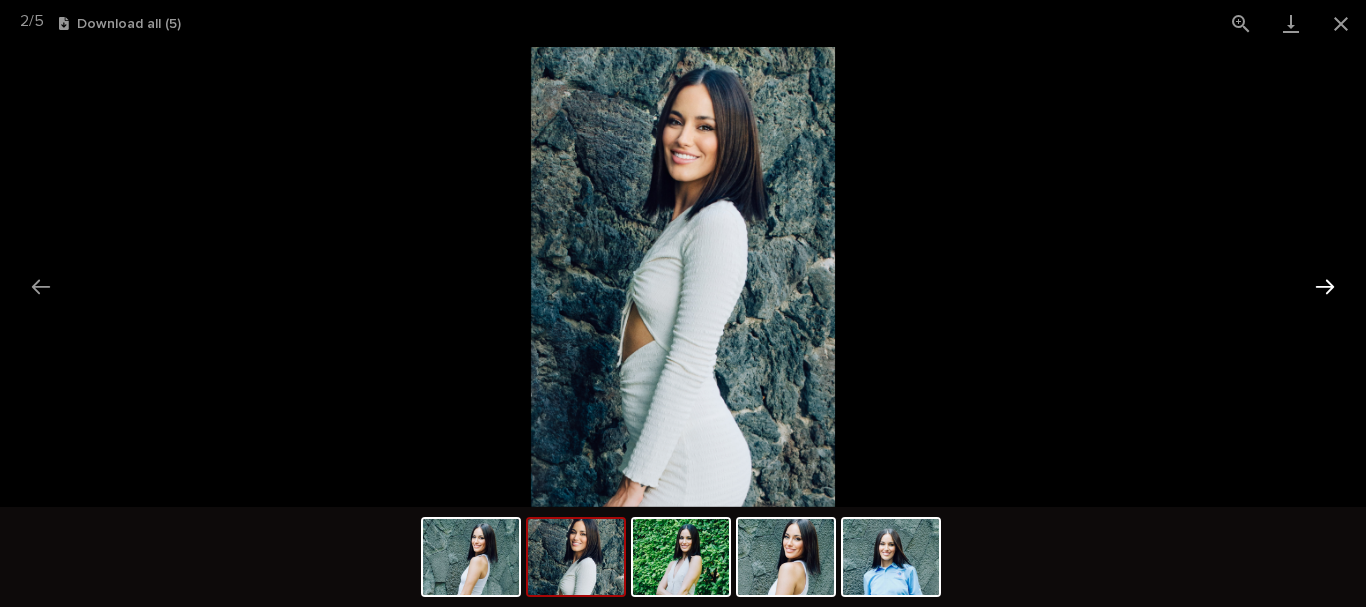 click at bounding box center (1325, 286) 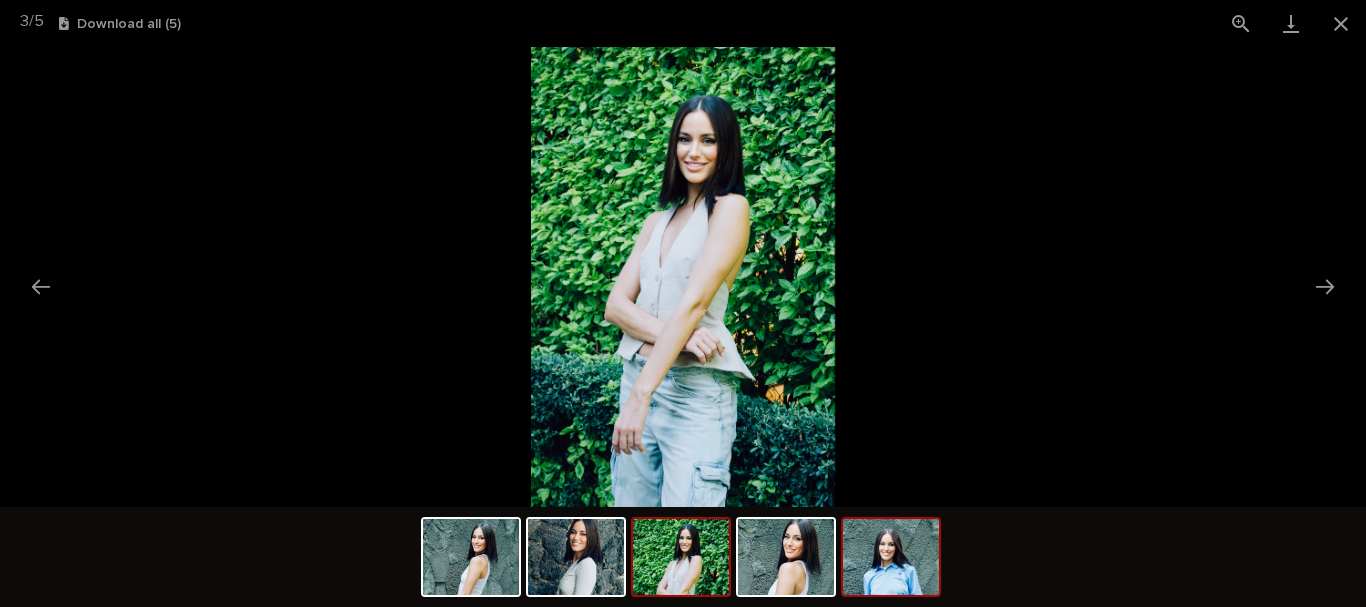 click at bounding box center [891, 557] 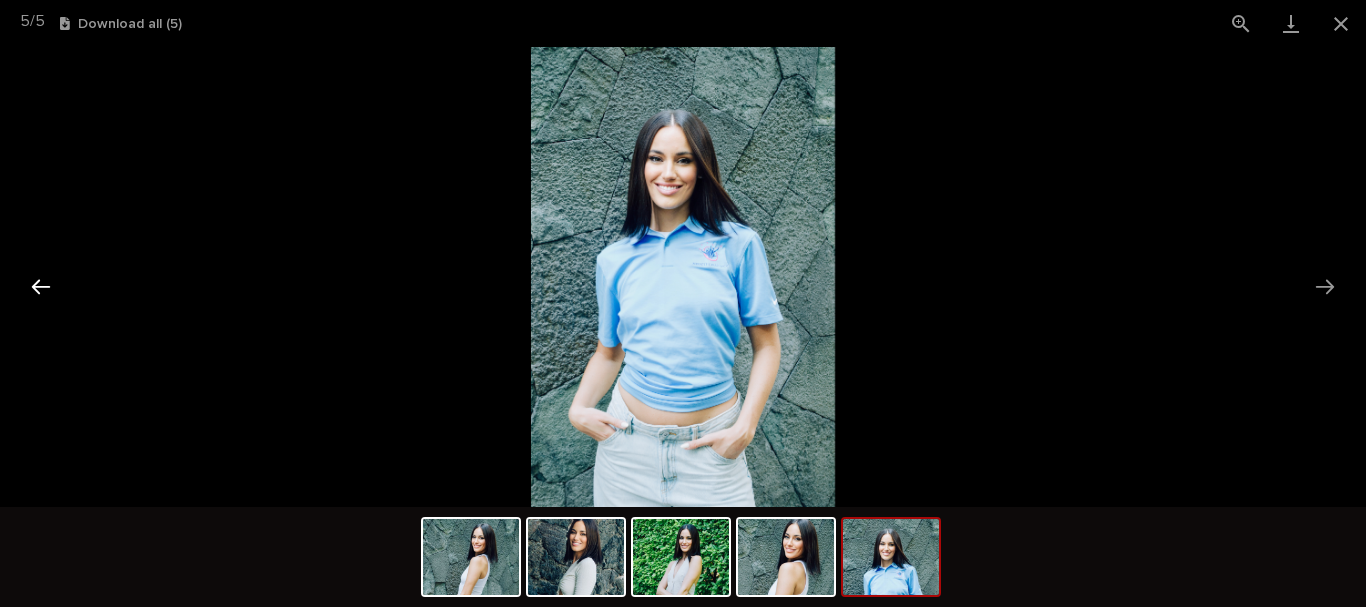 click at bounding box center (41, 286) 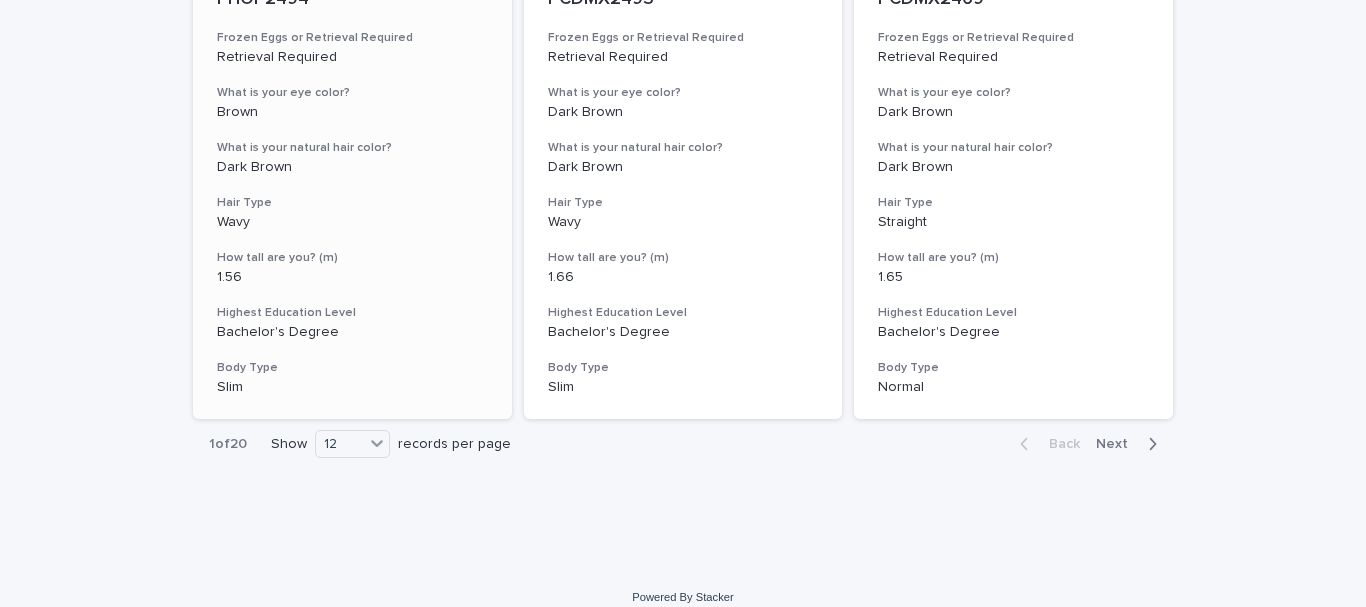 scroll, scrollTop: 2382, scrollLeft: 0, axis: vertical 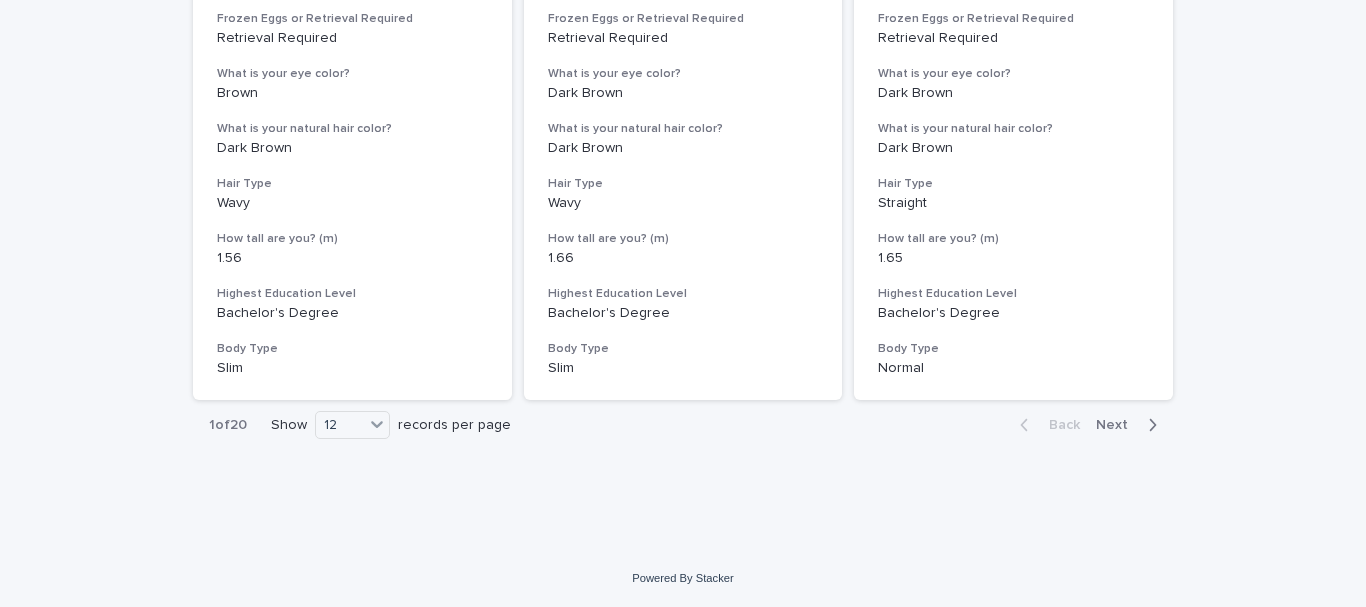 click on "Next" at bounding box center (1118, 425) 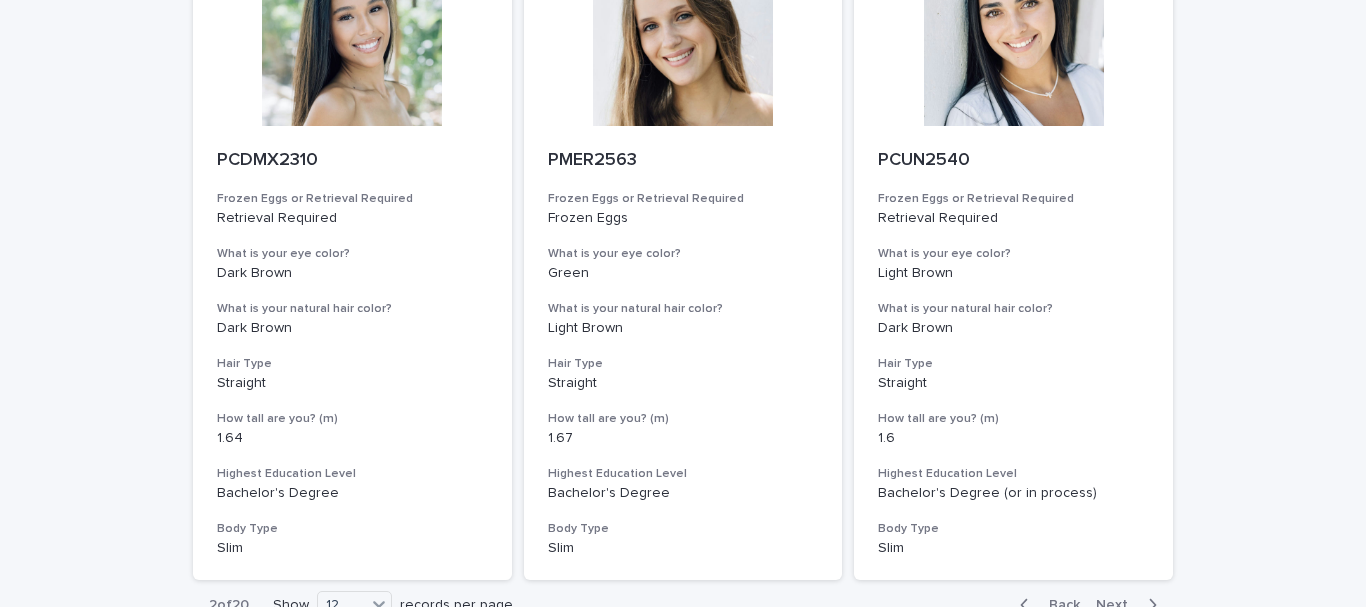 scroll, scrollTop: 2382, scrollLeft: 0, axis: vertical 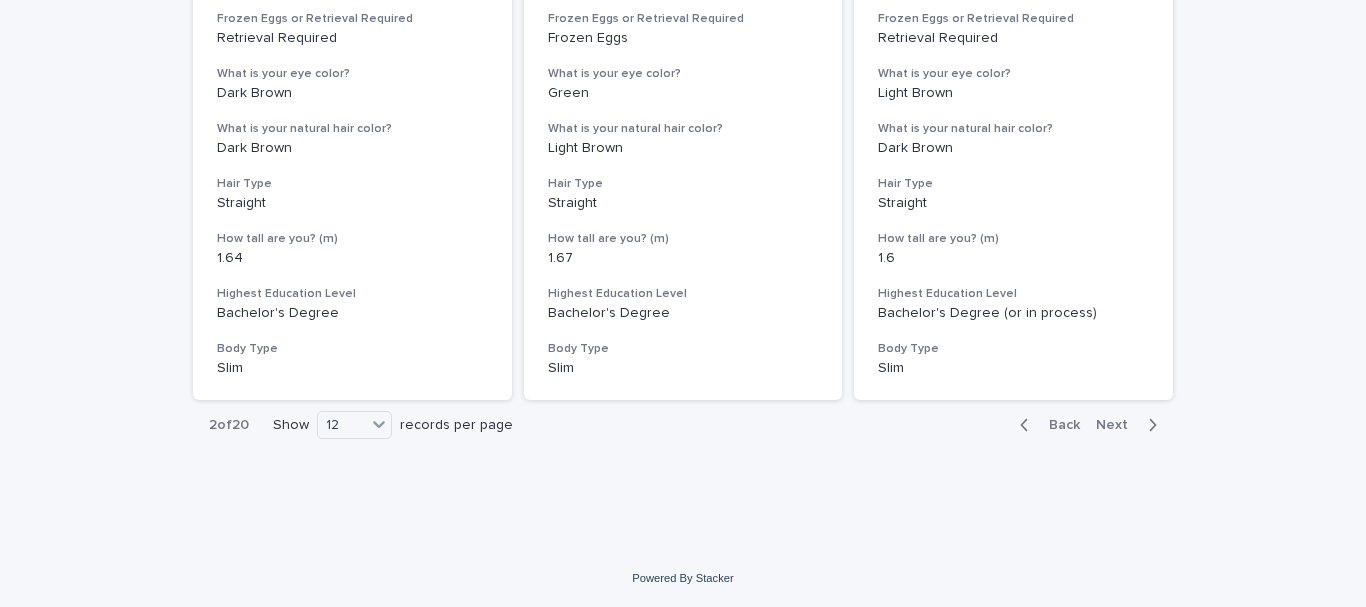click on "Next" at bounding box center (1118, 425) 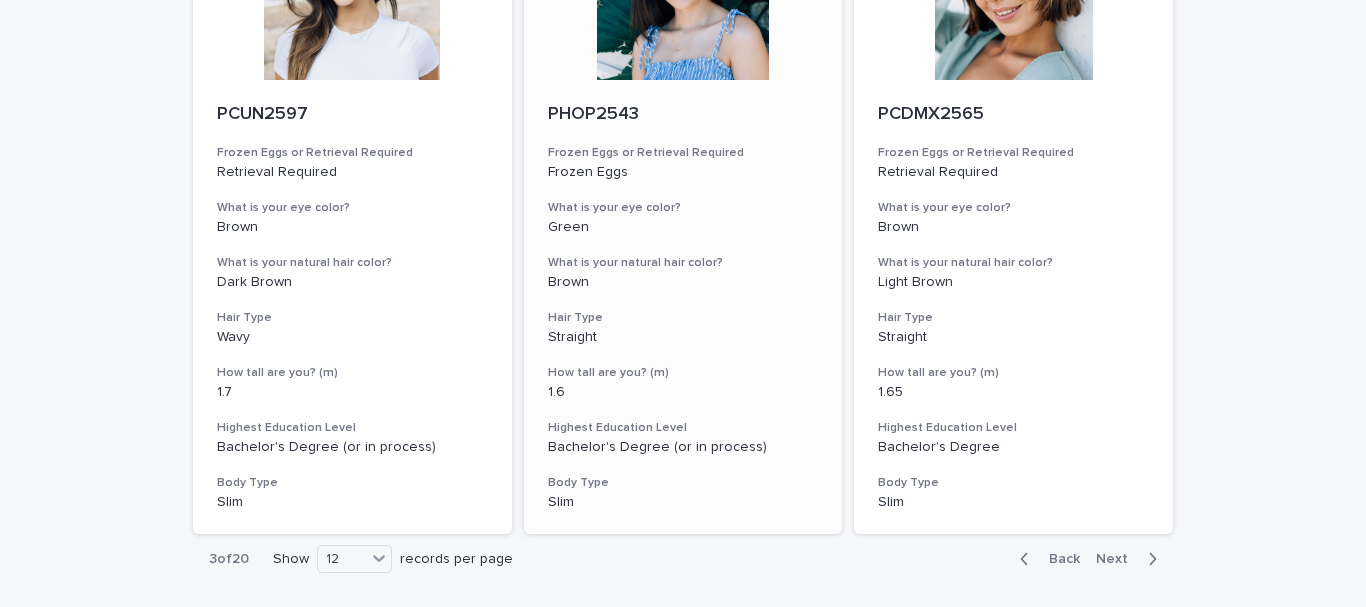 scroll, scrollTop: 2382, scrollLeft: 0, axis: vertical 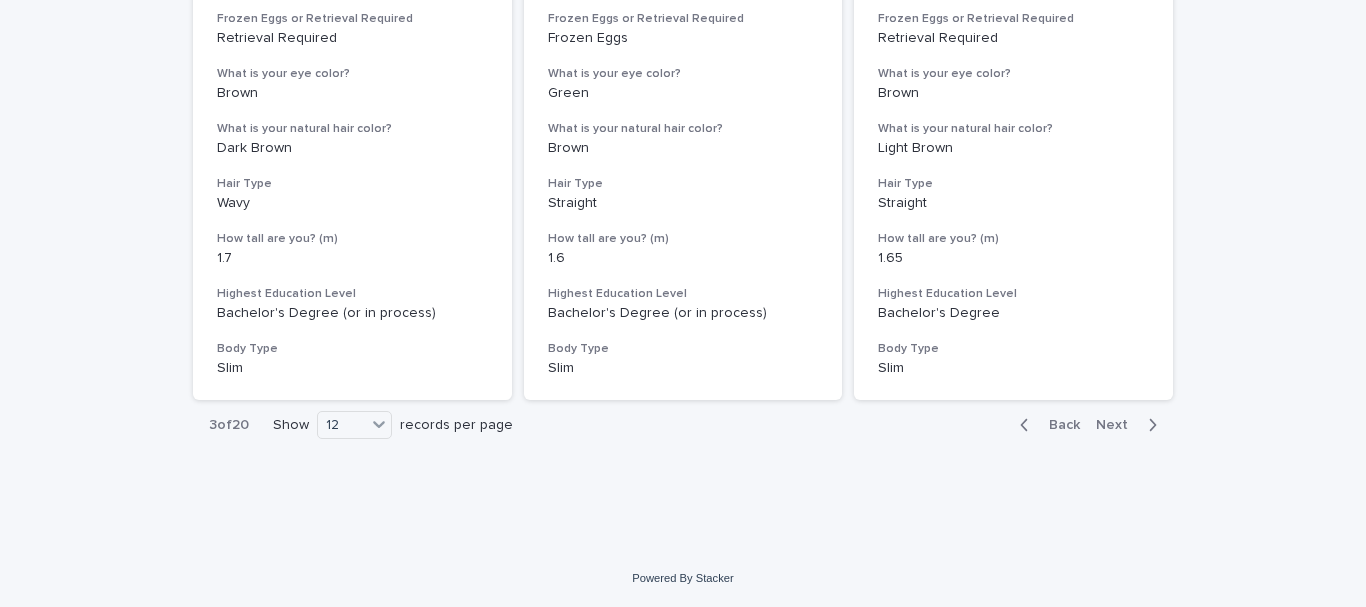 click on "Next" at bounding box center [1118, 425] 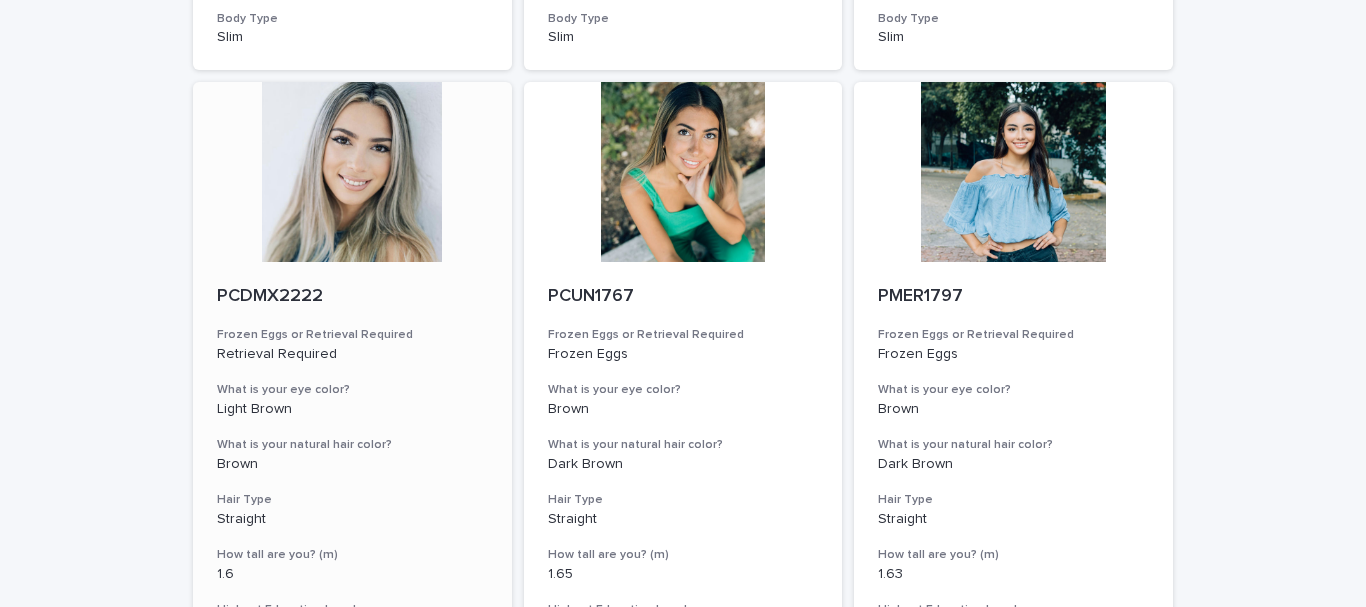 scroll, scrollTop: 1982, scrollLeft: 0, axis: vertical 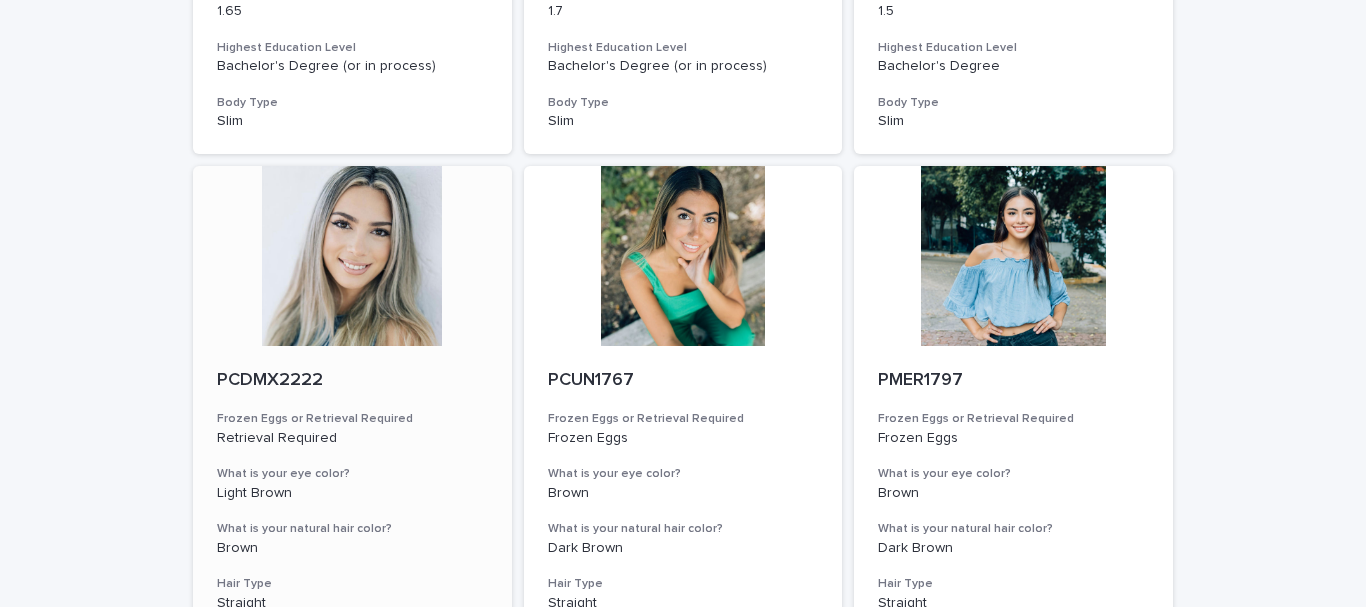 click at bounding box center (352, 256) 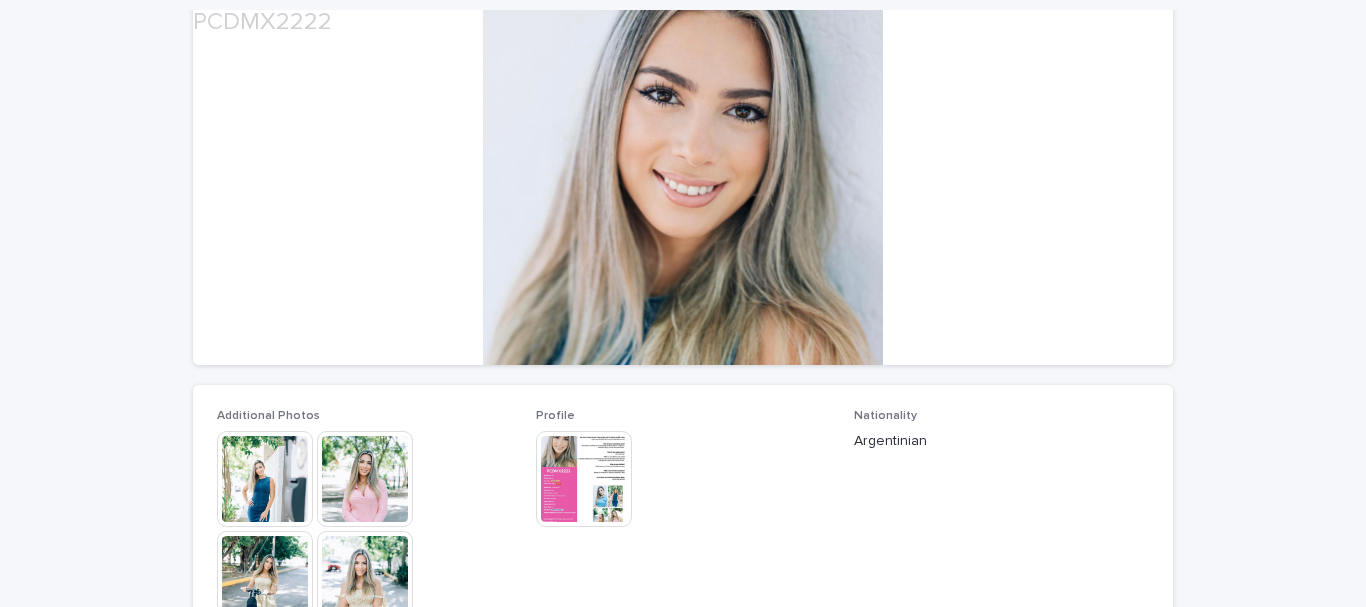 scroll, scrollTop: 300, scrollLeft: 0, axis: vertical 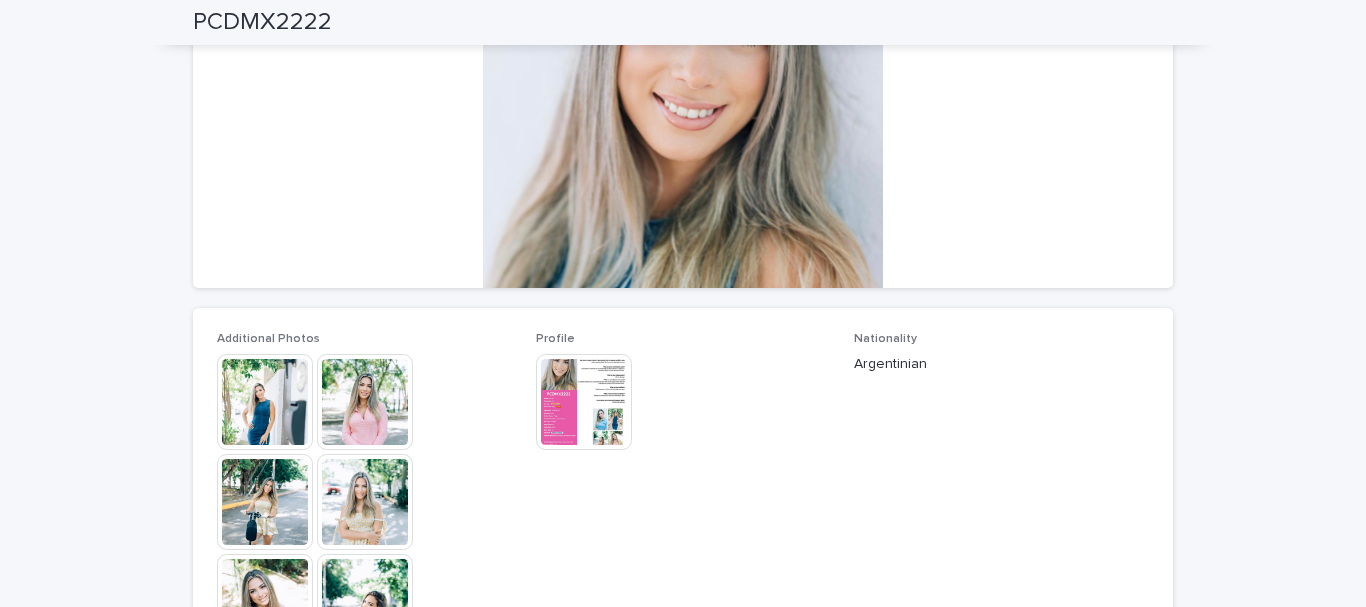 click at bounding box center [265, 402] 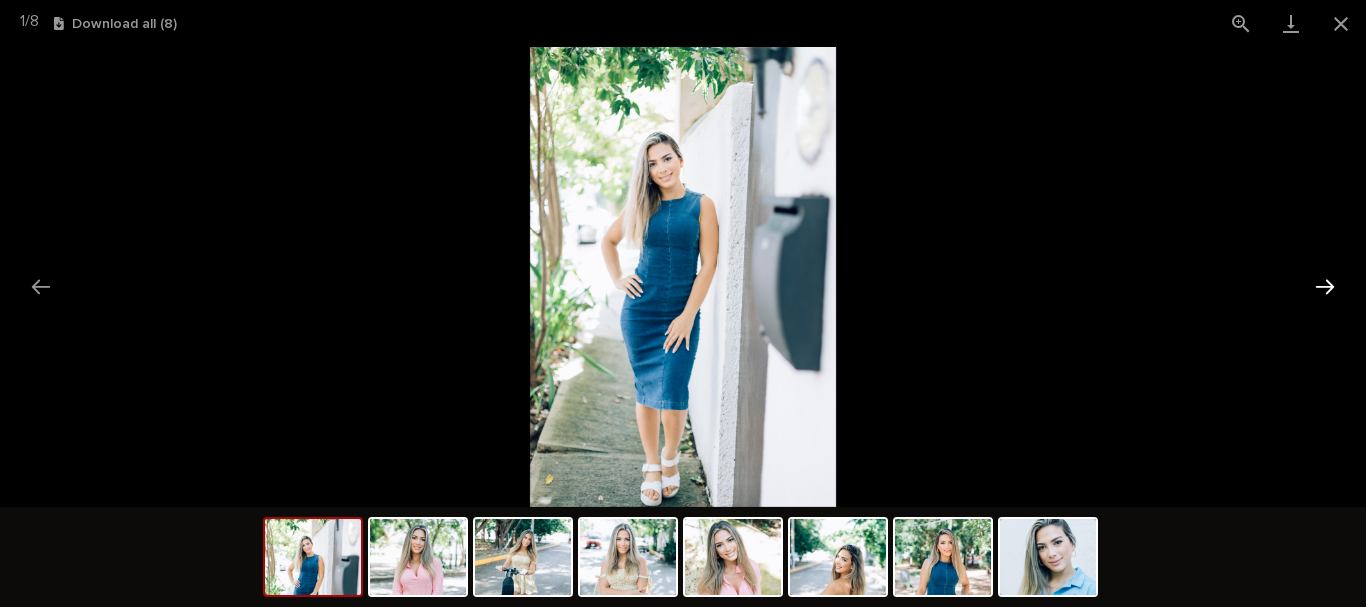 click at bounding box center (1325, 286) 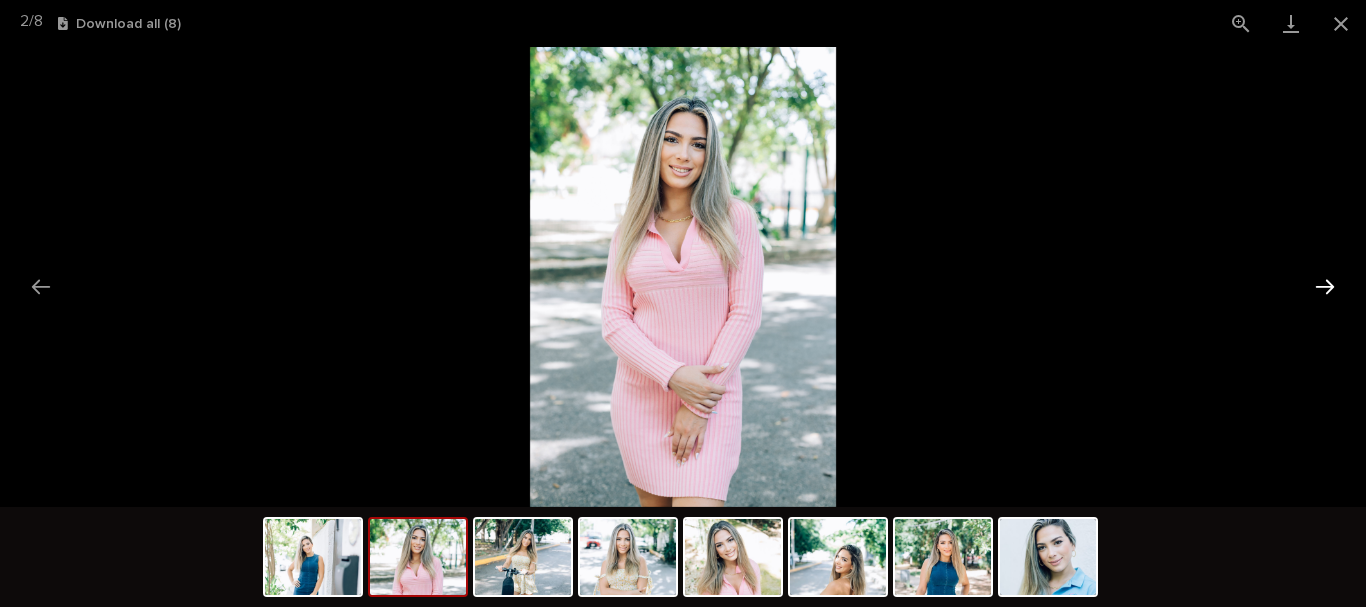 click at bounding box center (1325, 286) 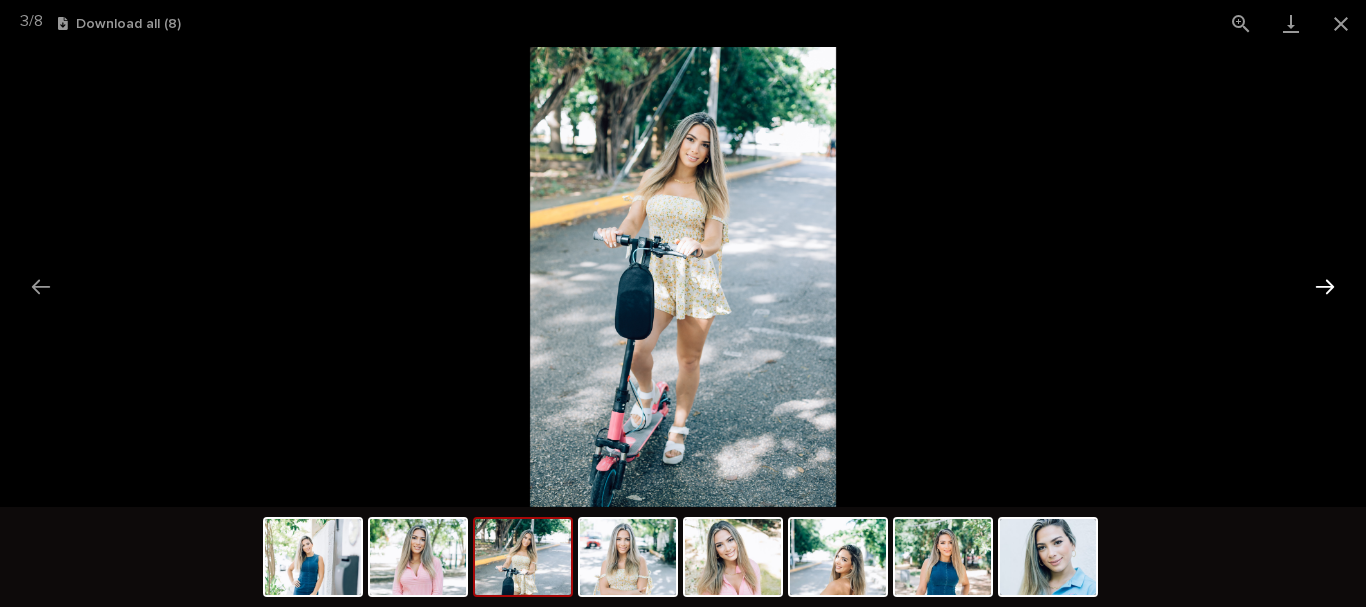 click at bounding box center (1325, 286) 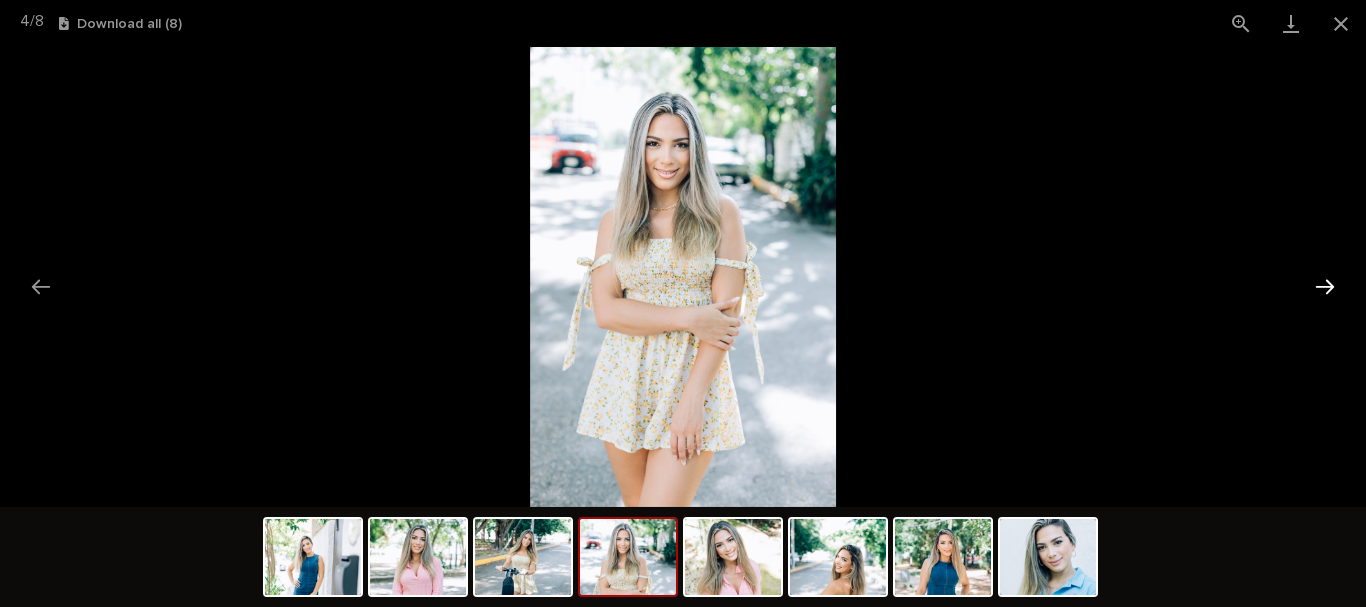 click at bounding box center (1325, 286) 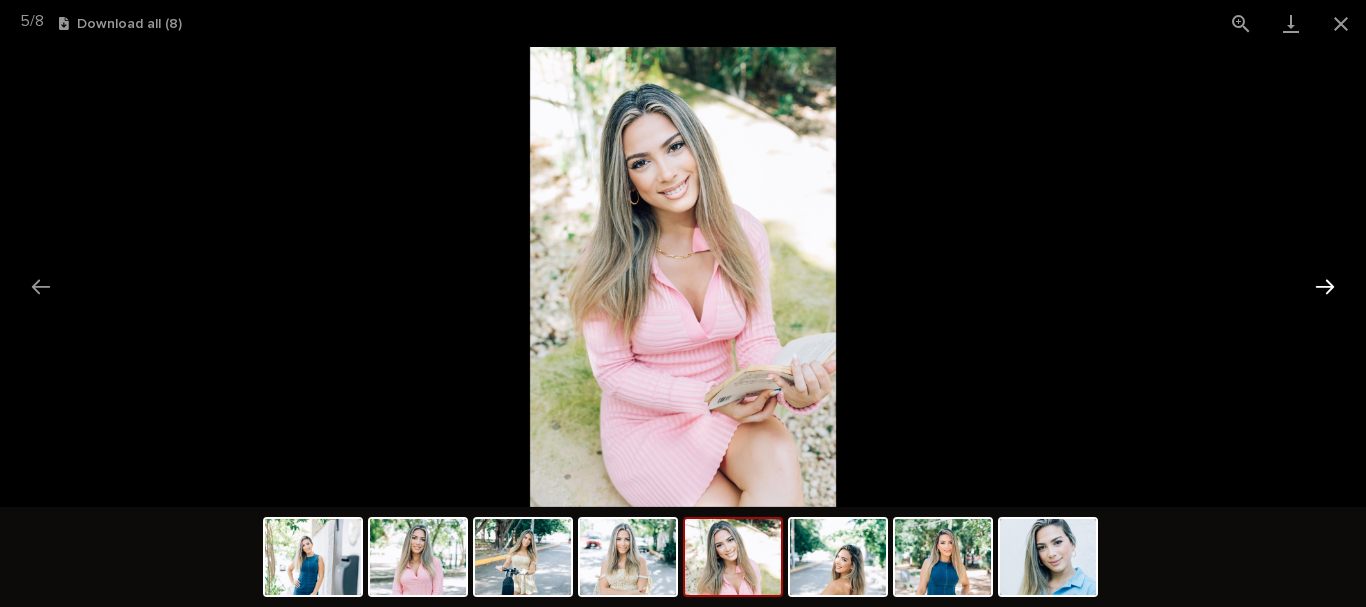 click at bounding box center (1325, 286) 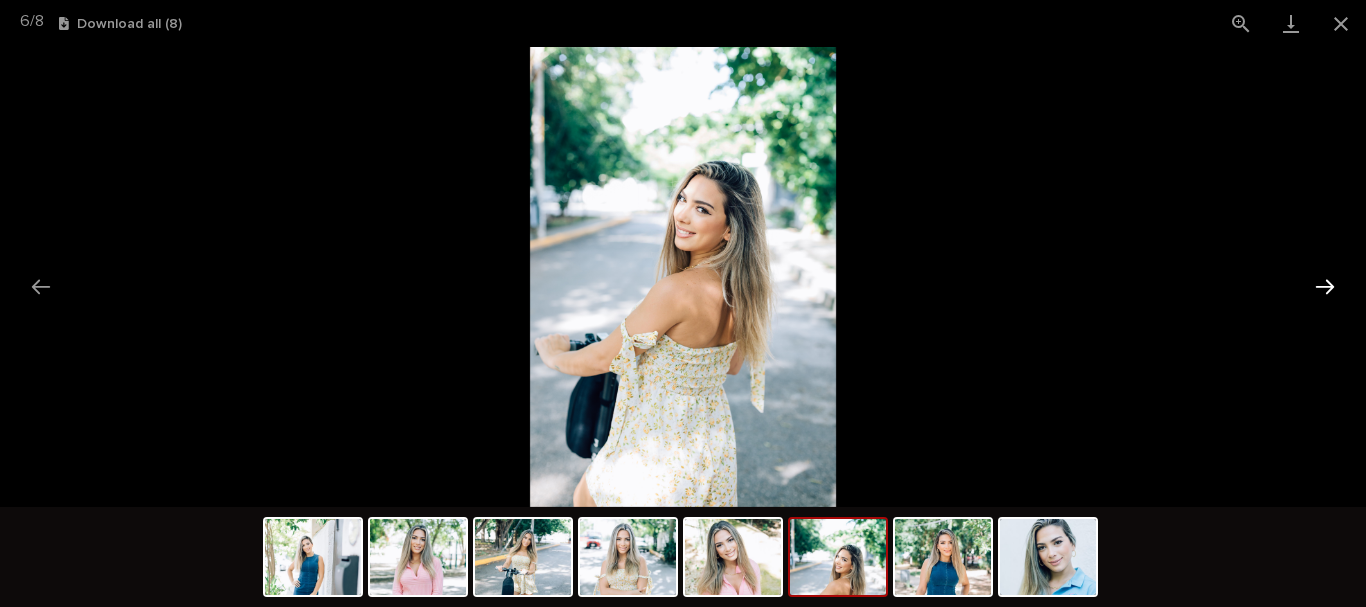 click at bounding box center [1325, 286] 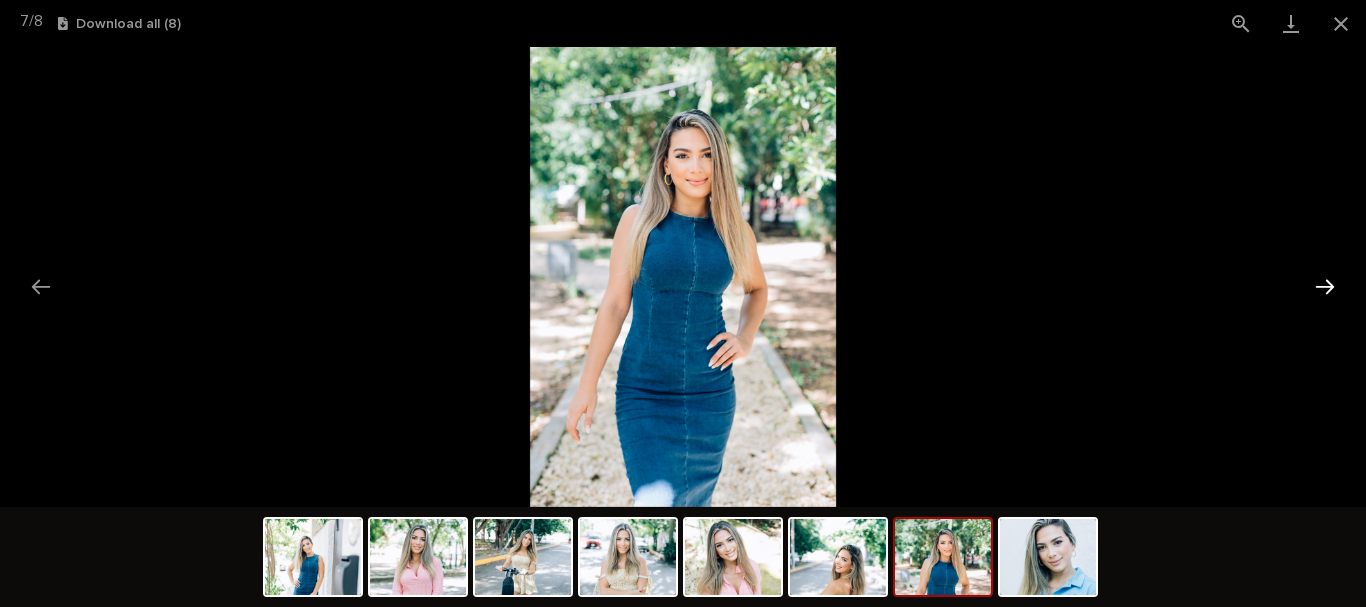 click at bounding box center [1325, 286] 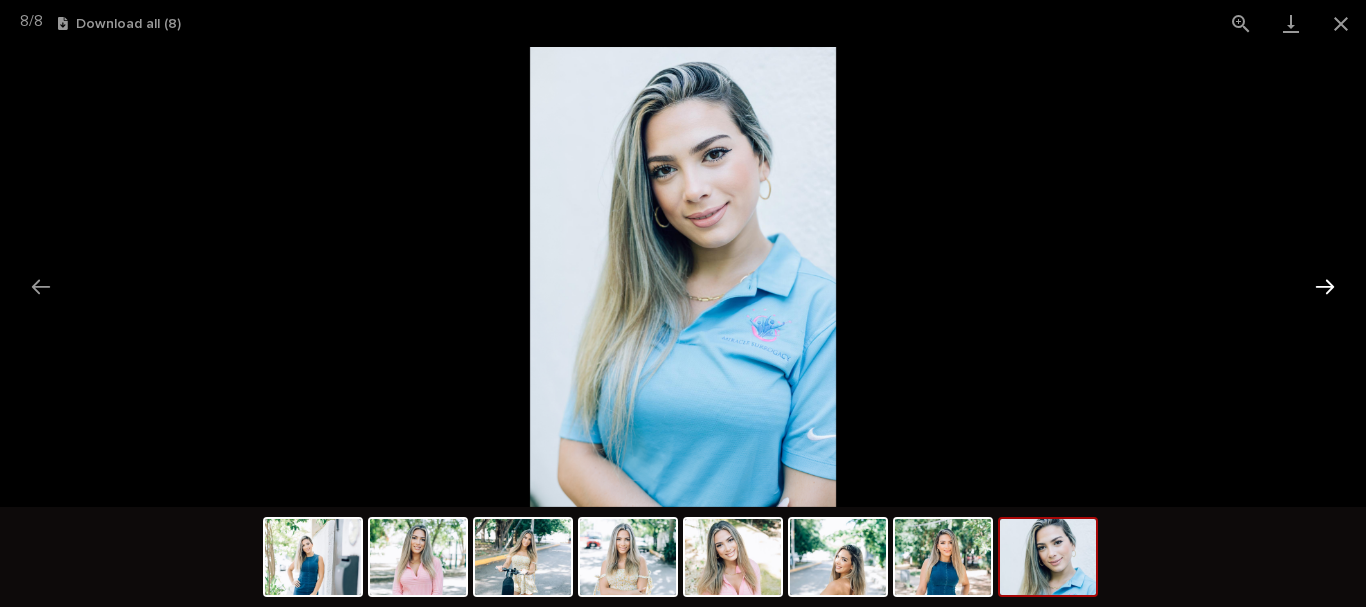 click at bounding box center [1325, 286] 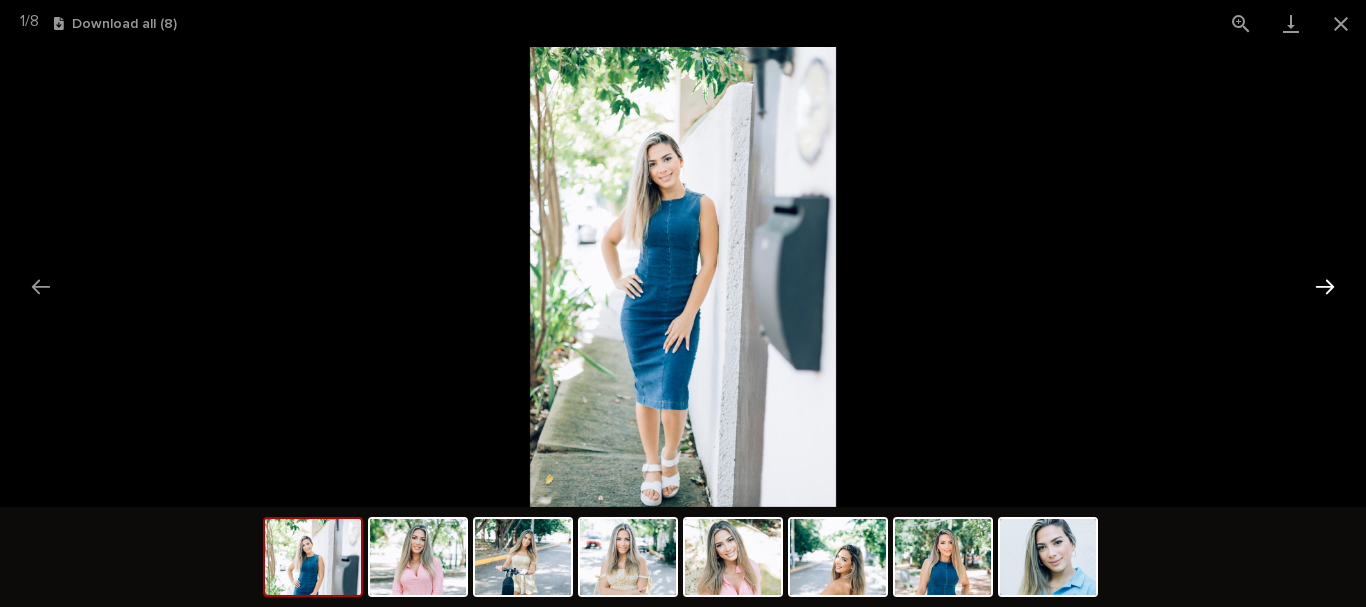 click at bounding box center [1325, 286] 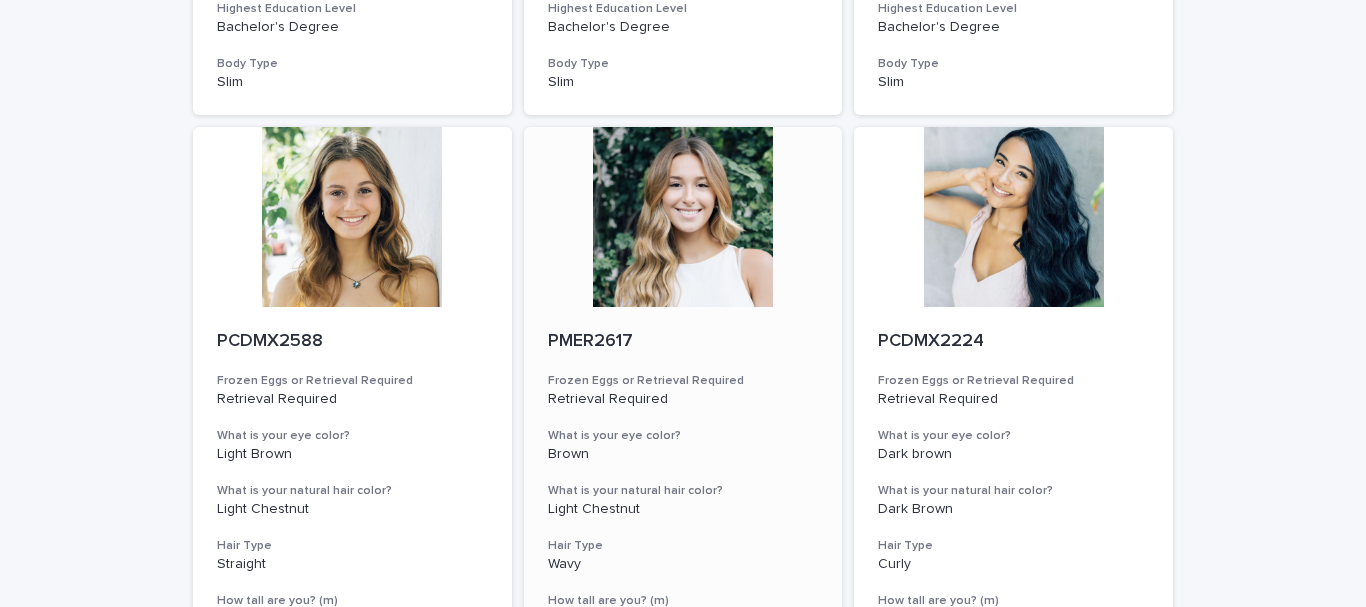 scroll, scrollTop: 1500, scrollLeft: 0, axis: vertical 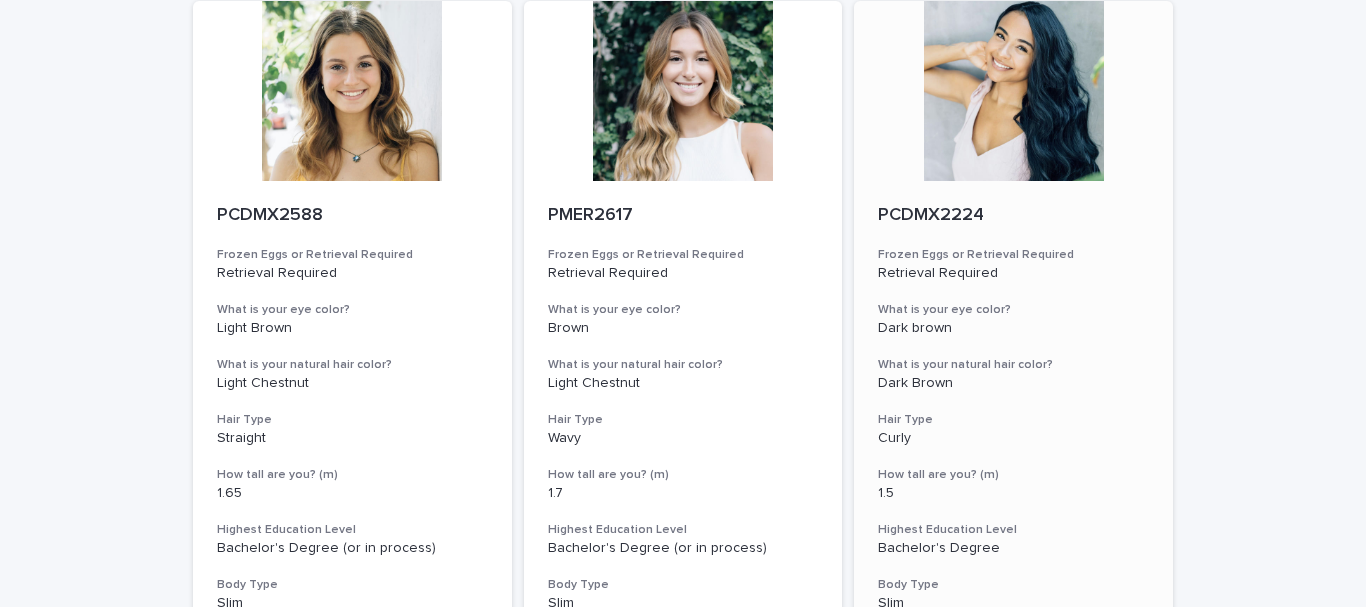 click at bounding box center (1013, 91) 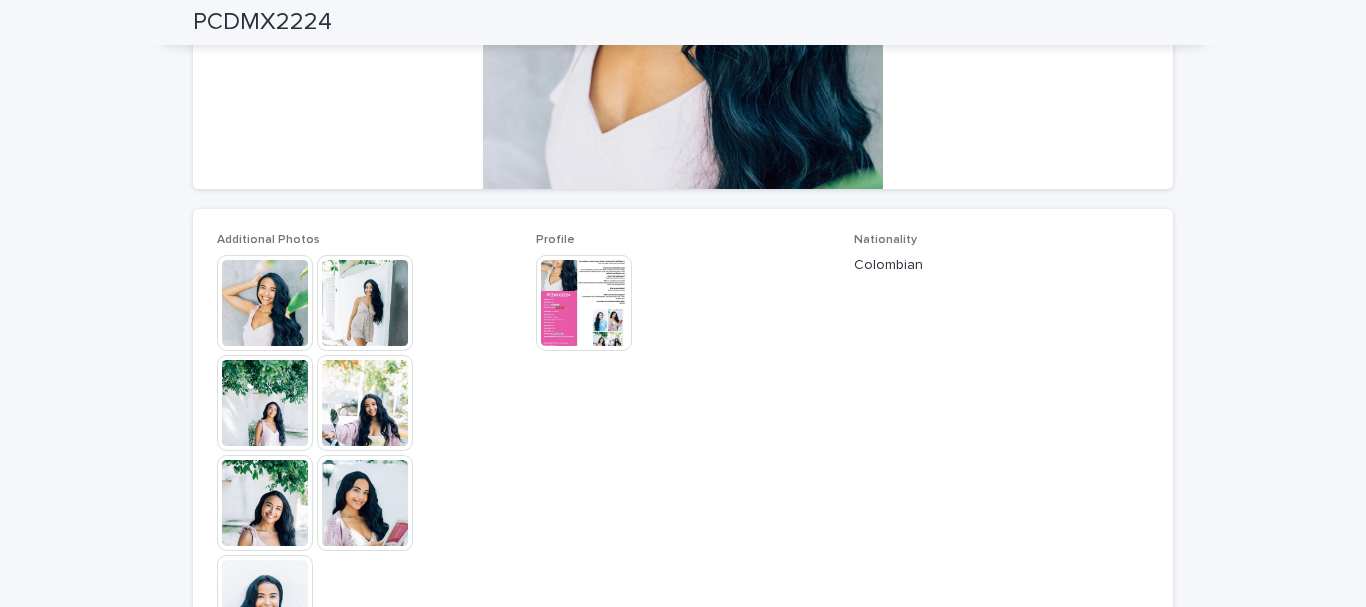 scroll, scrollTop: 400, scrollLeft: 0, axis: vertical 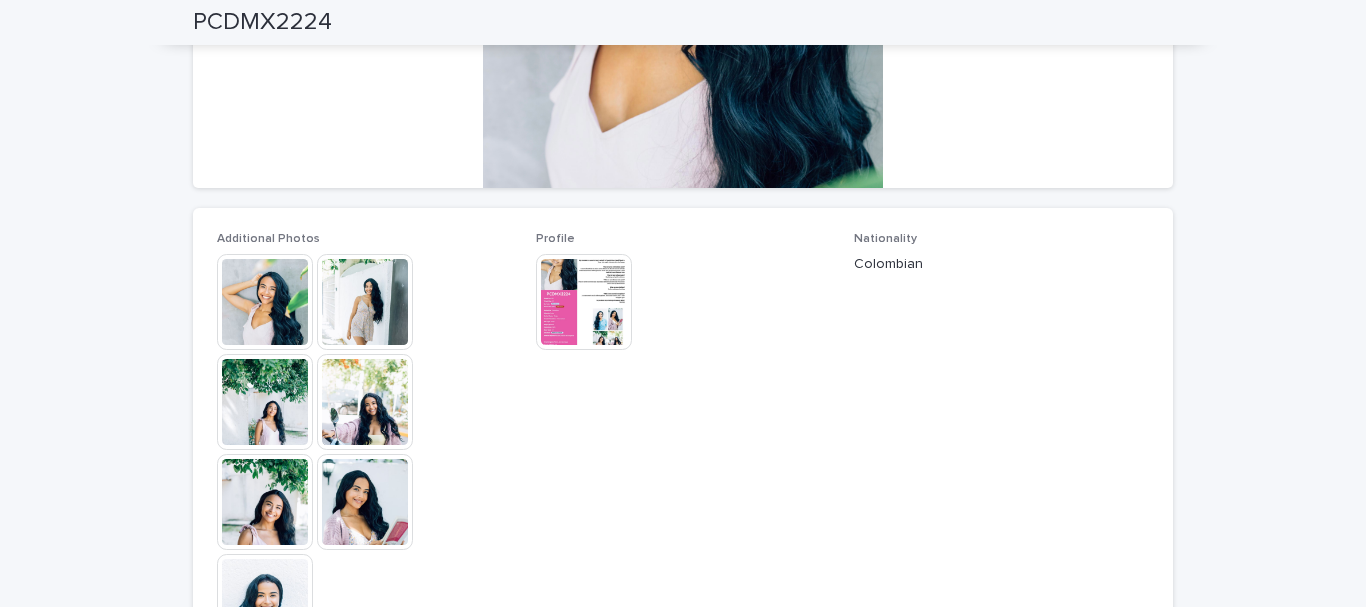 click at bounding box center [365, 402] 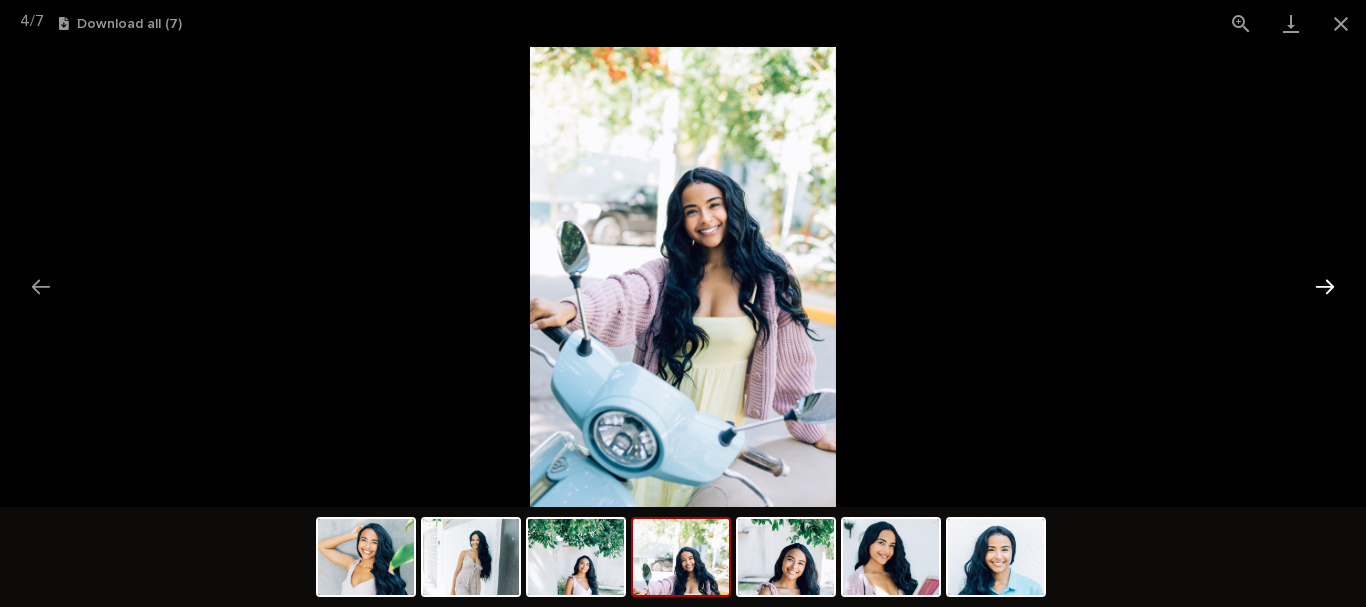 click at bounding box center [1325, 286] 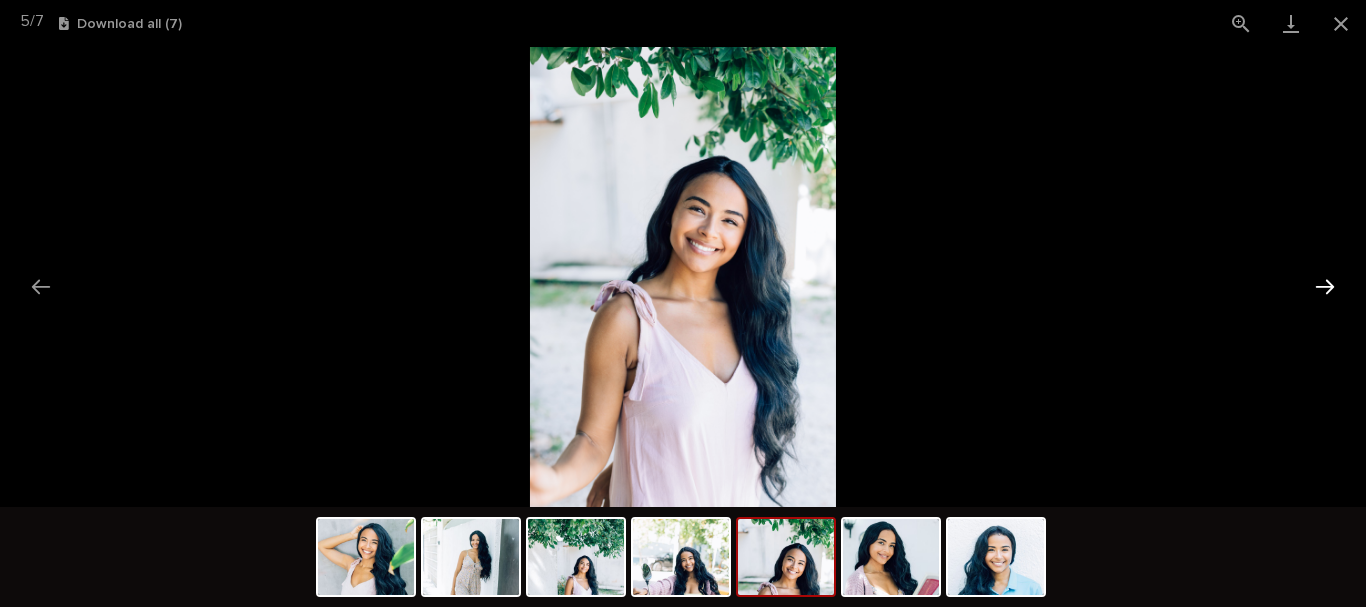 click at bounding box center [1325, 286] 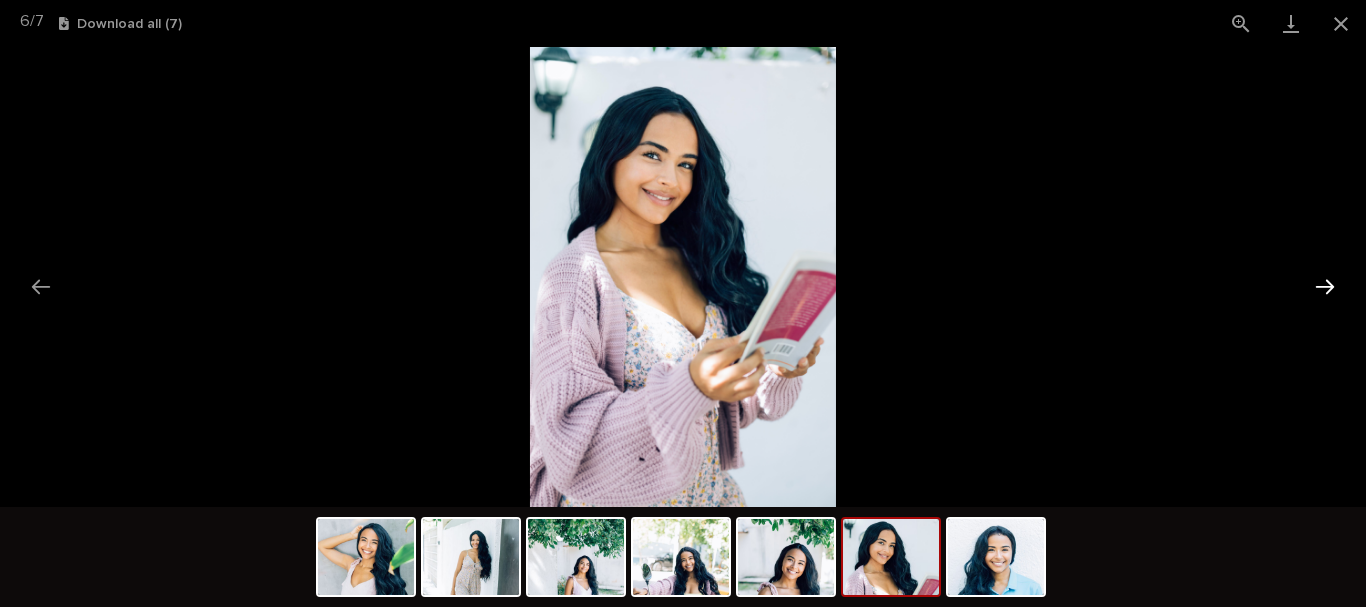 click at bounding box center (1325, 286) 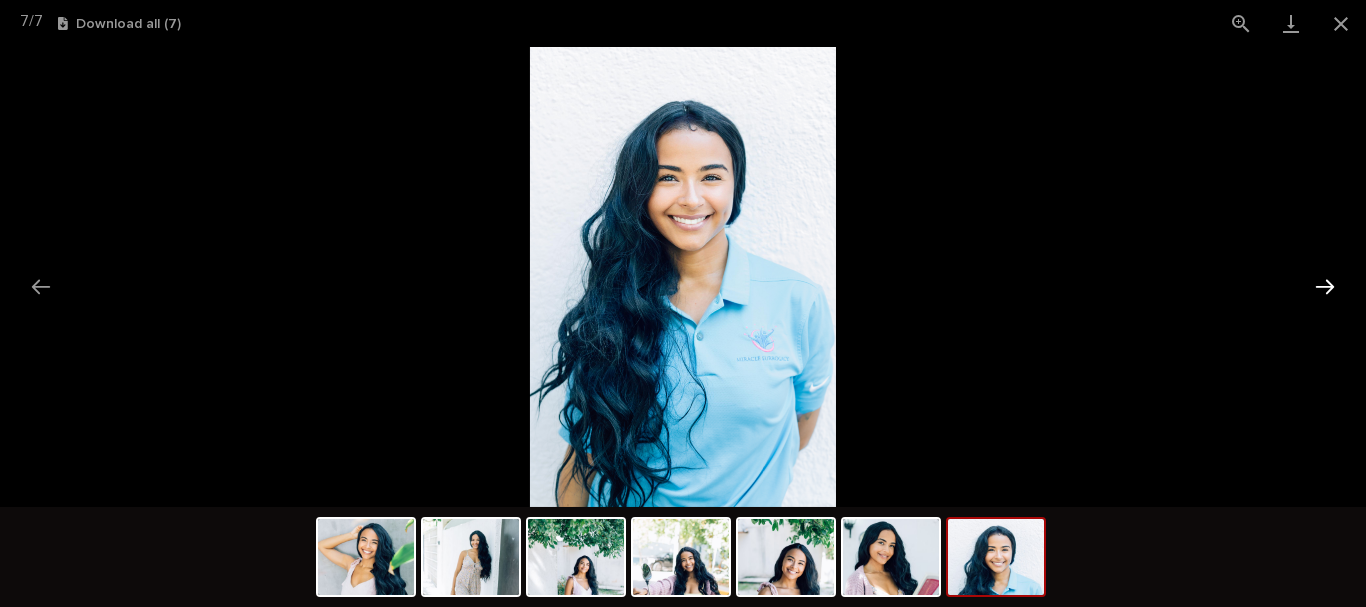 click at bounding box center [1325, 286] 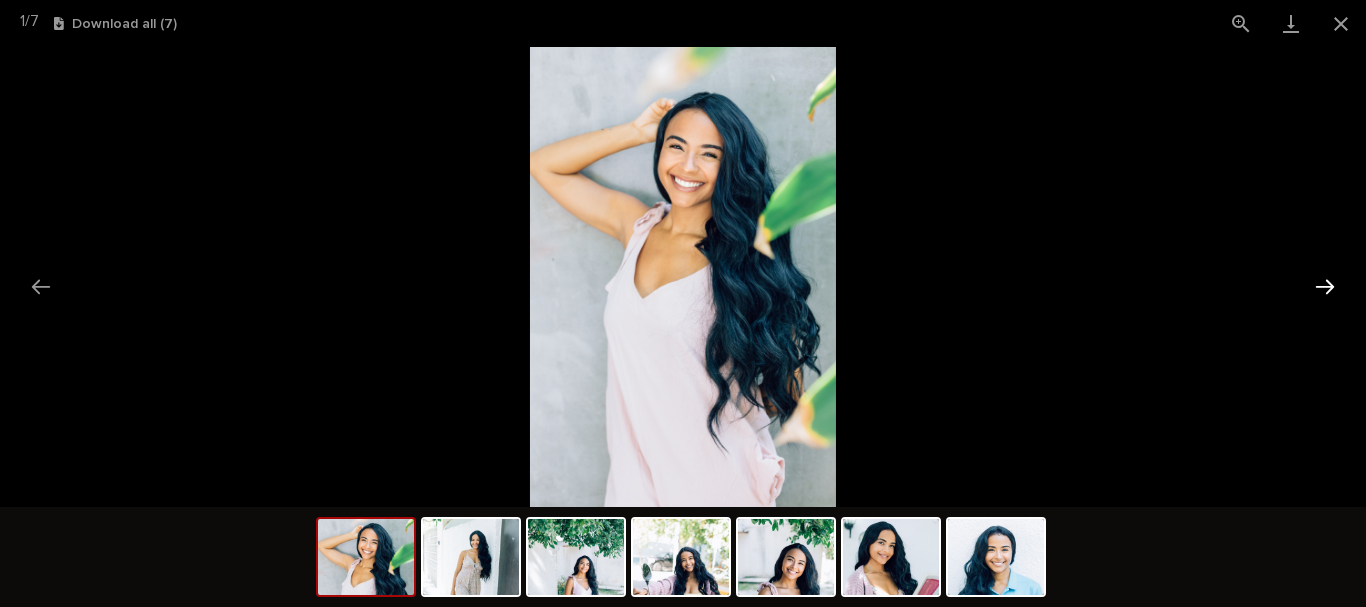 click at bounding box center [1325, 286] 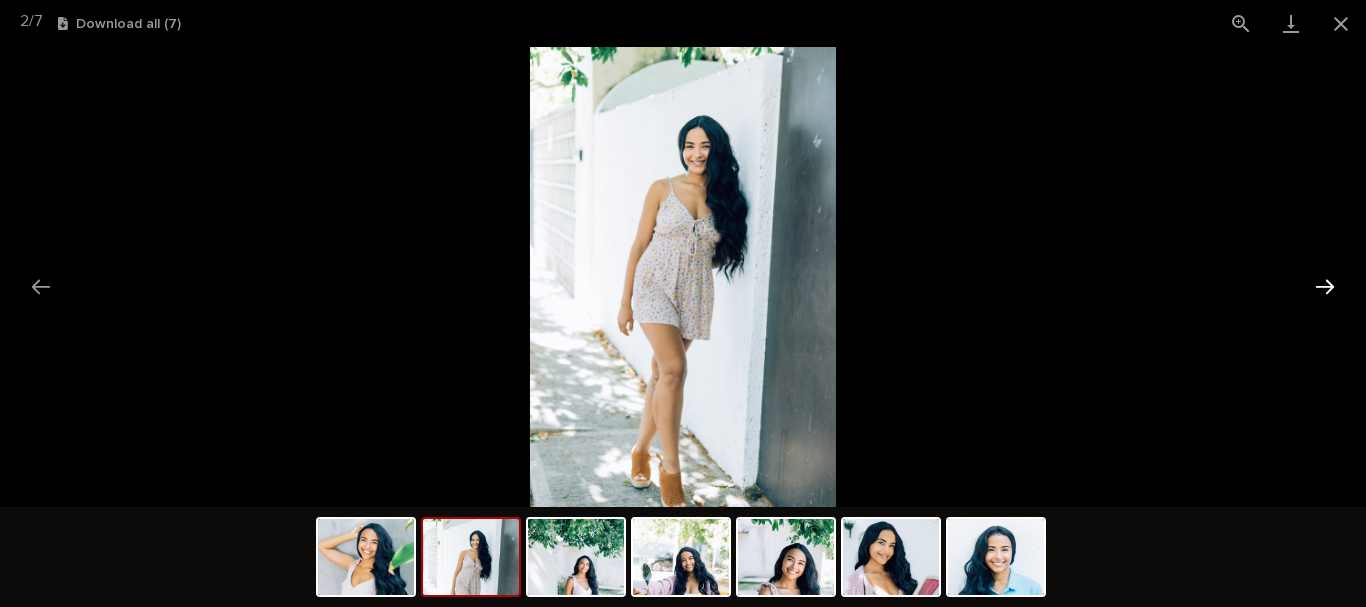 click at bounding box center (1325, 286) 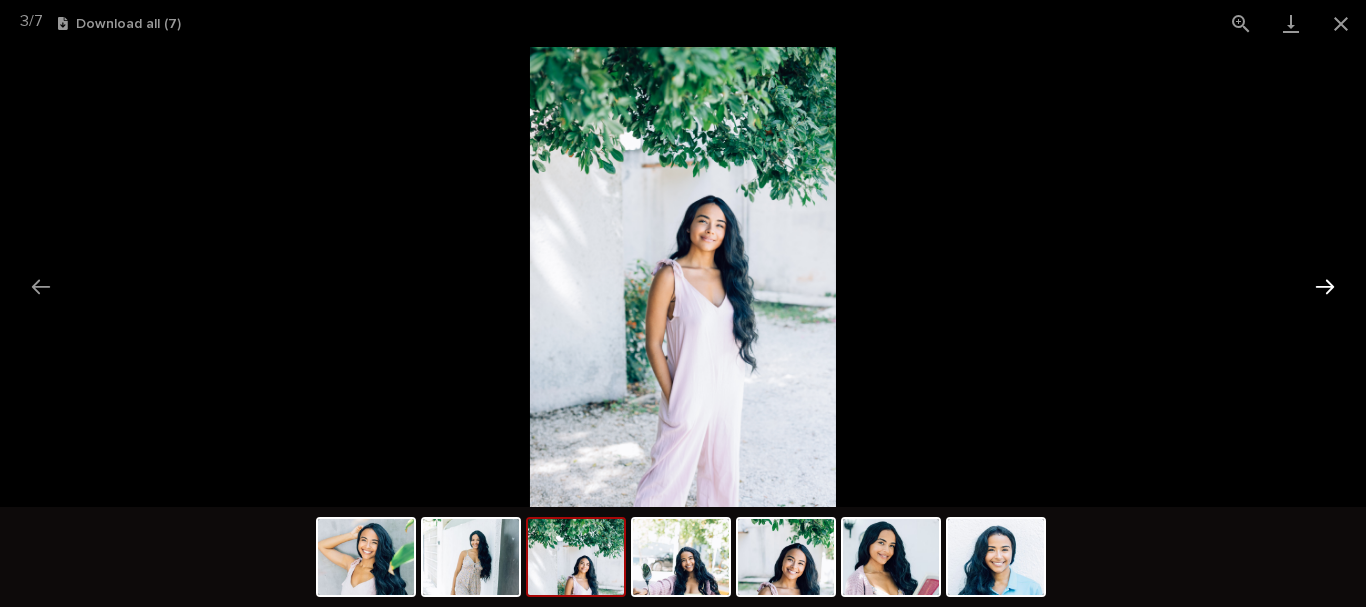 click at bounding box center [1325, 286] 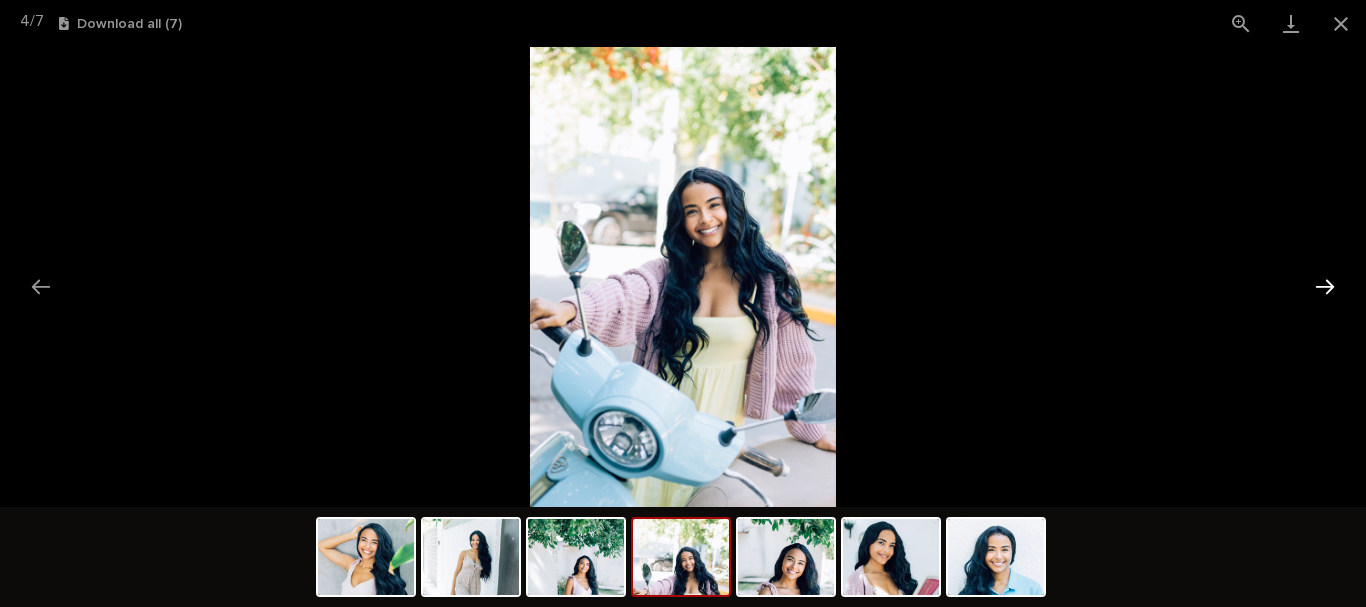 click at bounding box center [1325, 286] 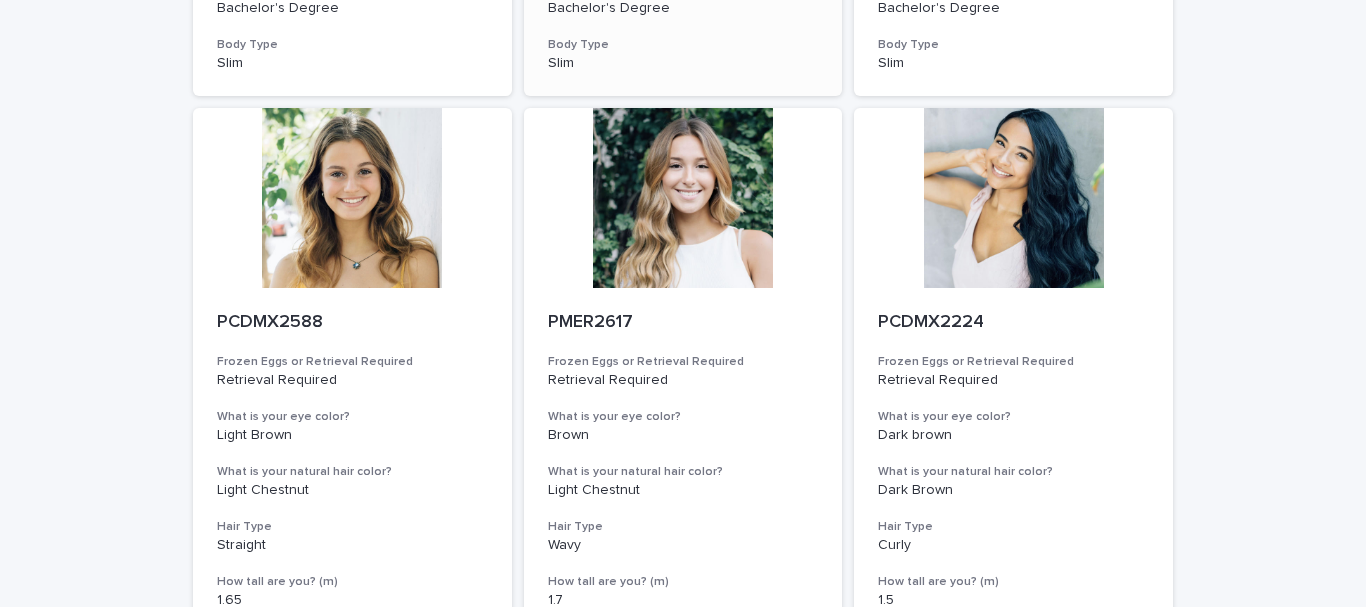 scroll, scrollTop: 1400, scrollLeft: 0, axis: vertical 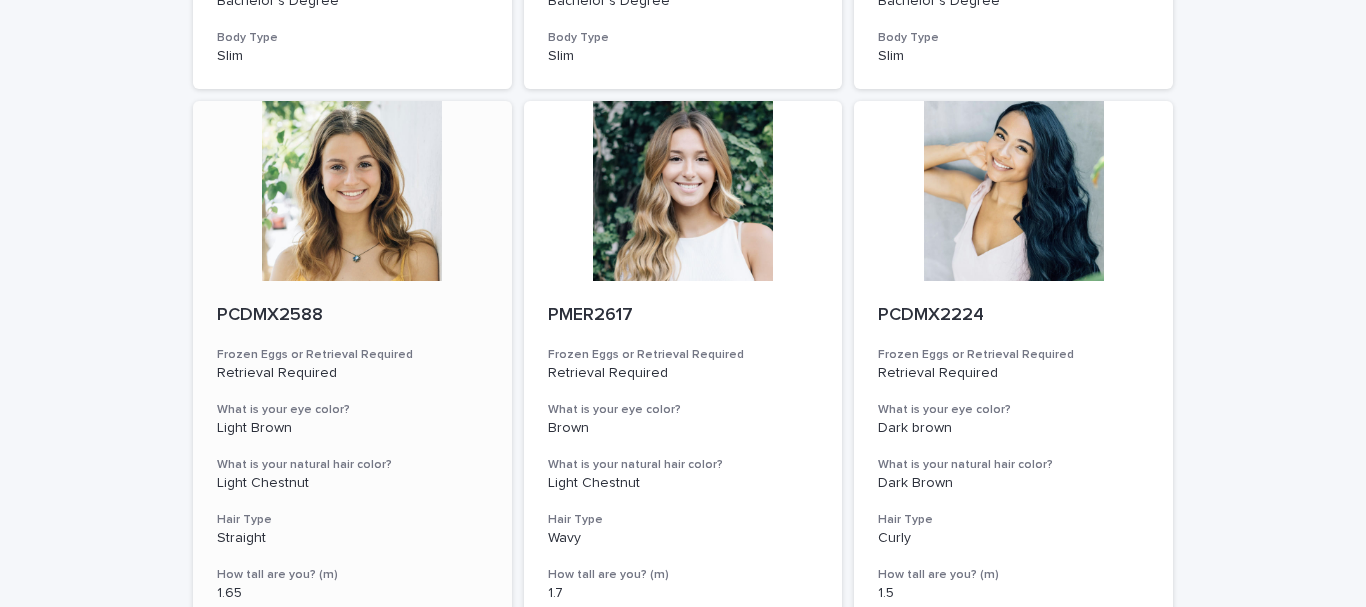 click at bounding box center (352, 191) 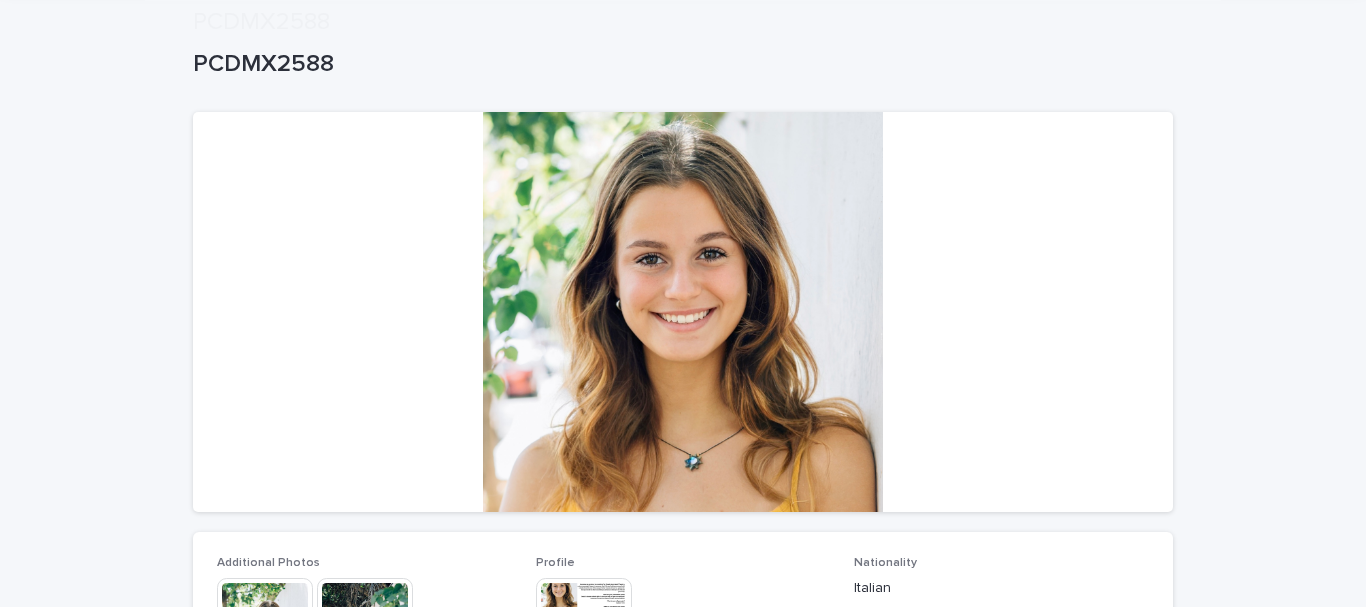 scroll, scrollTop: 400, scrollLeft: 0, axis: vertical 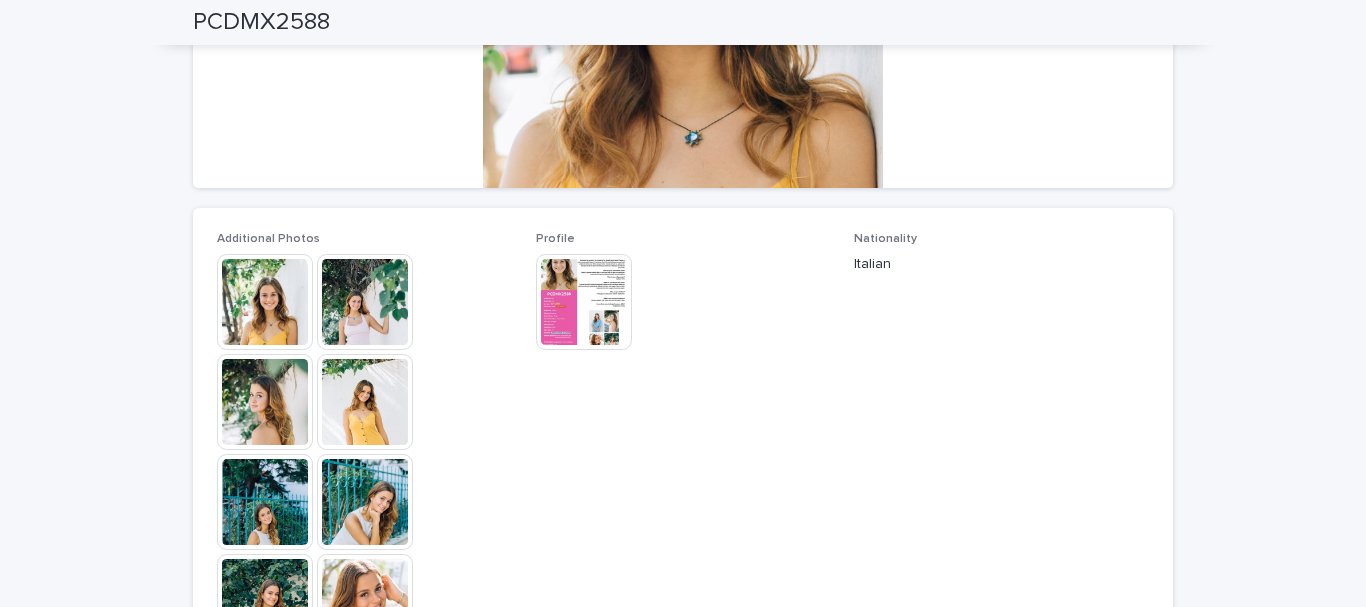 click at bounding box center (265, 302) 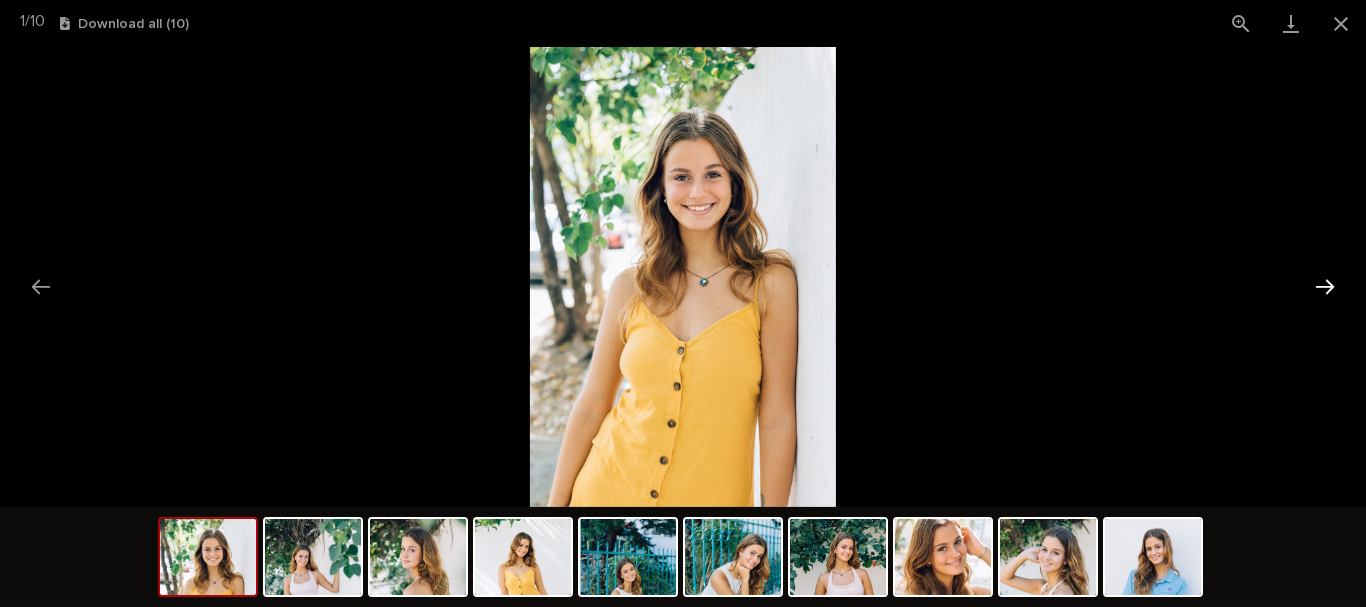 click at bounding box center [1325, 286] 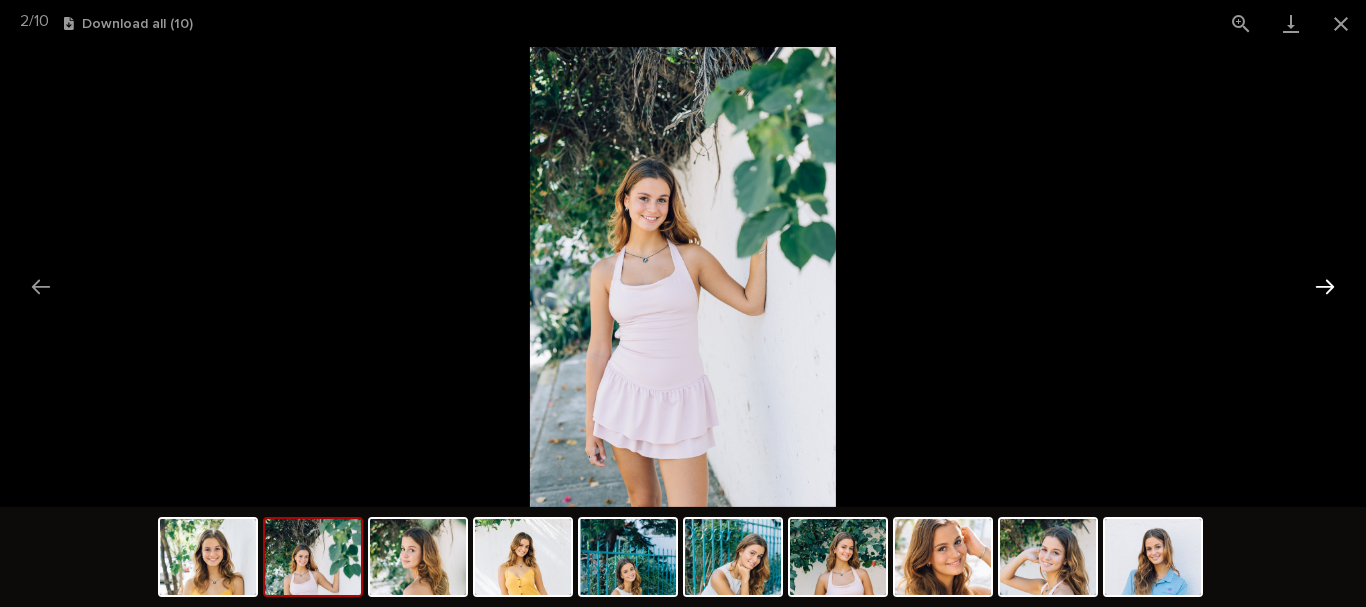 click at bounding box center (1325, 286) 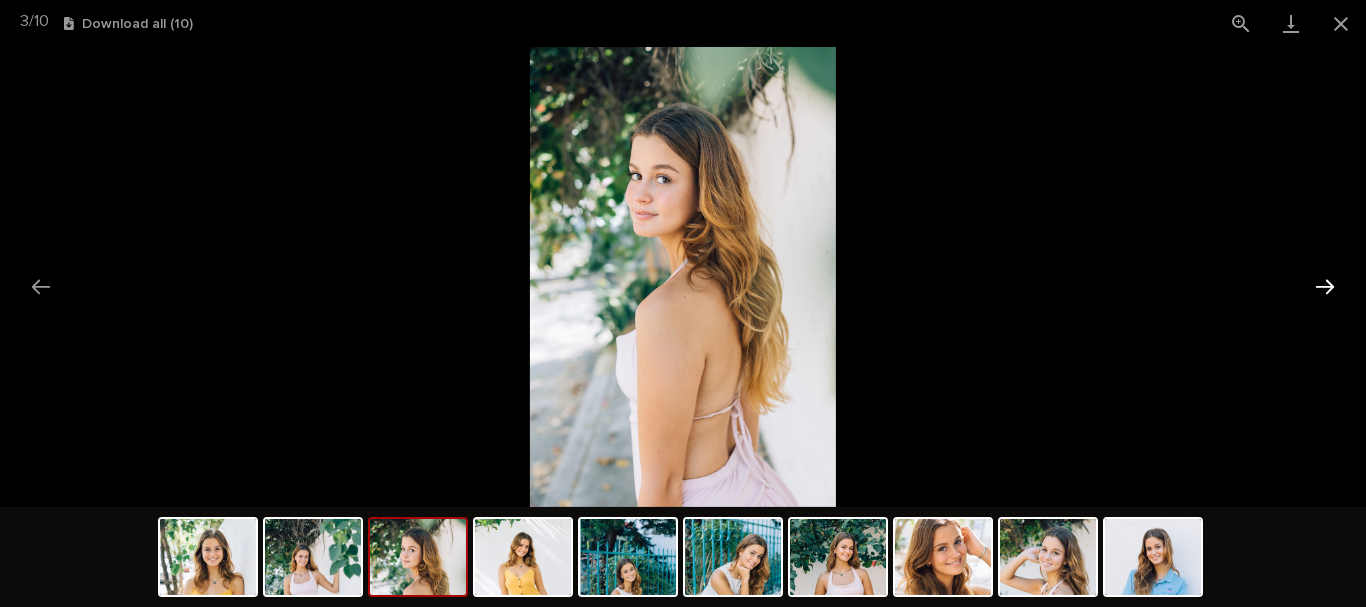 click at bounding box center [1325, 286] 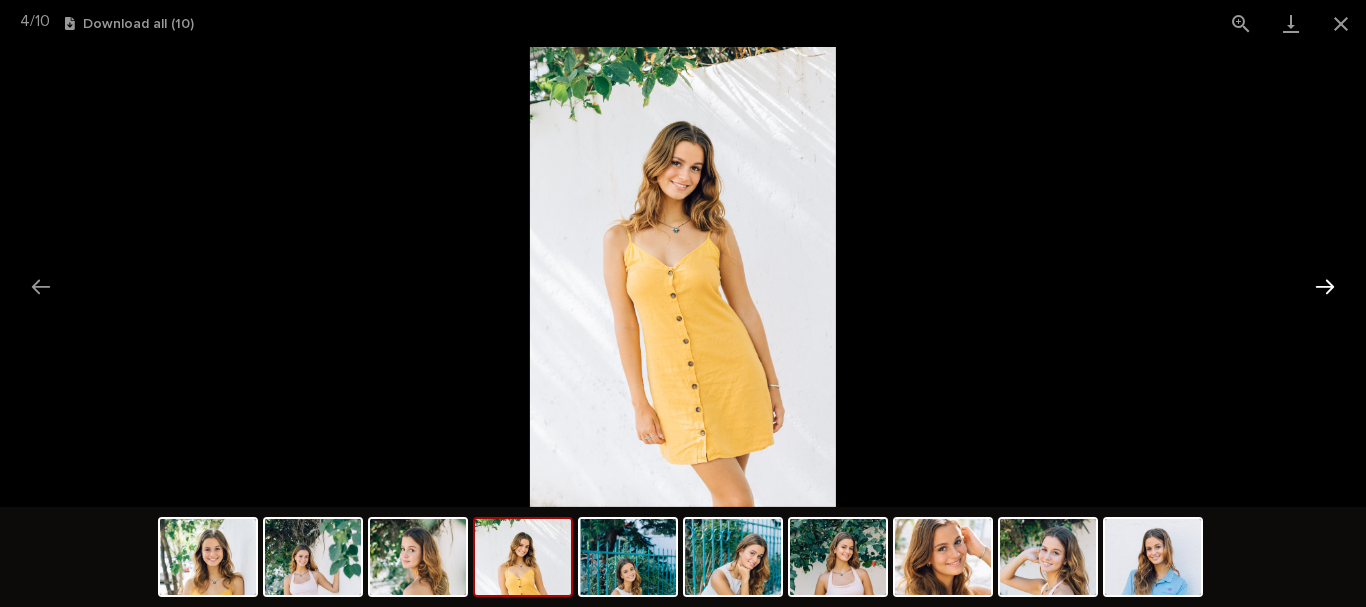 click at bounding box center (1325, 286) 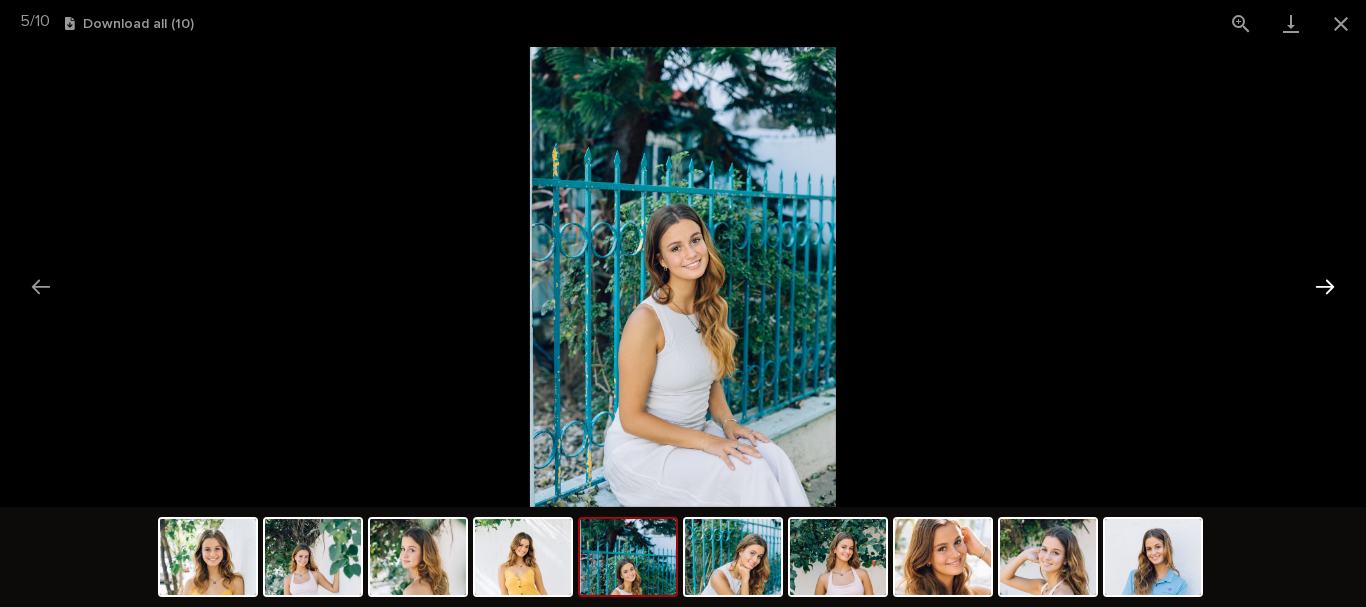 click at bounding box center (1325, 286) 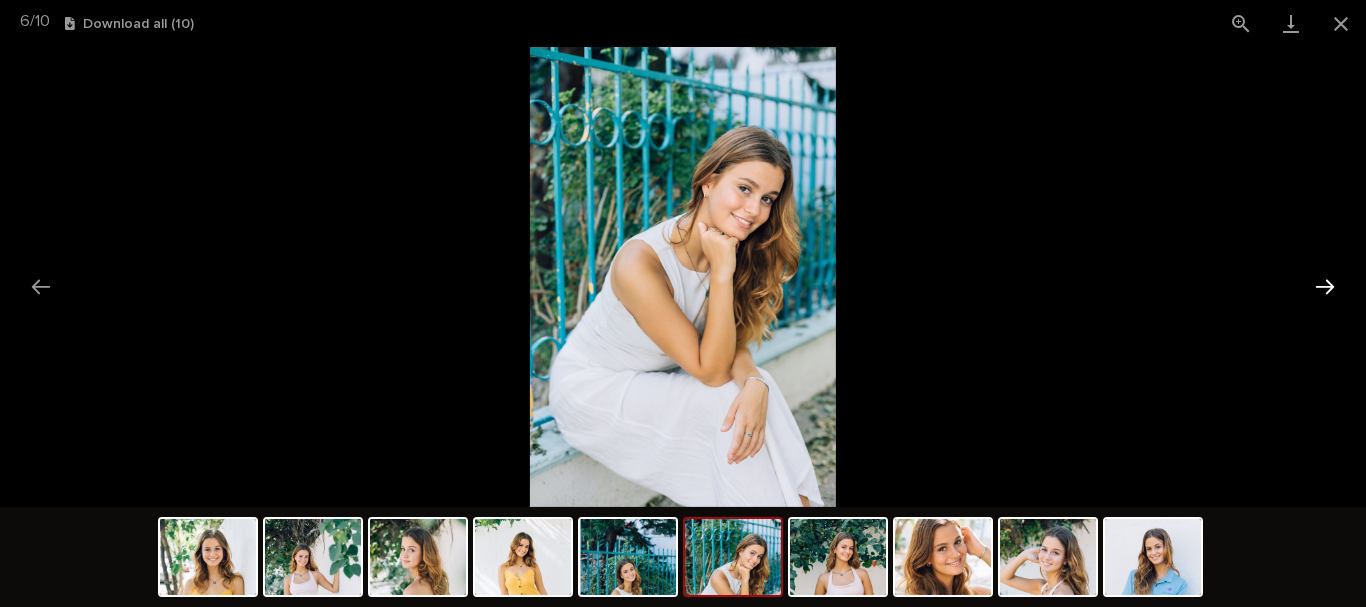 click at bounding box center (1325, 286) 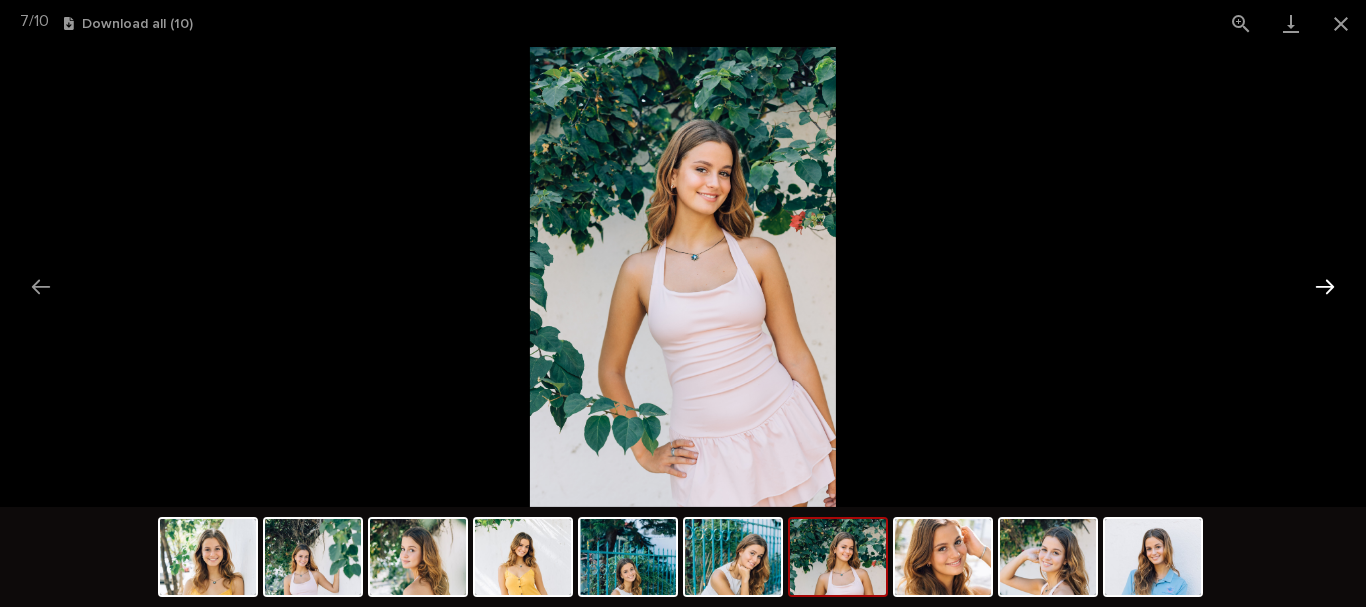 click at bounding box center [1325, 286] 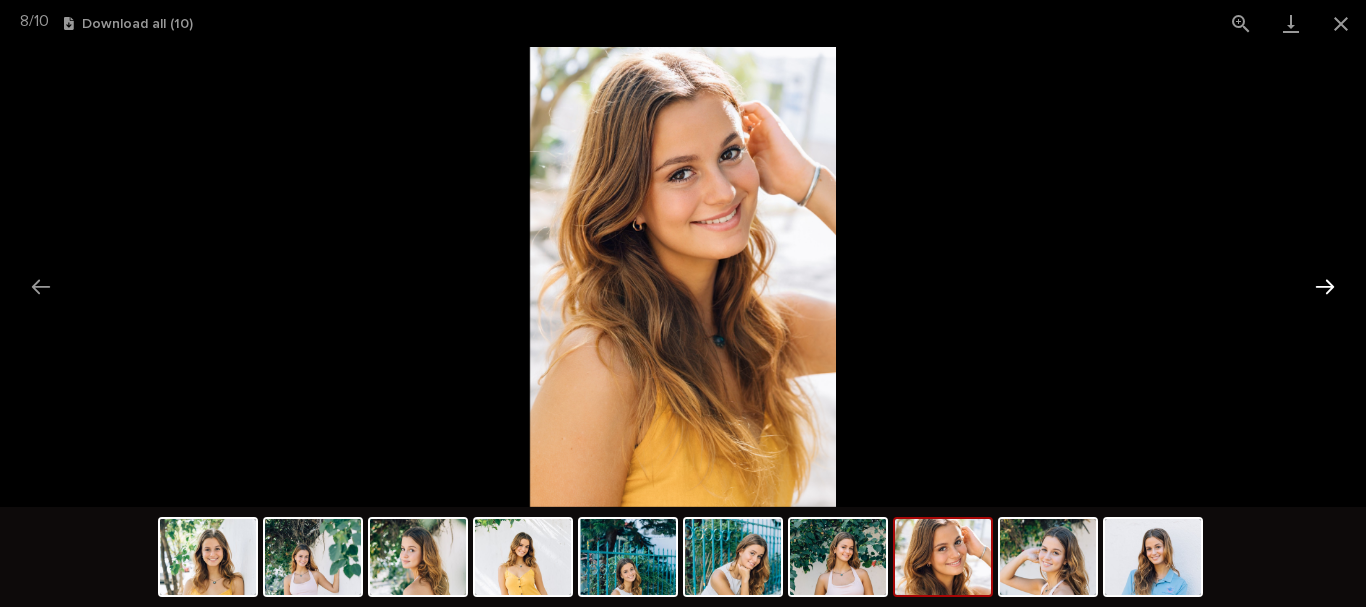 click at bounding box center (1325, 286) 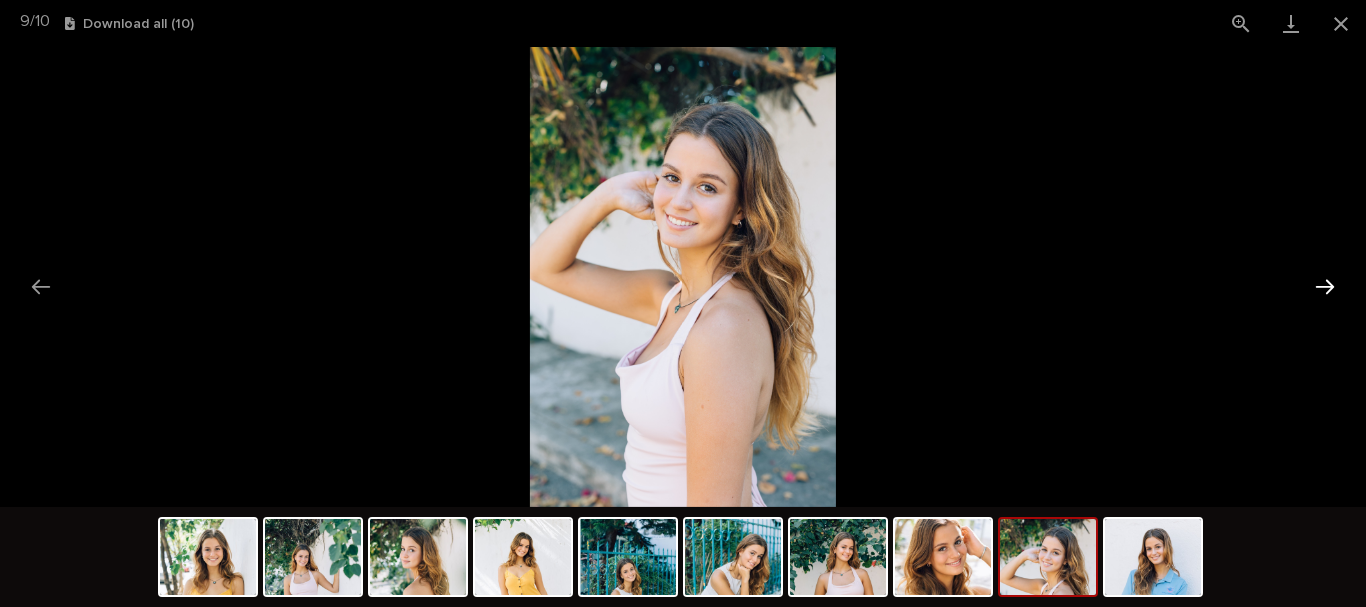 click at bounding box center (1325, 286) 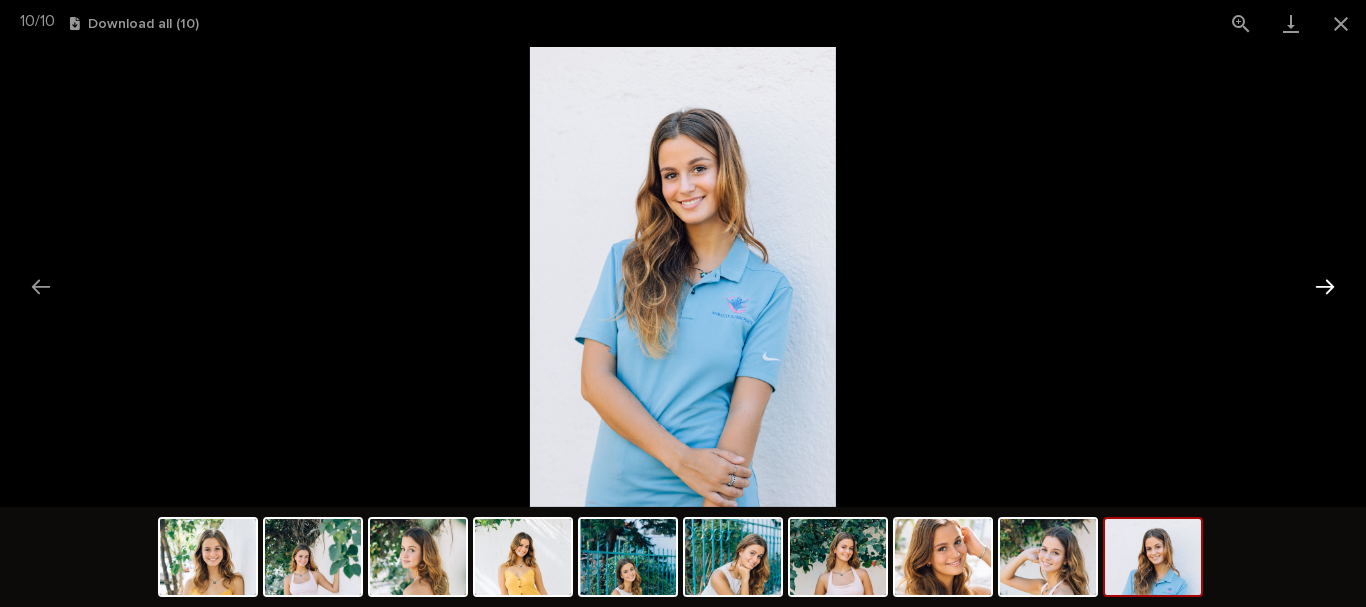 click at bounding box center (1325, 286) 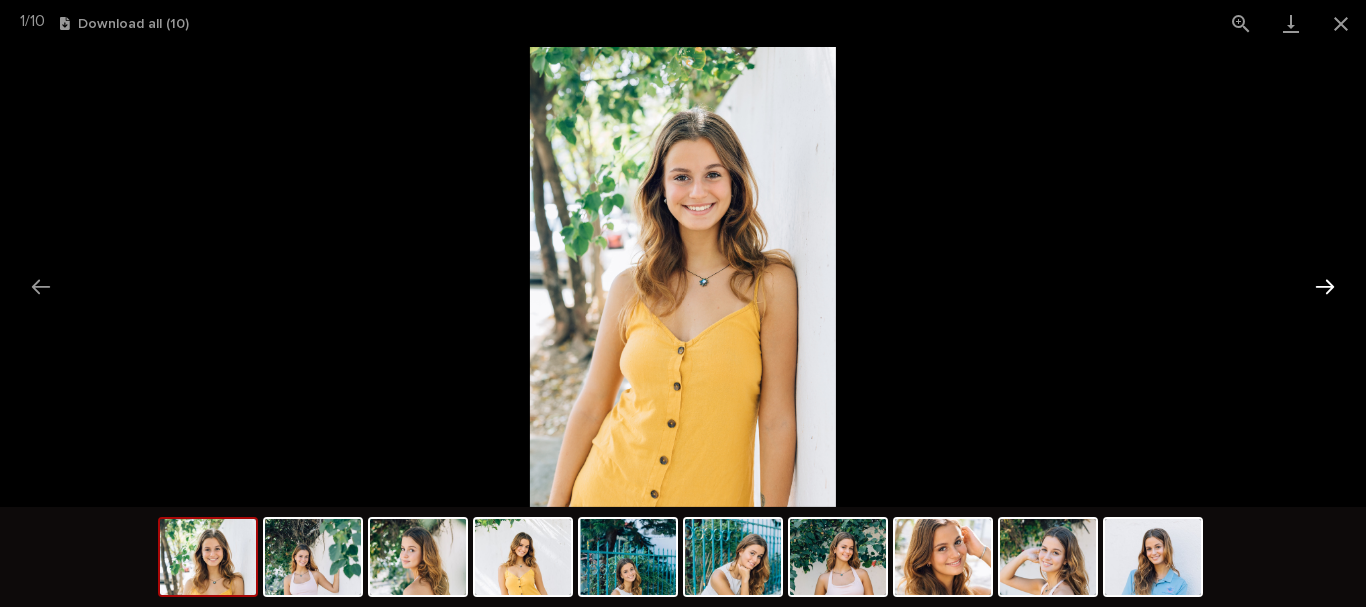 click at bounding box center [1325, 286] 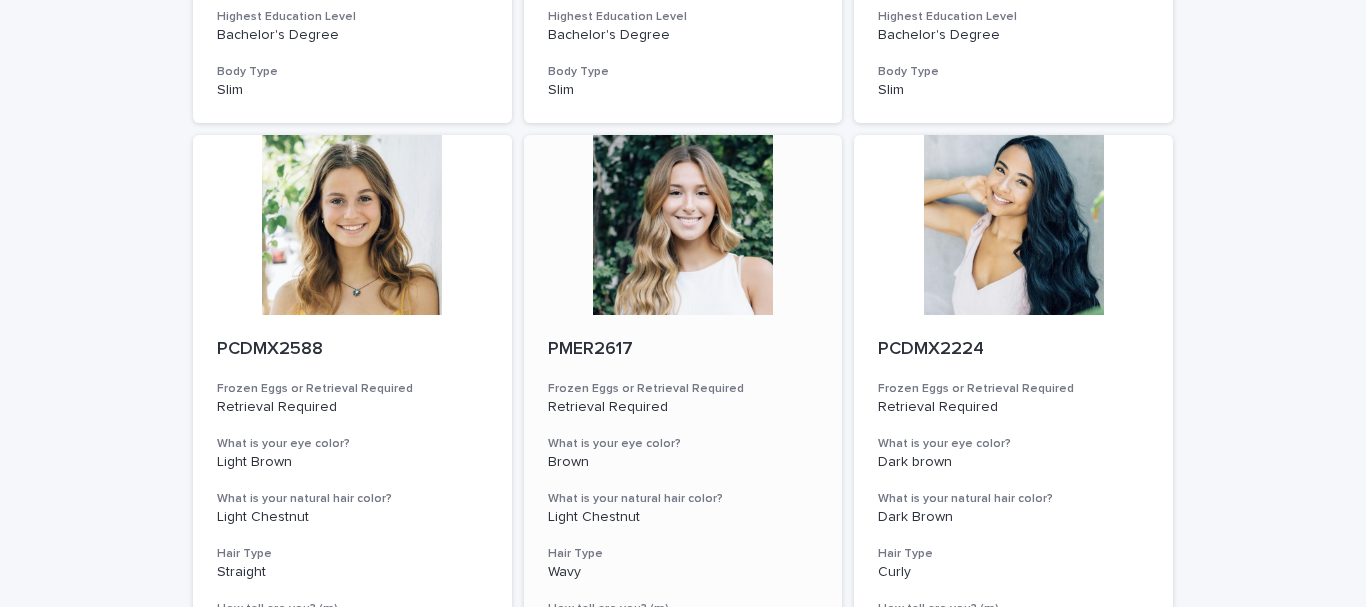 scroll, scrollTop: 1400, scrollLeft: 0, axis: vertical 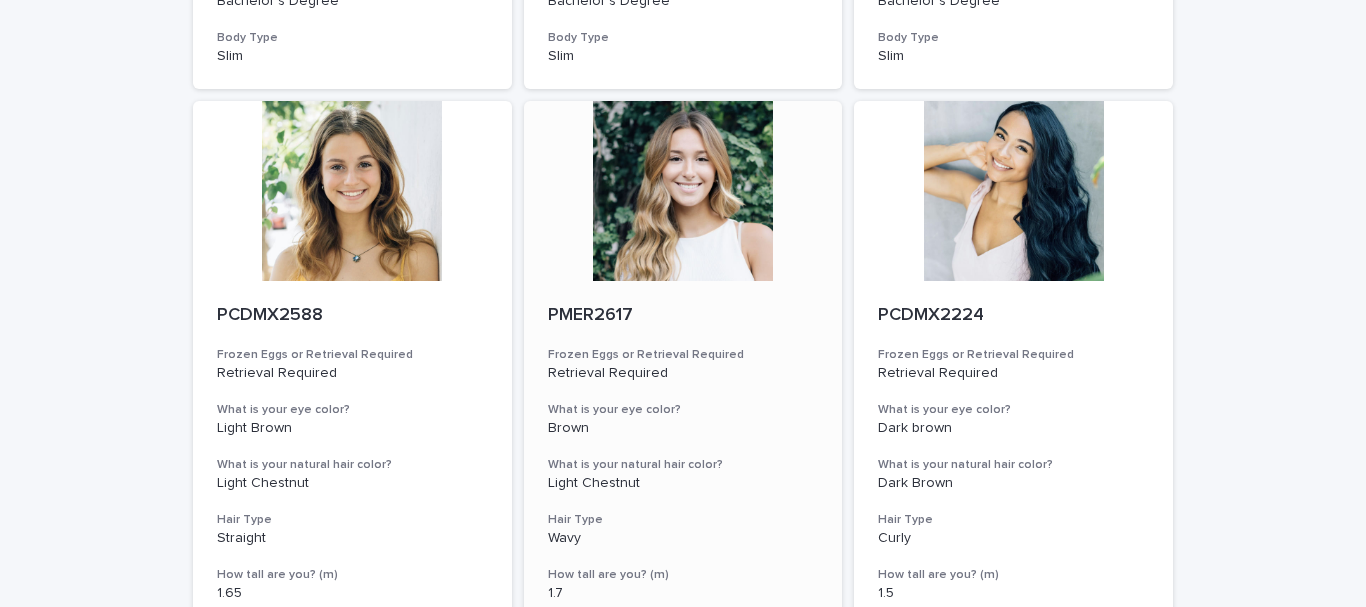 click at bounding box center [683, 191] 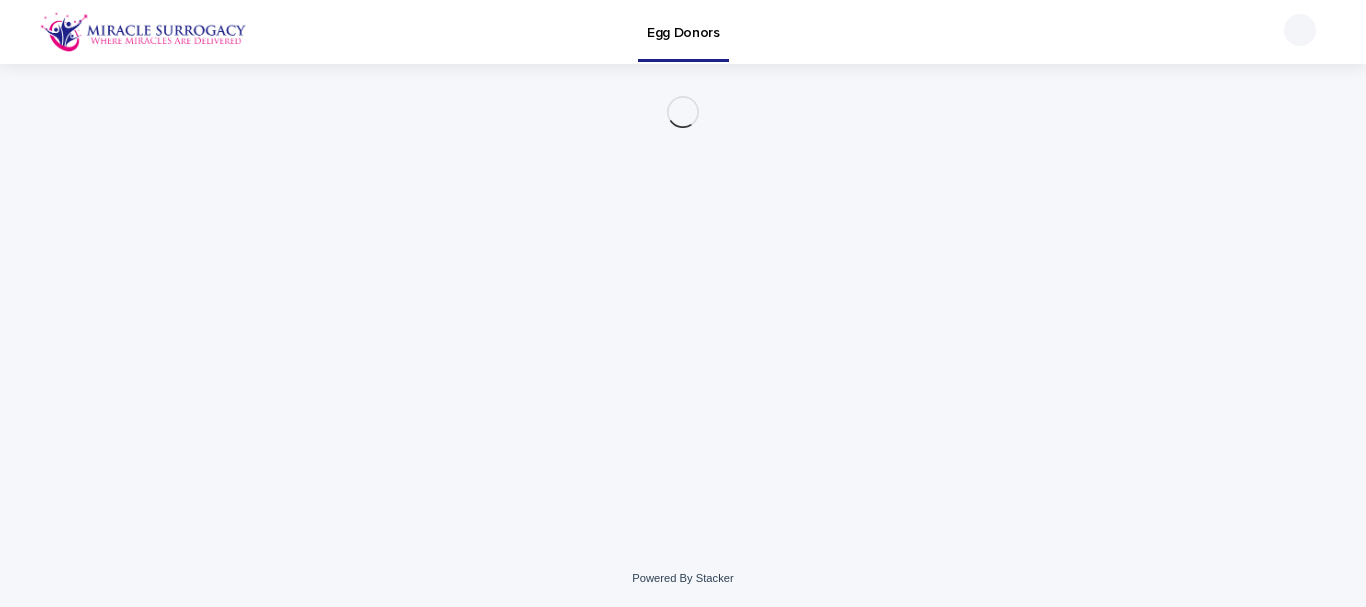 scroll, scrollTop: 0, scrollLeft: 0, axis: both 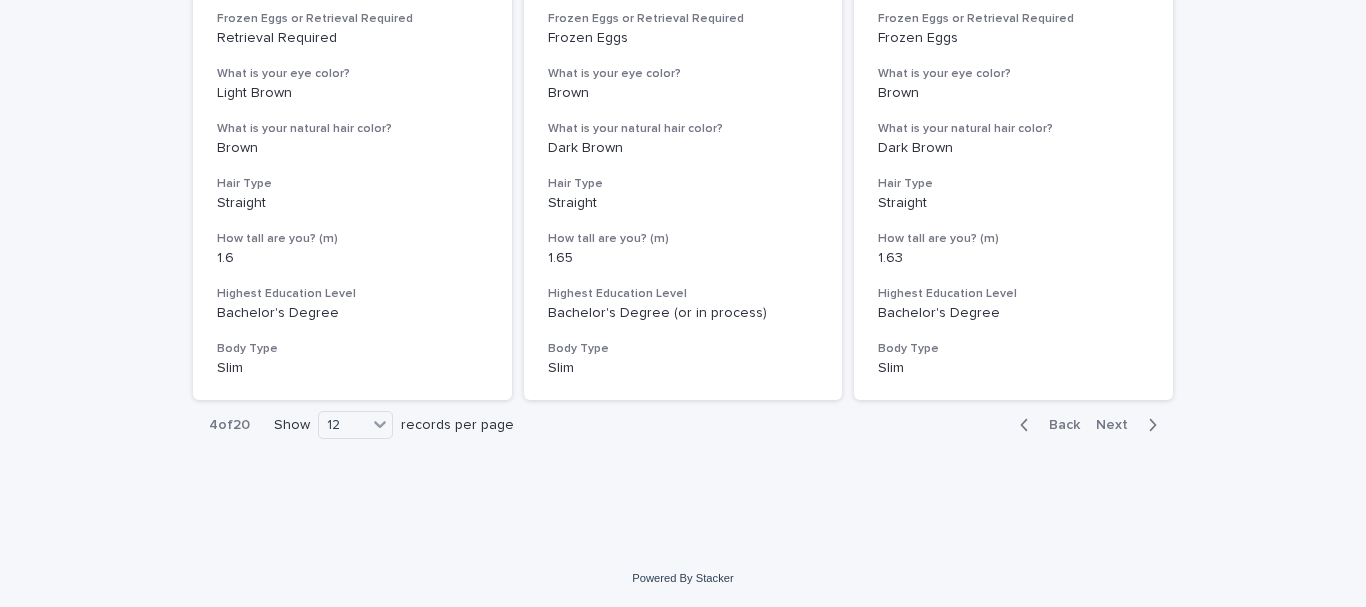 click on "Next" at bounding box center (1118, 425) 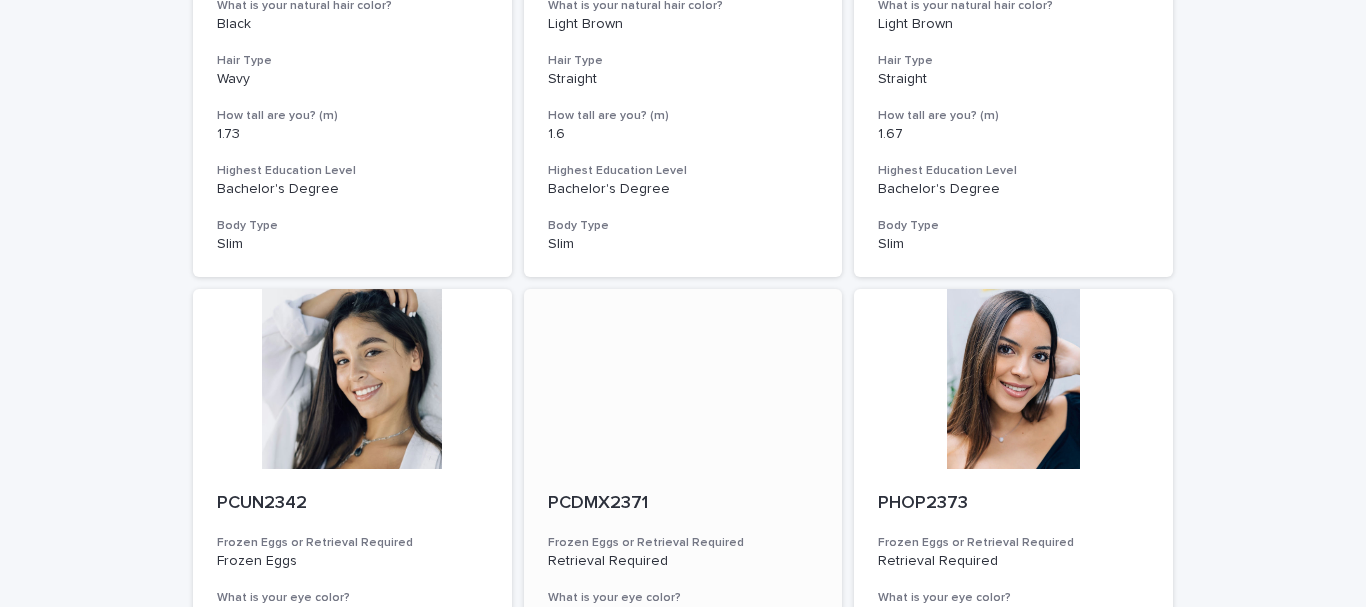 scroll, scrollTop: 1182, scrollLeft: 0, axis: vertical 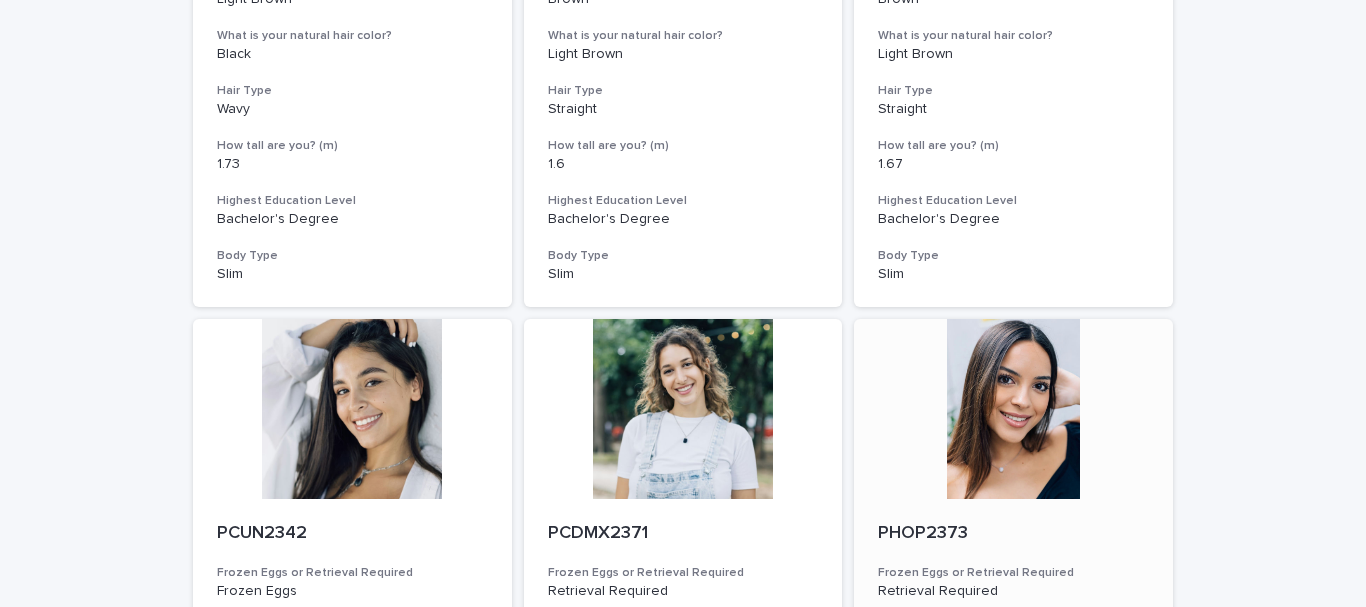 click at bounding box center (1013, 409) 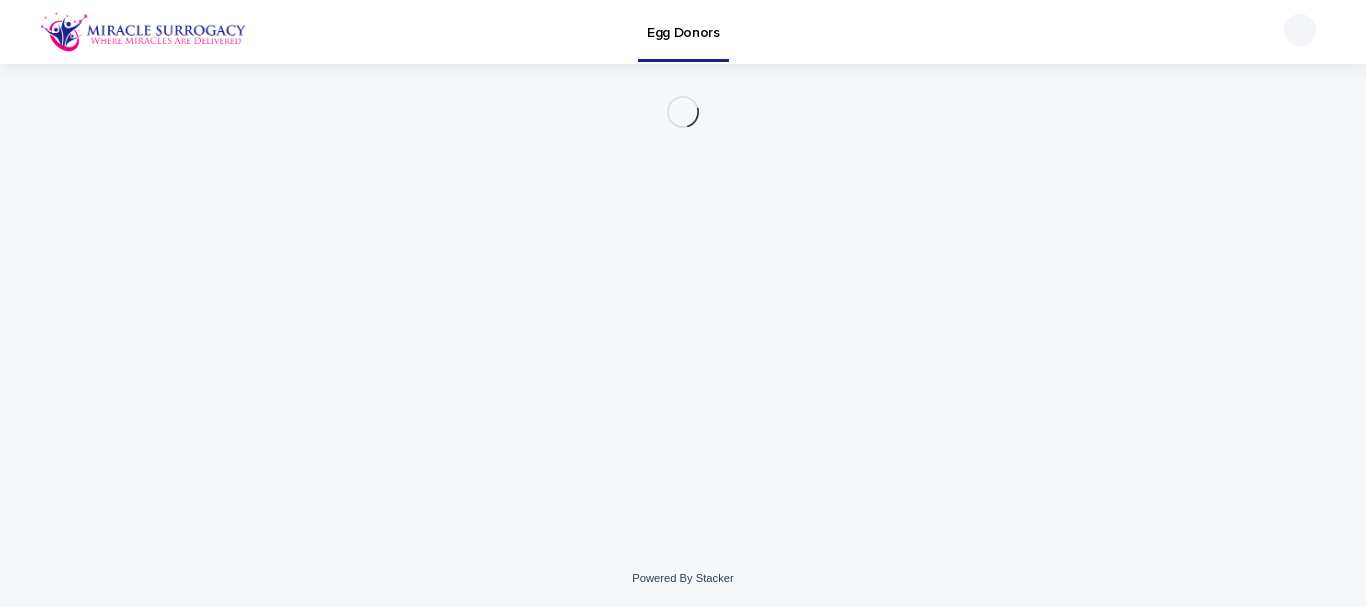 scroll, scrollTop: 0, scrollLeft: 0, axis: both 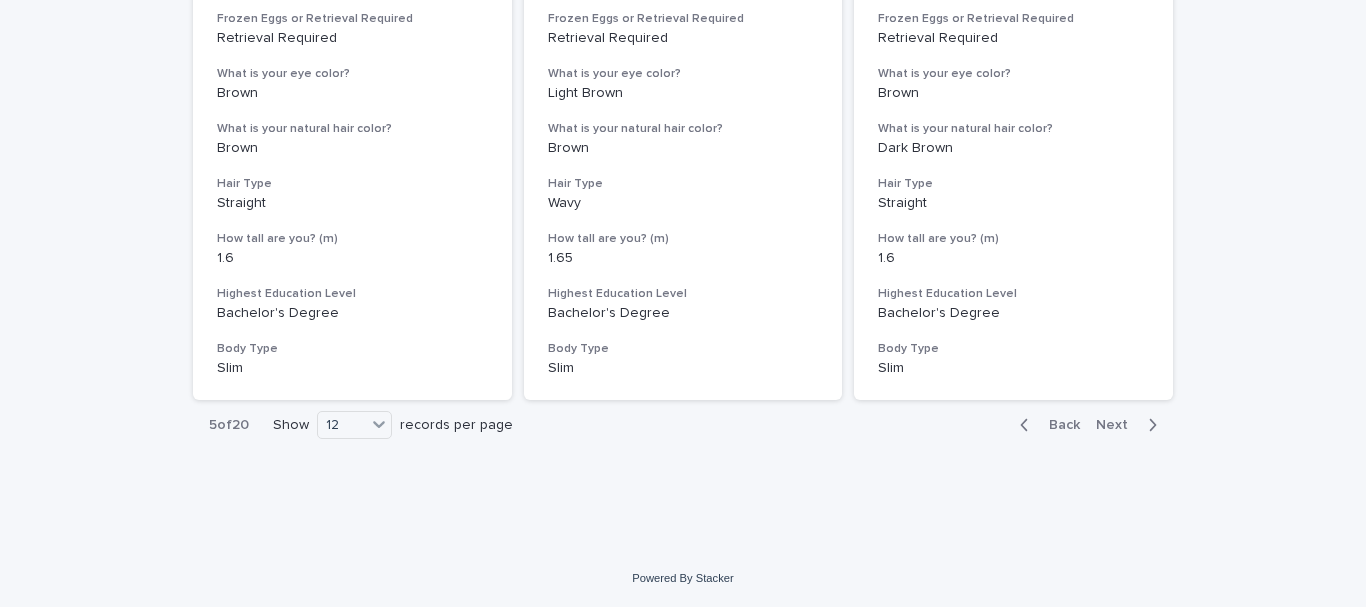 click on "Next" at bounding box center [1118, 425] 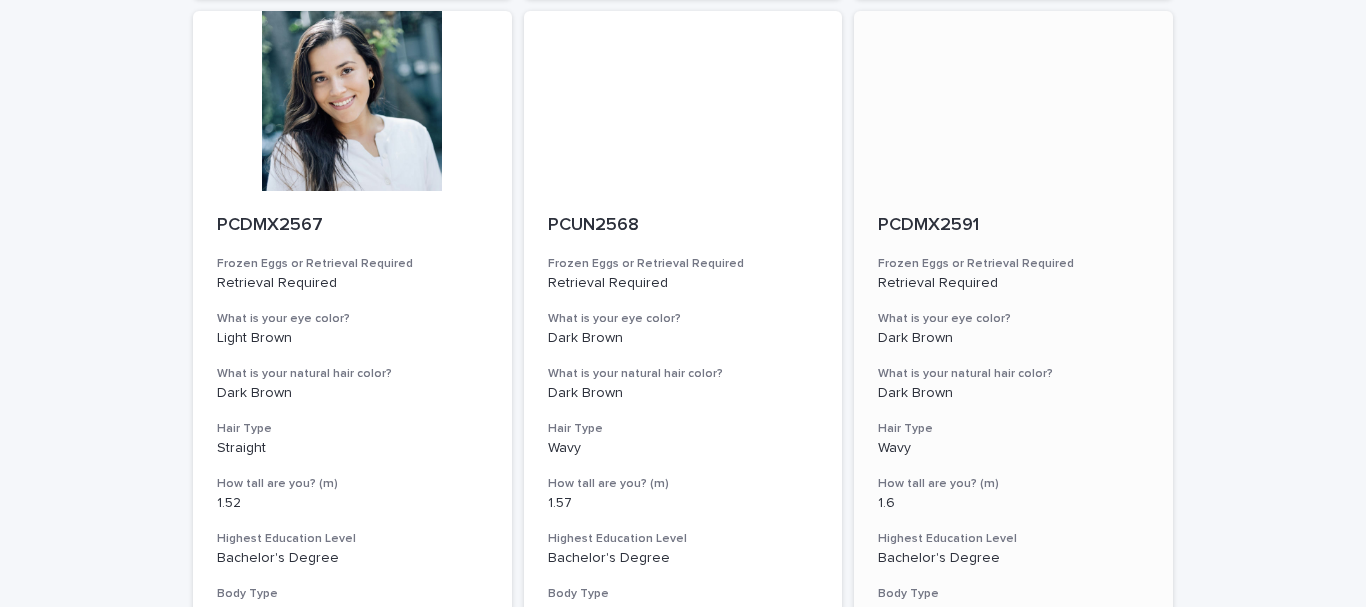 scroll, scrollTop: 2382, scrollLeft: 0, axis: vertical 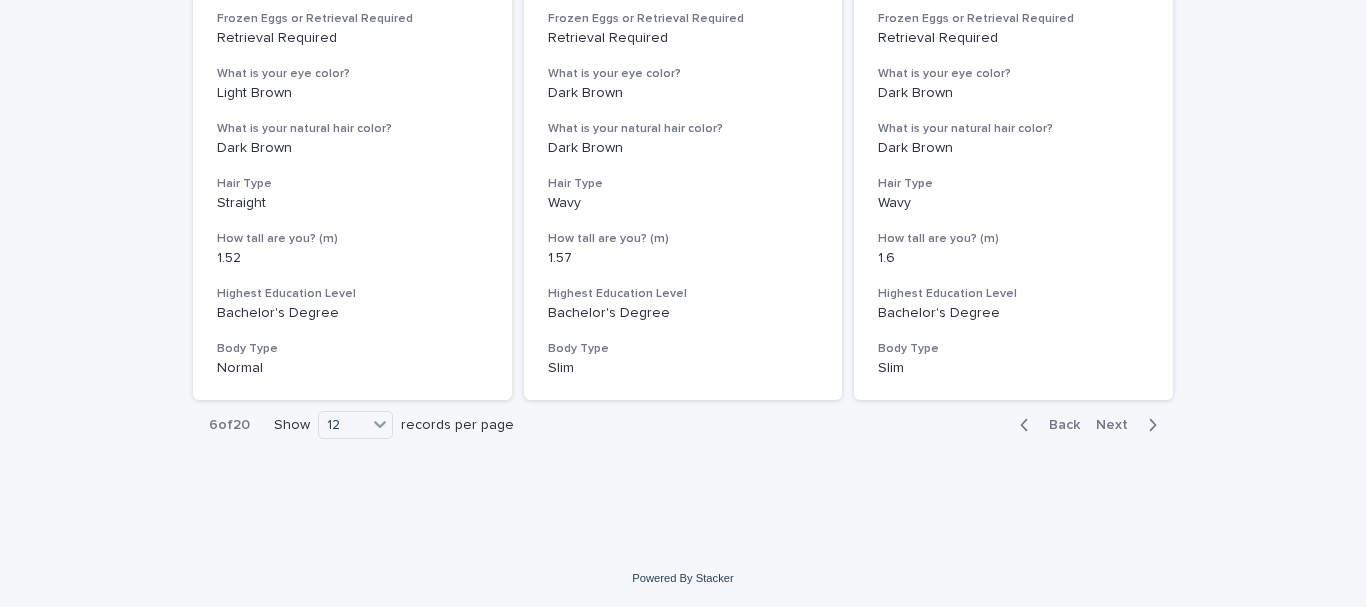 click on "Next" at bounding box center (1118, 425) 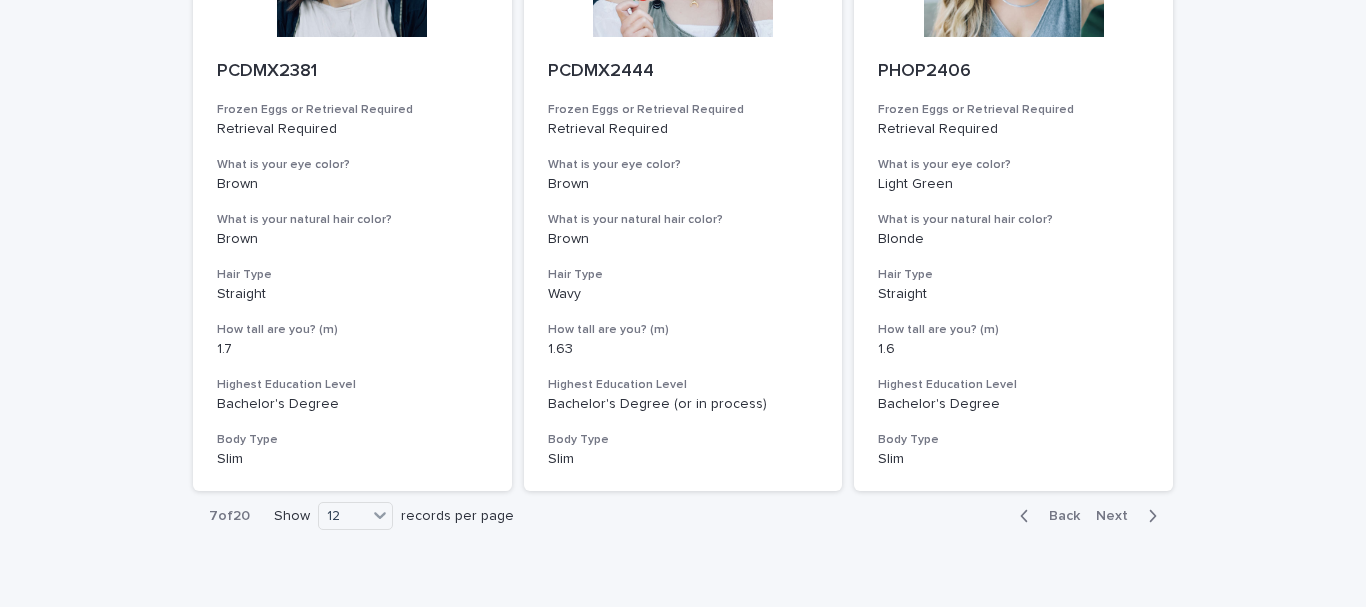 scroll, scrollTop: 2382, scrollLeft: 0, axis: vertical 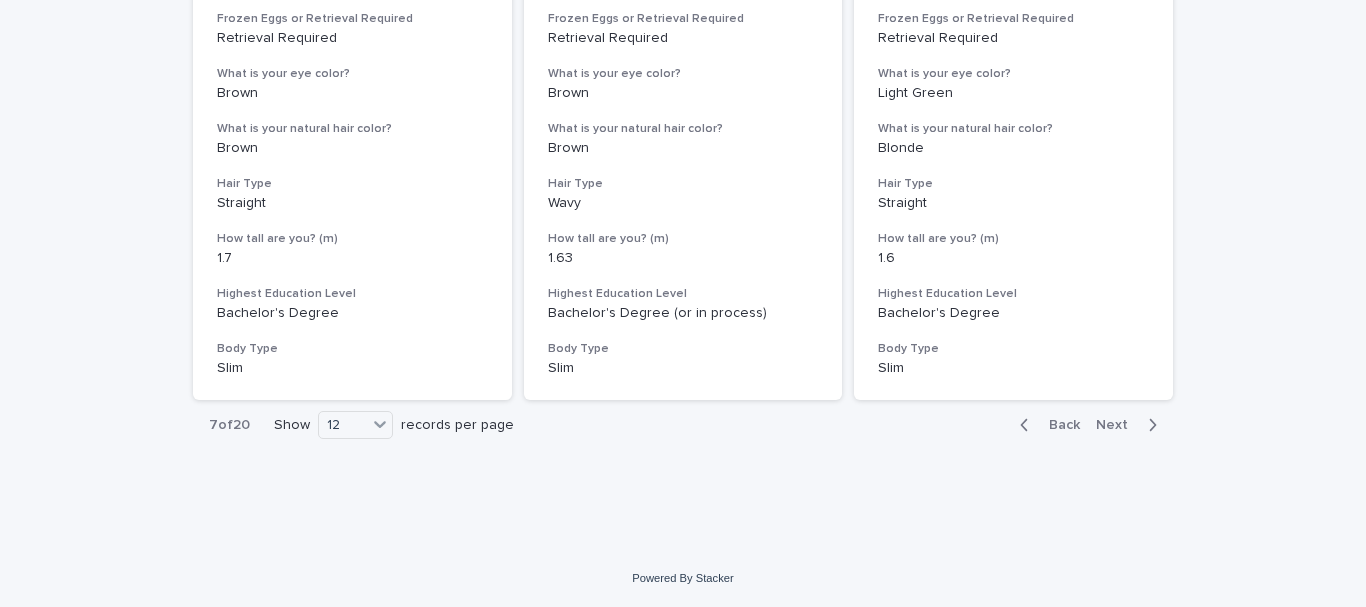 click on "Next" at bounding box center [1118, 425] 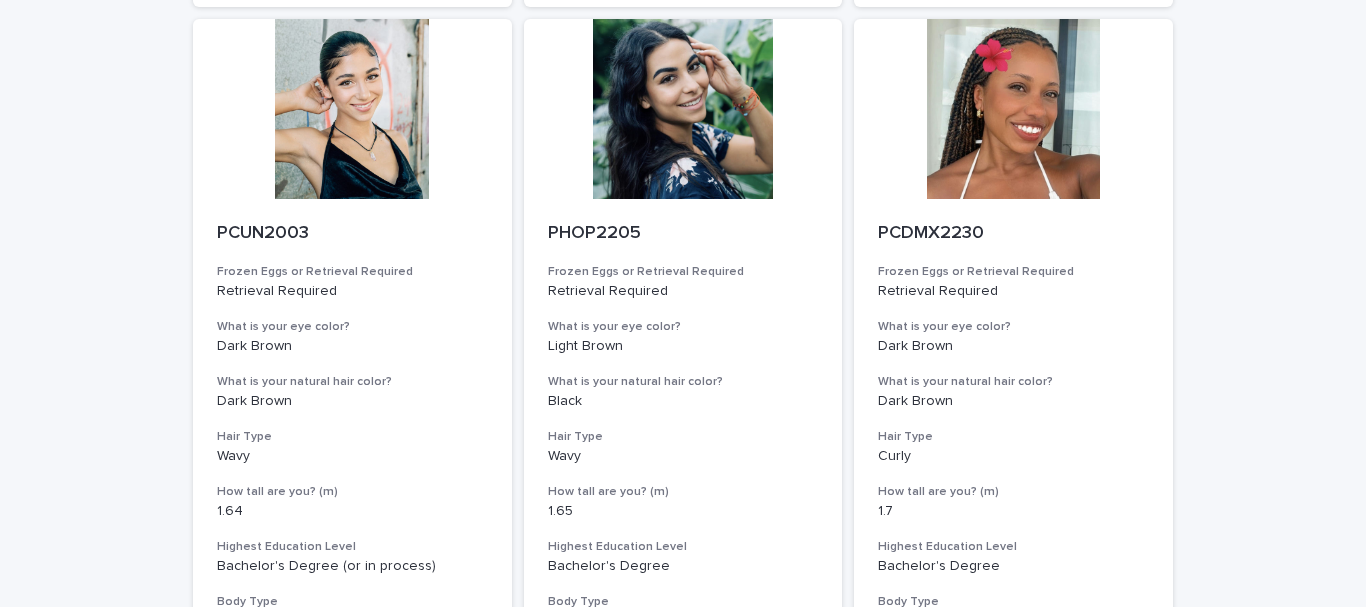scroll, scrollTop: 2382, scrollLeft: 0, axis: vertical 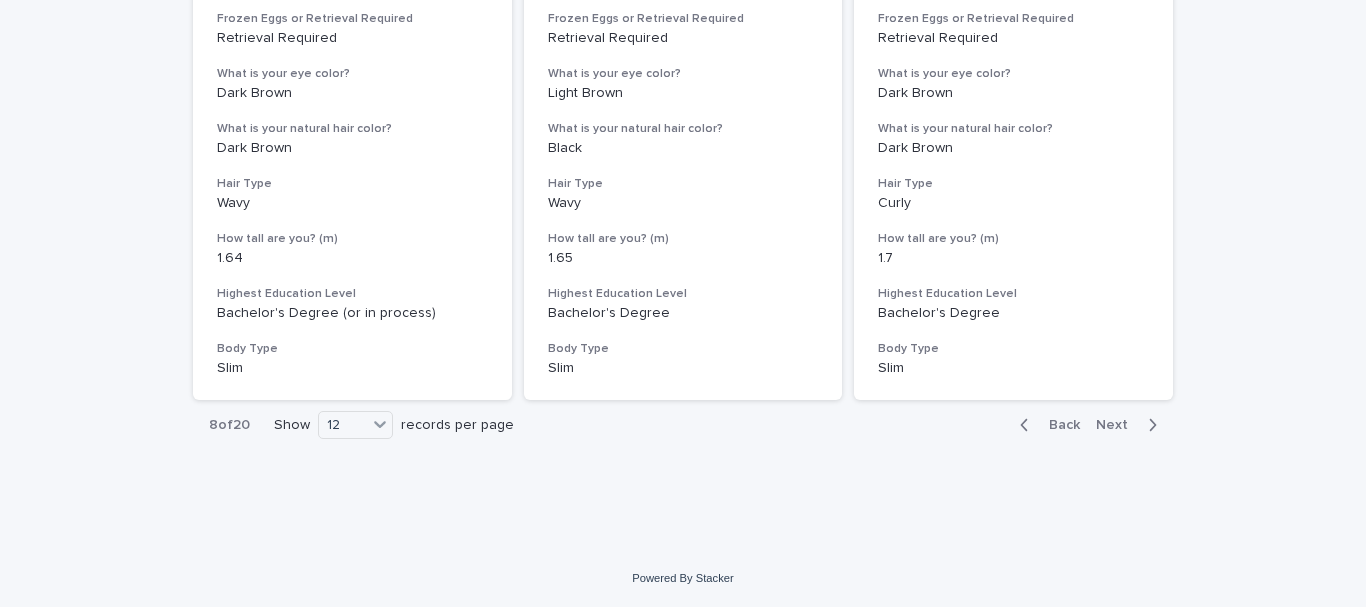 click on "Next" at bounding box center (1118, 425) 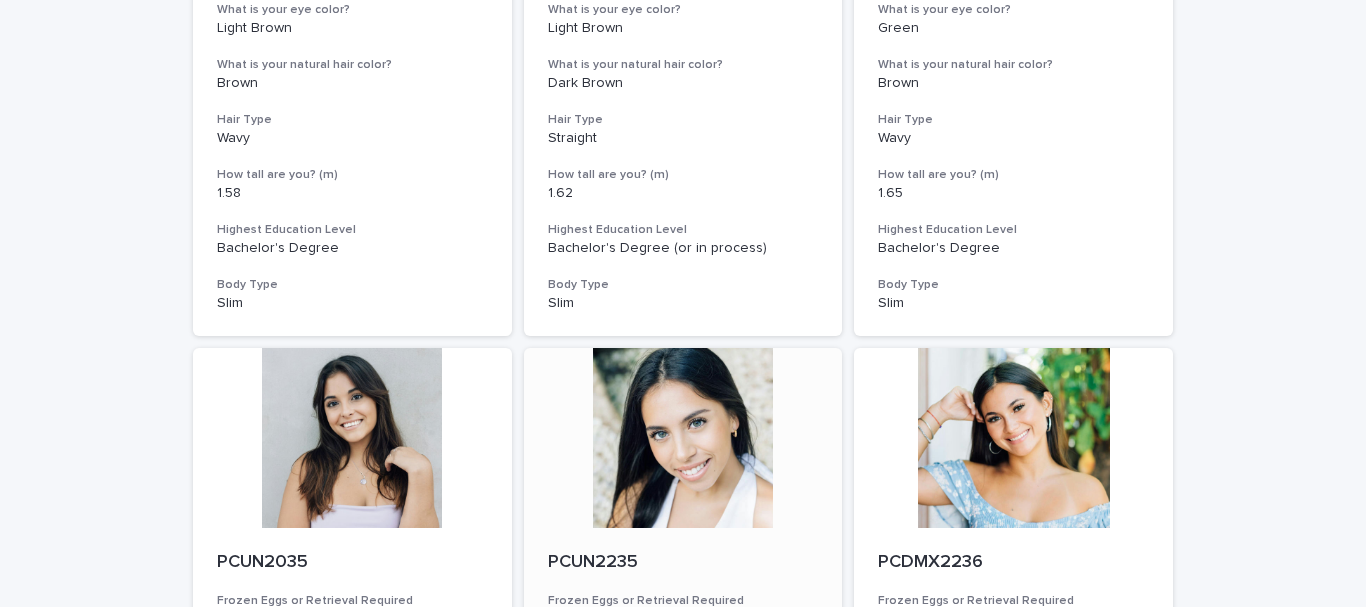 scroll, scrollTop: 2382, scrollLeft: 0, axis: vertical 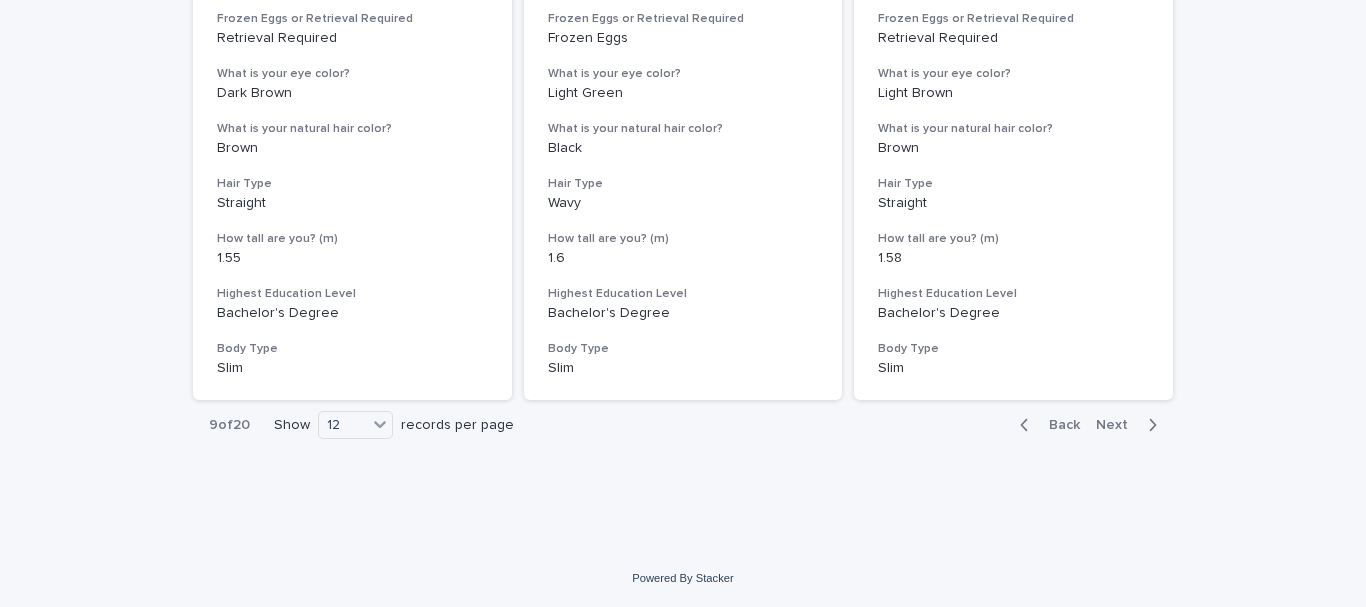 click on "Next" at bounding box center (1118, 425) 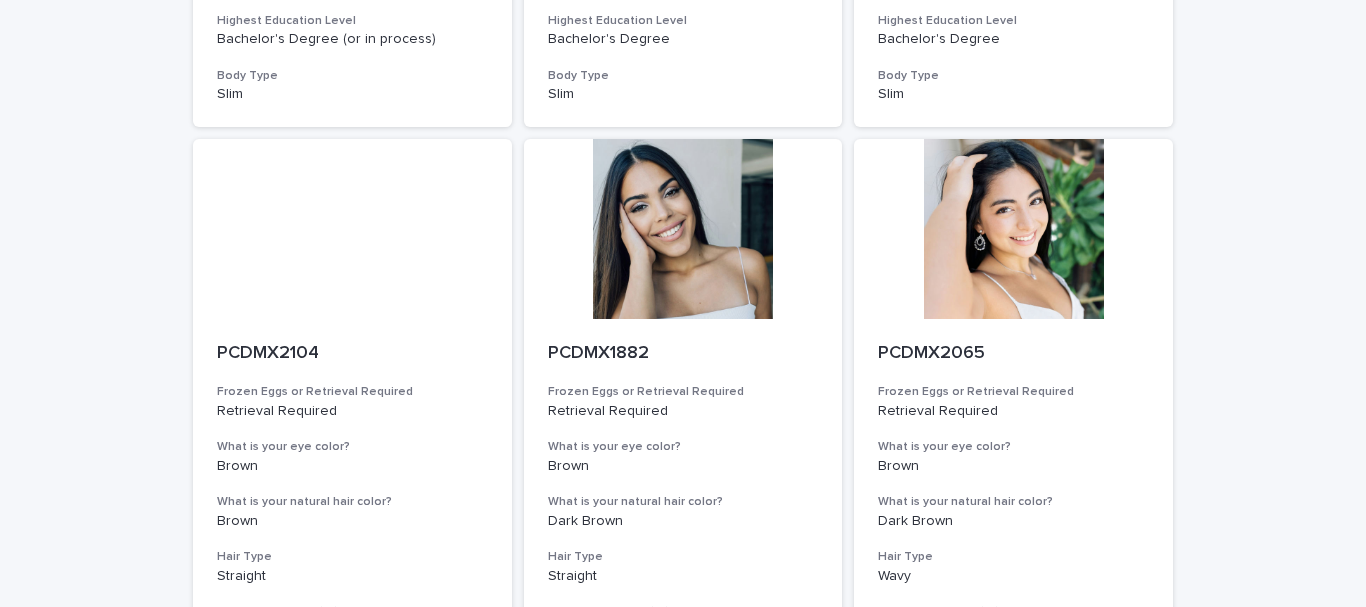 scroll, scrollTop: 2282, scrollLeft: 0, axis: vertical 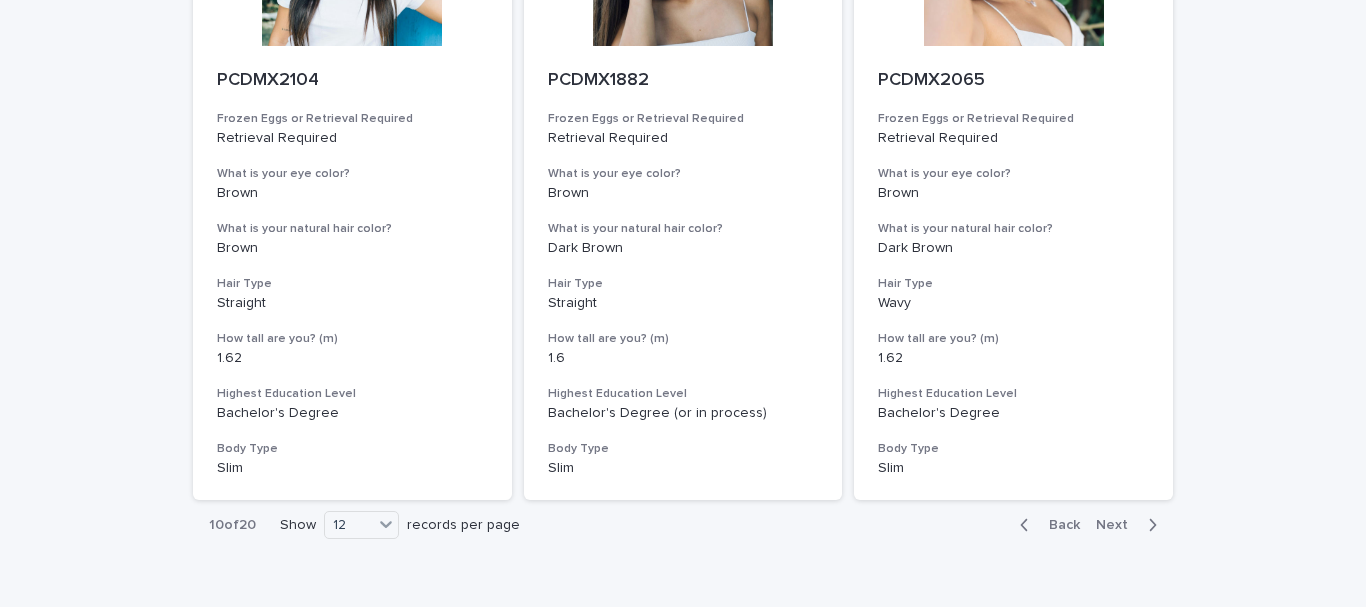 click on "Next" at bounding box center (1118, 525) 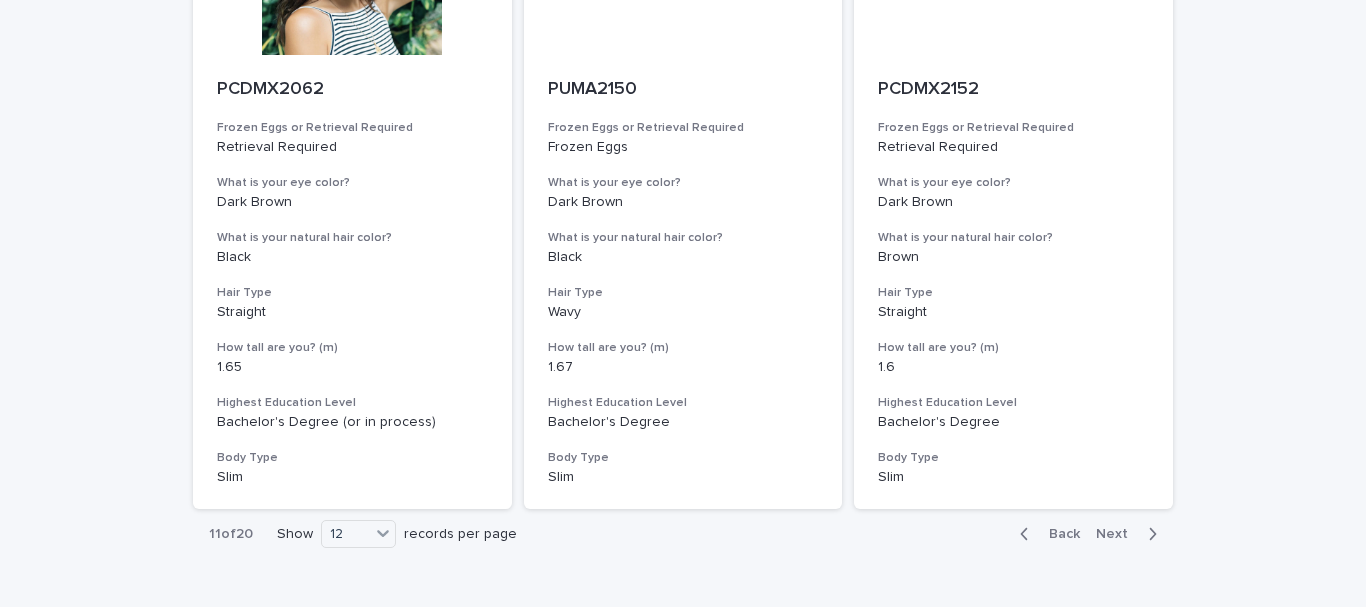 scroll, scrollTop: 2382, scrollLeft: 0, axis: vertical 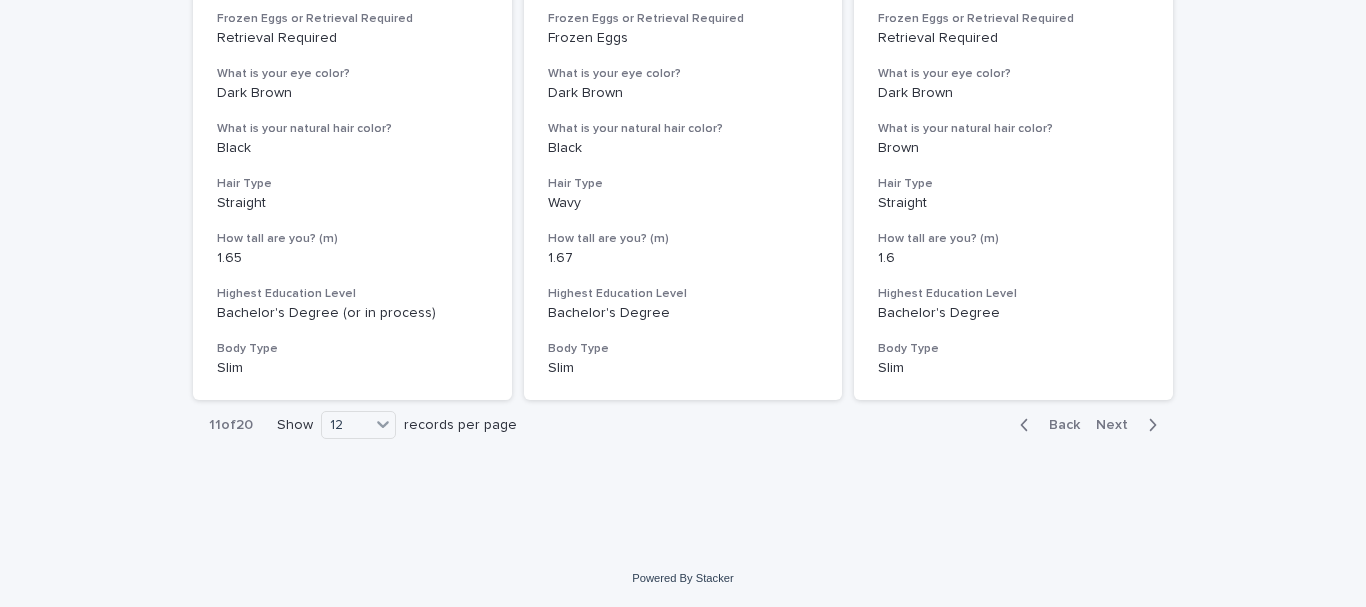 click on "Next" at bounding box center [1118, 425] 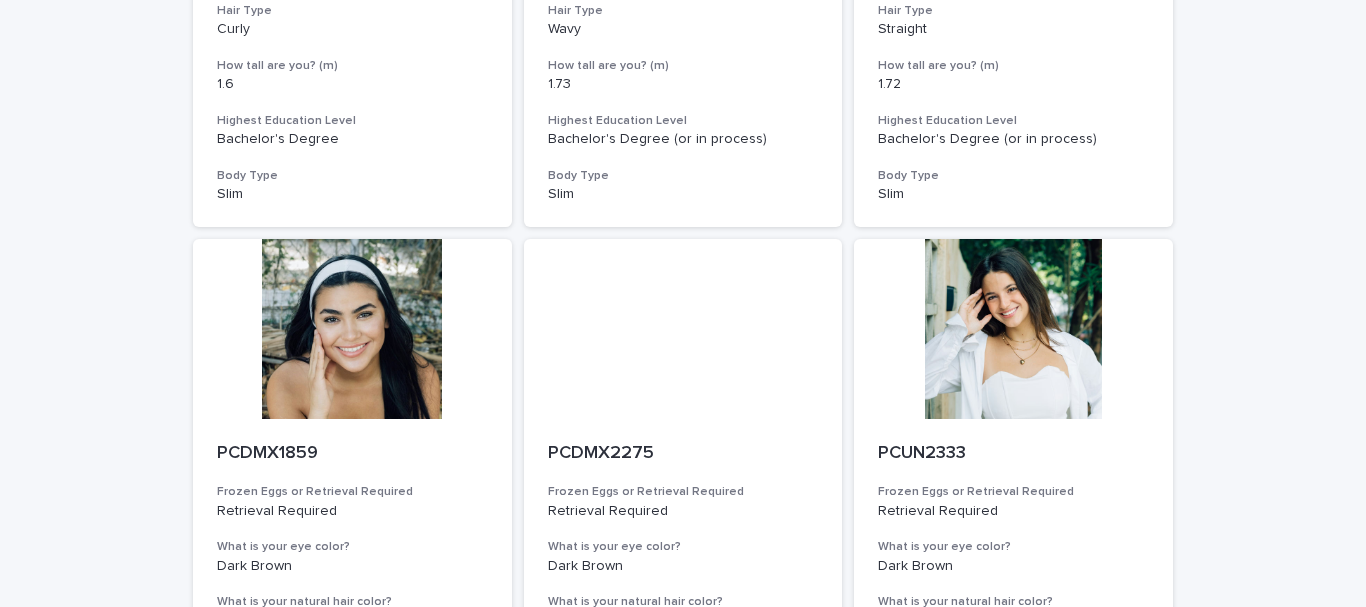scroll, scrollTop: 2382, scrollLeft: 0, axis: vertical 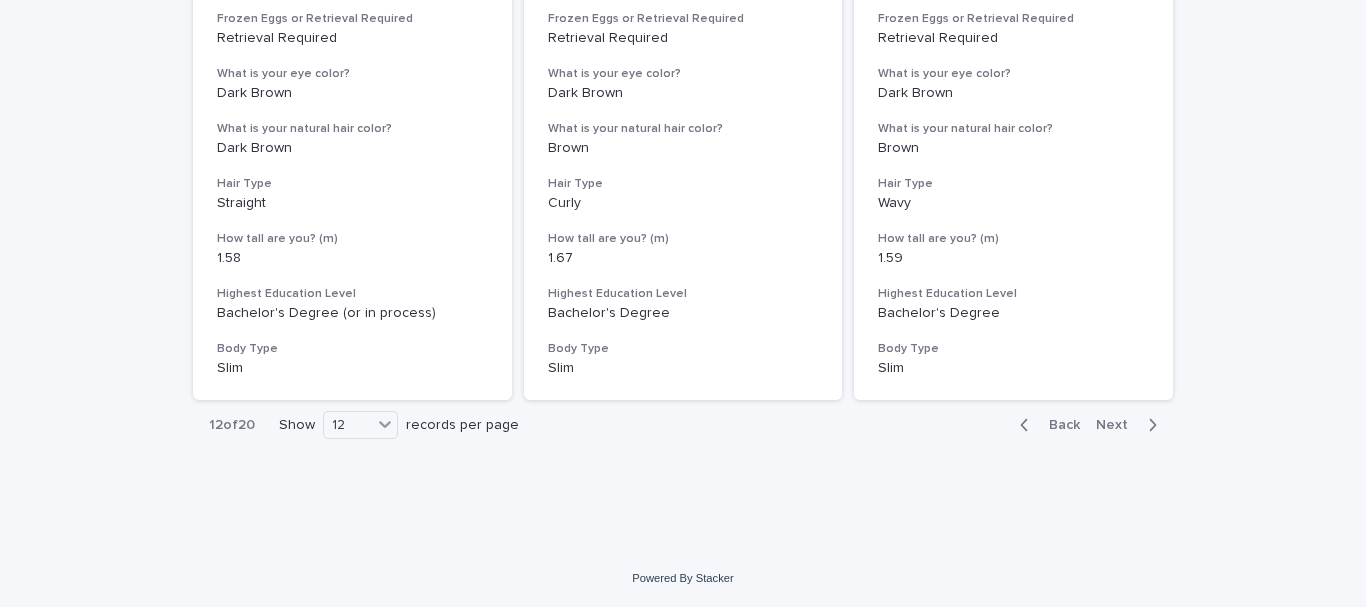 click on "Next" at bounding box center [1118, 425] 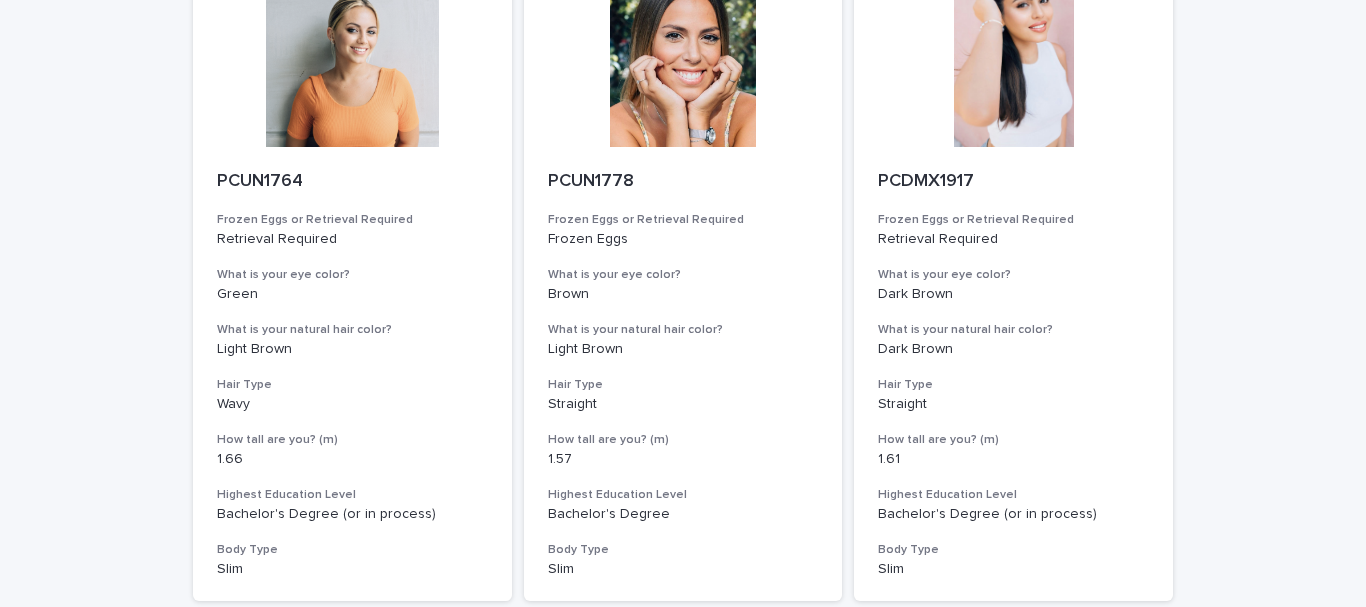 scroll, scrollTop: 2382, scrollLeft: 0, axis: vertical 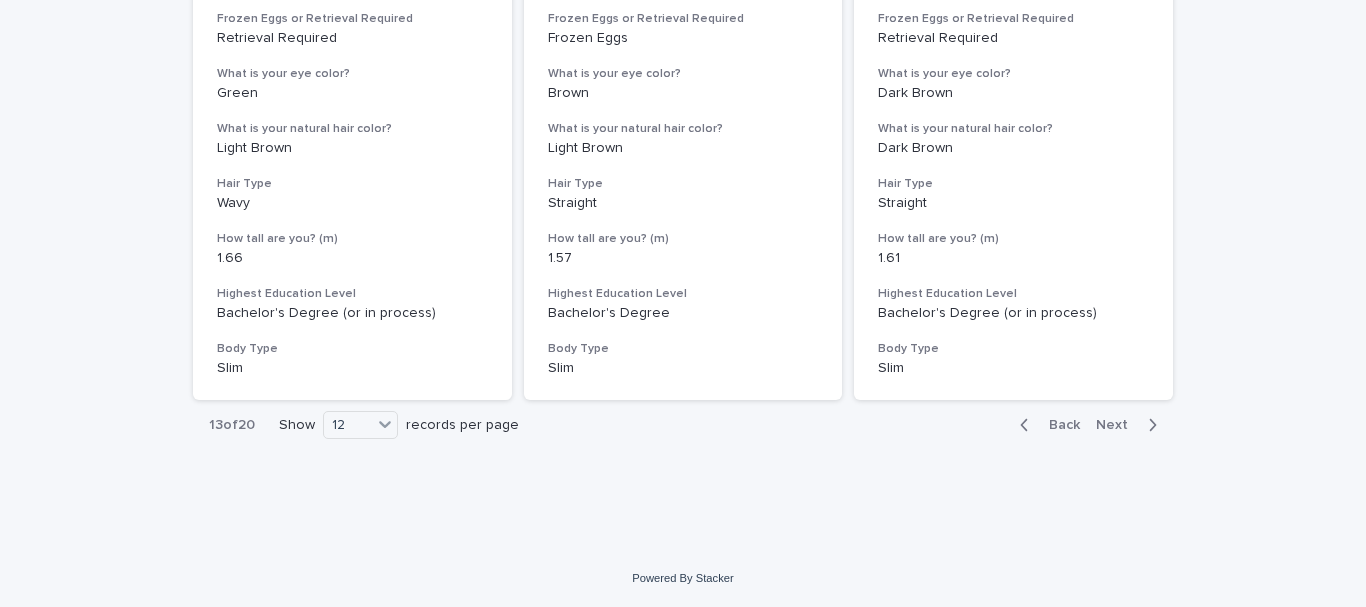 click on "Next" at bounding box center (1130, 425) 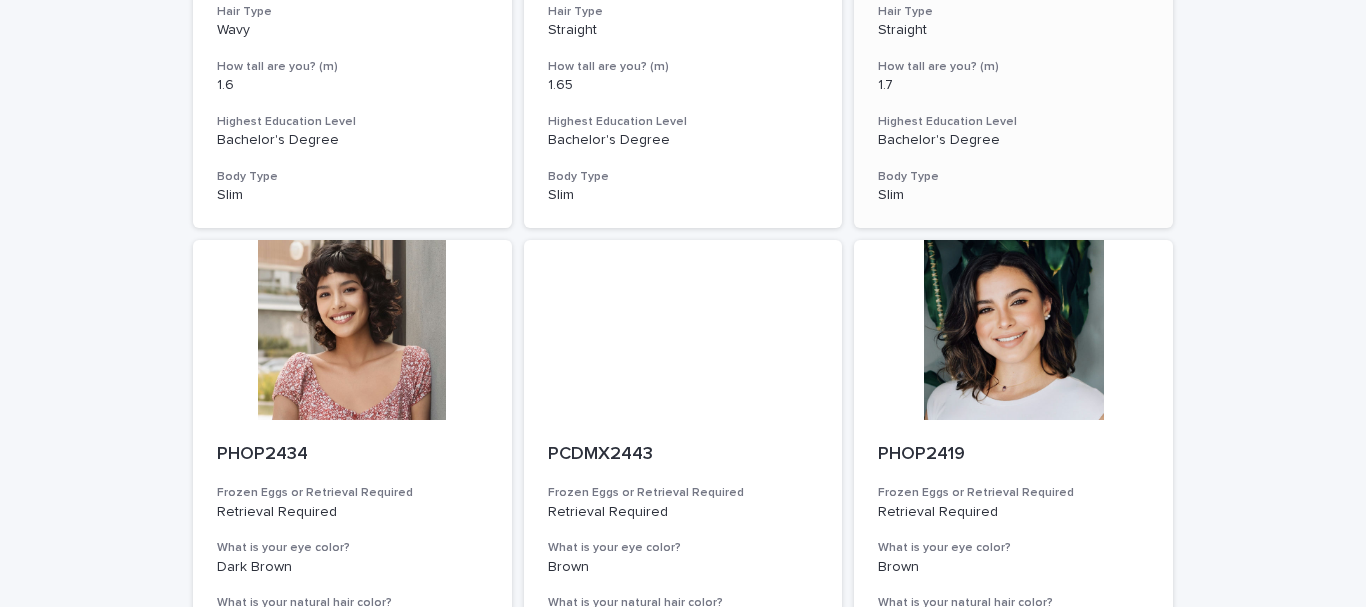 scroll, scrollTop: 1882, scrollLeft: 0, axis: vertical 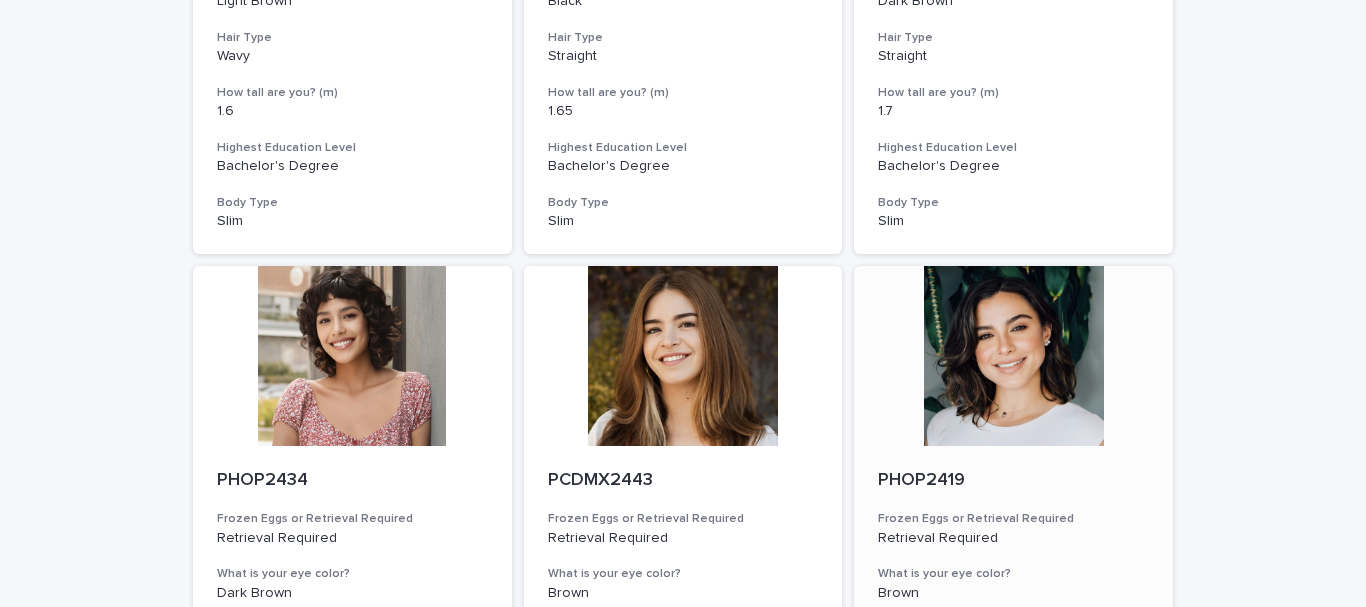 click at bounding box center (1013, 356) 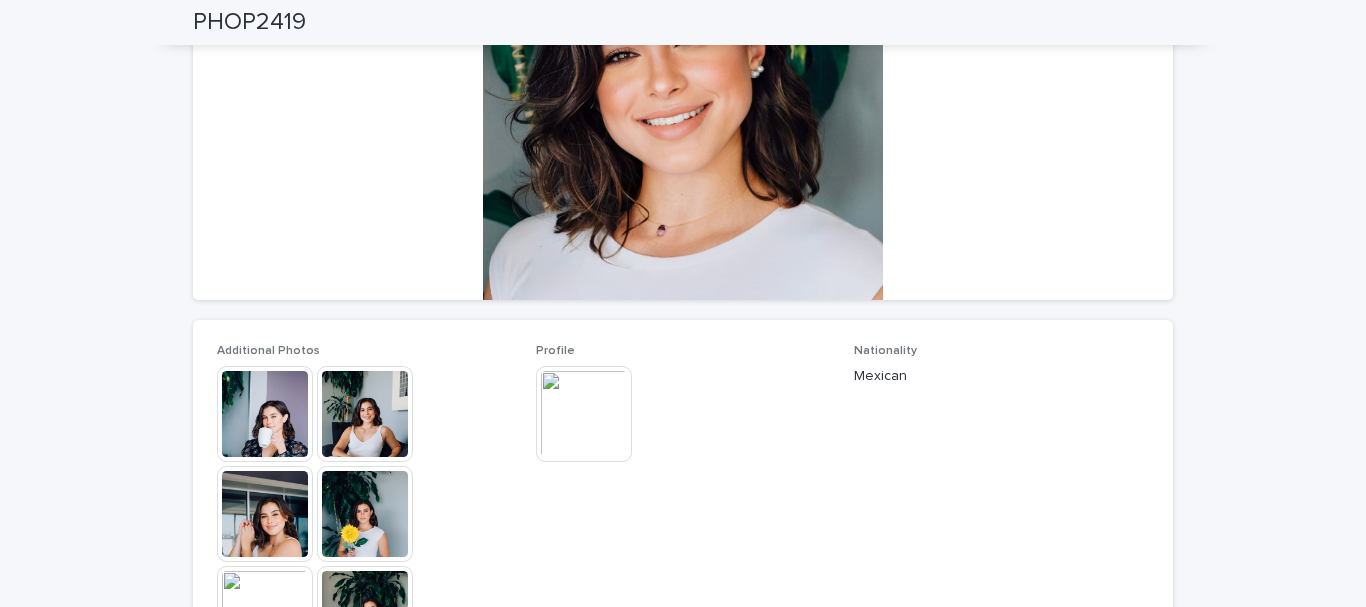 scroll, scrollTop: 200, scrollLeft: 0, axis: vertical 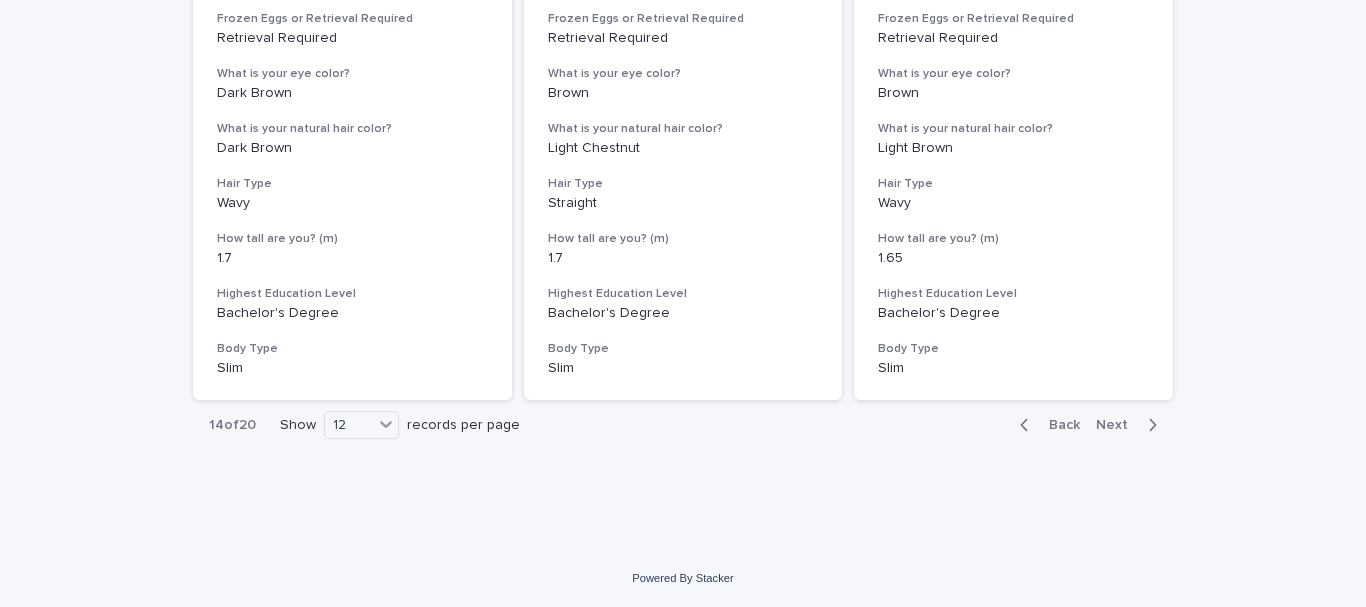click on "Next" at bounding box center [1118, 425] 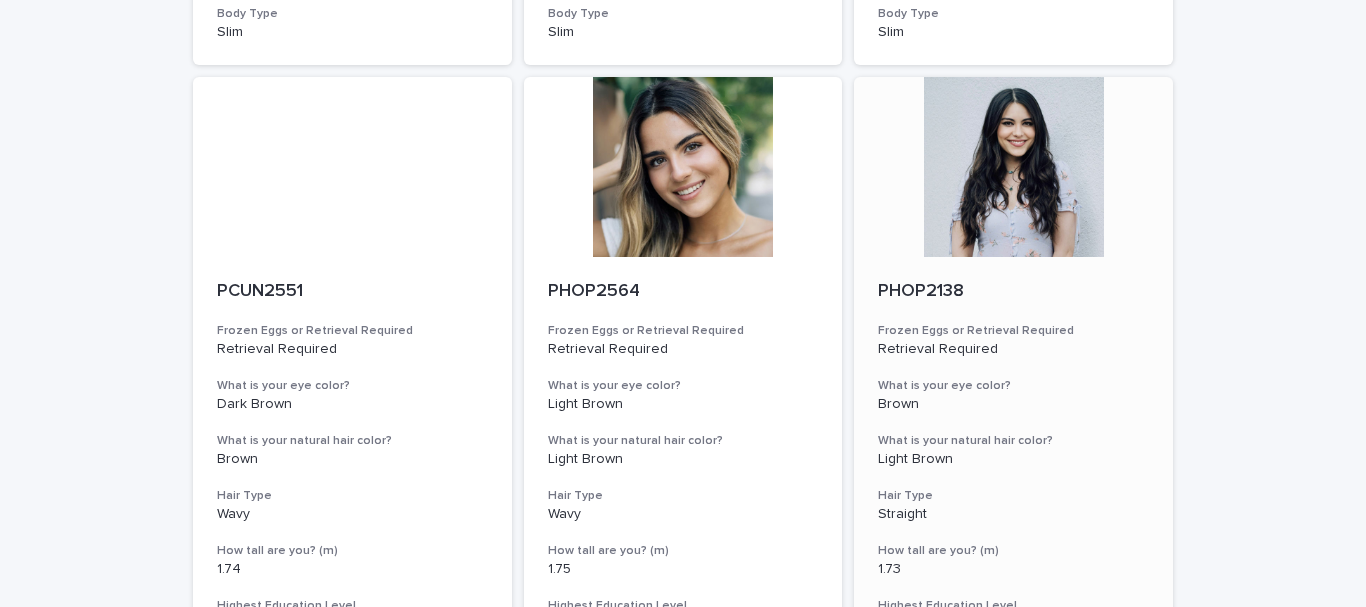 scroll, scrollTop: 1382, scrollLeft: 0, axis: vertical 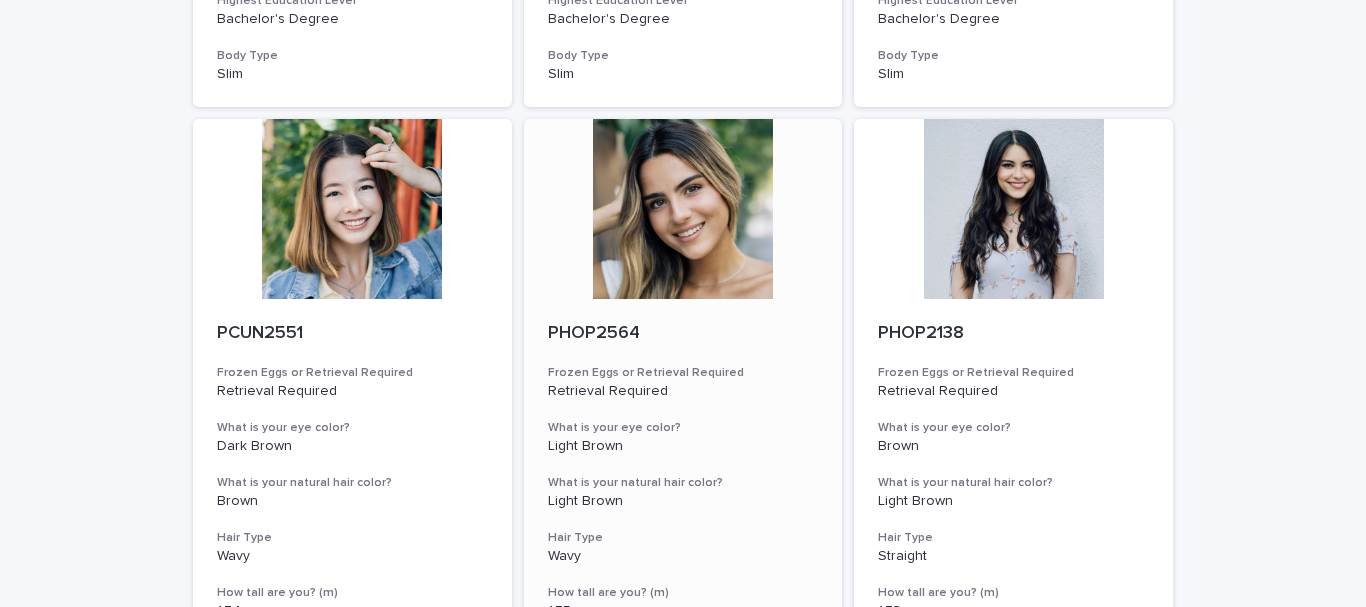 click at bounding box center [683, 209] 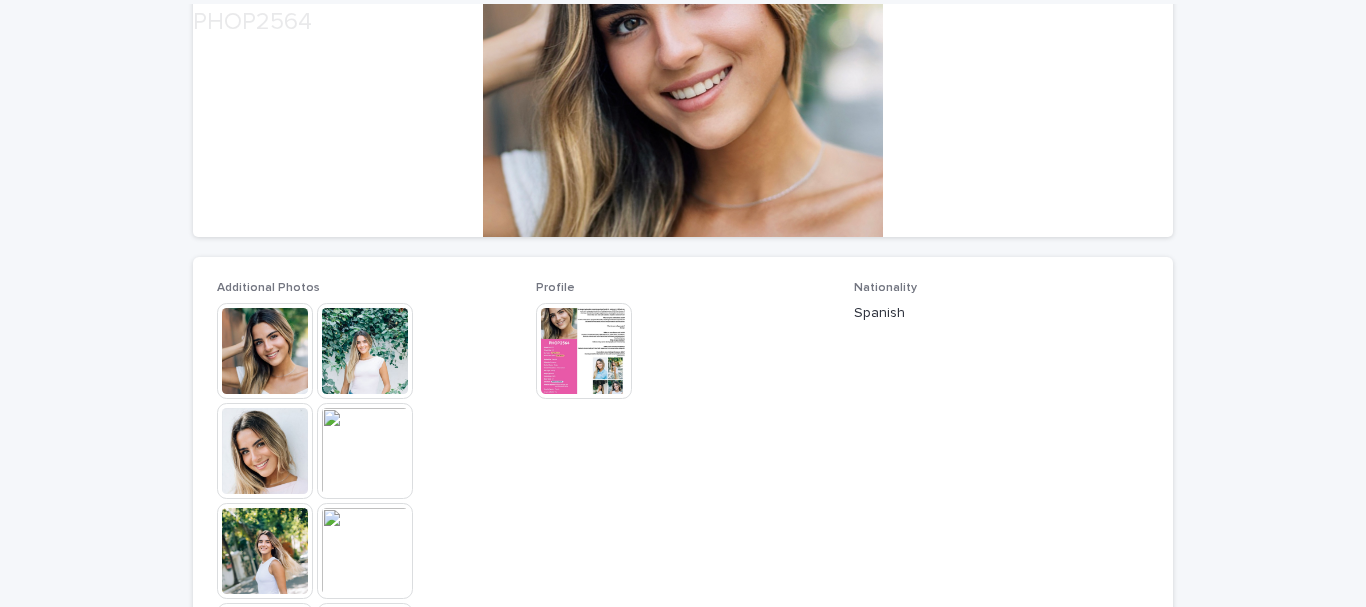 scroll, scrollTop: 400, scrollLeft: 0, axis: vertical 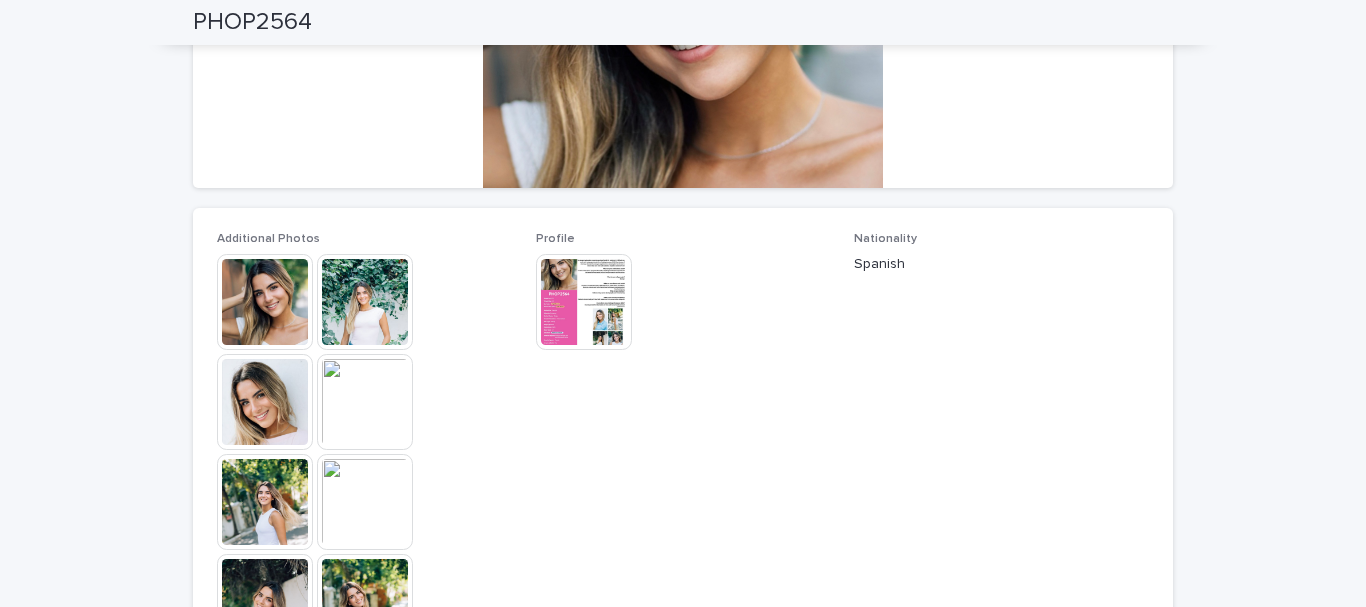 click at bounding box center (265, 302) 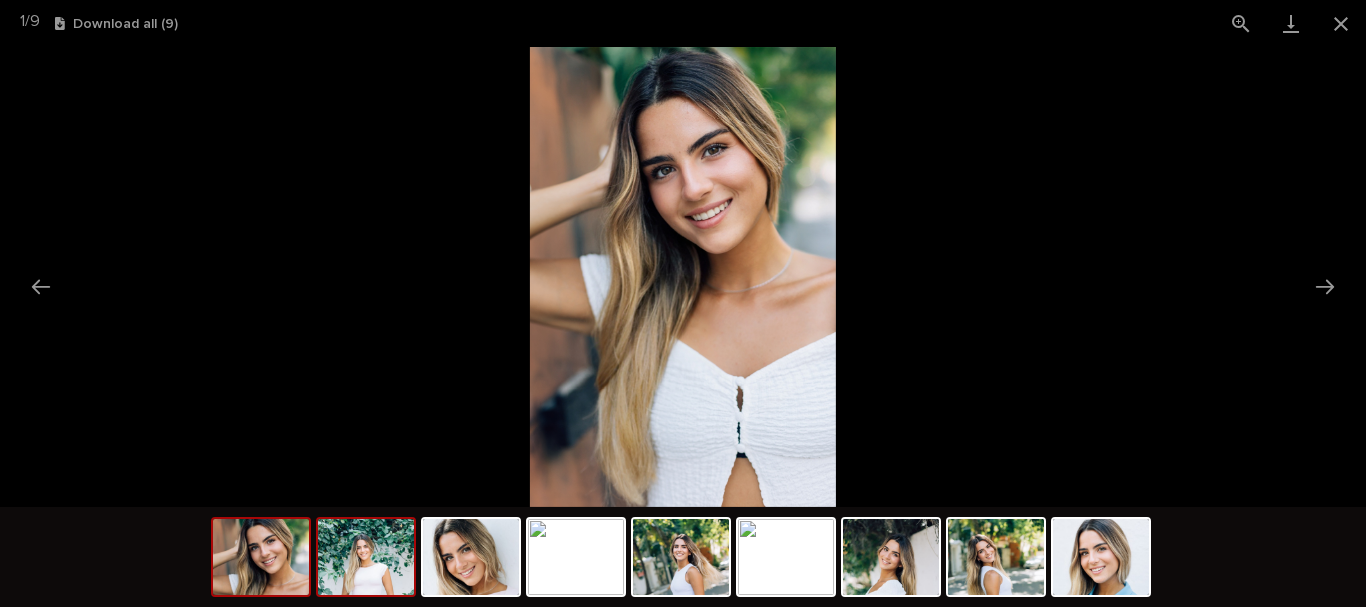 click at bounding box center [366, 557] 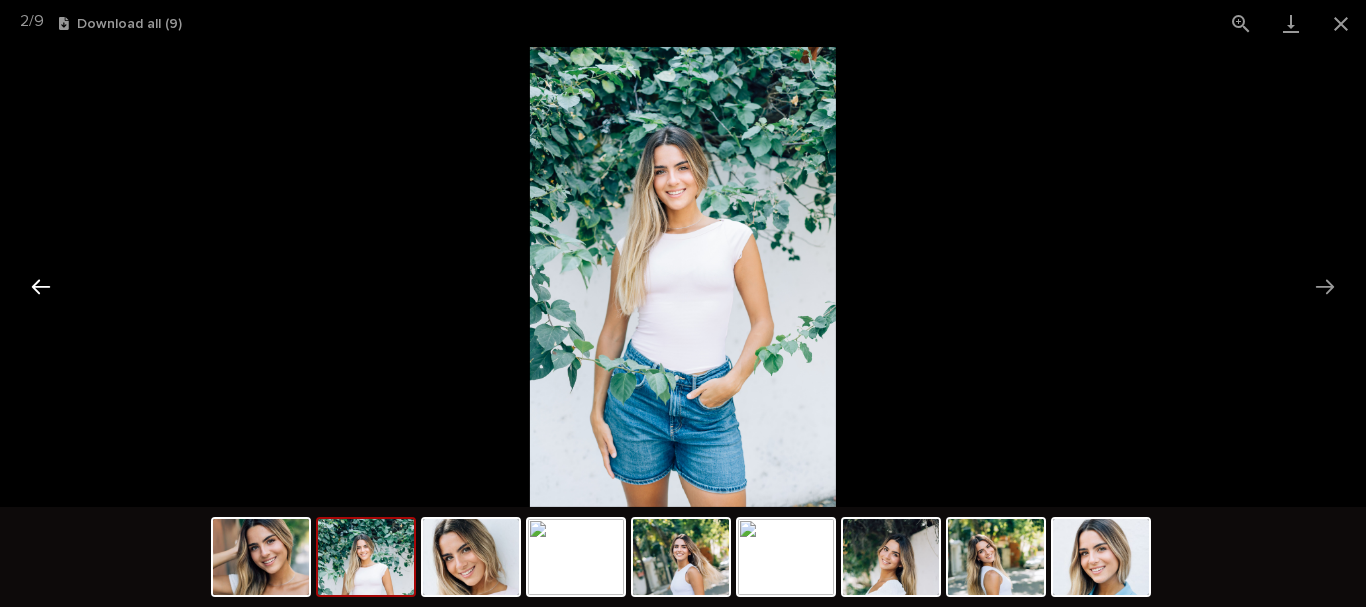 click at bounding box center [41, 286] 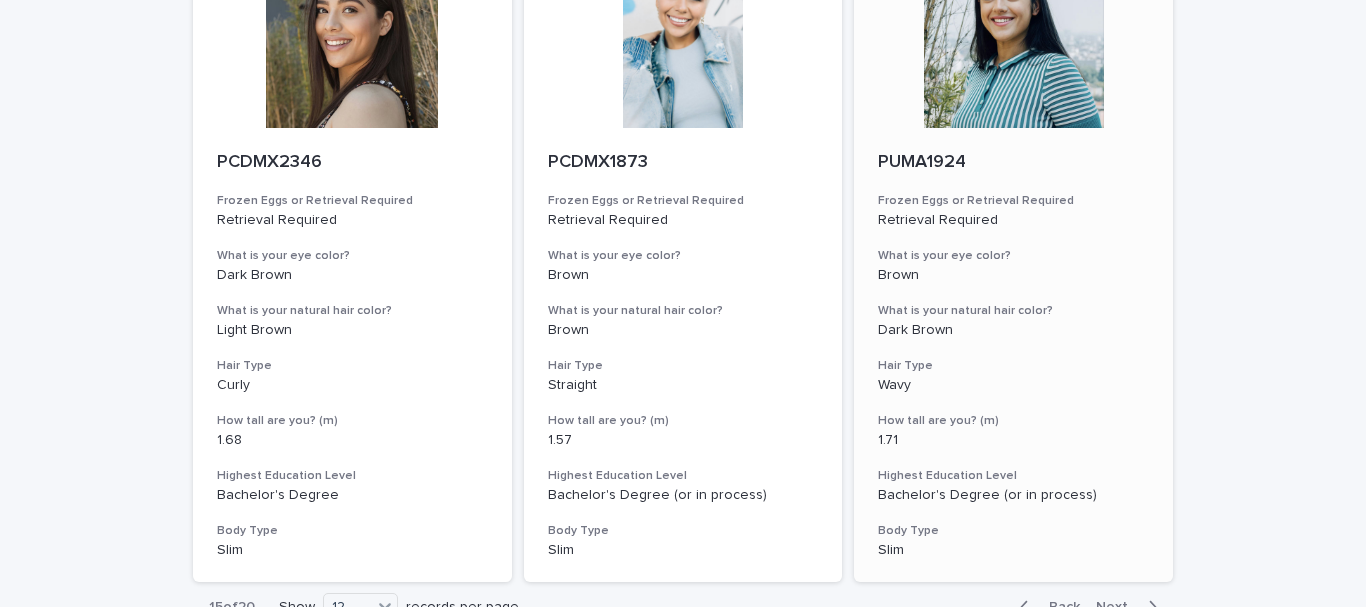 scroll, scrollTop: 2382, scrollLeft: 0, axis: vertical 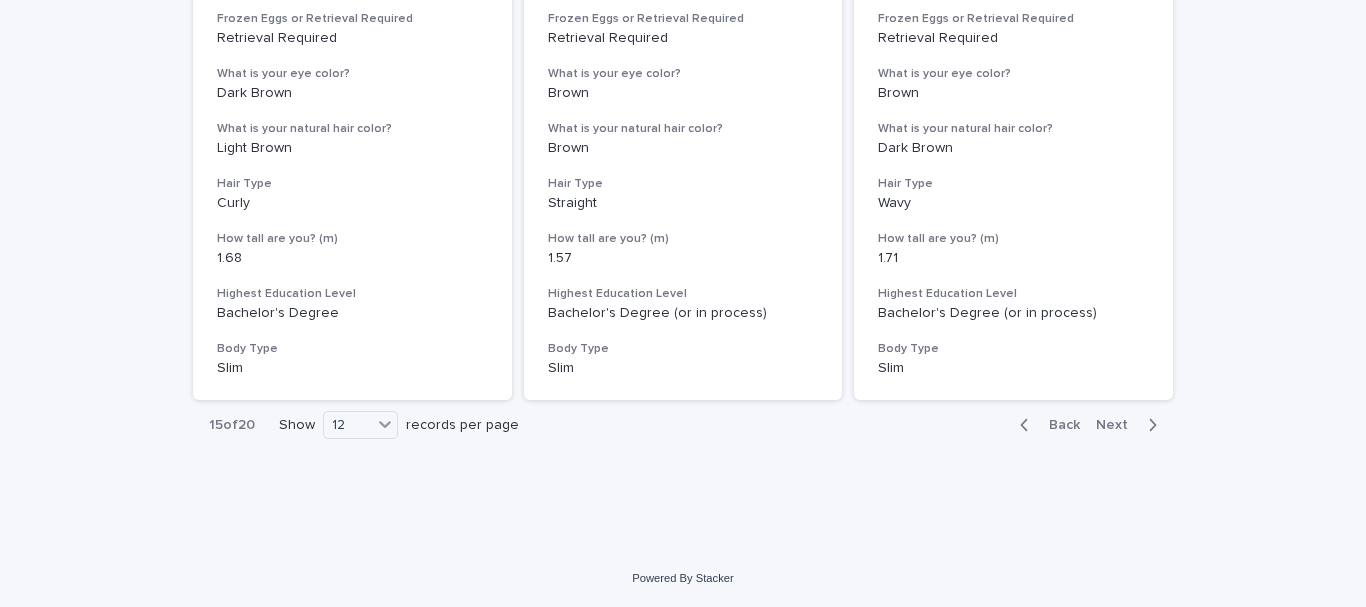 click on "Next" at bounding box center [1118, 425] 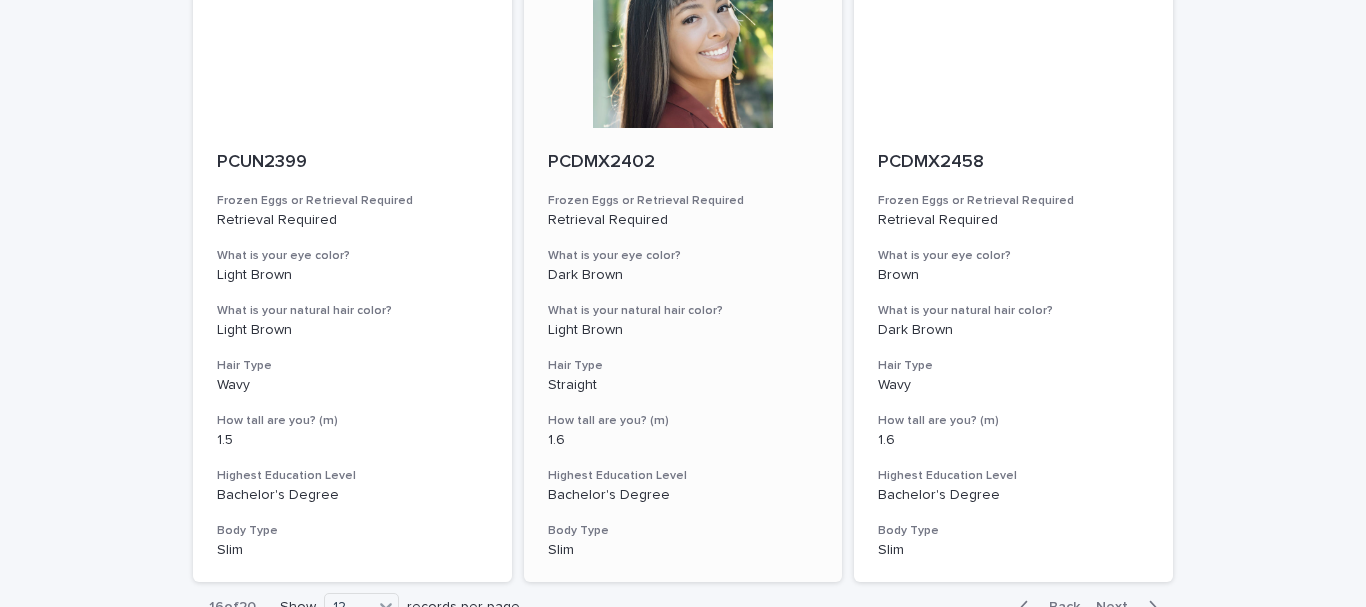 scroll, scrollTop: 2382, scrollLeft: 0, axis: vertical 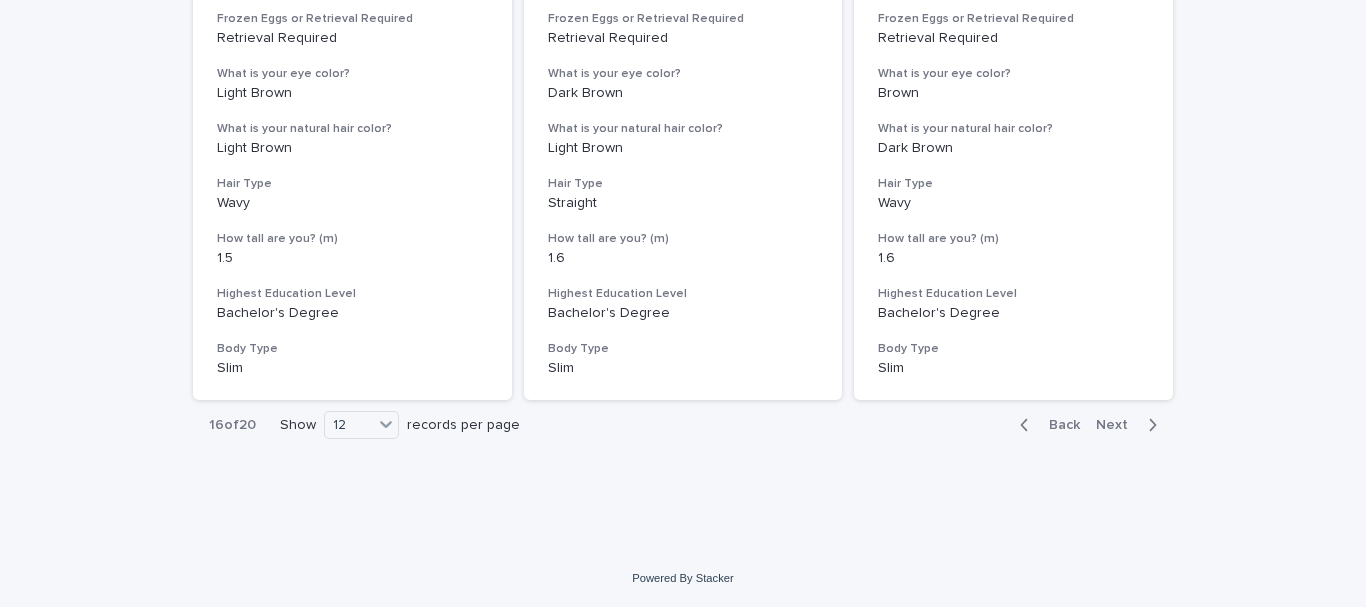 click on "Next" at bounding box center (1118, 425) 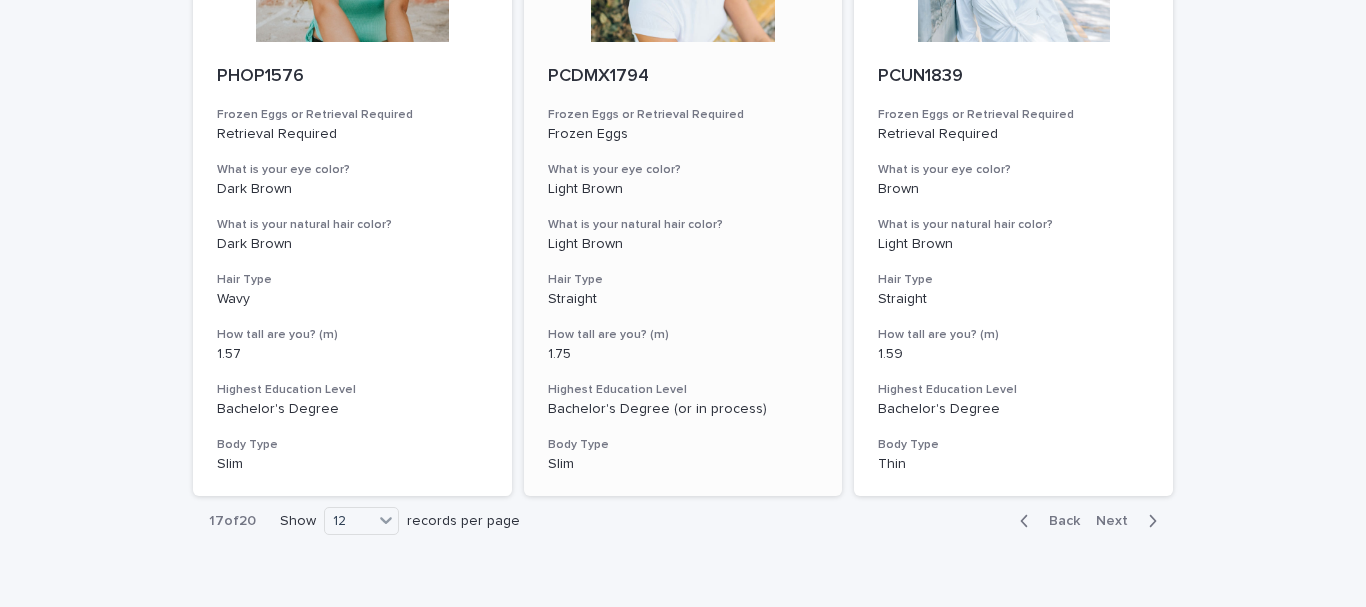 scroll, scrollTop: 2382, scrollLeft: 0, axis: vertical 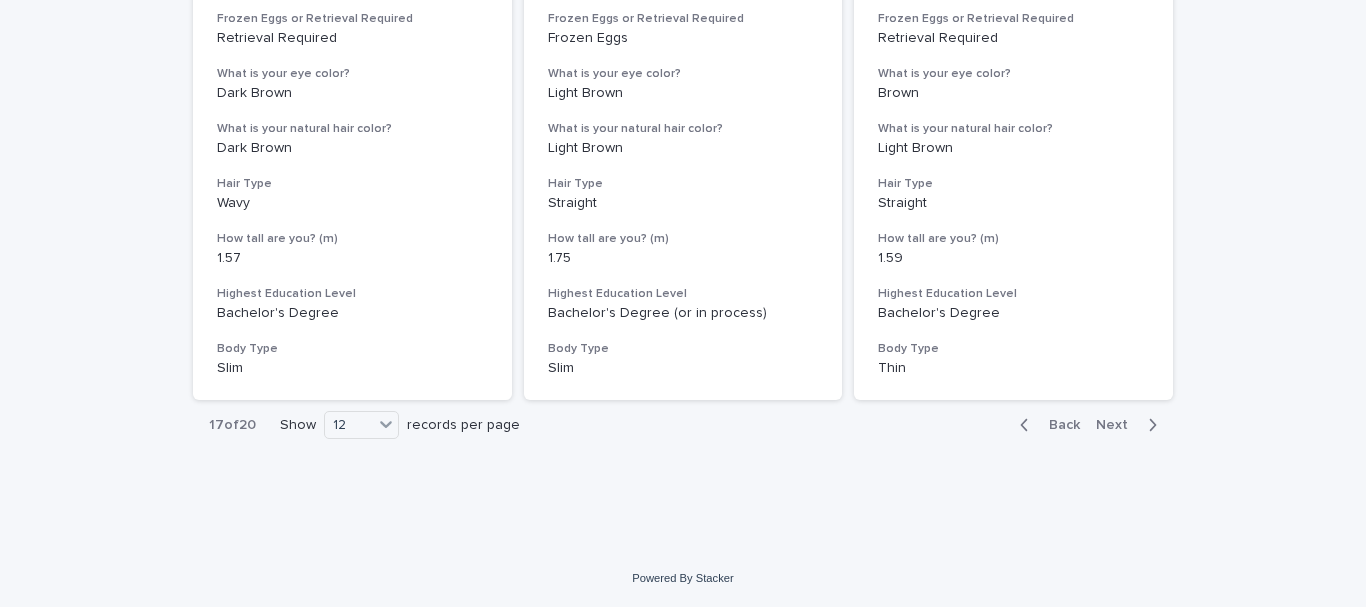 click on "Next" at bounding box center [1118, 425] 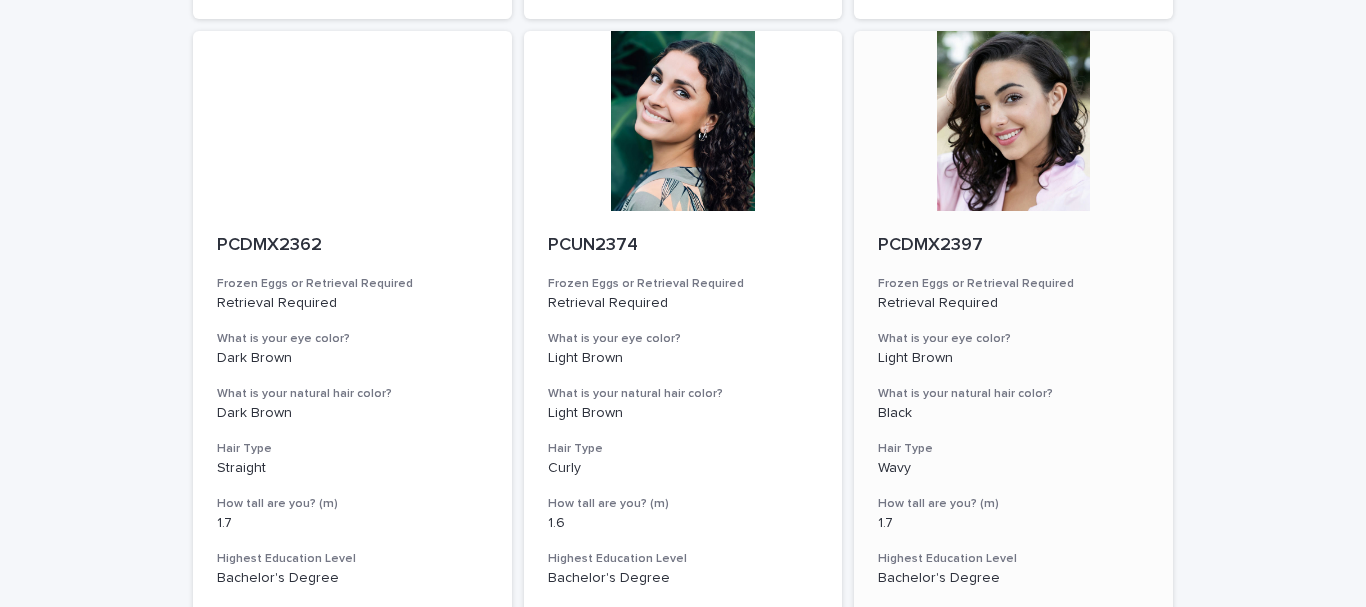 scroll, scrollTop: 2382, scrollLeft: 0, axis: vertical 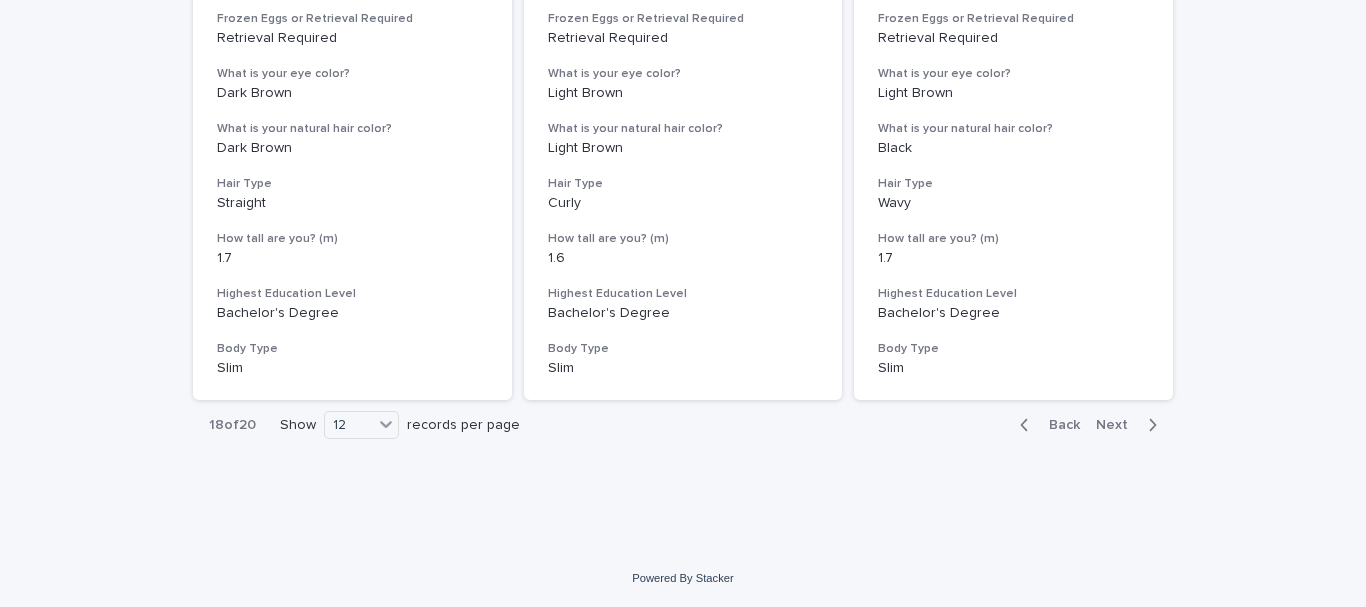 click on "Next" at bounding box center (1118, 425) 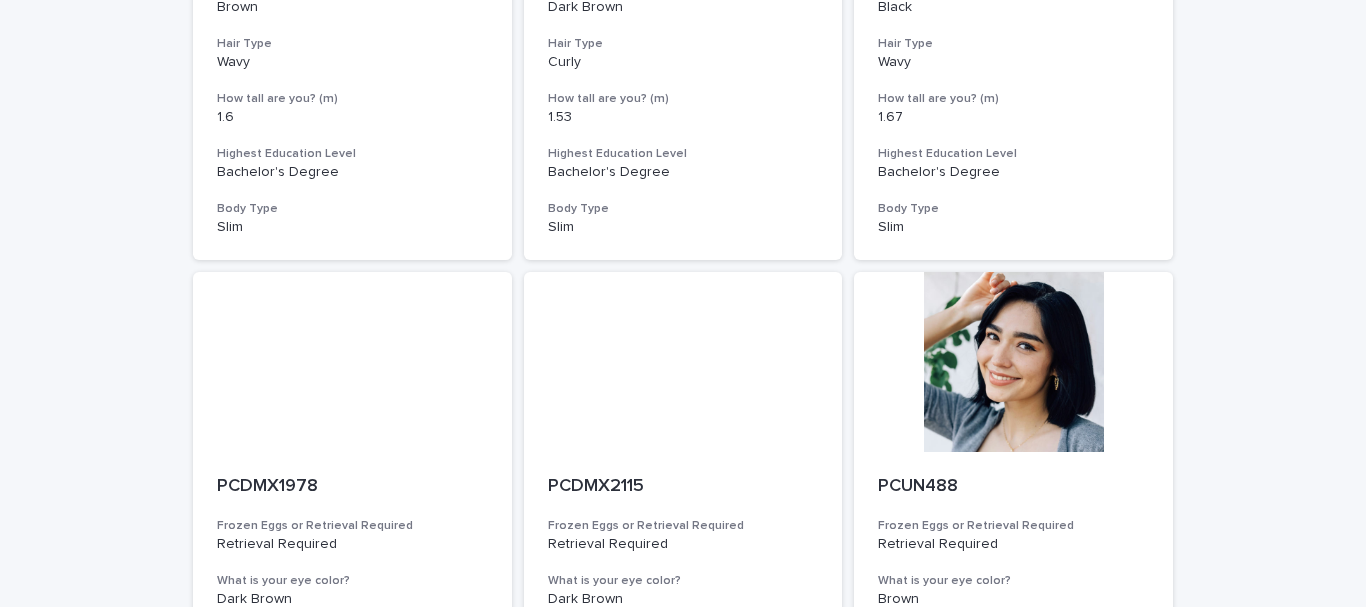 scroll, scrollTop: 1182, scrollLeft: 0, axis: vertical 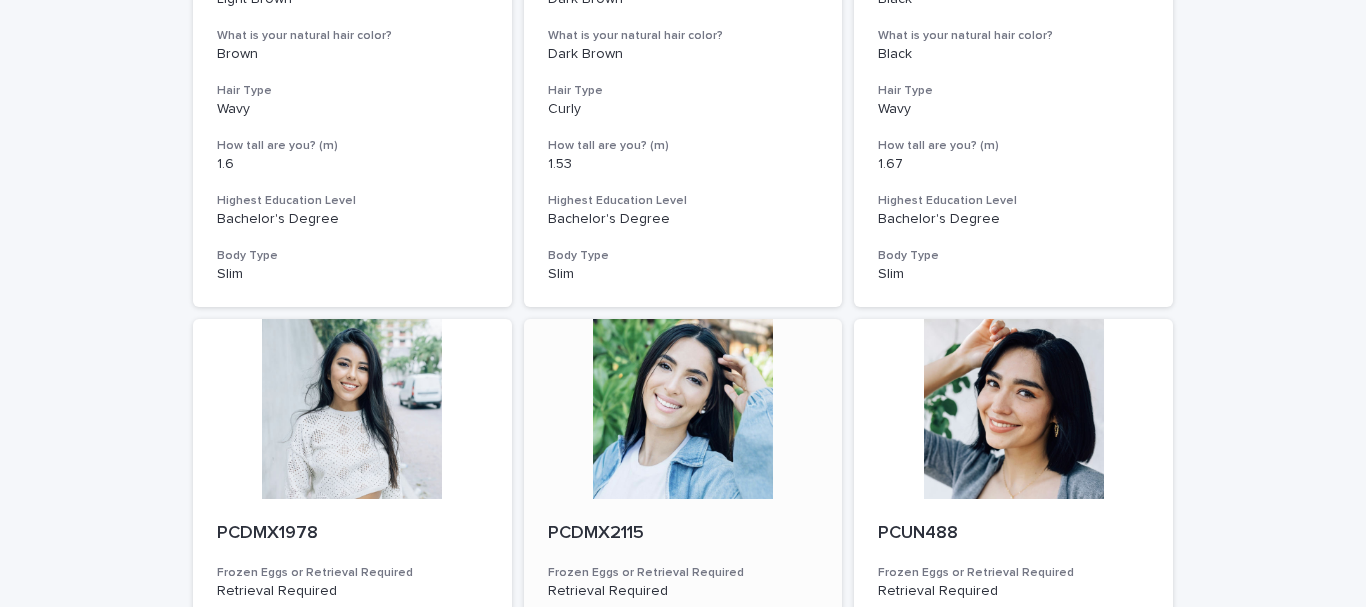 click at bounding box center [683, 409] 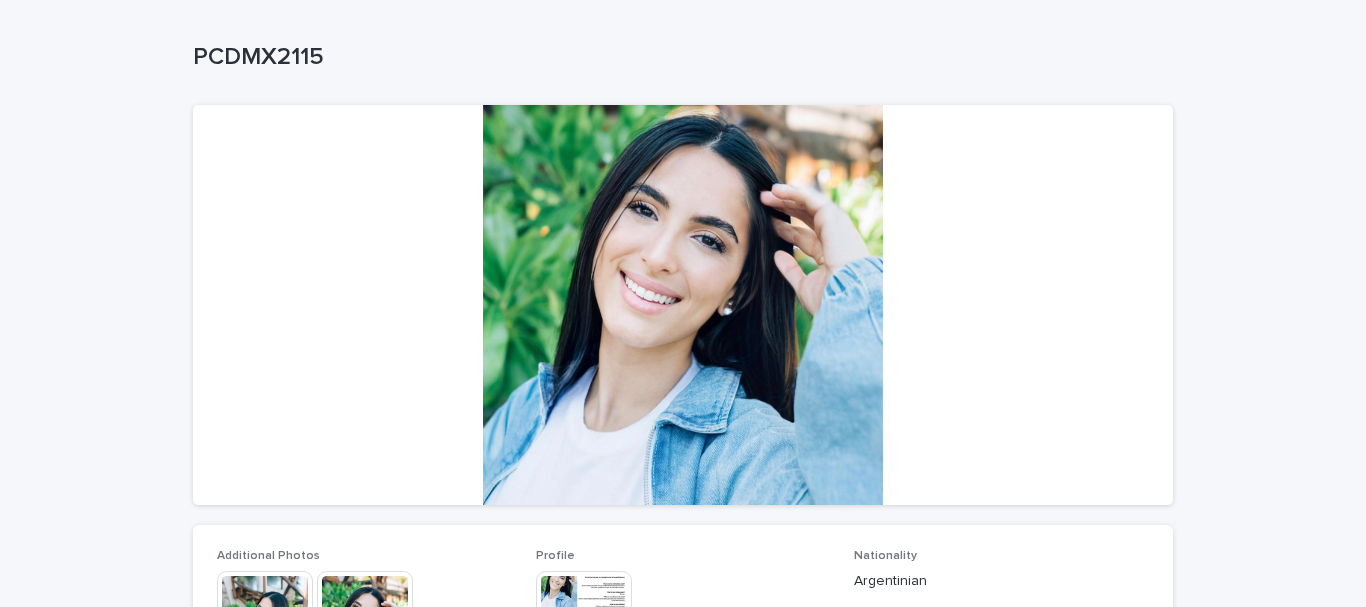 scroll, scrollTop: 200, scrollLeft: 0, axis: vertical 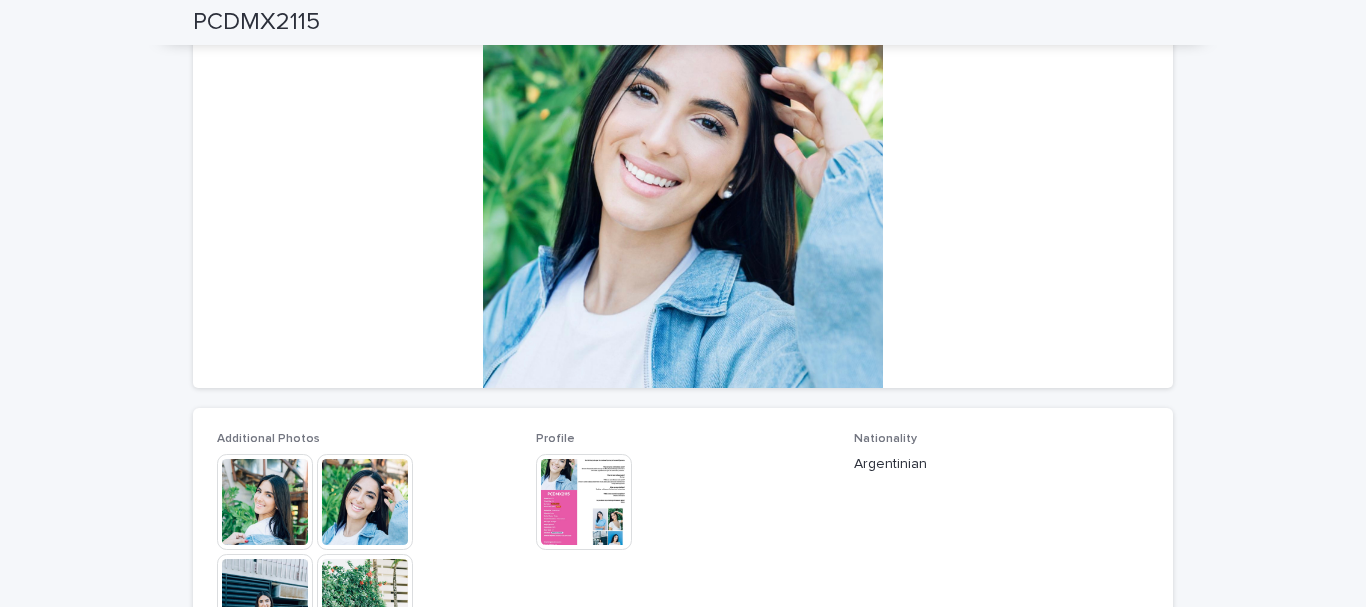 click at bounding box center [265, 502] 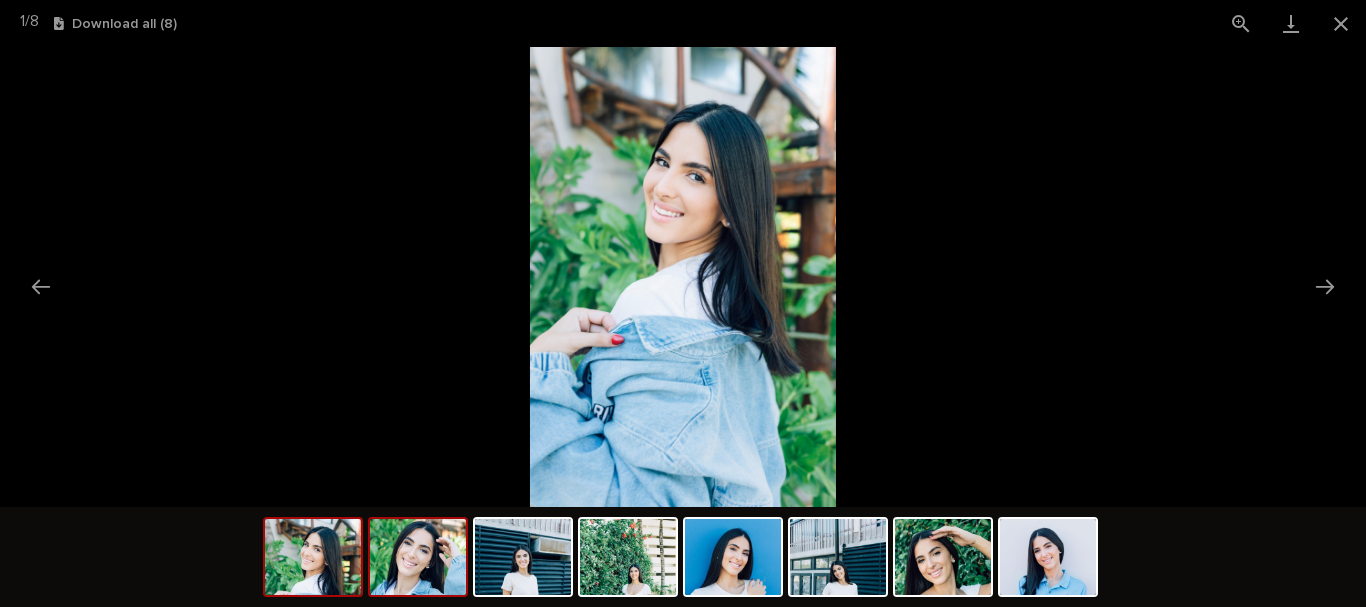click at bounding box center [418, 557] 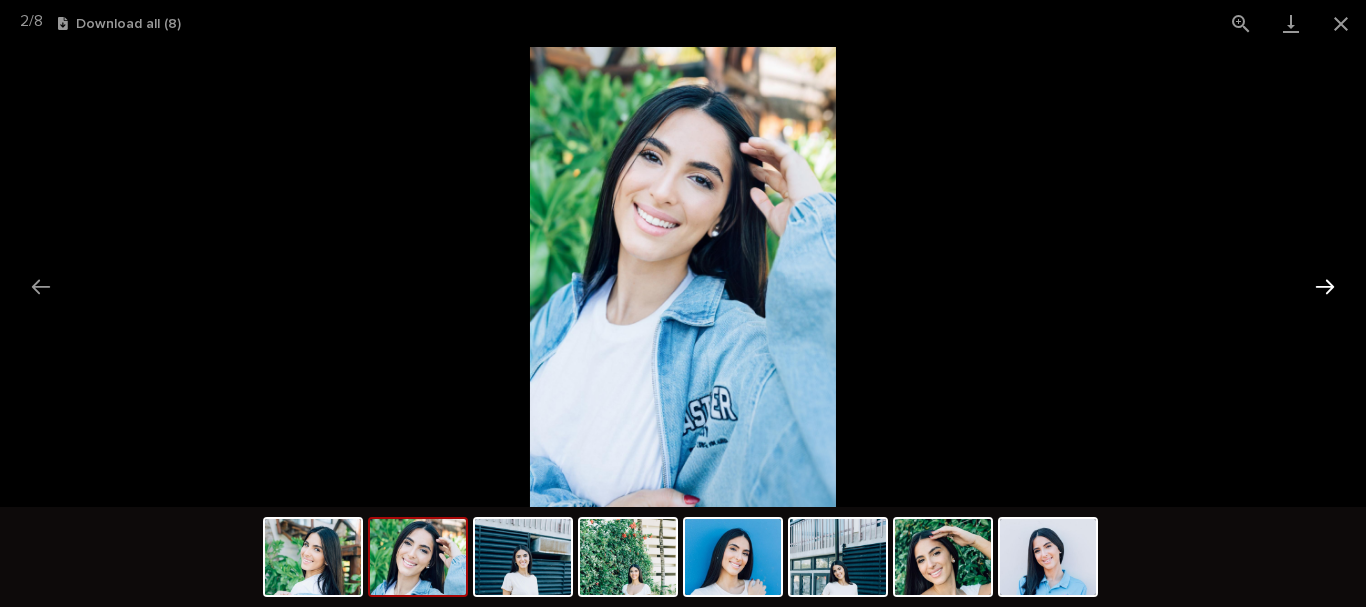 click at bounding box center (1325, 286) 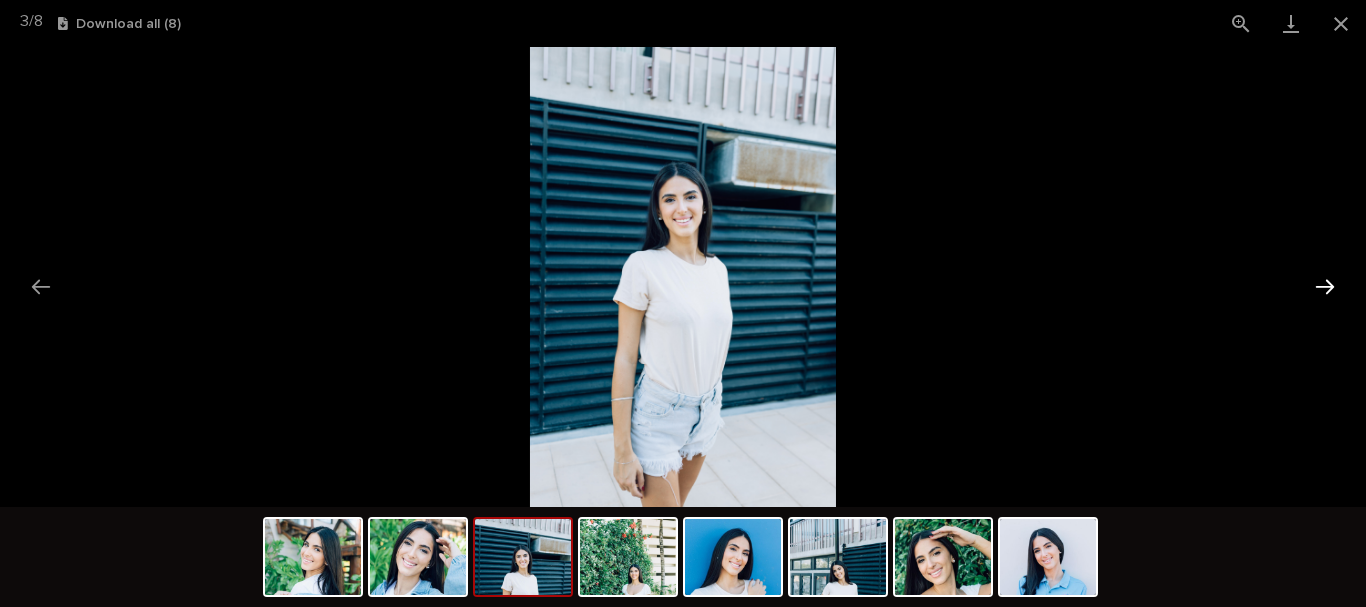 click at bounding box center [1325, 286] 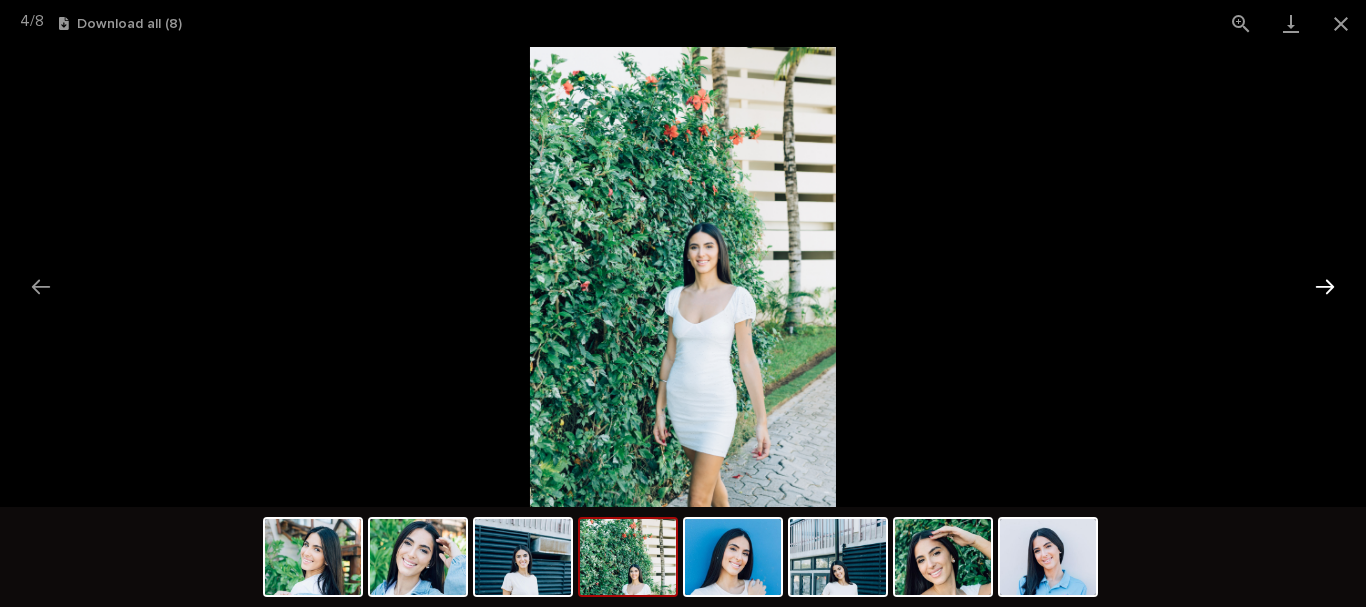 click at bounding box center [1325, 286] 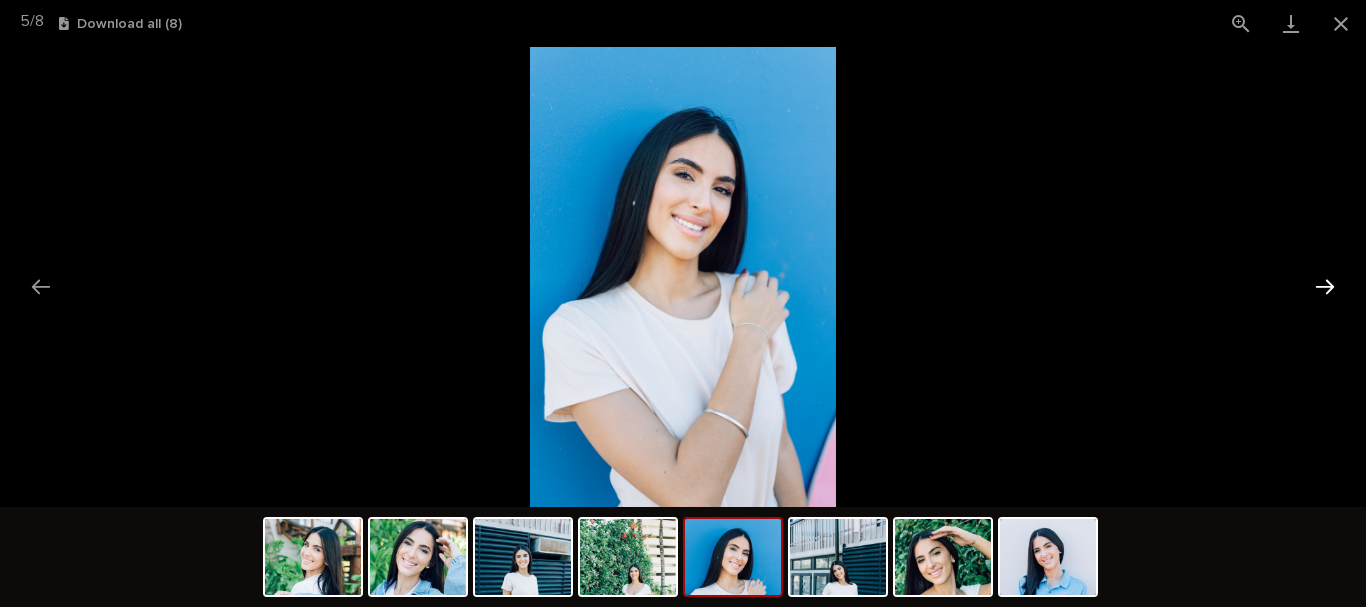 click at bounding box center [1325, 286] 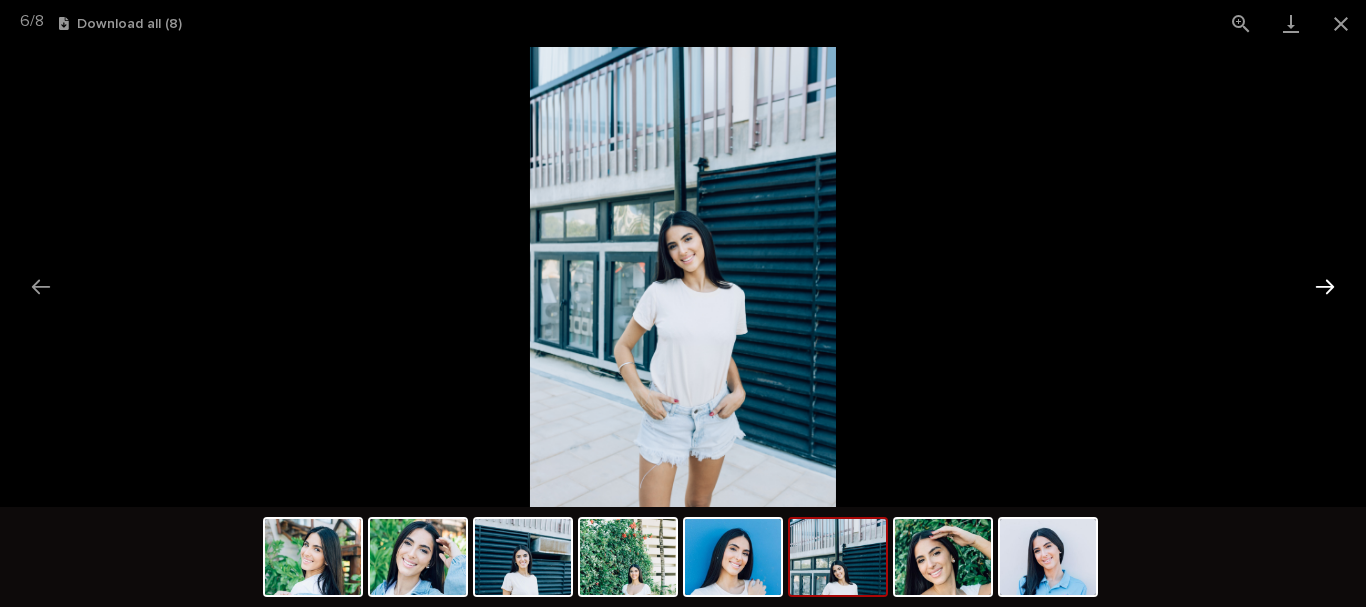 click at bounding box center [1325, 286] 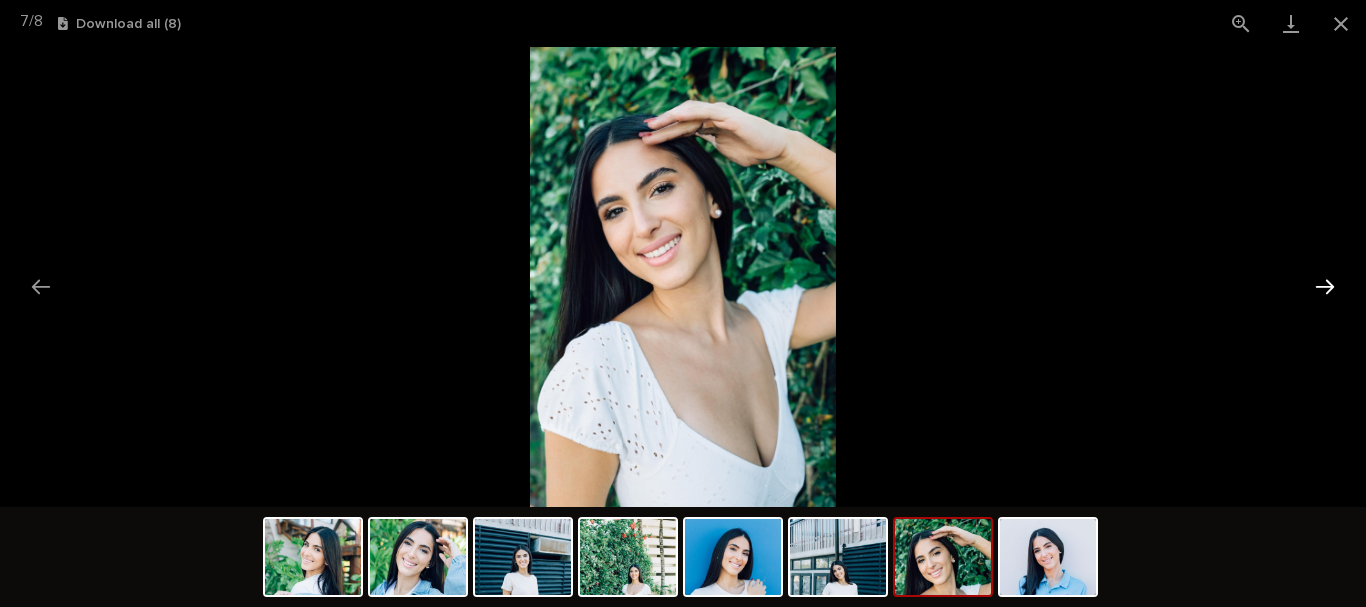 click at bounding box center (1325, 286) 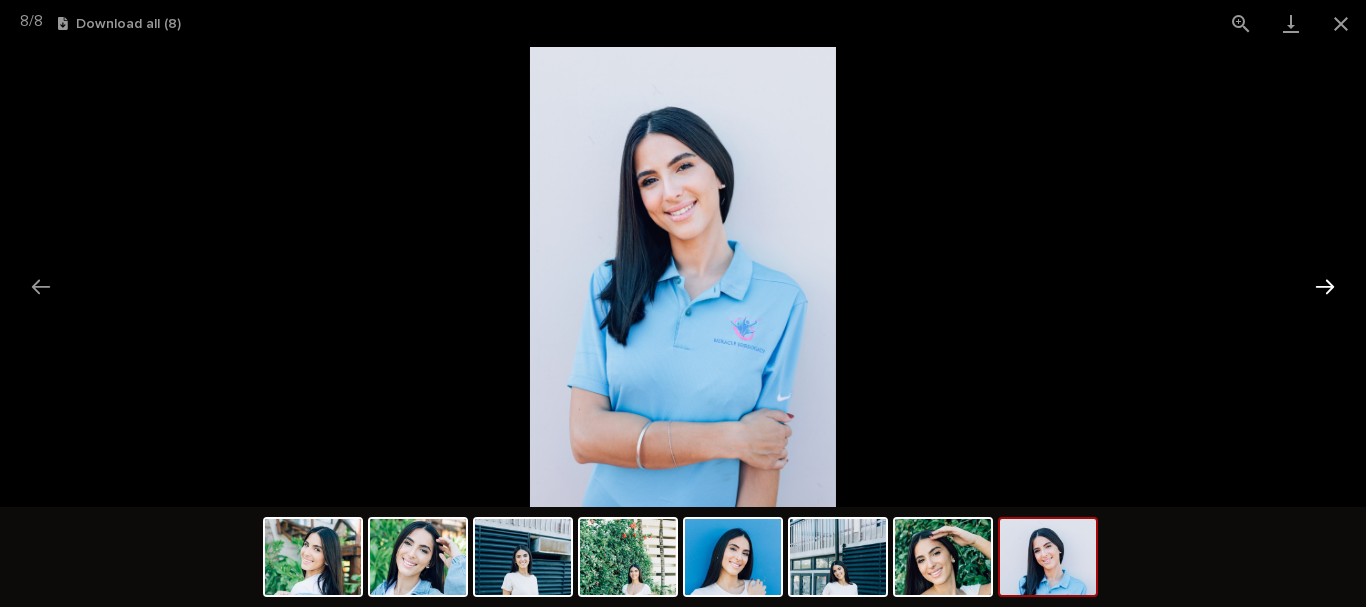 click at bounding box center (1325, 286) 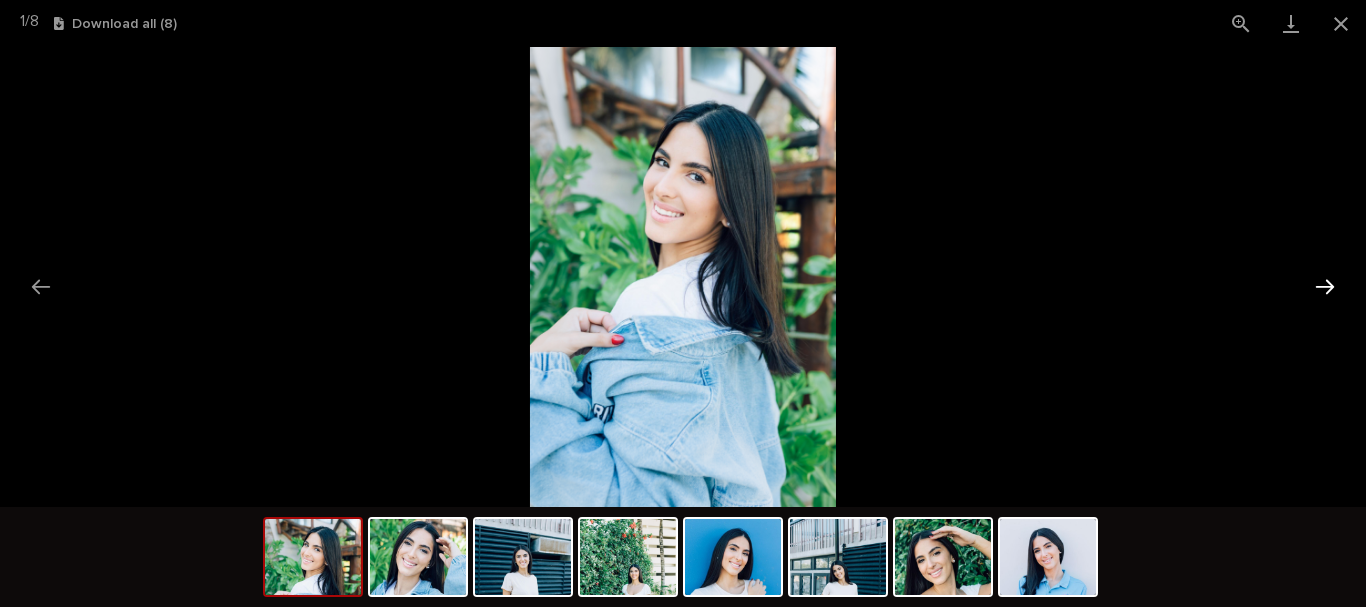 click at bounding box center [1325, 286] 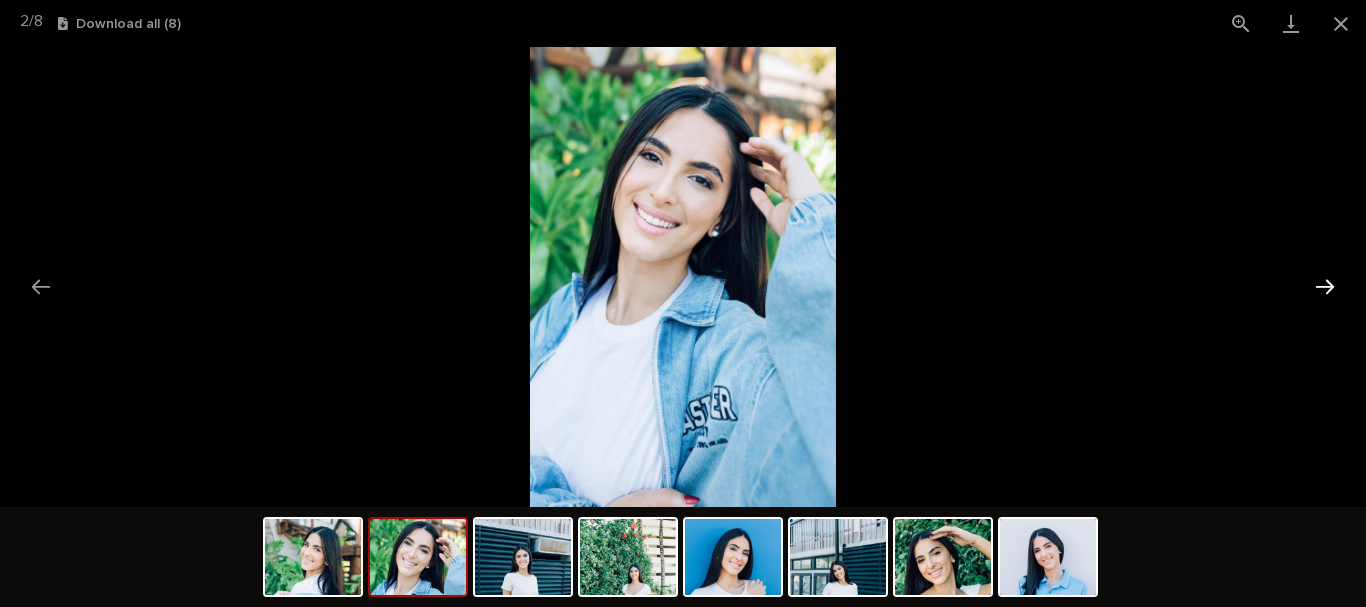 click at bounding box center [1325, 286] 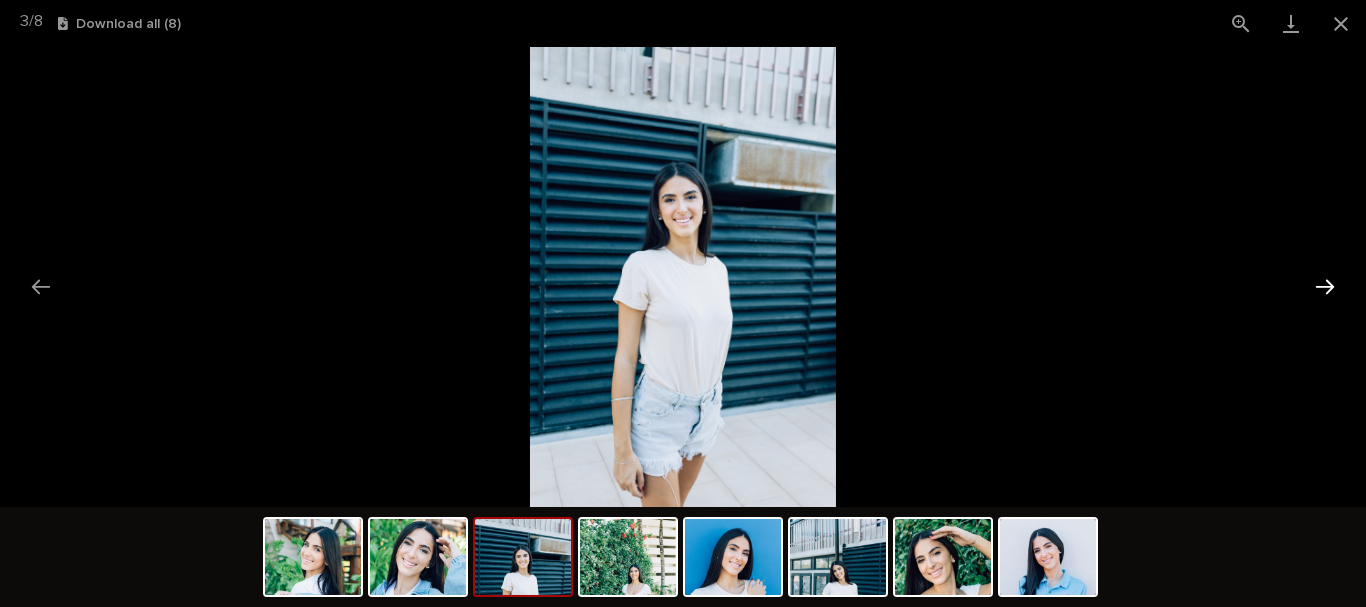 click at bounding box center [1325, 286] 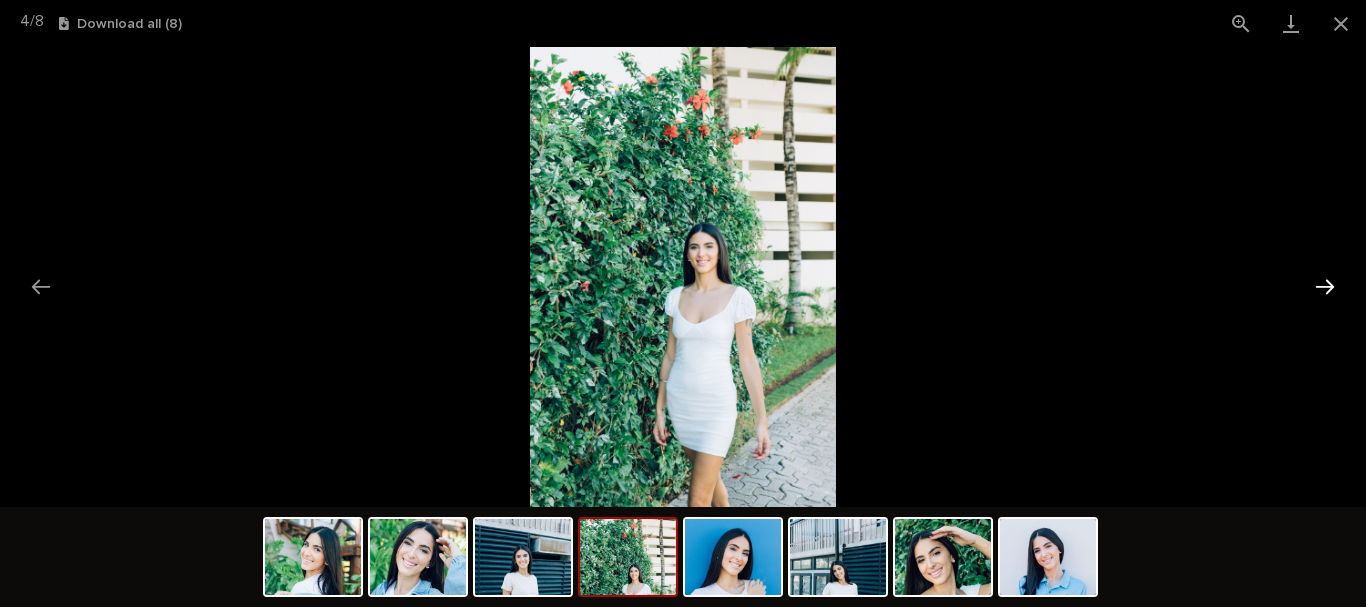 click at bounding box center [1325, 286] 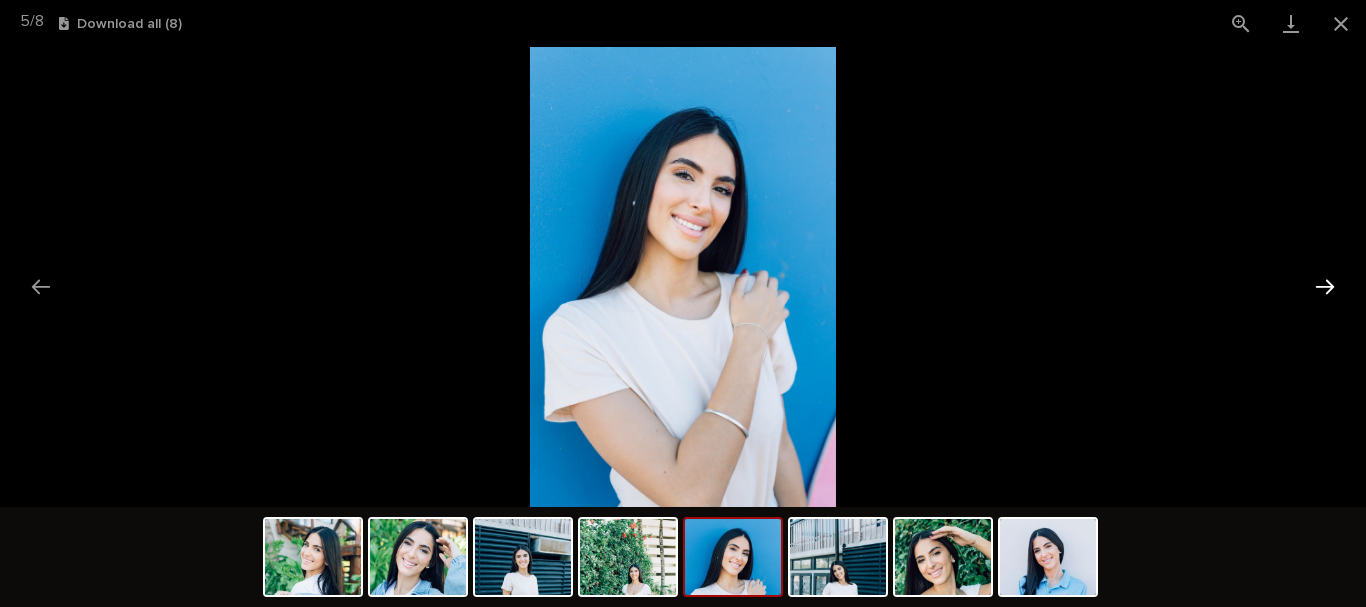 click at bounding box center [1325, 286] 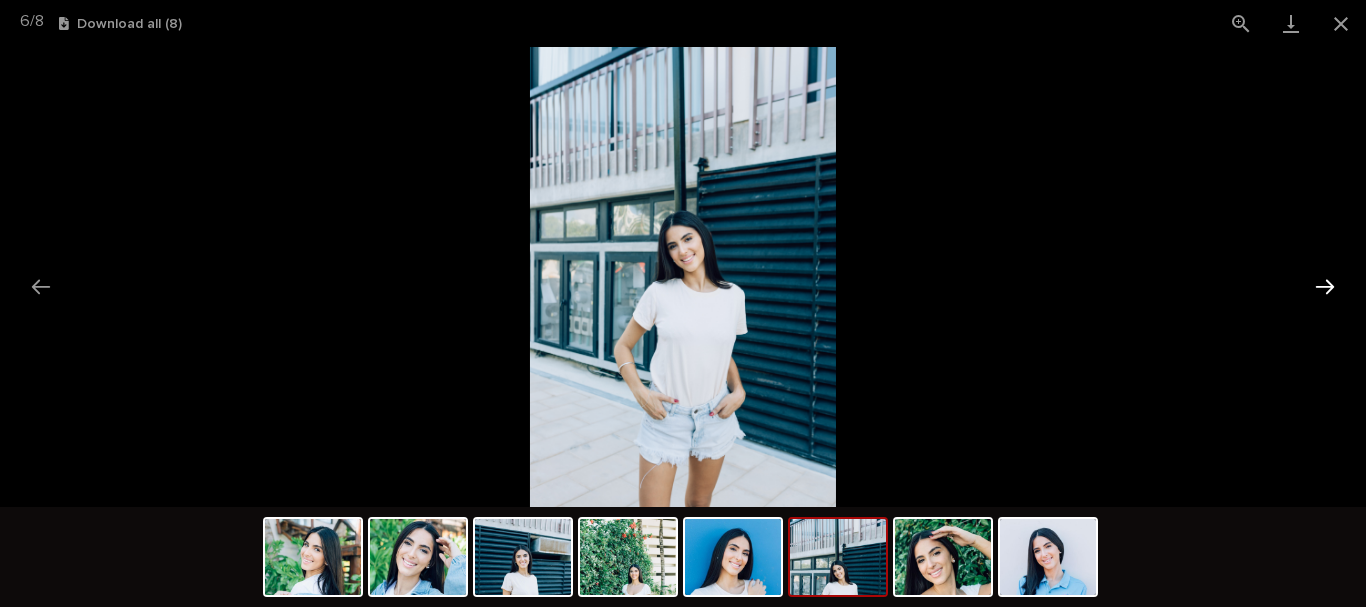 click at bounding box center [1325, 286] 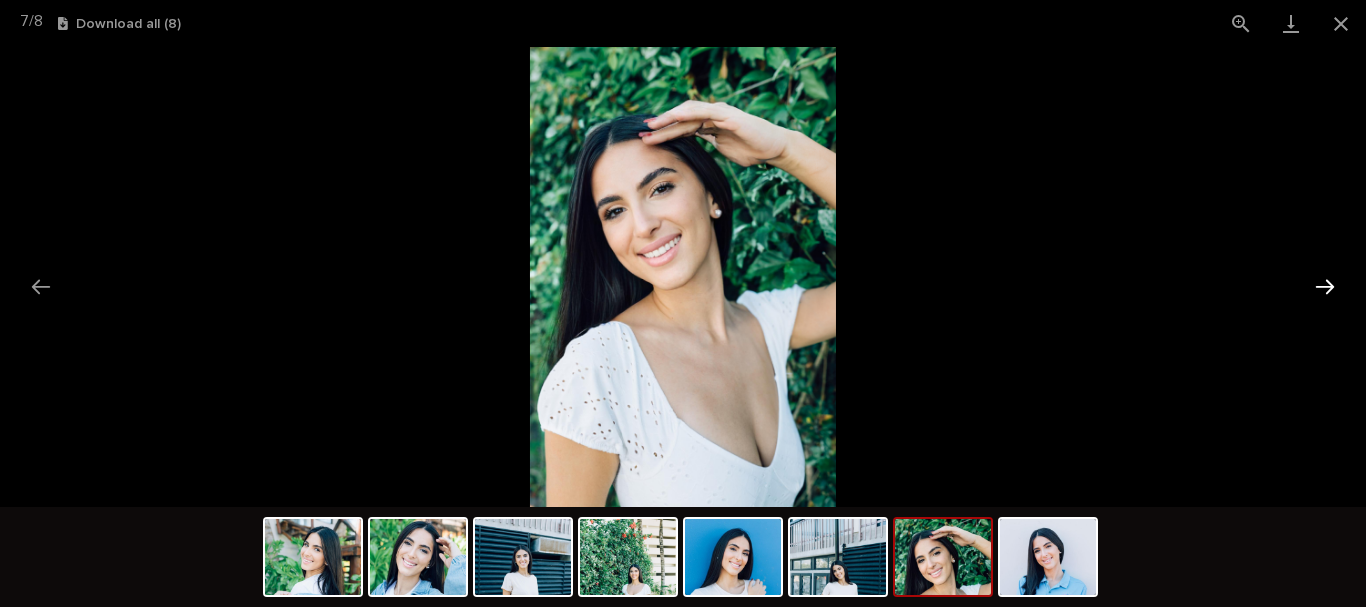 click at bounding box center (1325, 286) 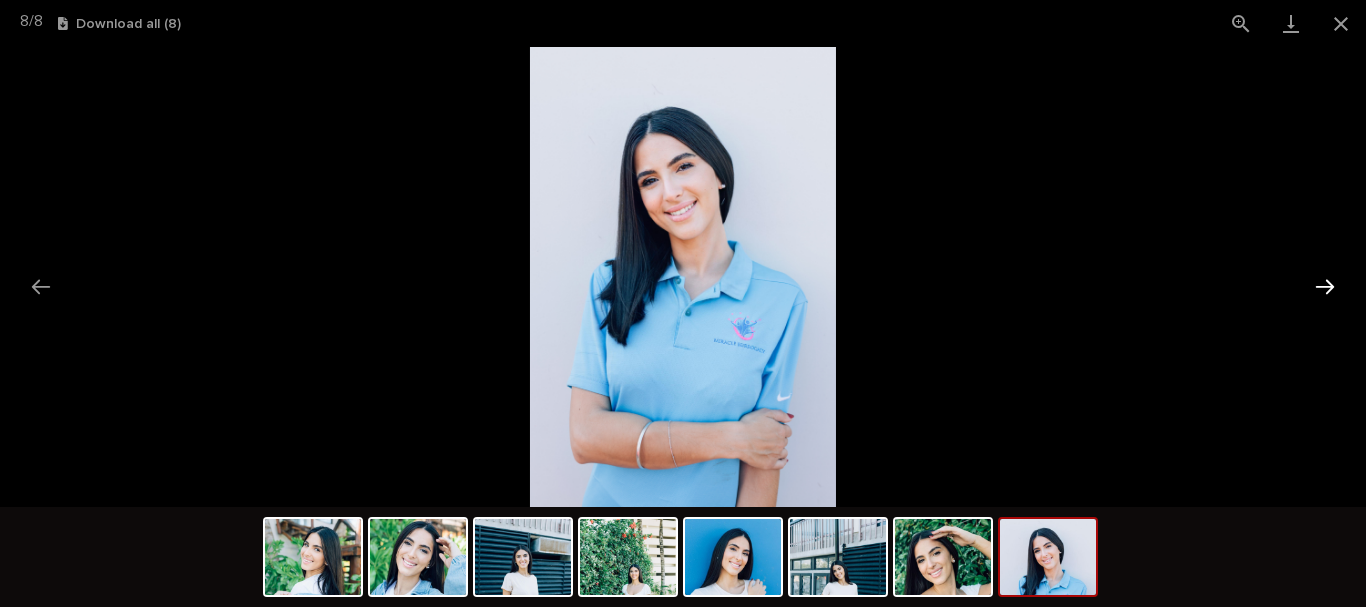click at bounding box center (1325, 286) 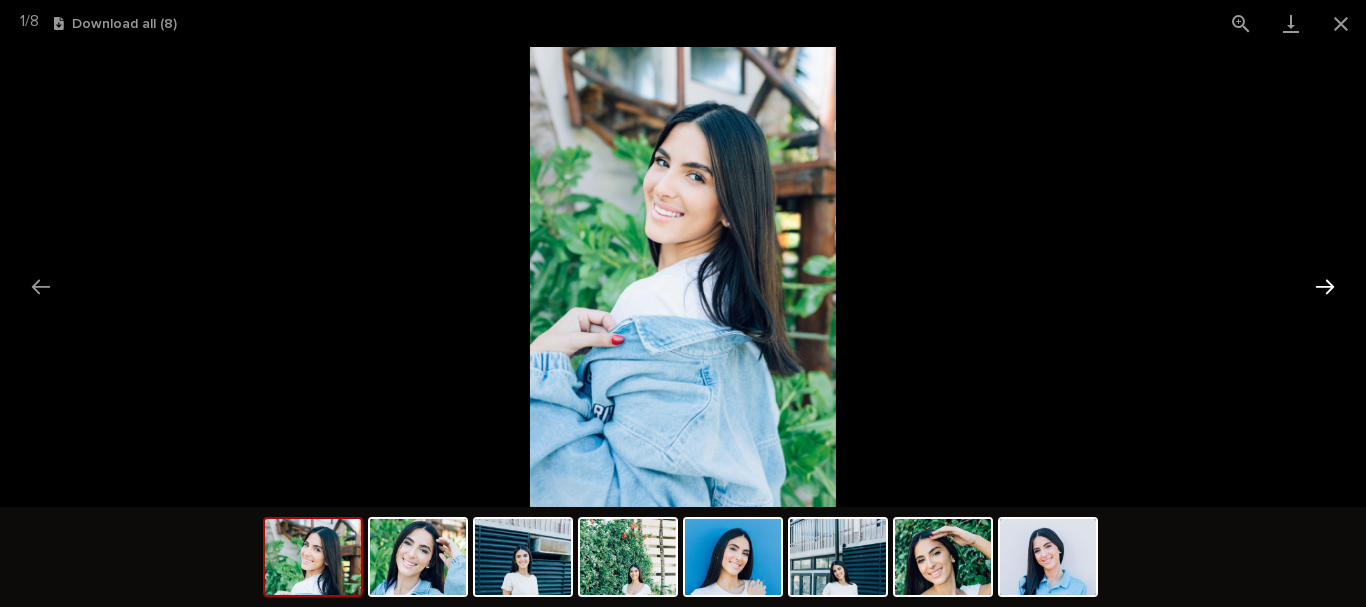 click at bounding box center (1325, 286) 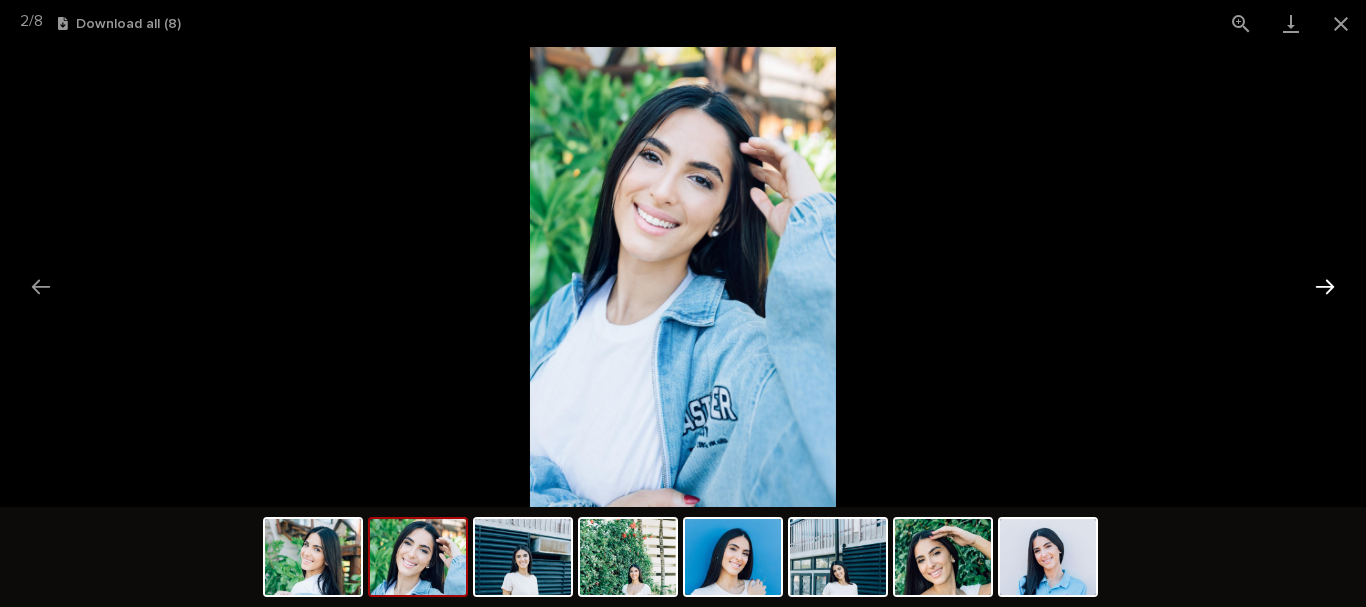 click at bounding box center [1325, 286] 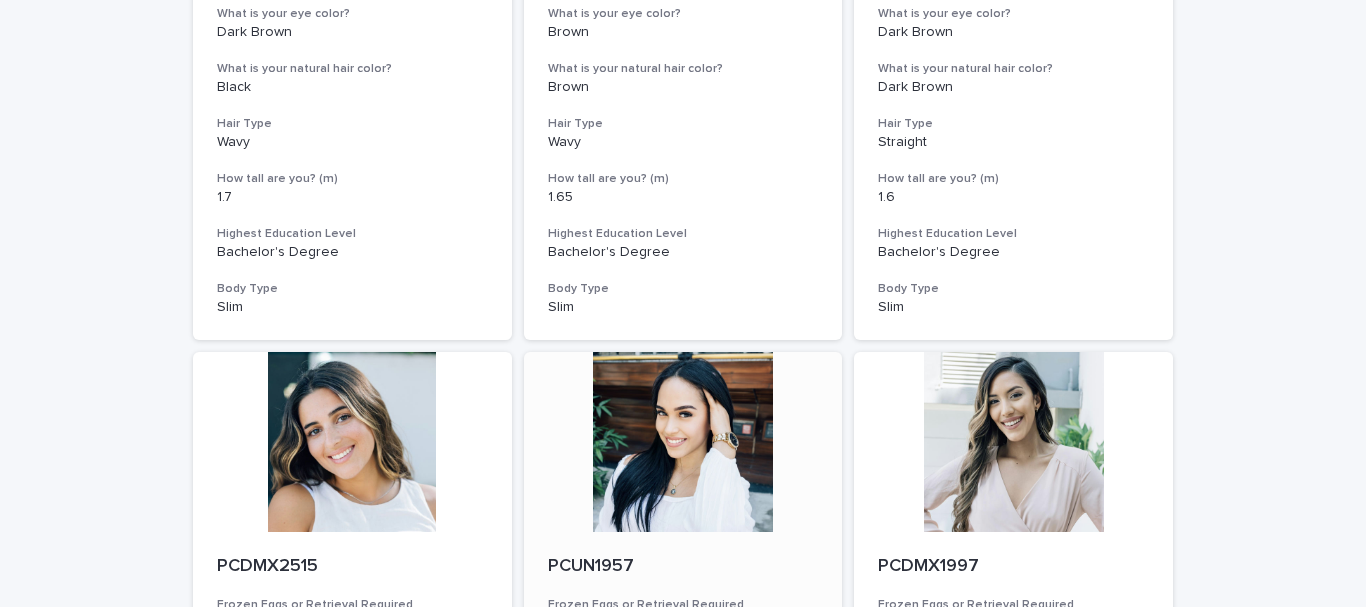 scroll, scrollTop: 600, scrollLeft: 0, axis: vertical 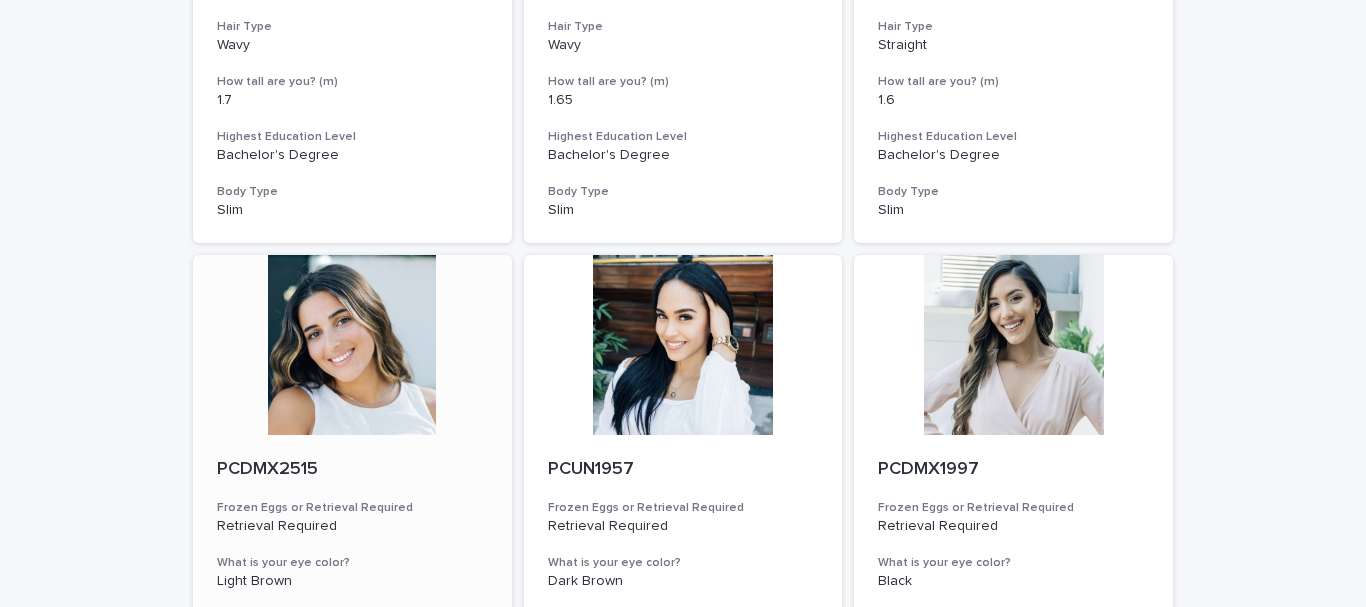 click at bounding box center (352, 345) 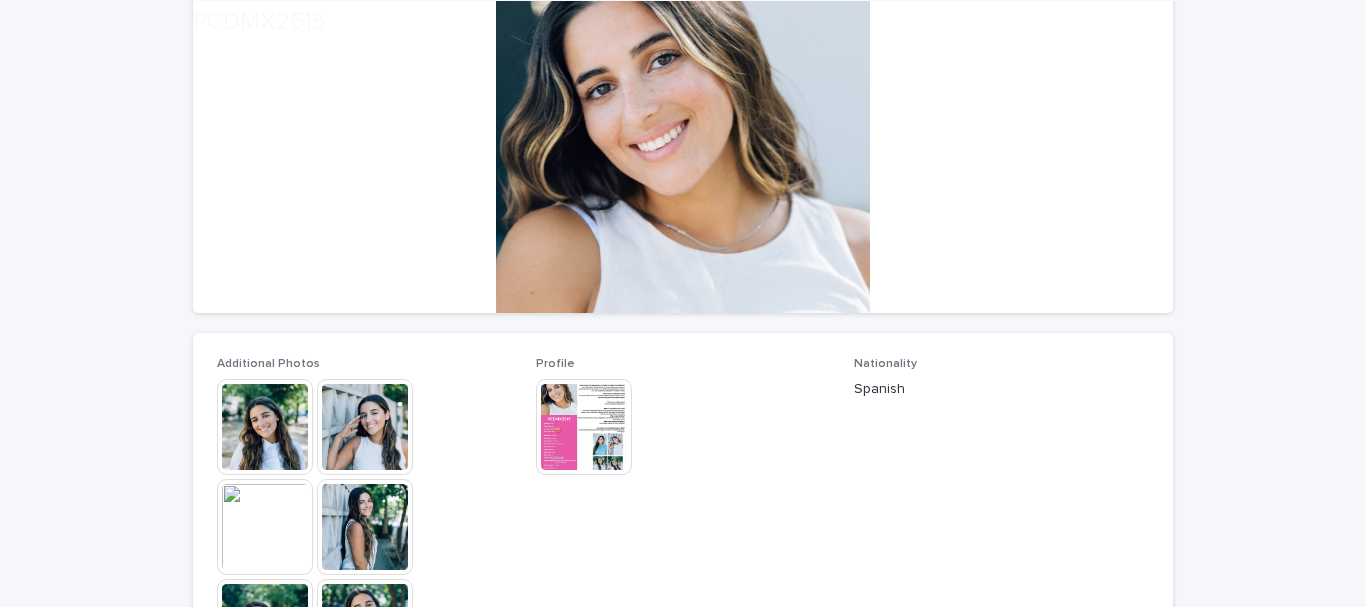 scroll, scrollTop: 300, scrollLeft: 0, axis: vertical 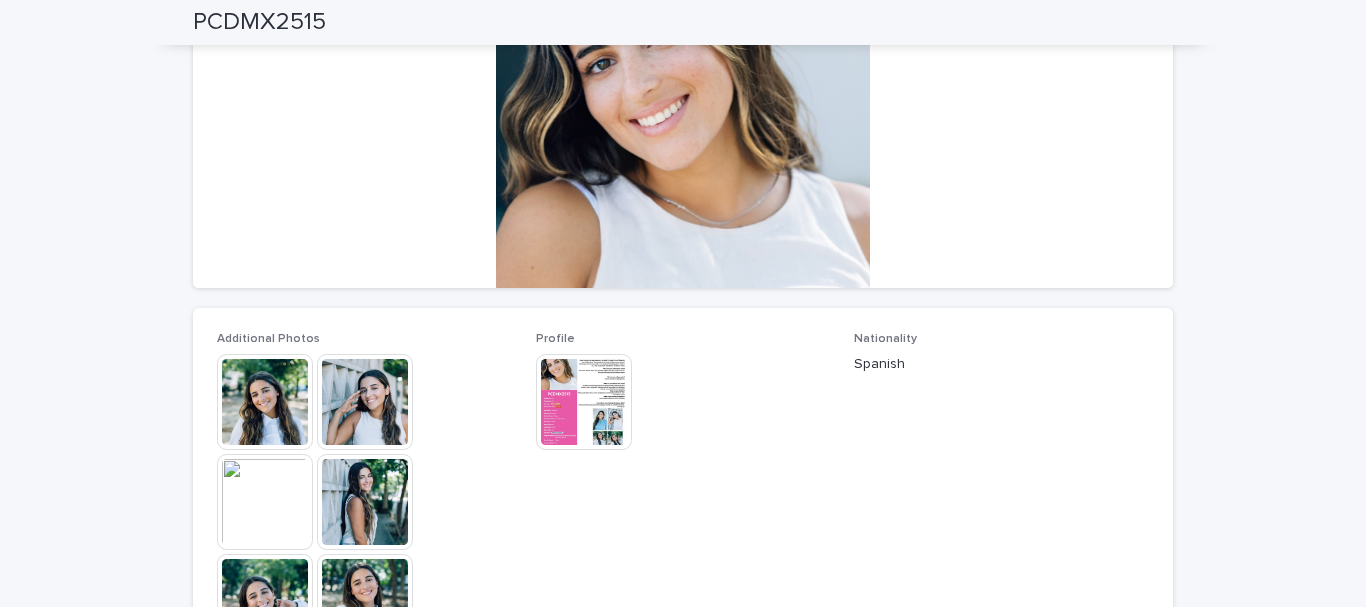 click at bounding box center (265, 402) 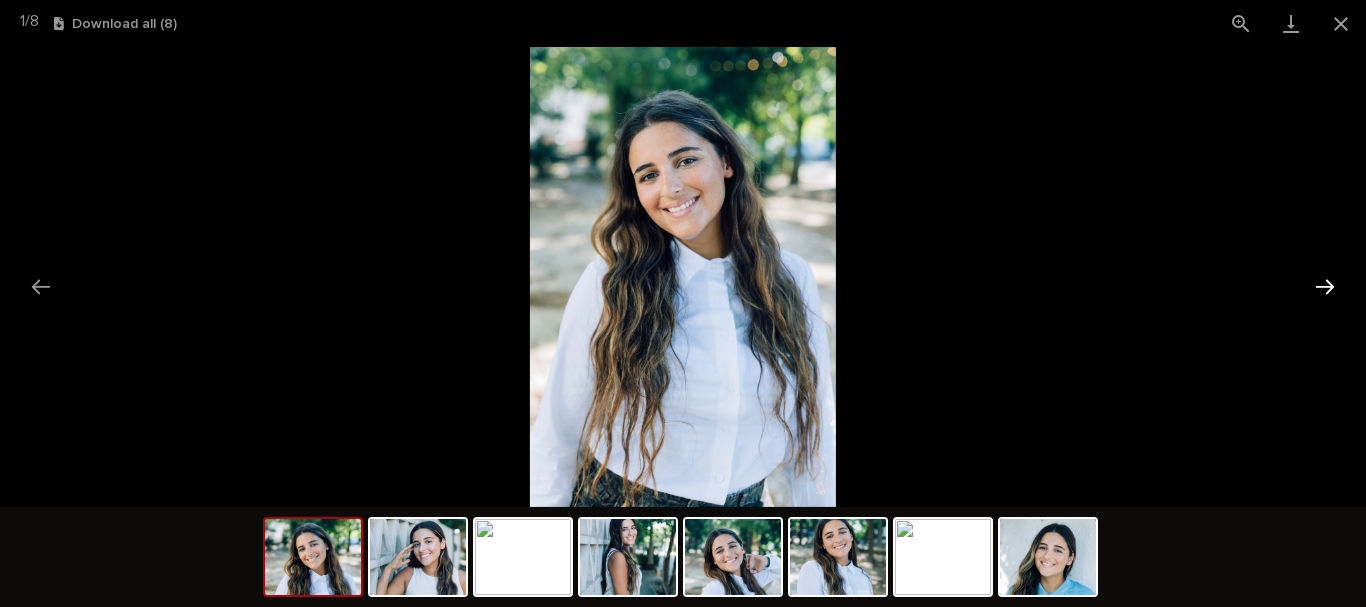 click at bounding box center [1325, 286] 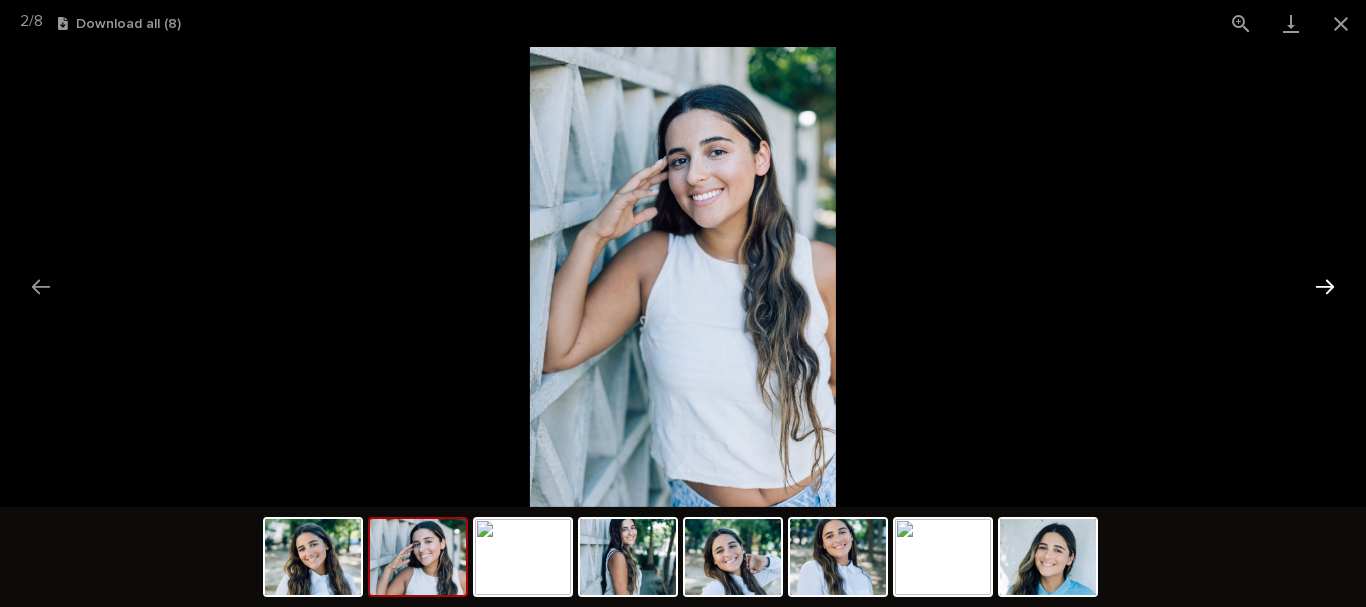 click at bounding box center [1325, 286] 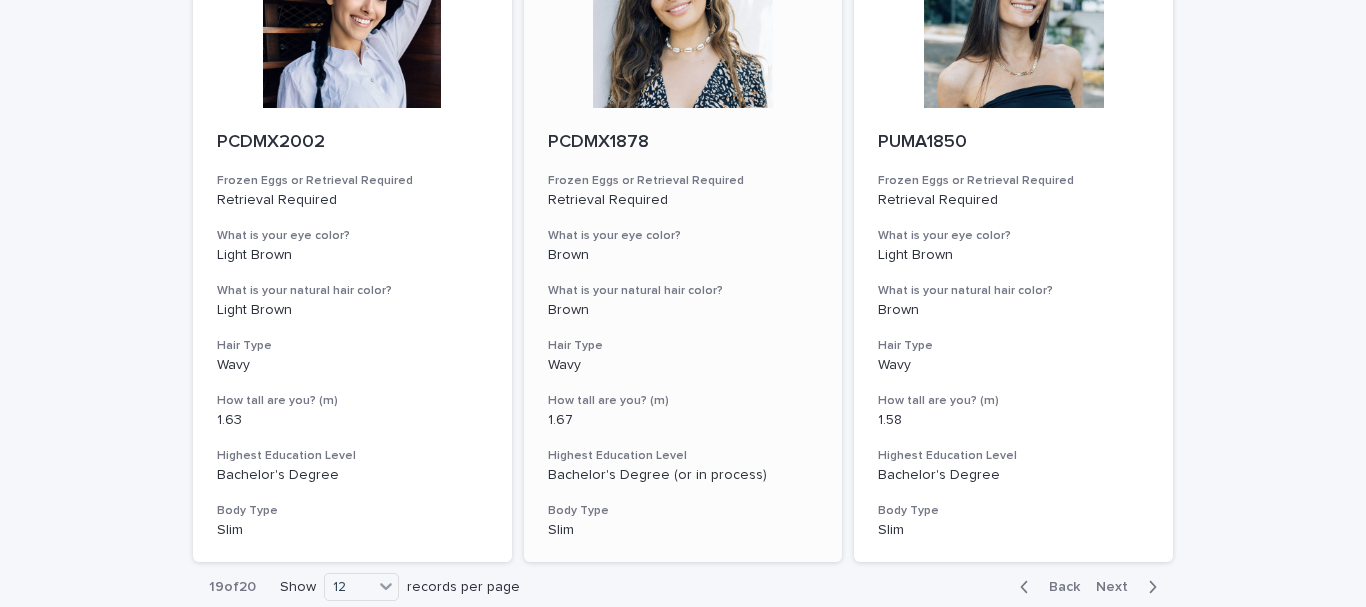scroll, scrollTop: 2382, scrollLeft: 0, axis: vertical 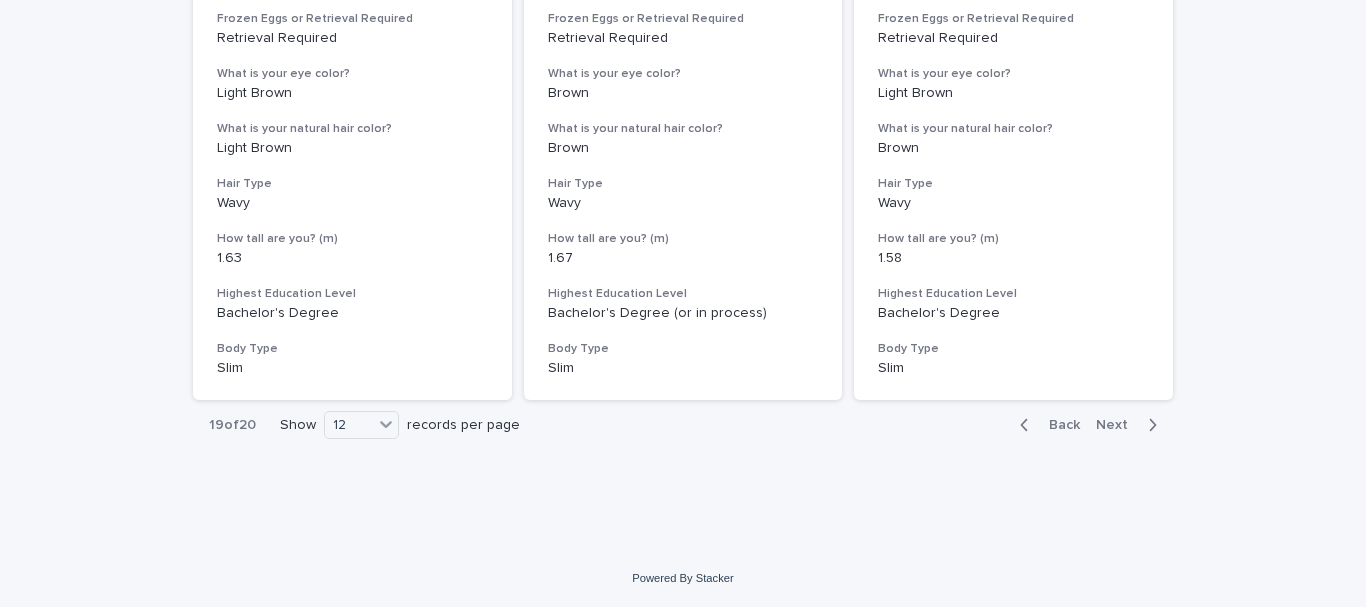 click on "Next" at bounding box center (1118, 425) 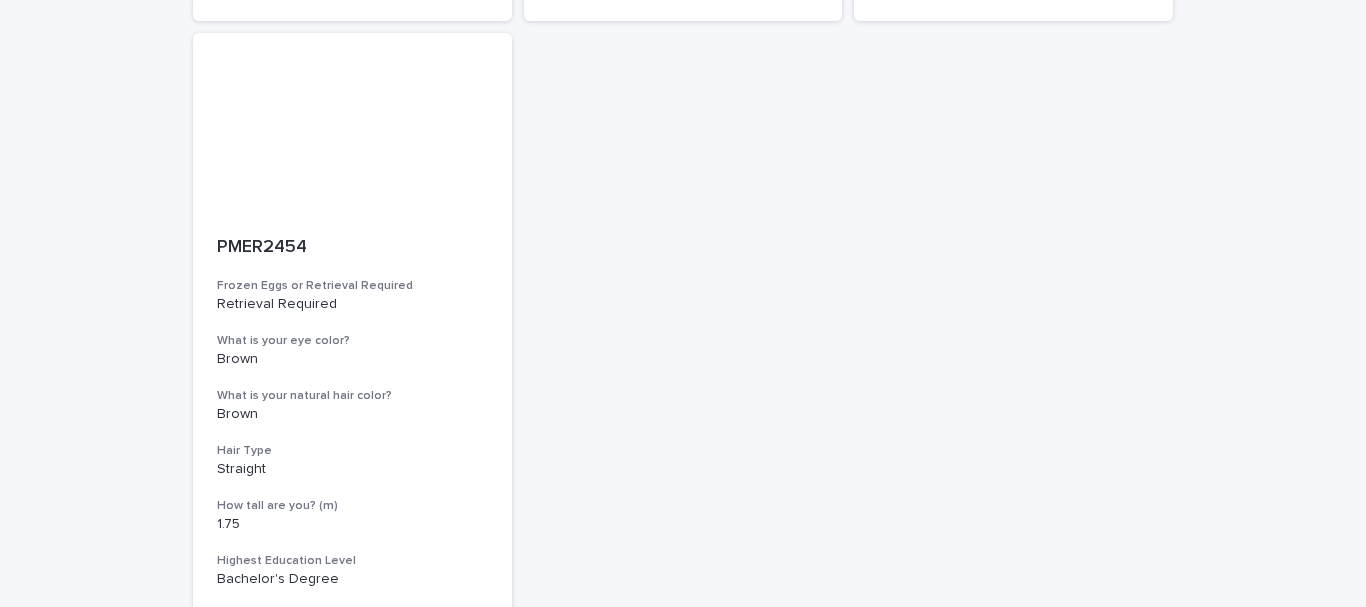 scroll, scrollTop: 689, scrollLeft: 0, axis: vertical 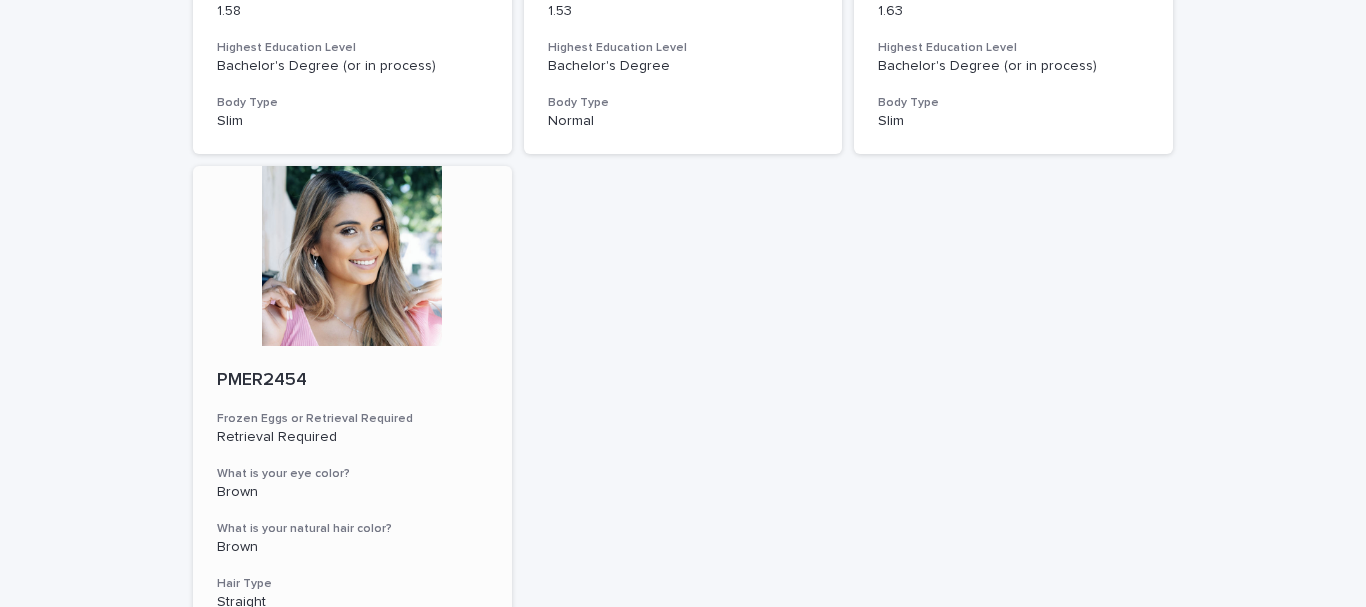 click at bounding box center (352, 256) 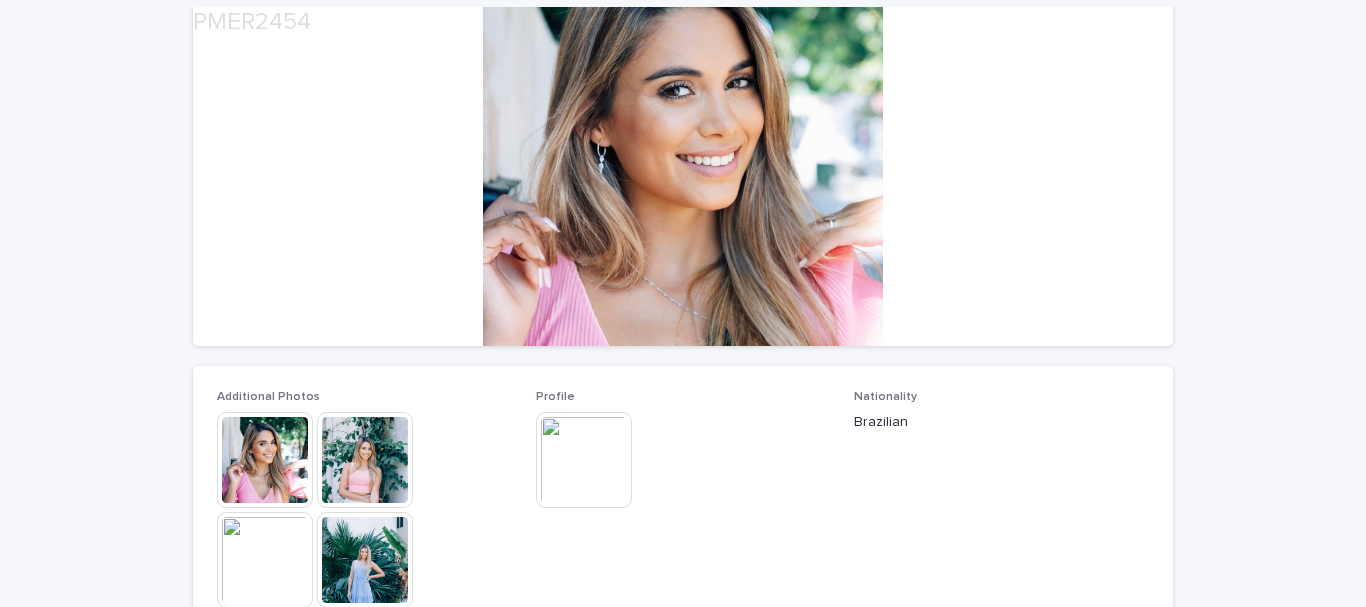 scroll, scrollTop: 300, scrollLeft: 0, axis: vertical 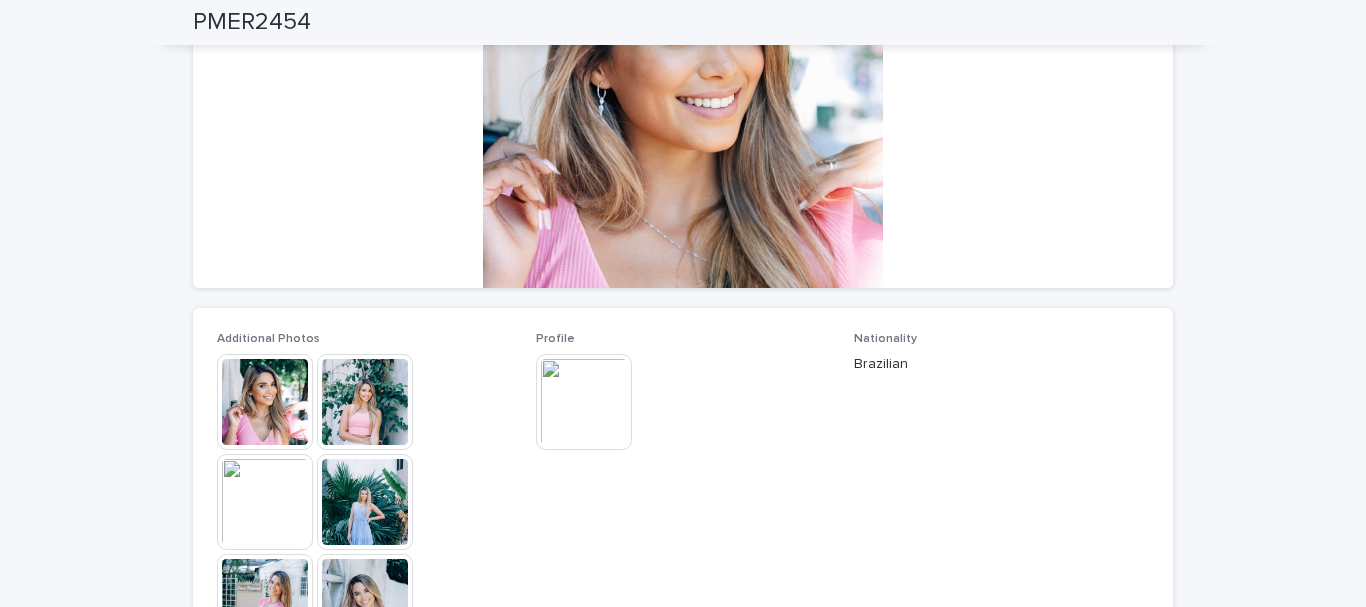 click at bounding box center [265, 402] 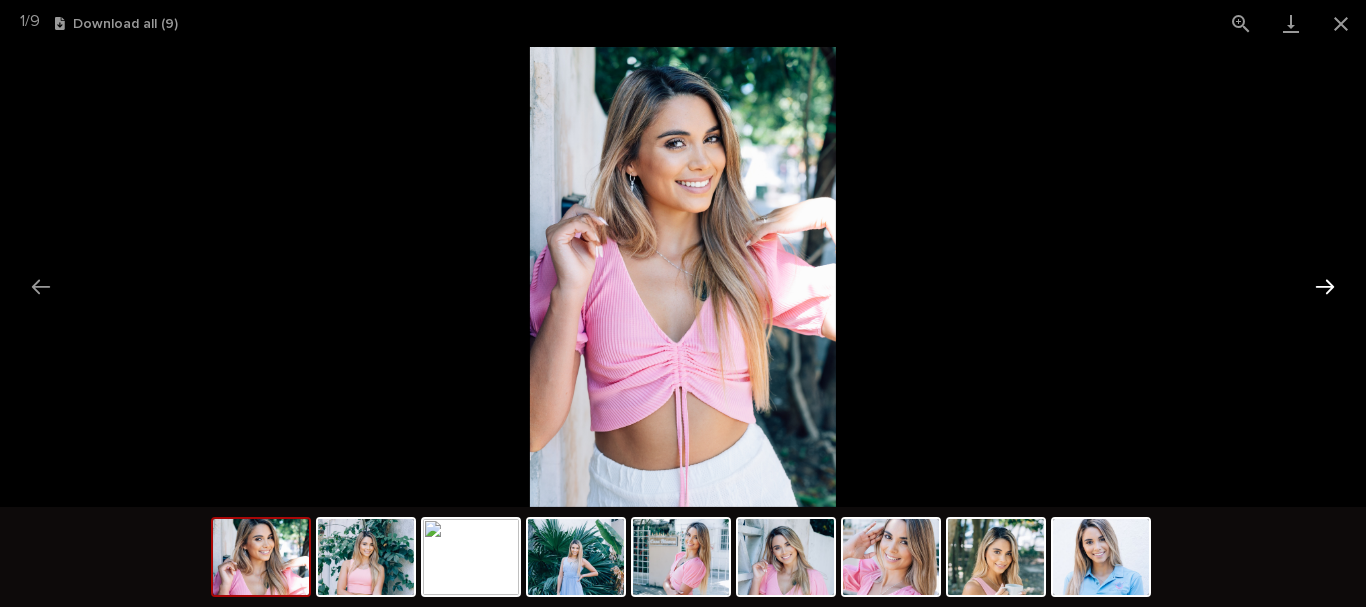 click at bounding box center [1325, 286] 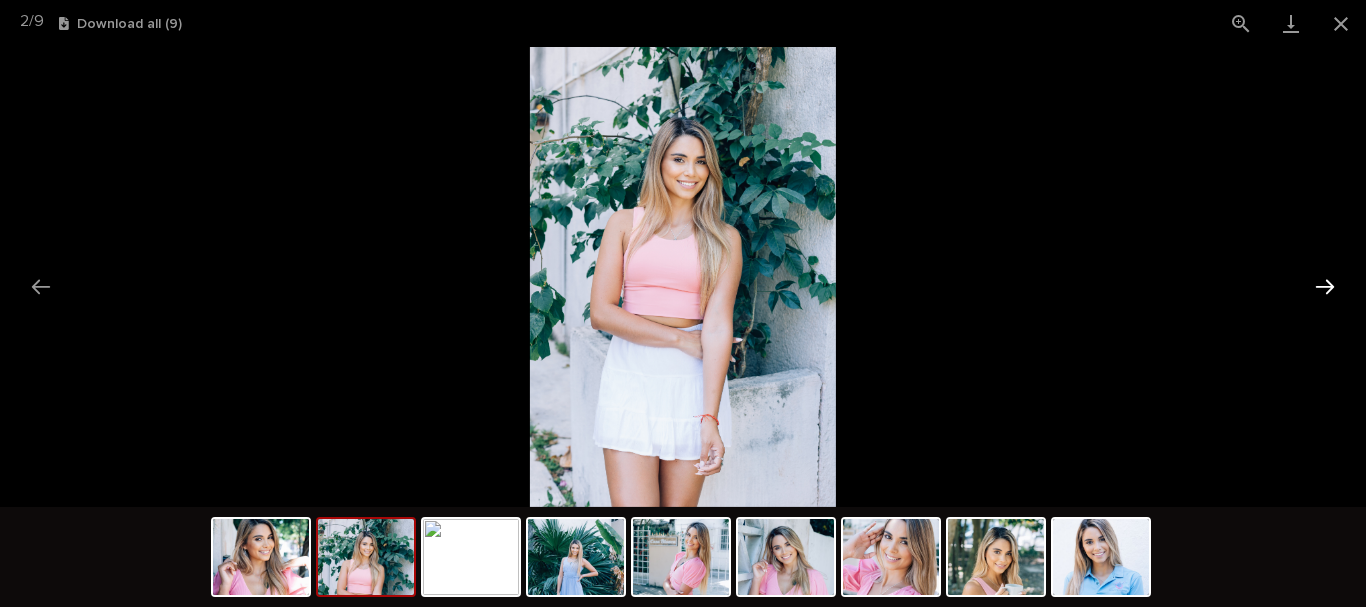 click at bounding box center (1325, 286) 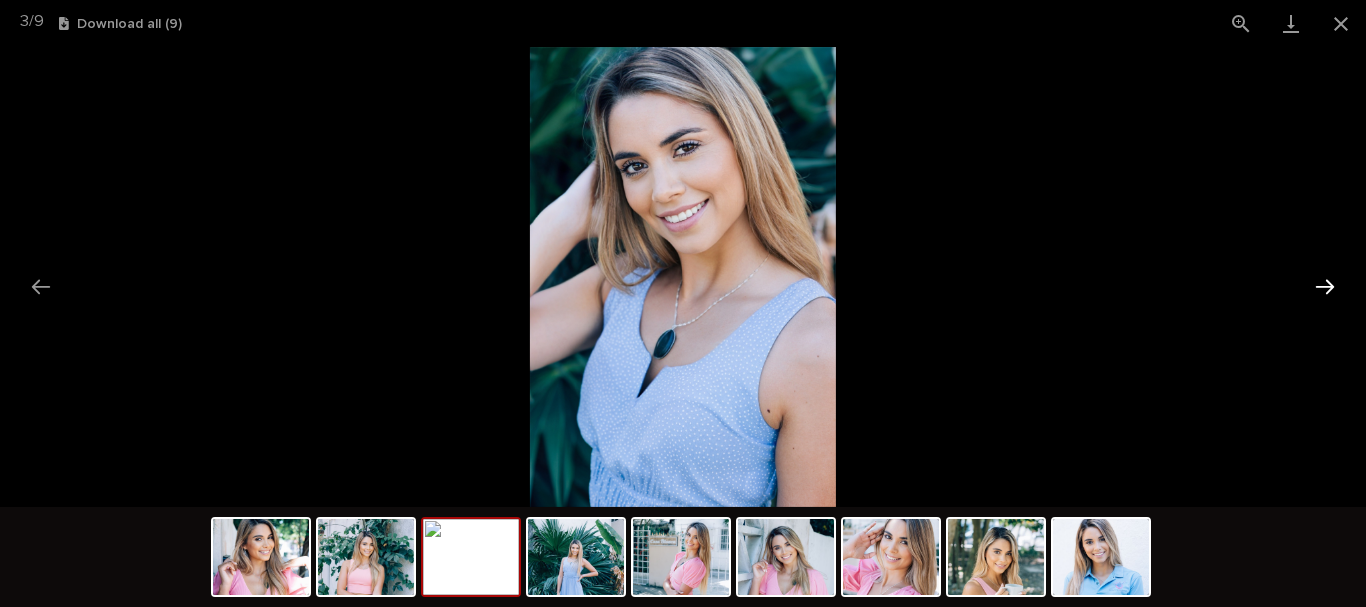 click at bounding box center (1325, 286) 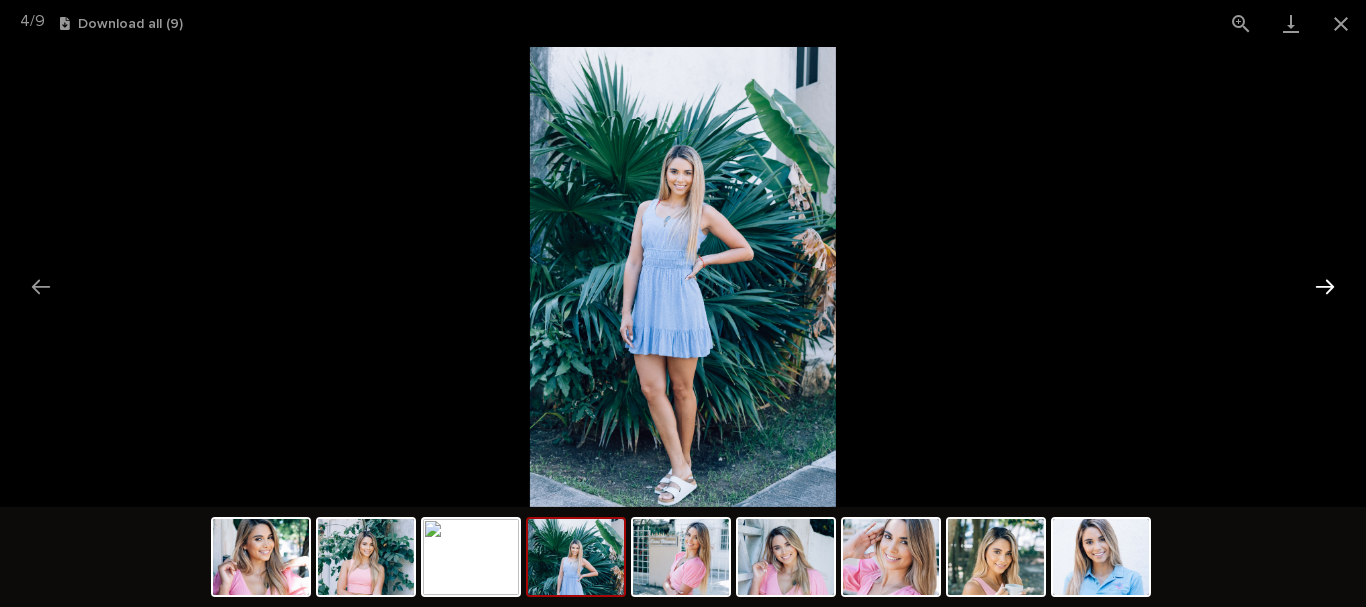 click at bounding box center (1325, 286) 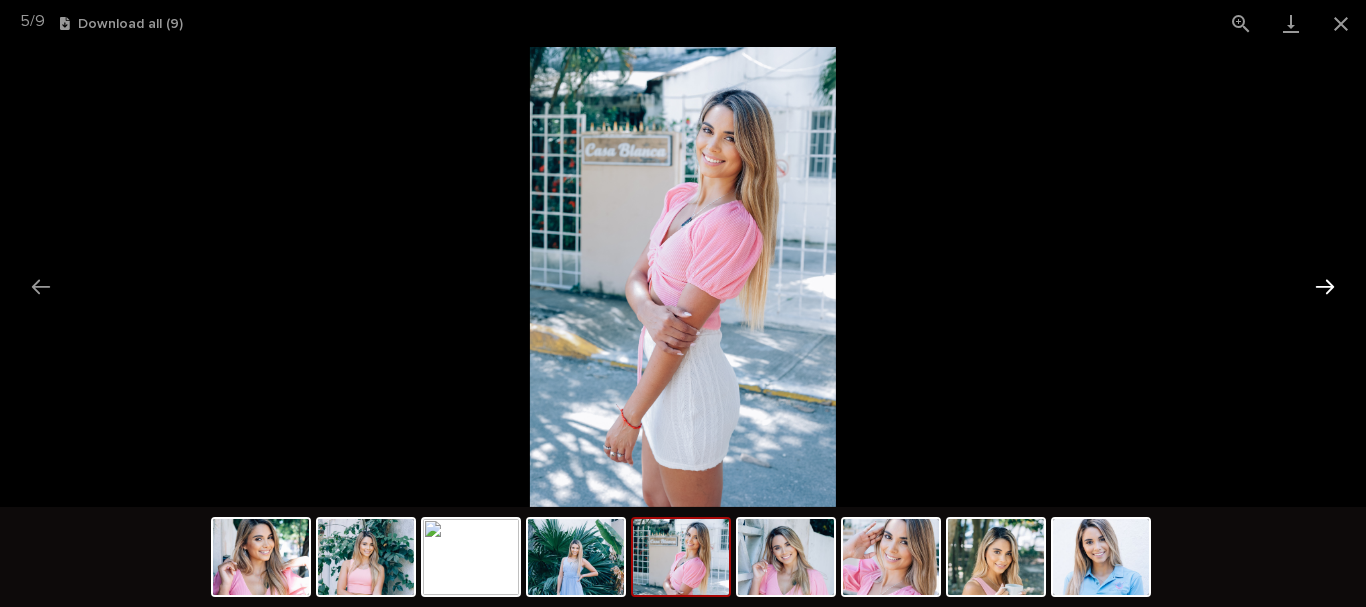 click at bounding box center (1325, 286) 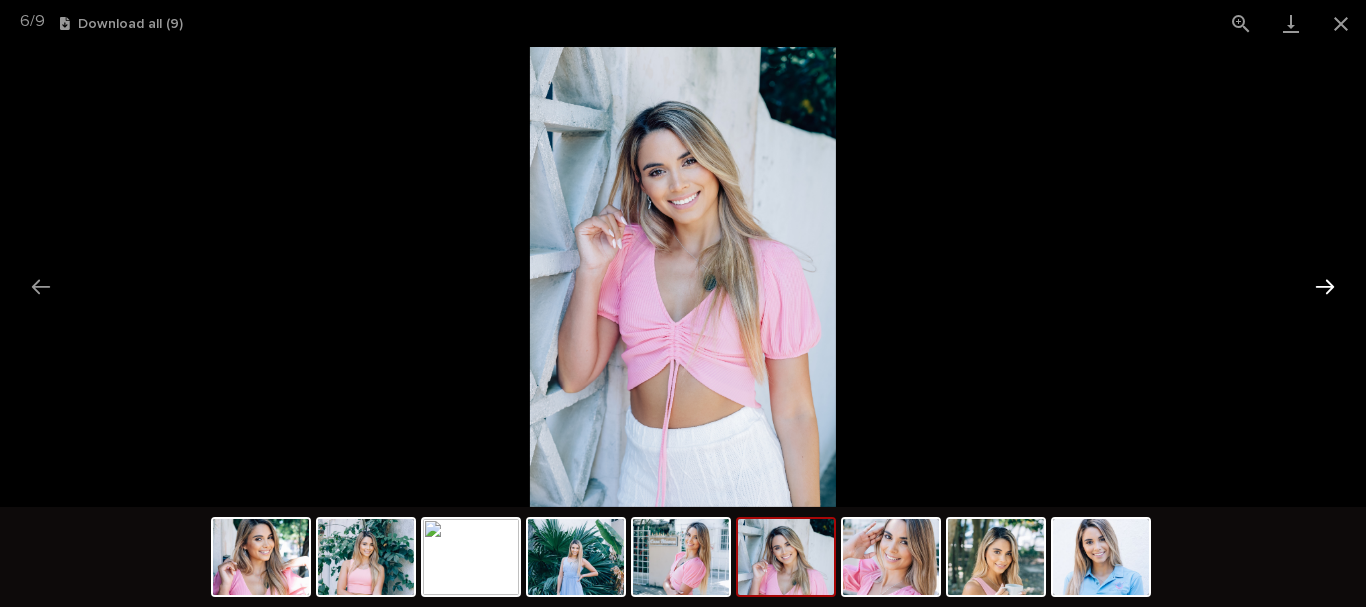click at bounding box center (1325, 286) 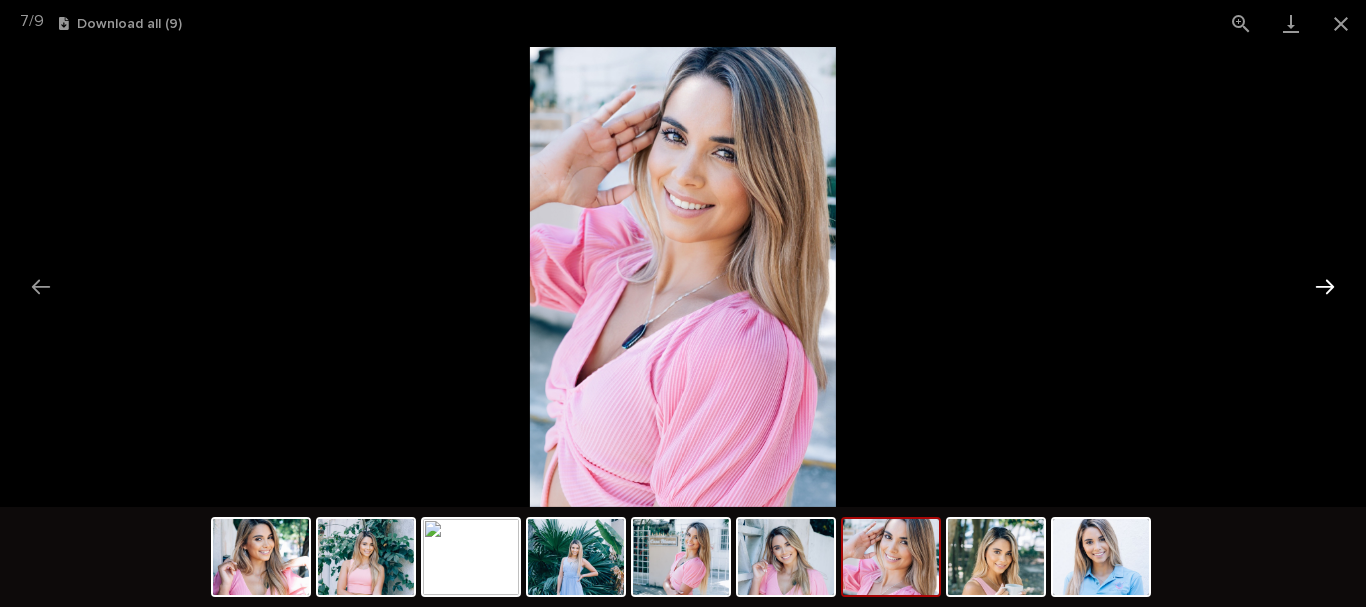 click at bounding box center [1325, 286] 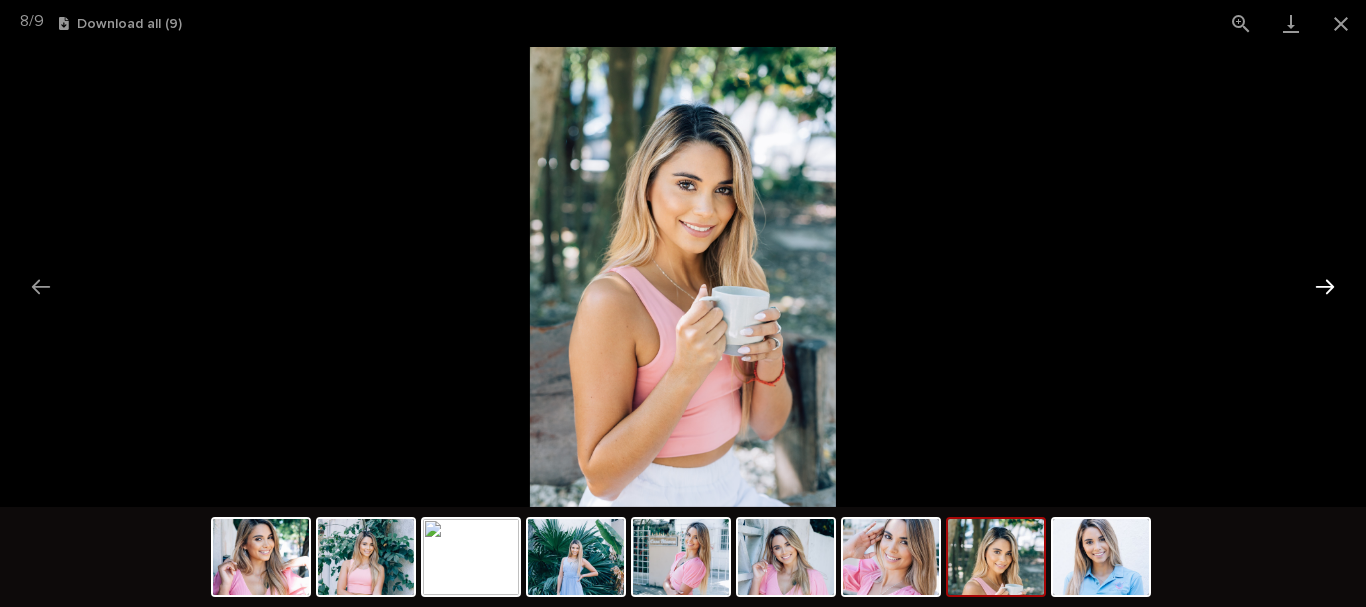 click at bounding box center [1325, 286] 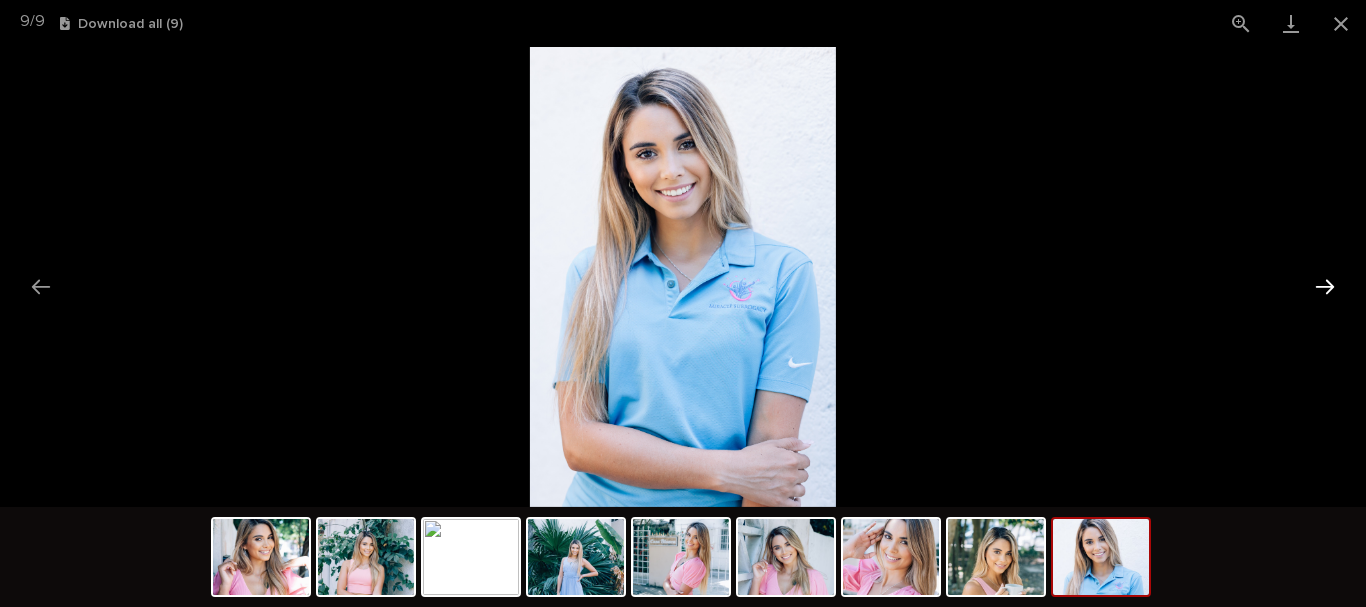 click at bounding box center [1325, 286] 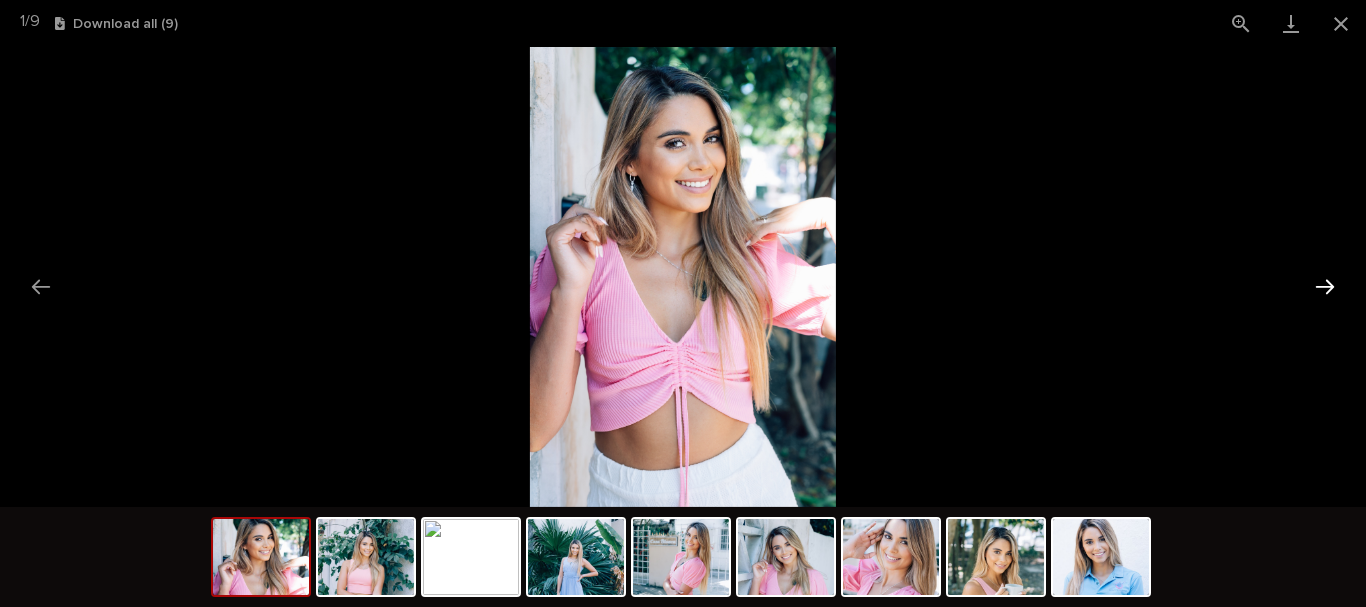 click at bounding box center (1325, 286) 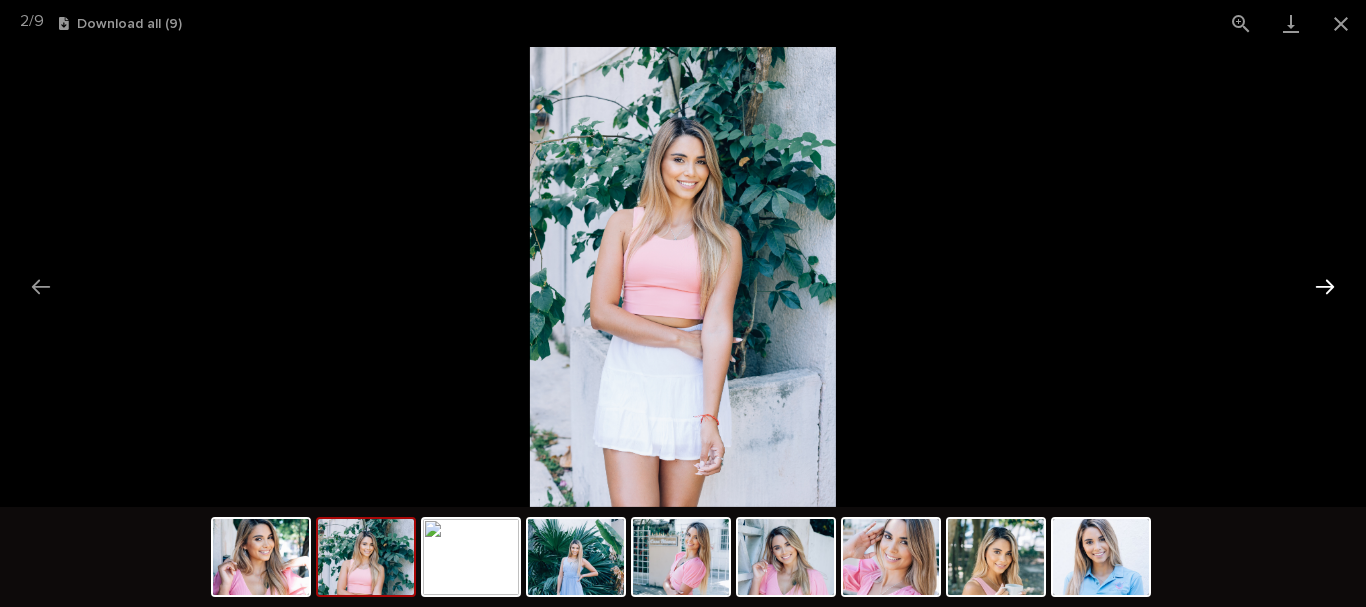 click at bounding box center (1325, 286) 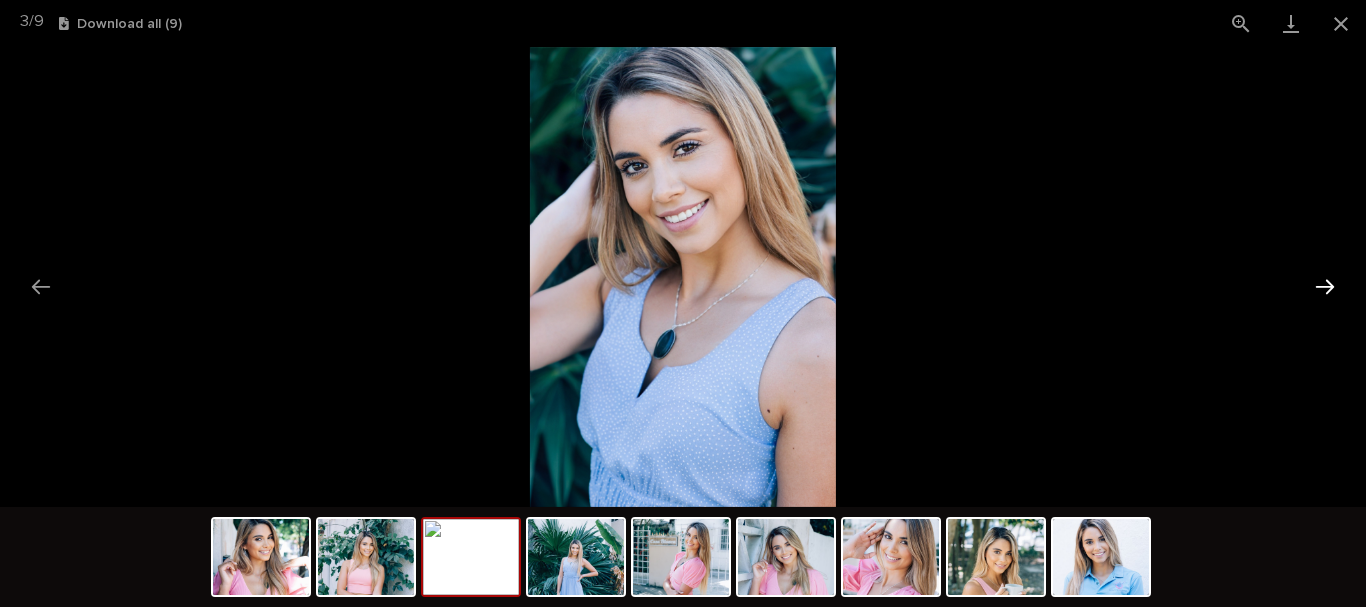 click at bounding box center [1325, 286] 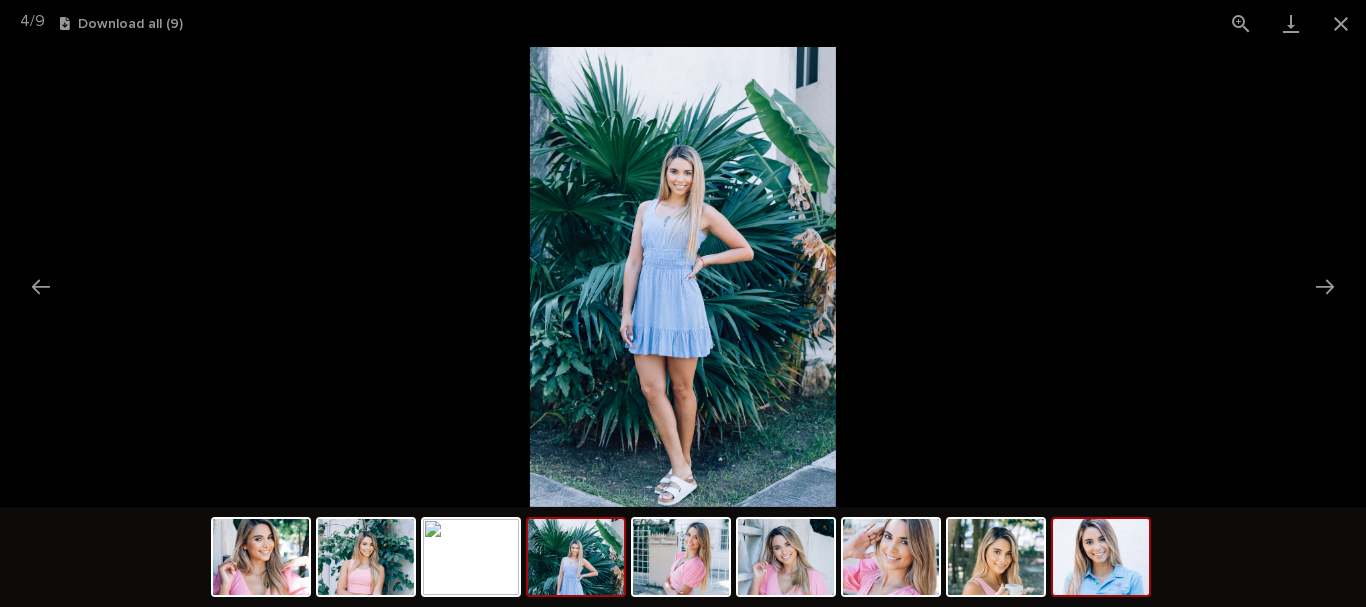 click at bounding box center [1101, 557] 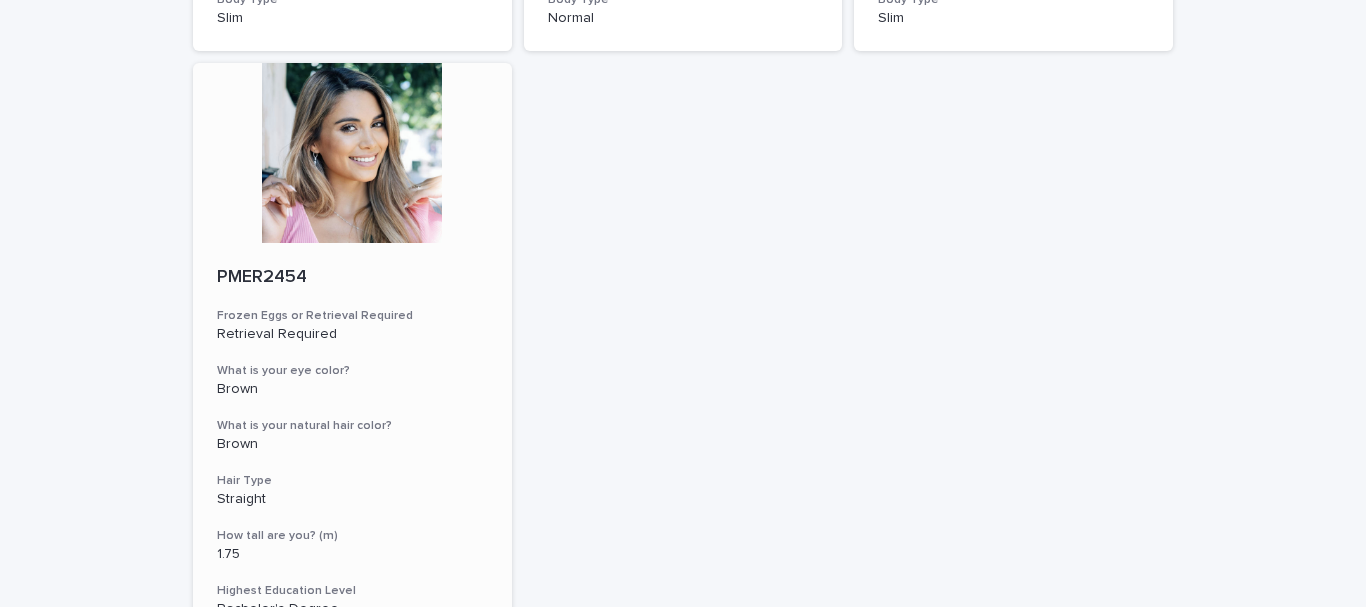 scroll, scrollTop: 800, scrollLeft: 0, axis: vertical 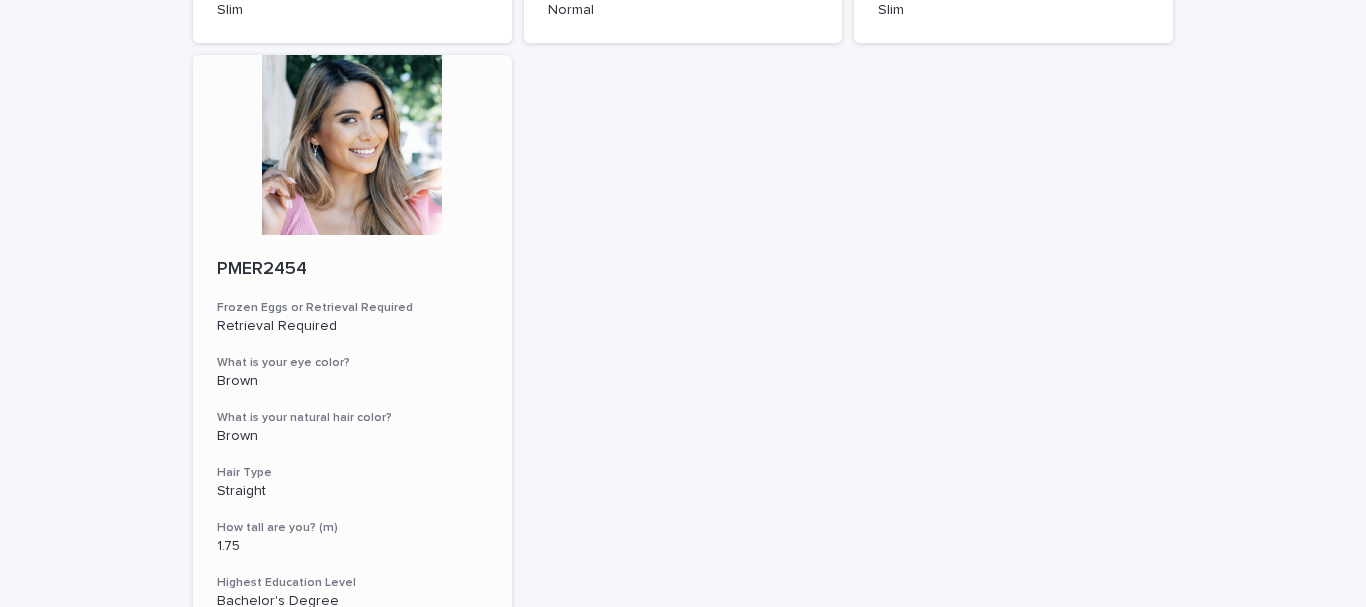 click at bounding box center [352, 145] 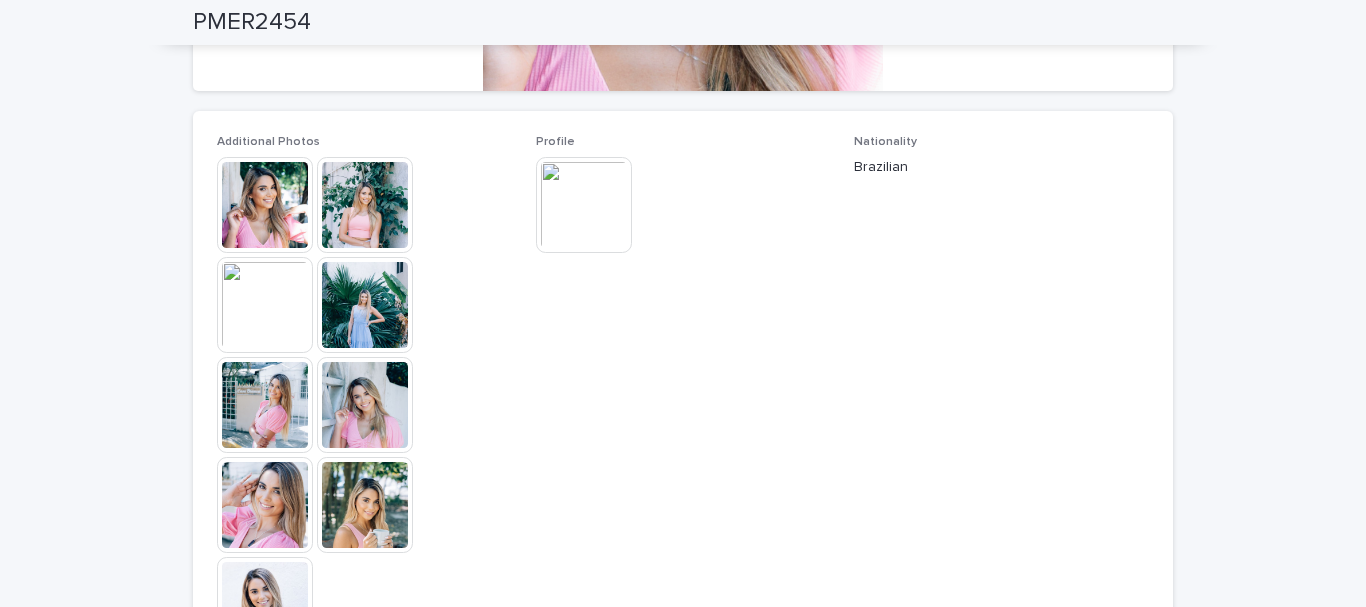 scroll, scrollTop: 493, scrollLeft: 0, axis: vertical 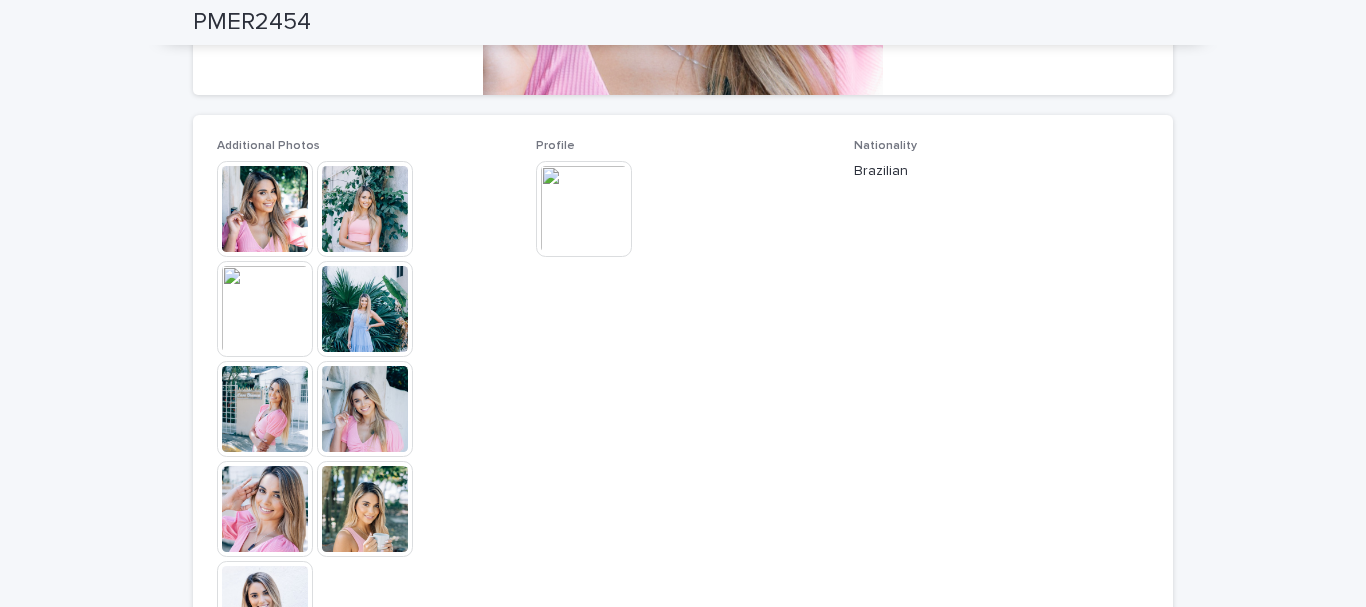 click at bounding box center [584, 209] 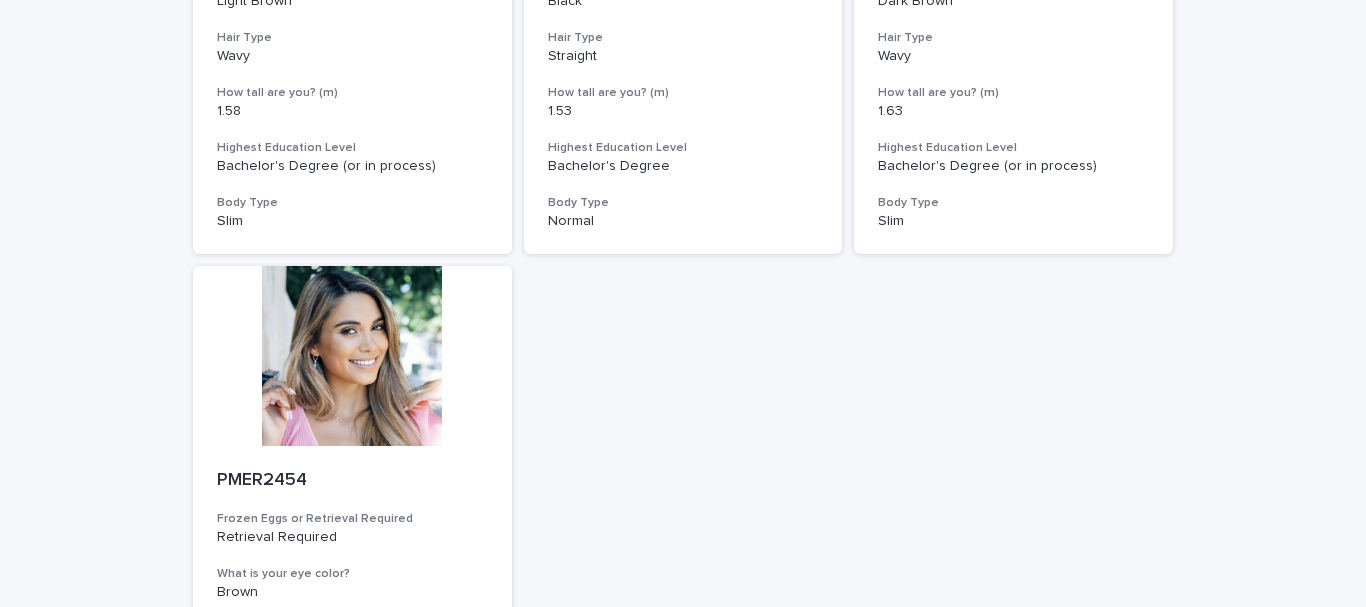 scroll, scrollTop: 300, scrollLeft: 0, axis: vertical 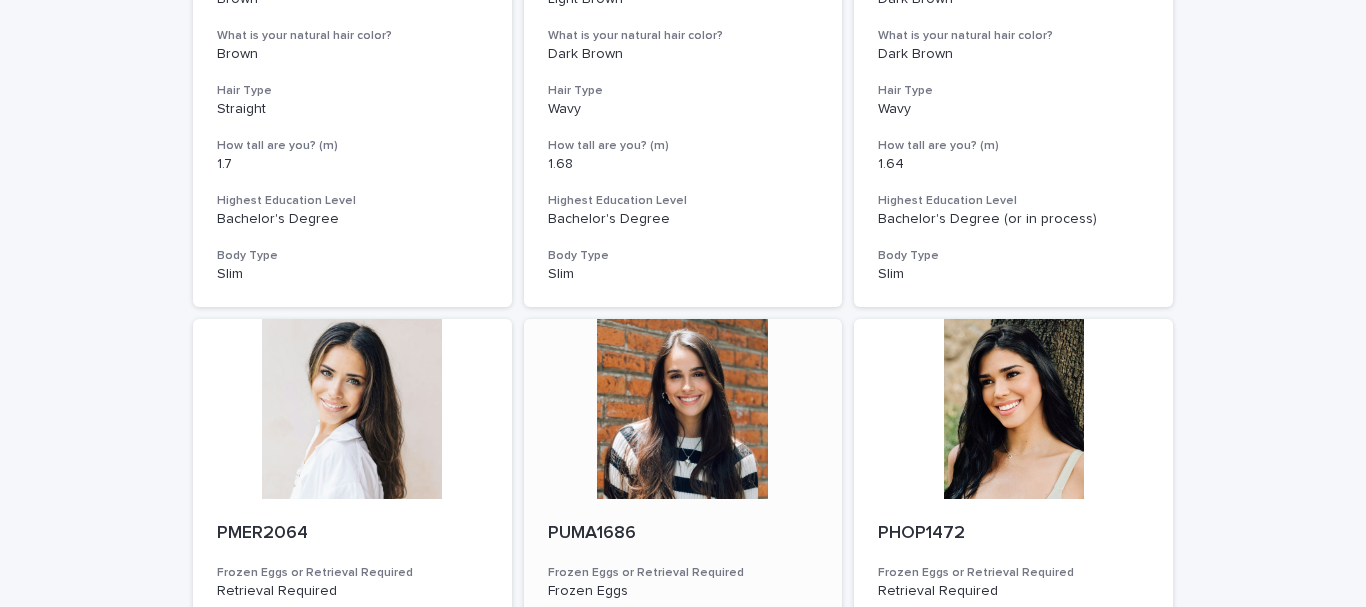 click at bounding box center (683, 409) 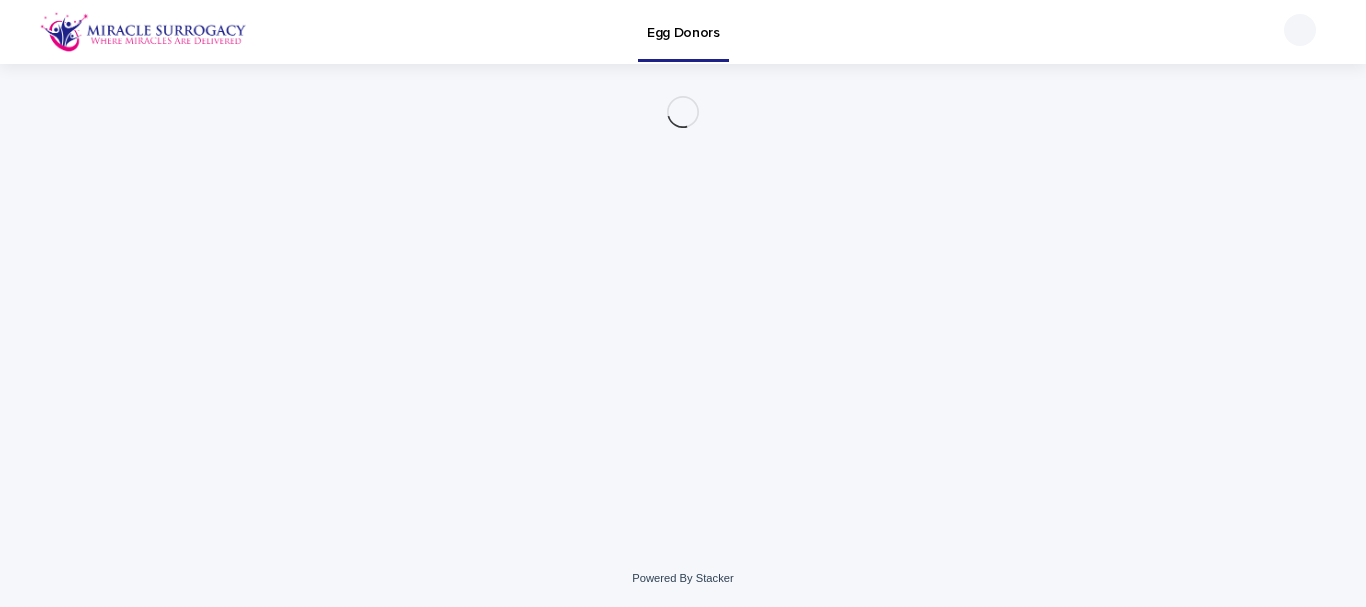 scroll, scrollTop: 0, scrollLeft: 0, axis: both 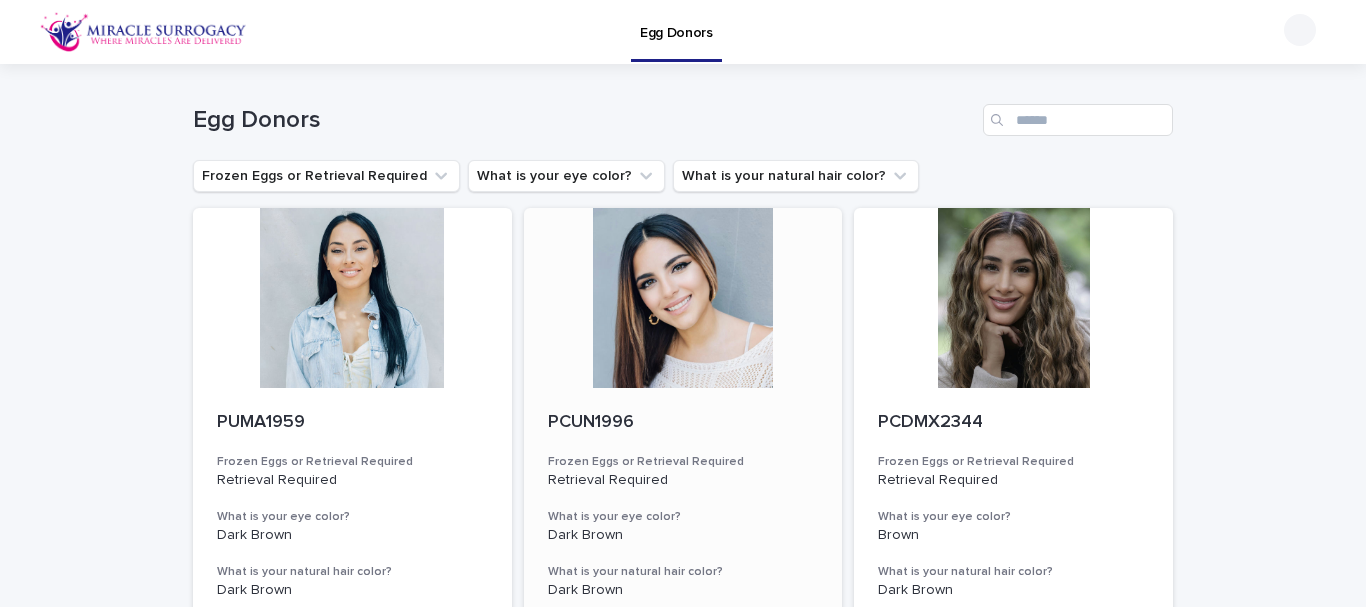 click at bounding box center (683, 298) 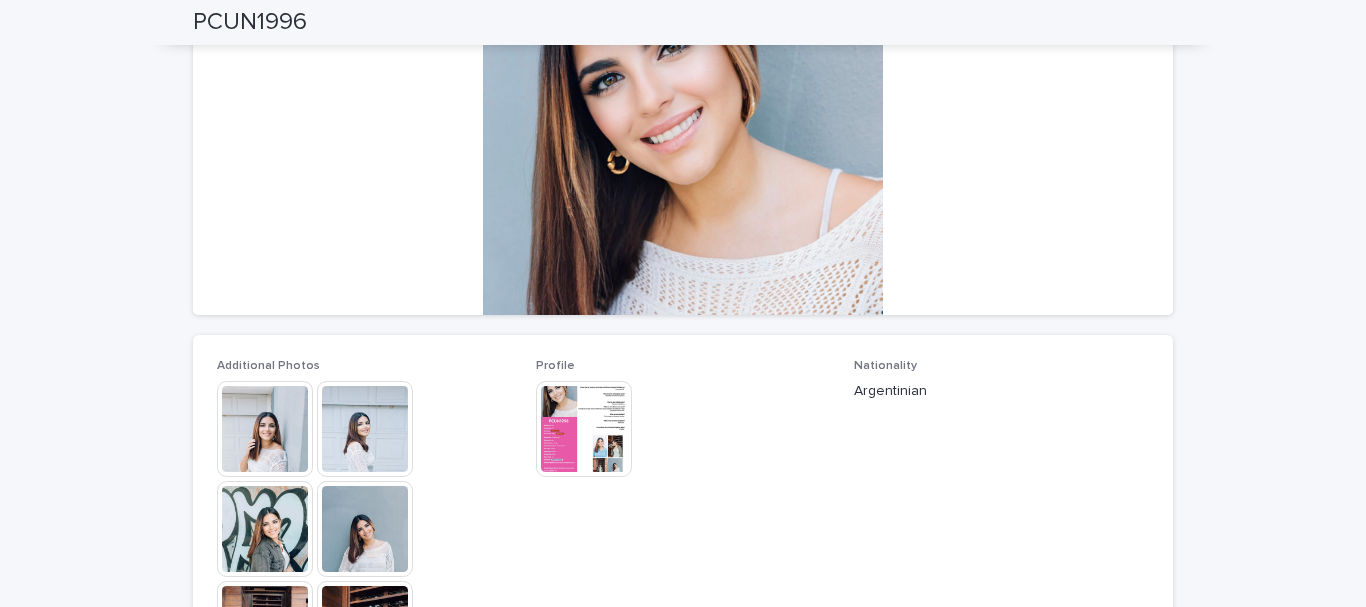 scroll, scrollTop: 200, scrollLeft: 0, axis: vertical 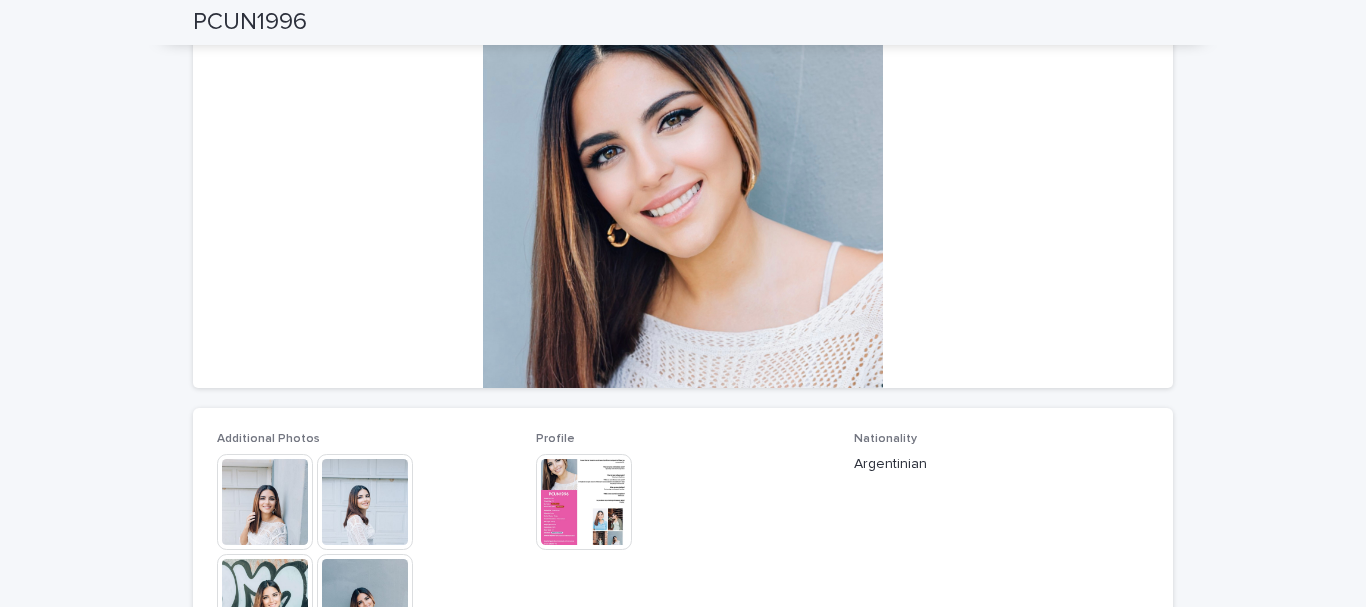 click at bounding box center [584, 502] 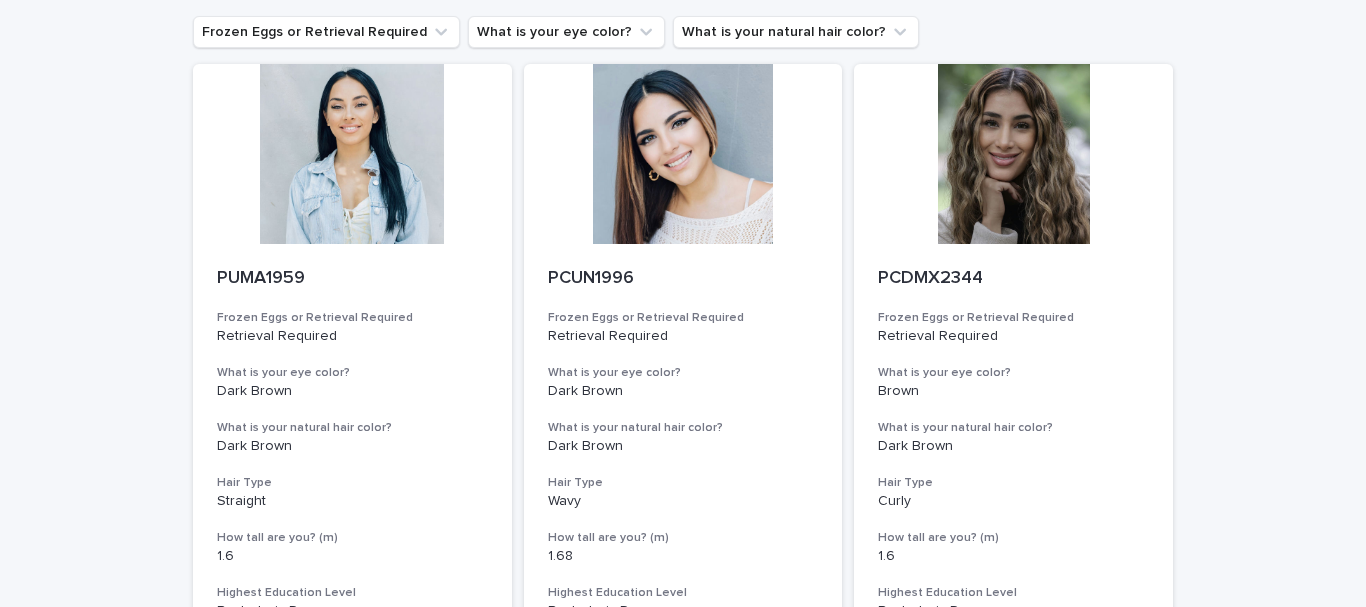 scroll, scrollTop: 0, scrollLeft: 0, axis: both 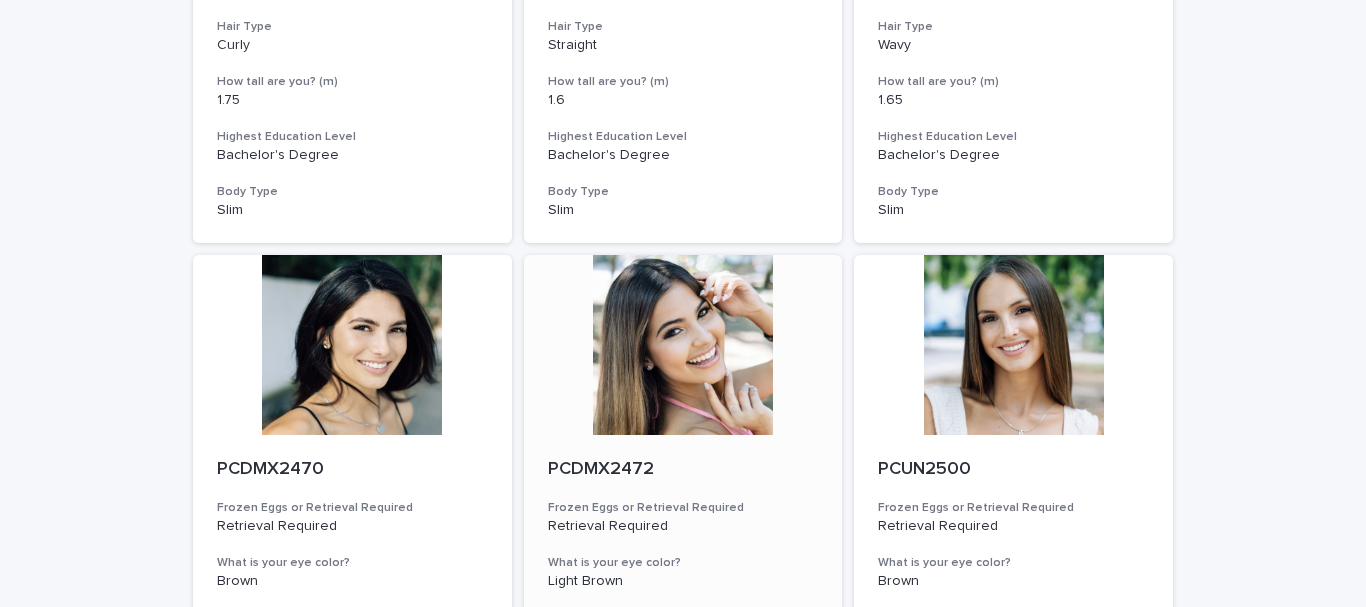click at bounding box center [683, 345] 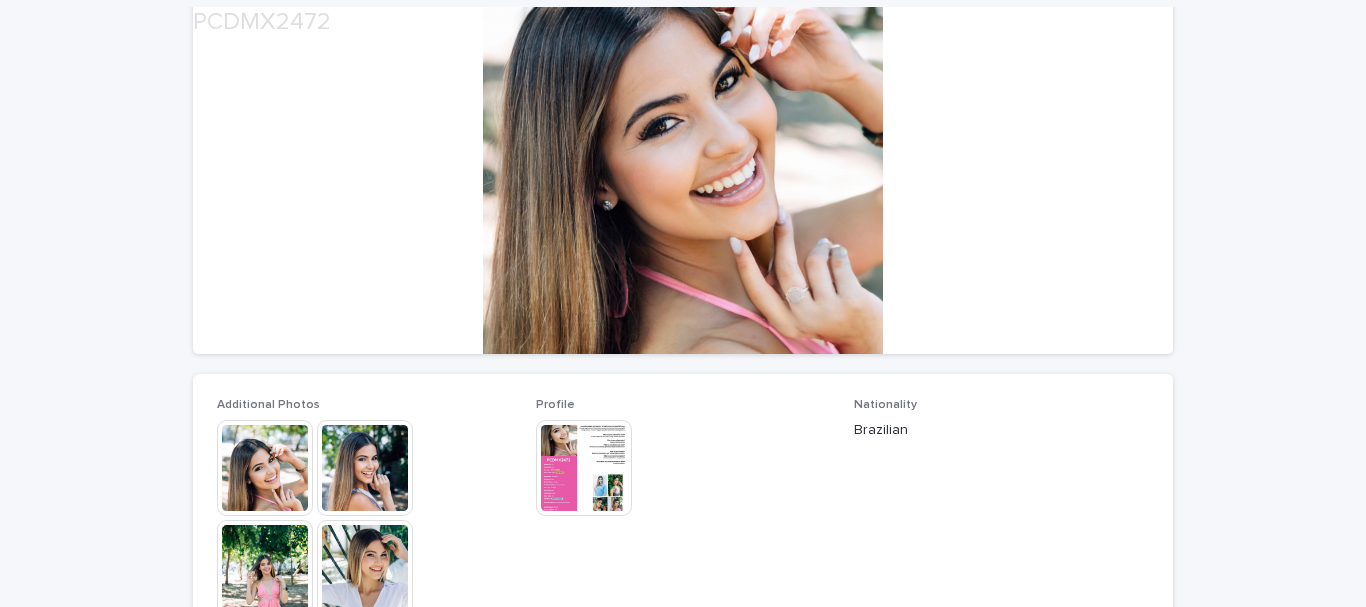 scroll, scrollTop: 300, scrollLeft: 0, axis: vertical 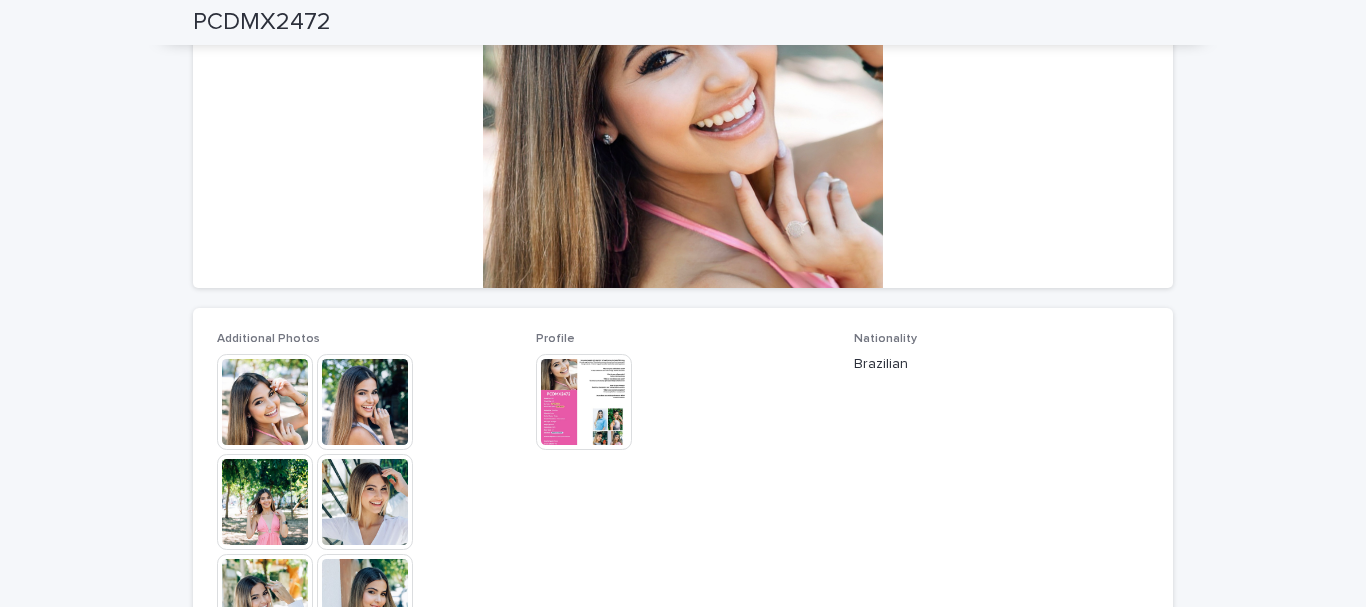 click at bounding box center (265, 402) 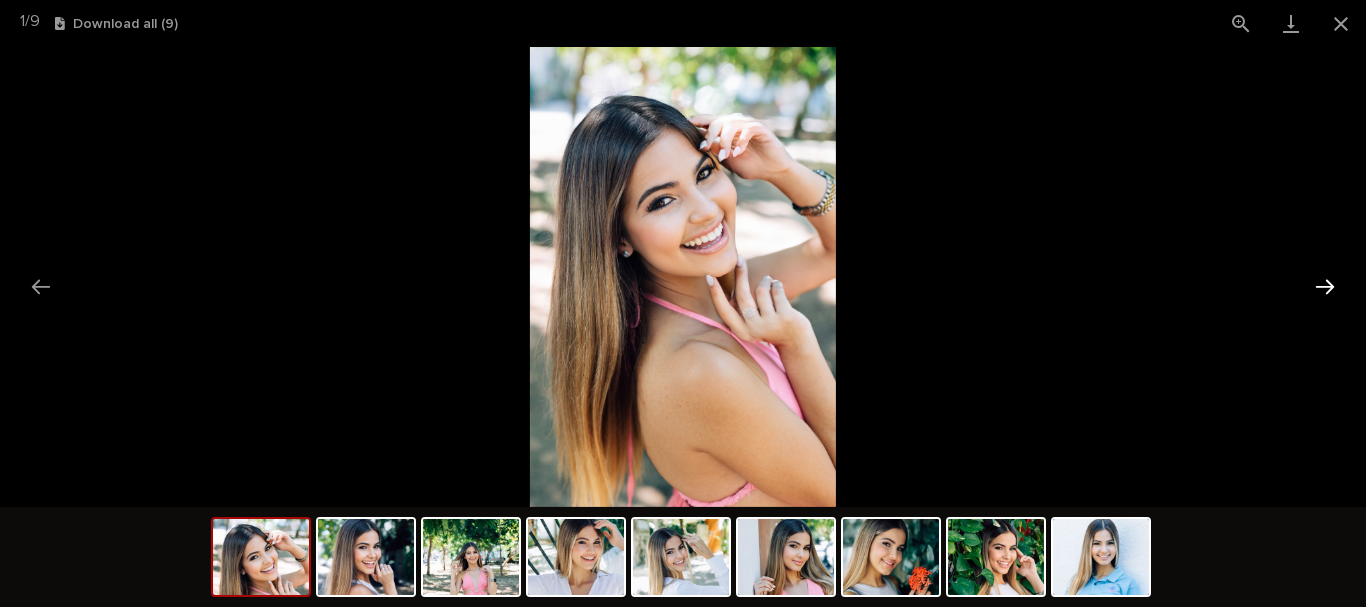 click at bounding box center [1325, 286] 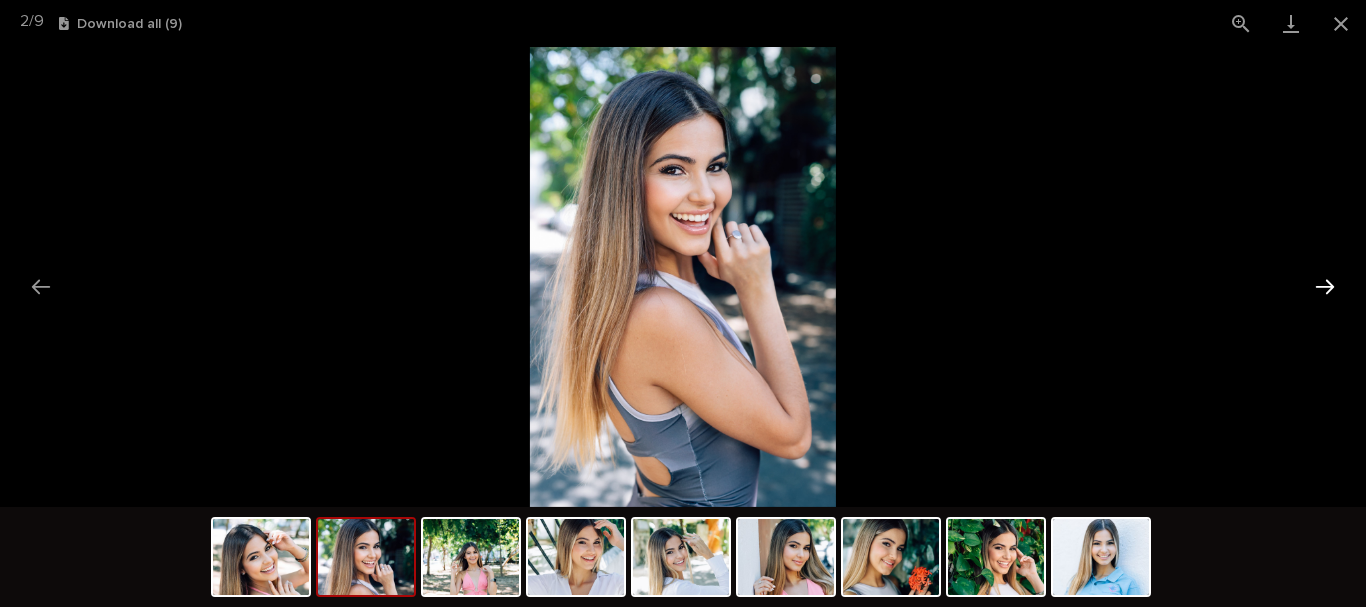 click at bounding box center (1325, 286) 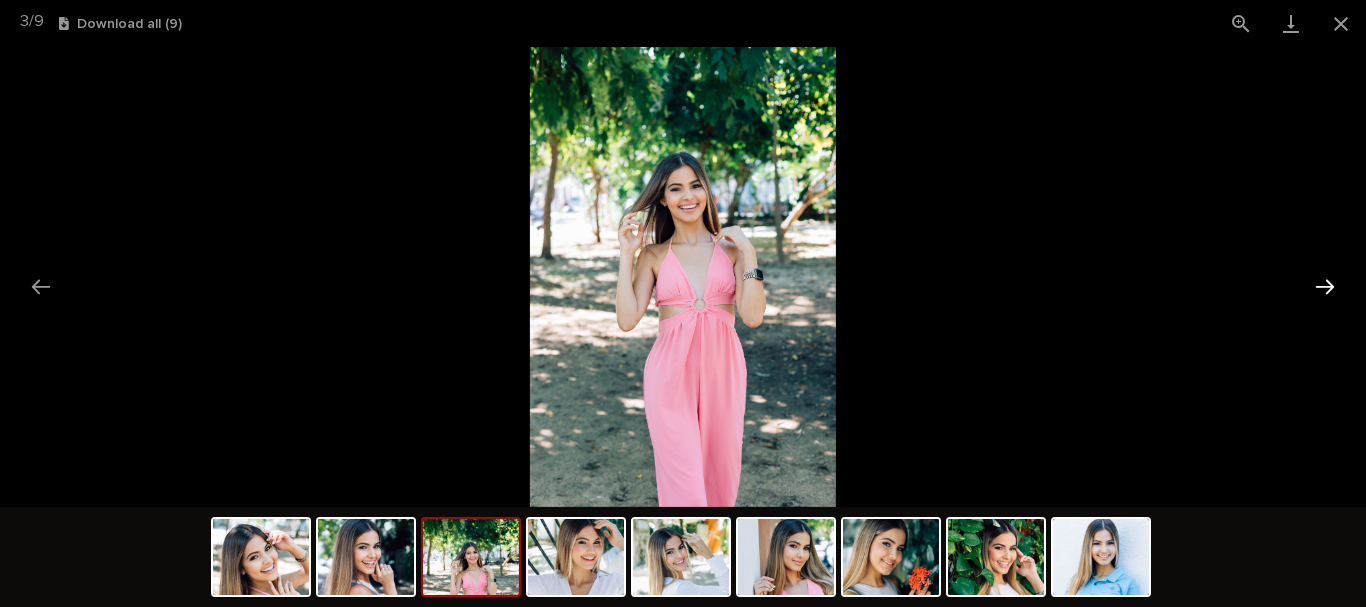 click at bounding box center (1325, 286) 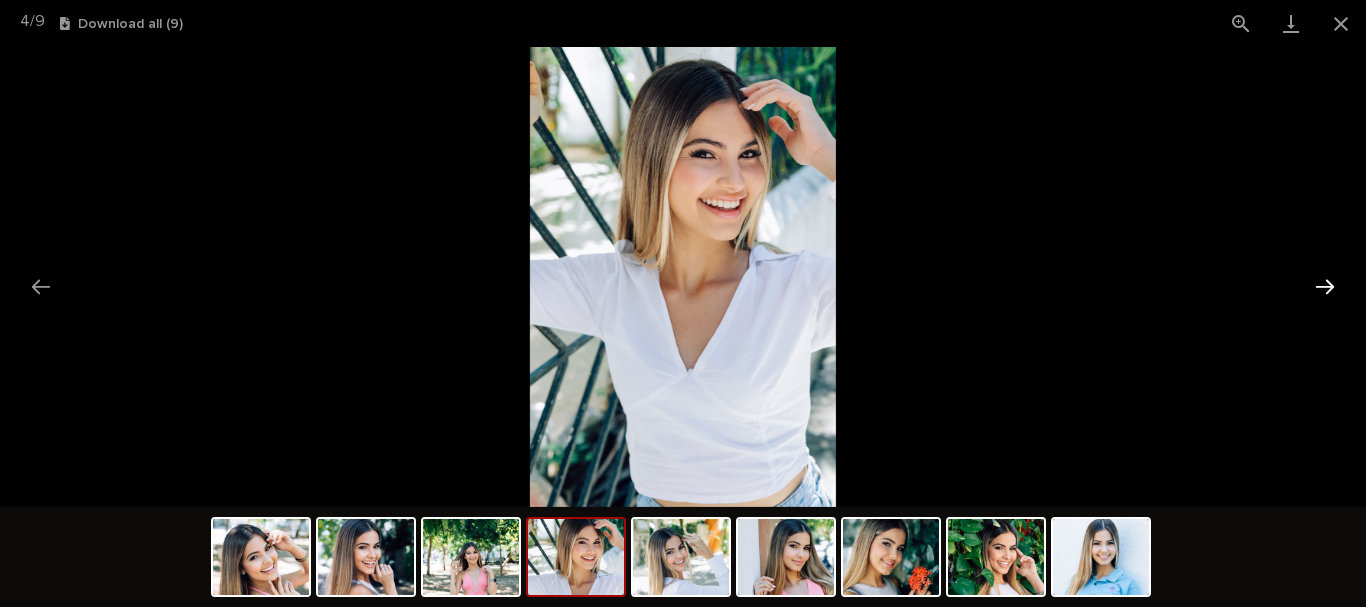 click at bounding box center (1325, 286) 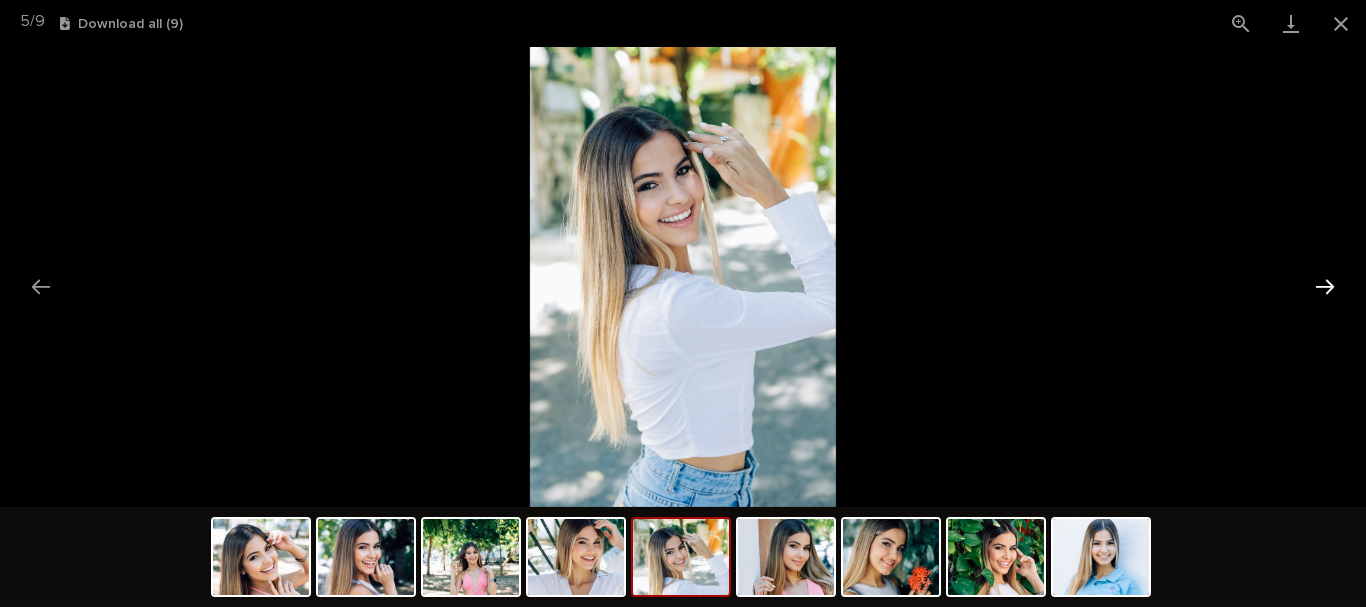 click at bounding box center (1325, 286) 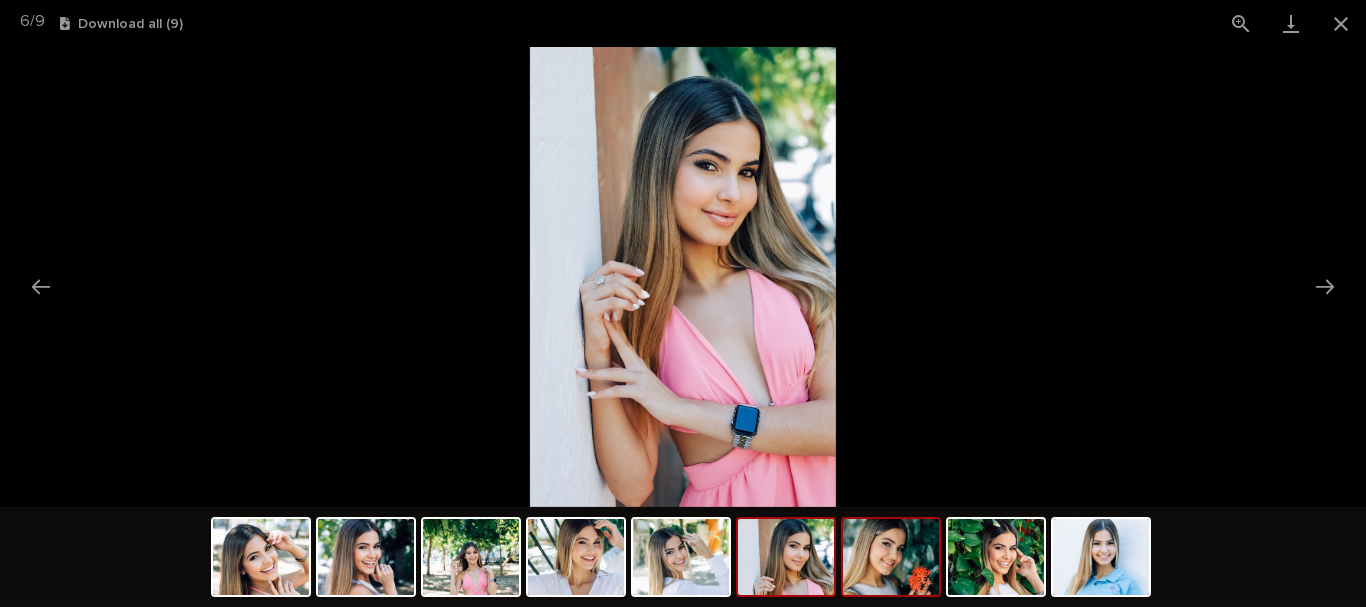 click at bounding box center [891, 557] 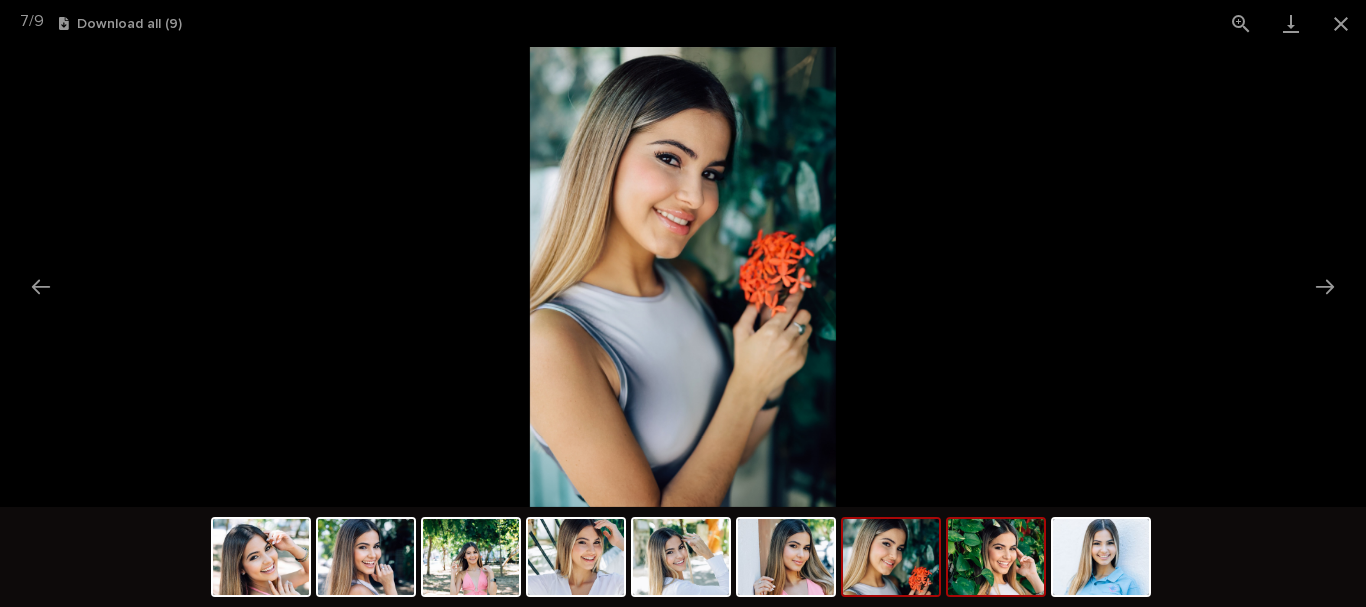 click at bounding box center [996, 557] 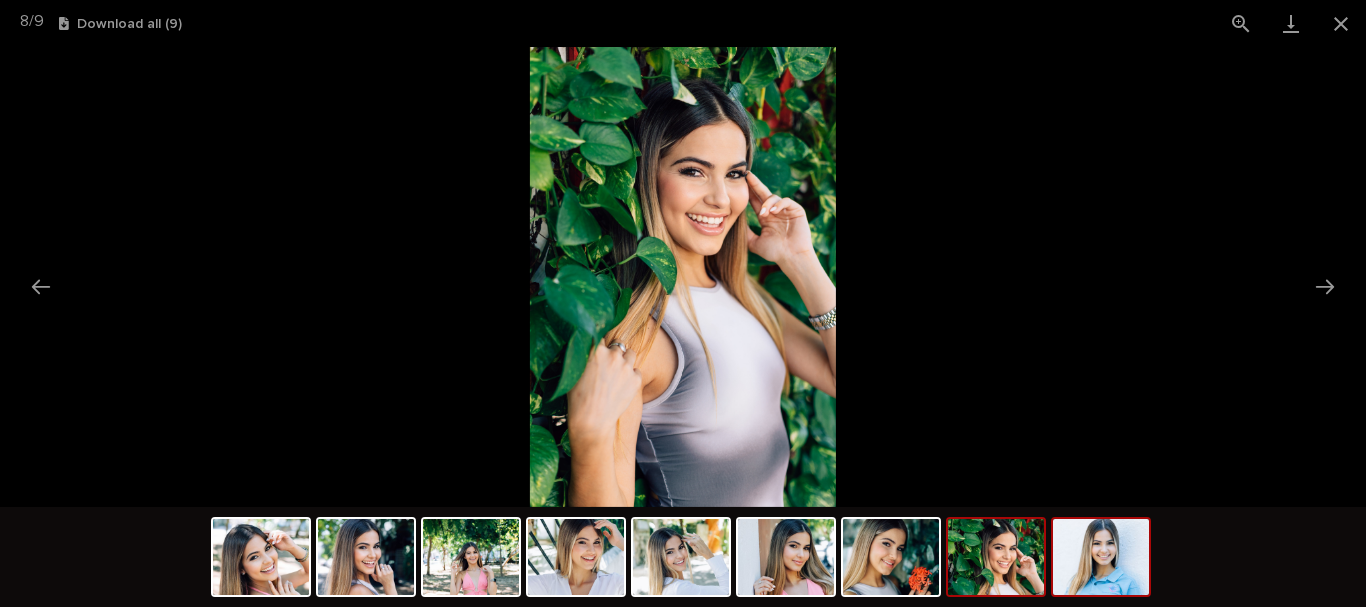 click at bounding box center [1101, 557] 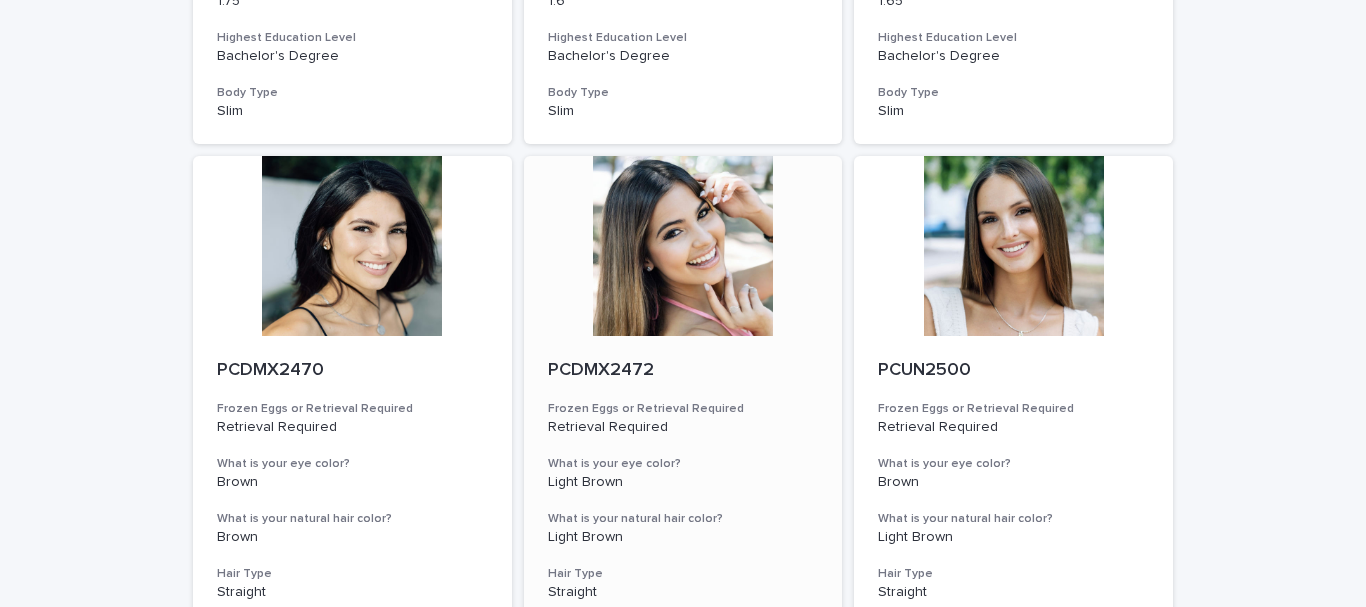 scroll, scrollTop: 700, scrollLeft: 0, axis: vertical 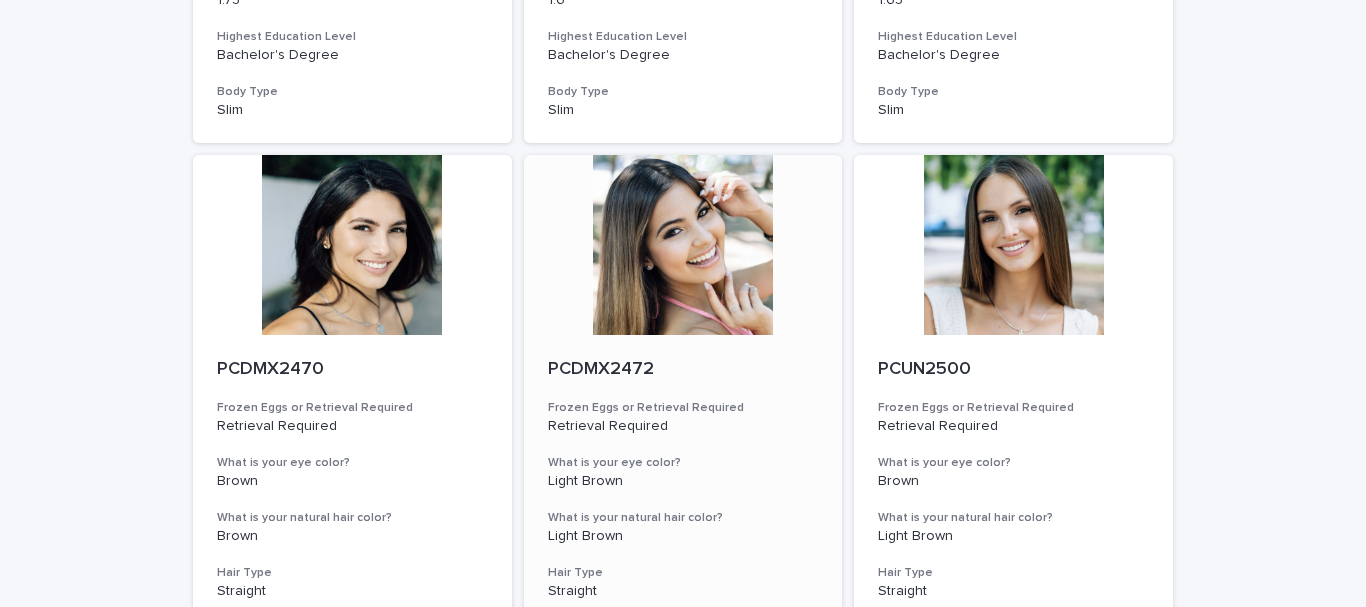 click at bounding box center (683, 245) 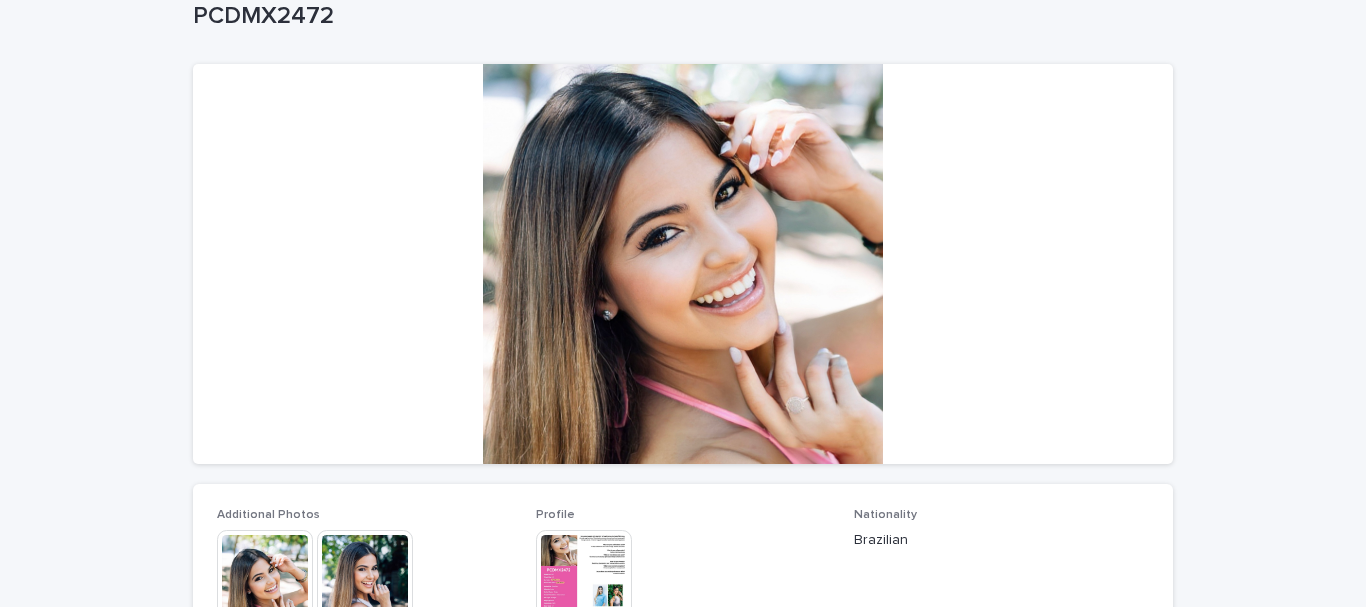 scroll, scrollTop: 400, scrollLeft: 0, axis: vertical 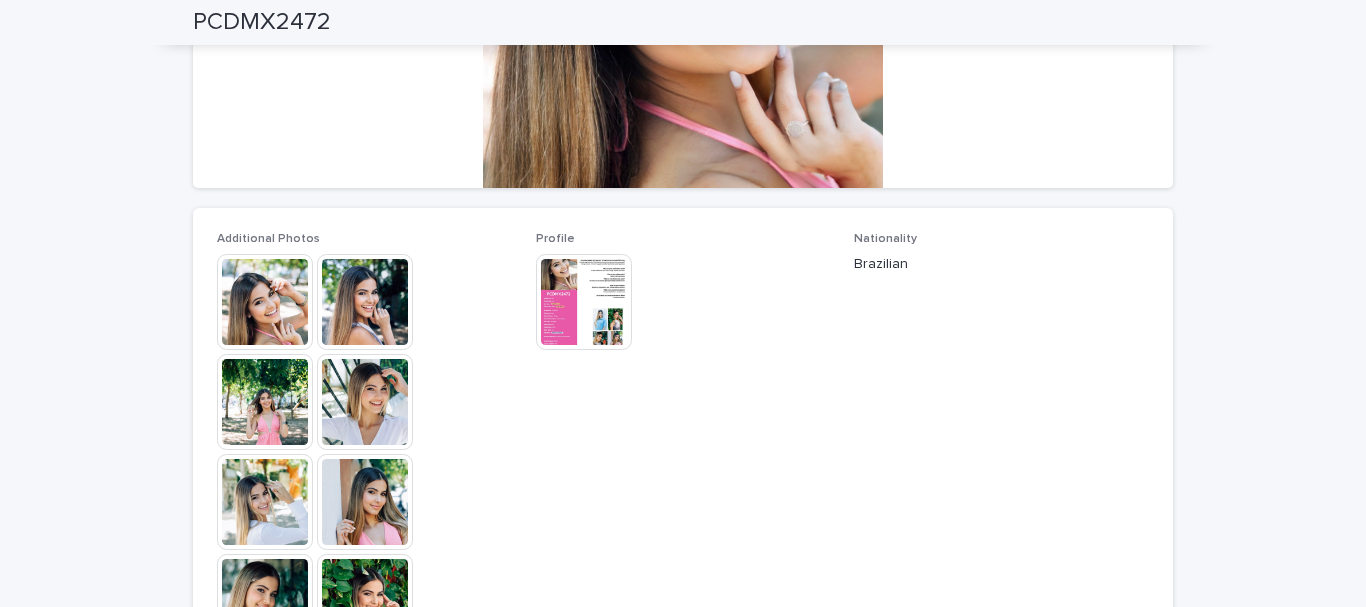 click at bounding box center (584, 302) 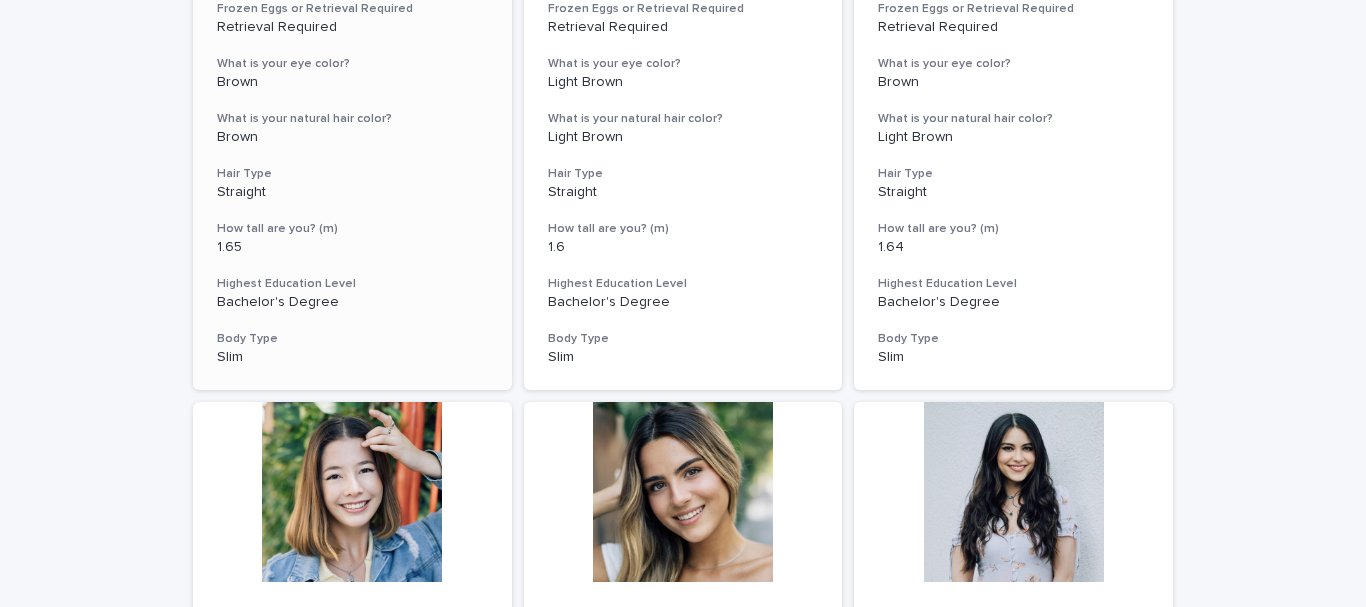 scroll, scrollTop: 1200, scrollLeft: 0, axis: vertical 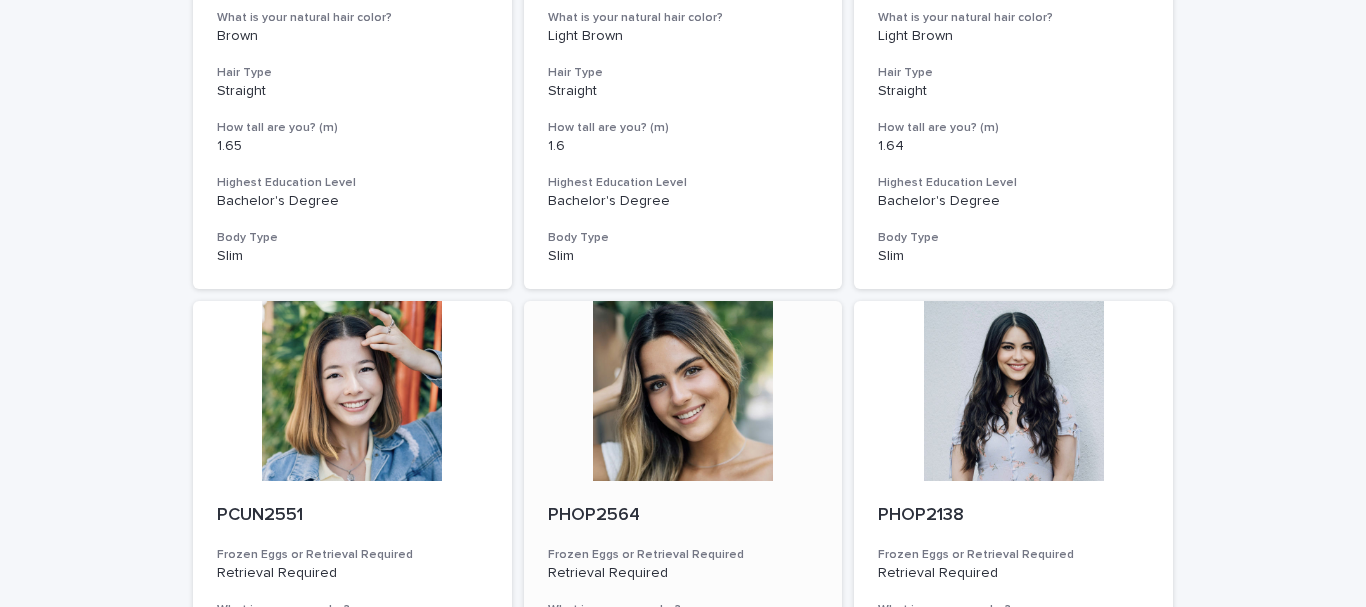 click at bounding box center [683, 391] 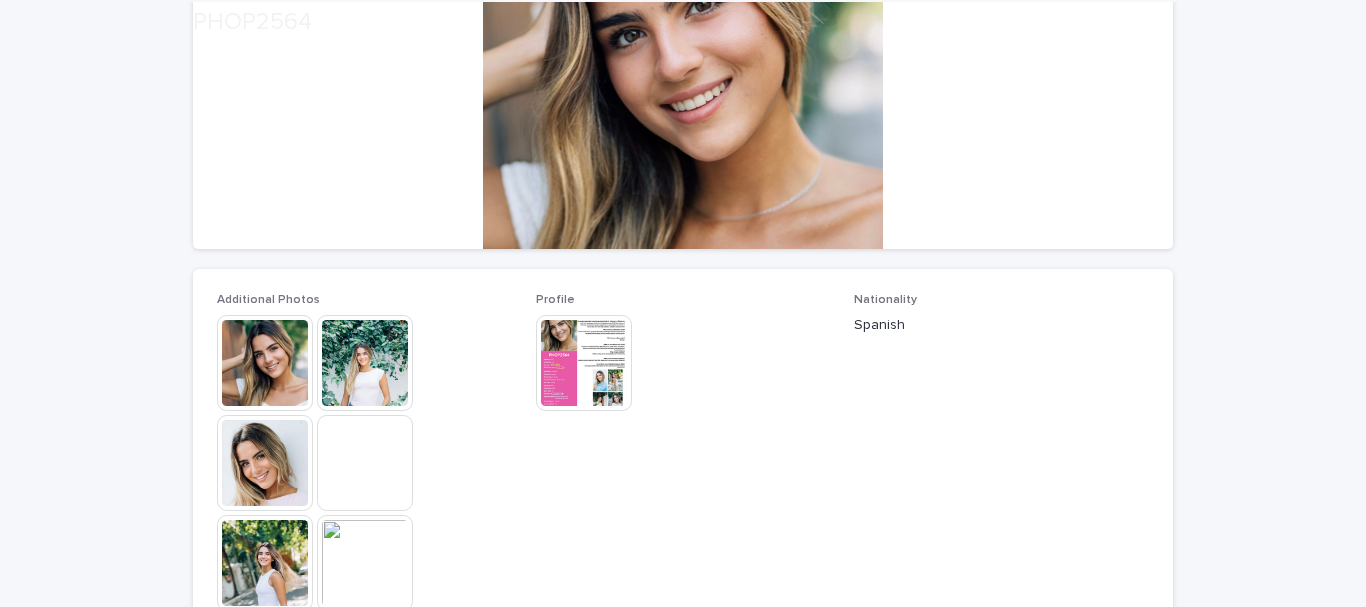 scroll, scrollTop: 400, scrollLeft: 0, axis: vertical 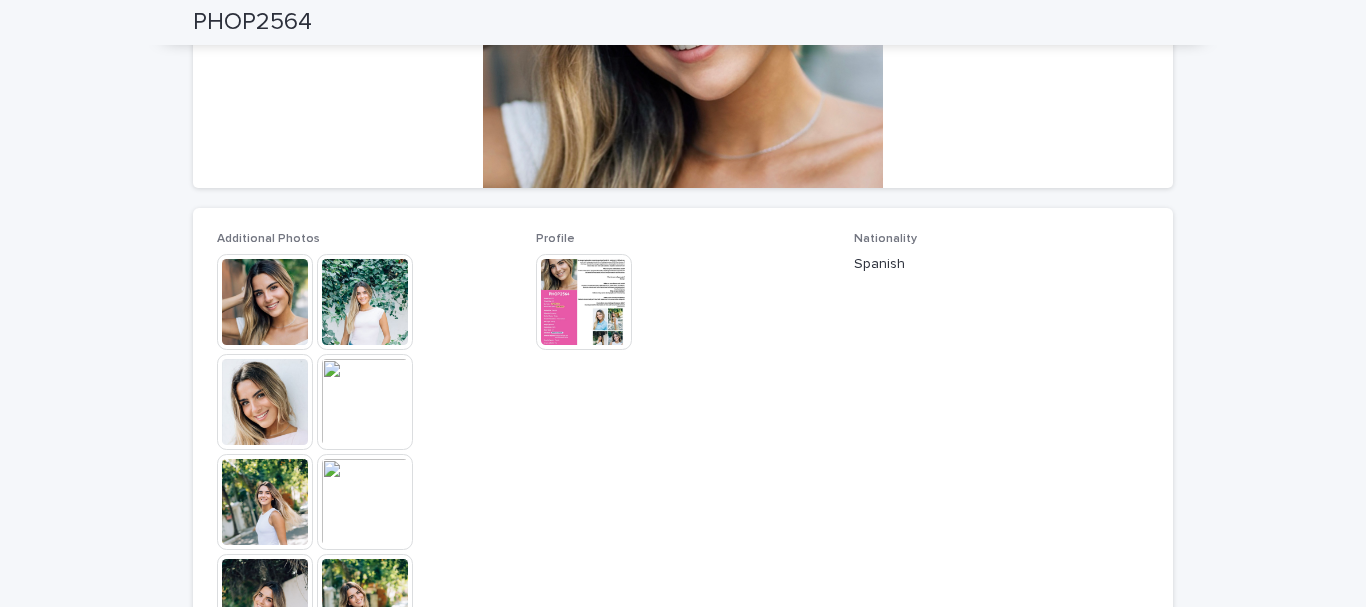 click at bounding box center [584, 302] 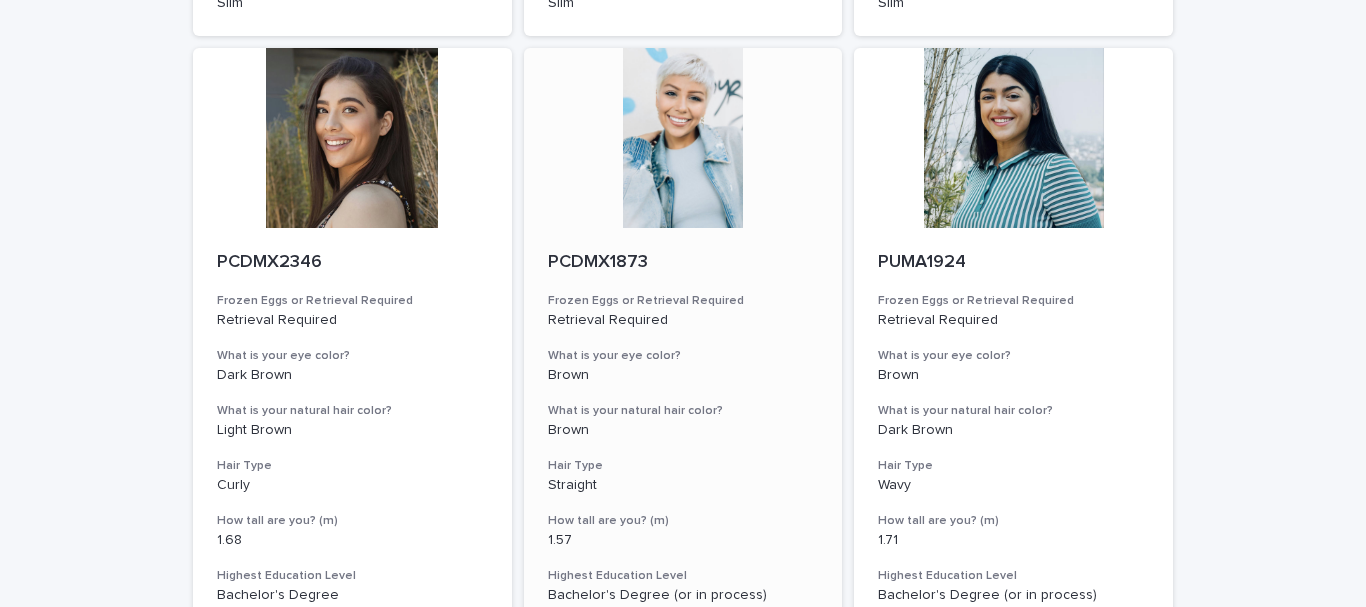 scroll, scrollTop: 2382, scrollLeft: 0, axis: vertical 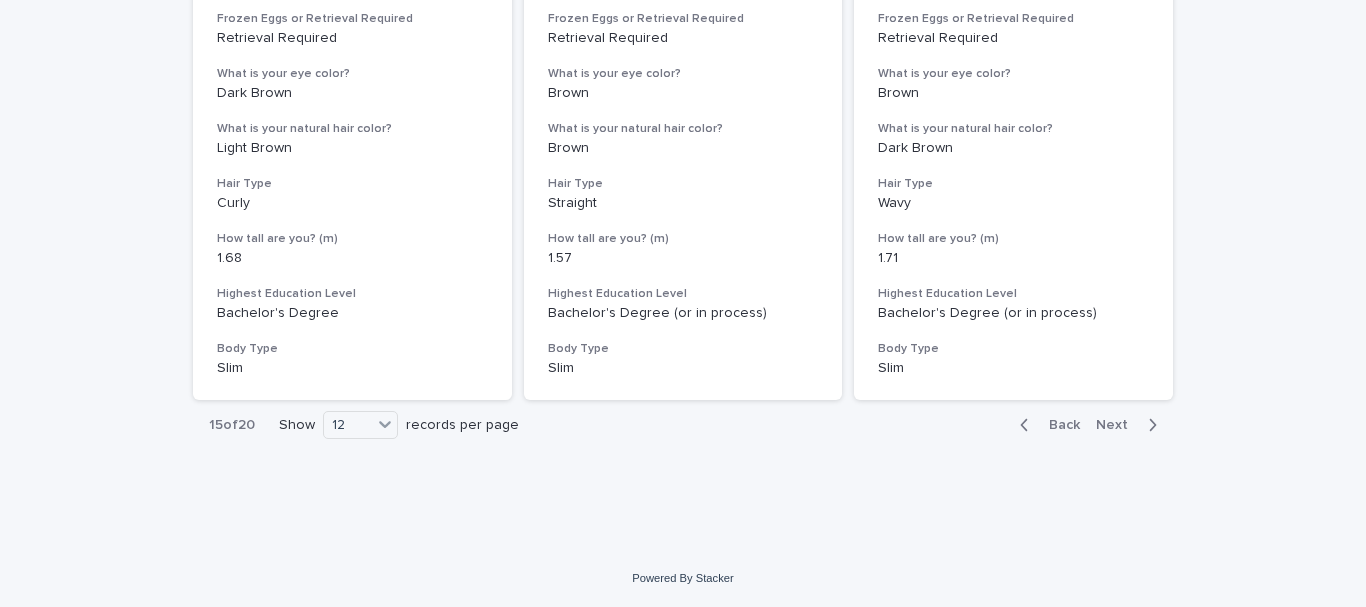 click on "Next" at bounding box center [1118, 425] 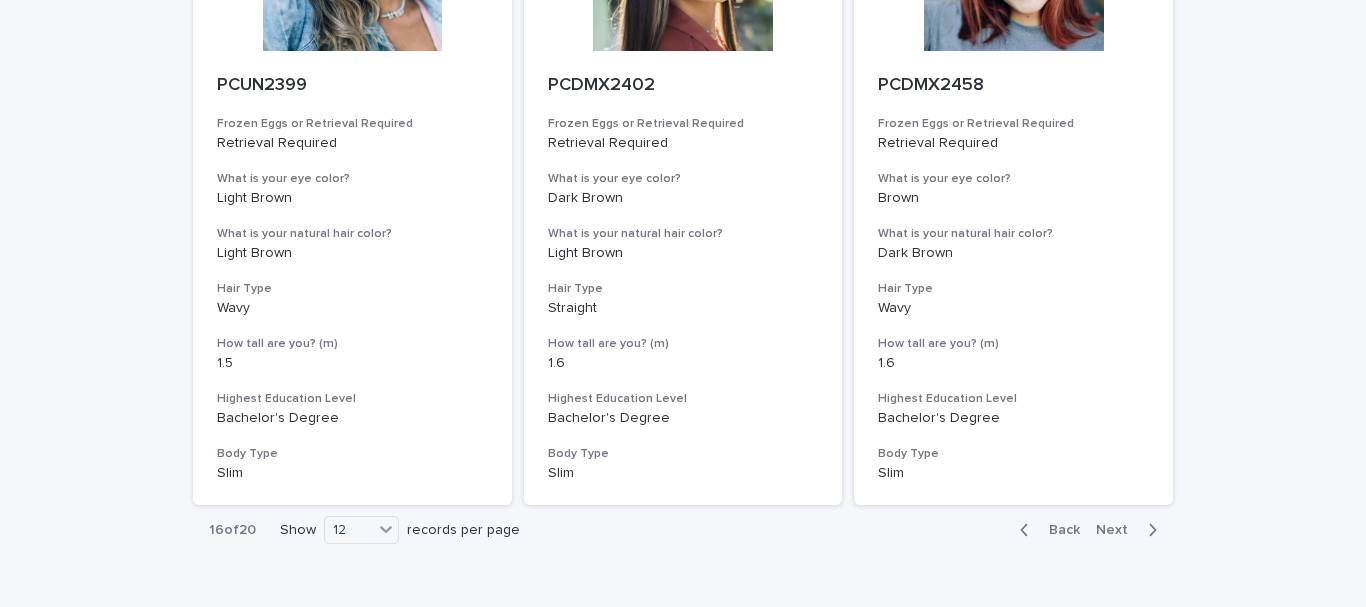 scroll, scrollTop: 2382, scrollLeft: 0, axis: vertical 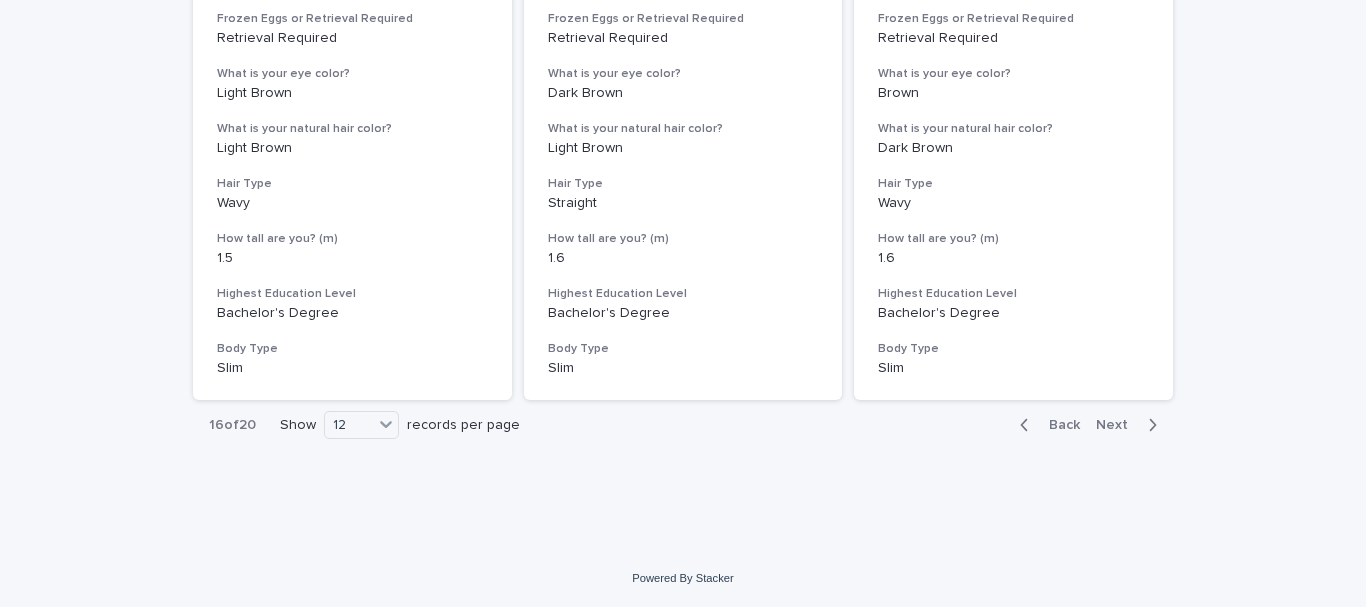 click on "Next" at bounding box center (1118, 425) 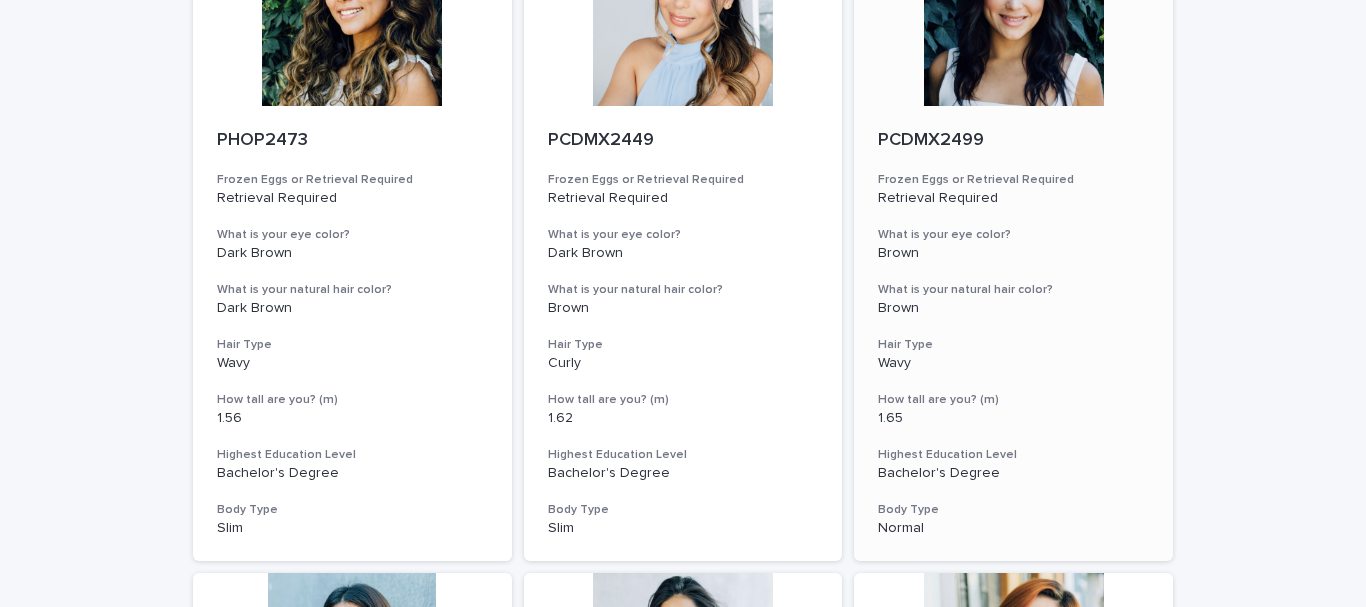 scroll, scrollTop: 0, scrollLeft: 0, axis: both 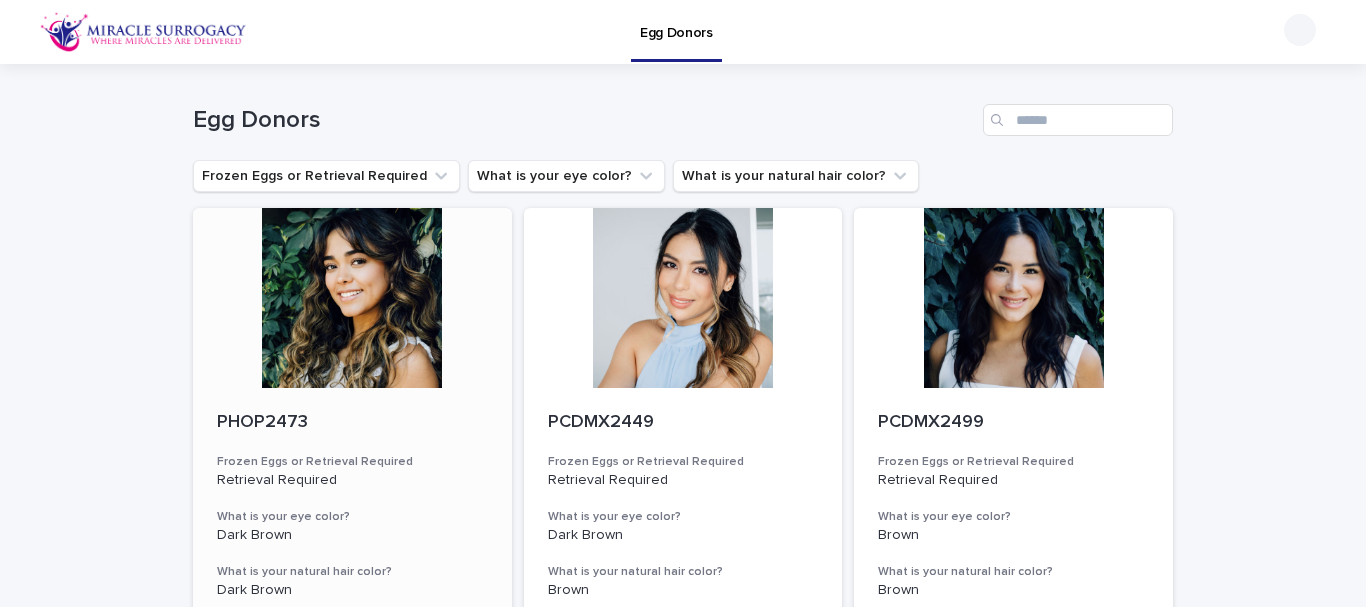 click at bounding box center [352, 298] 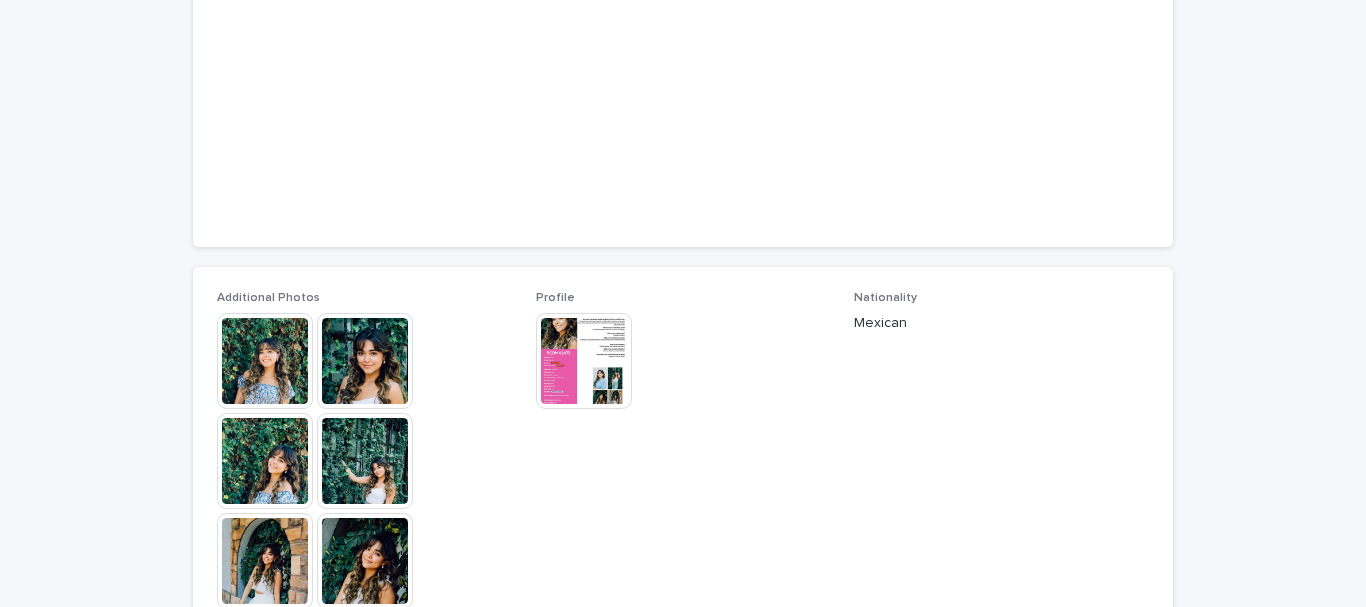scroll, scrollTop: 400, scrollLeft: 0, axis: vertical 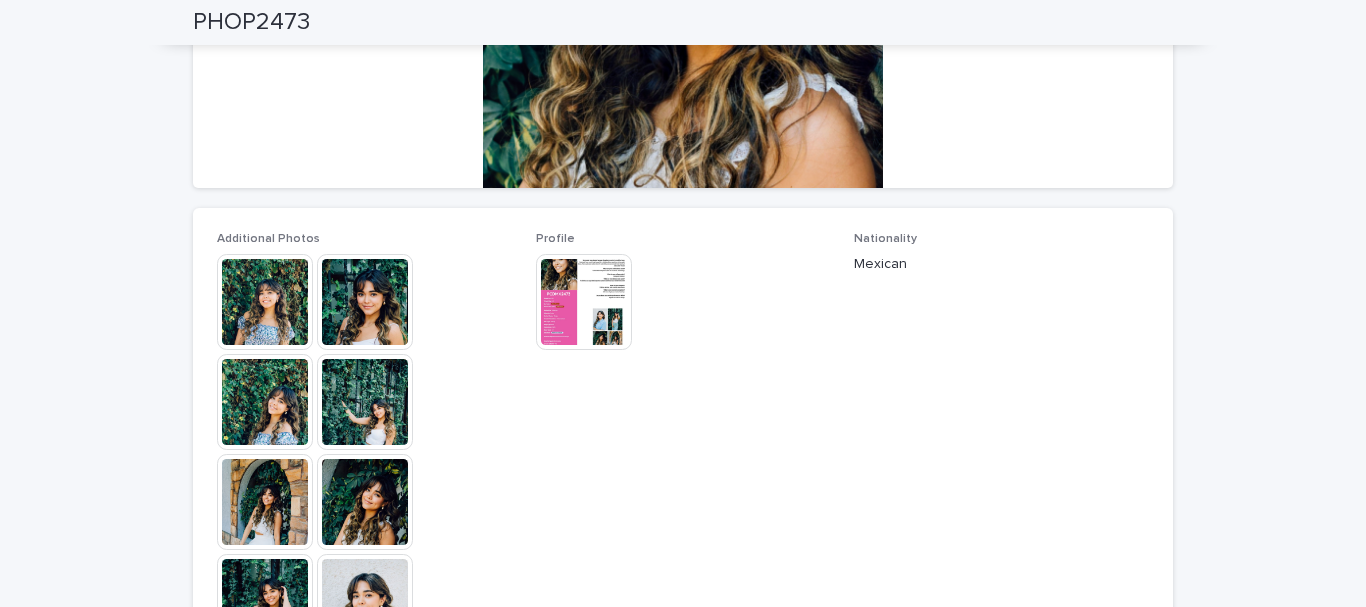 click at bounding box center [365, 402] 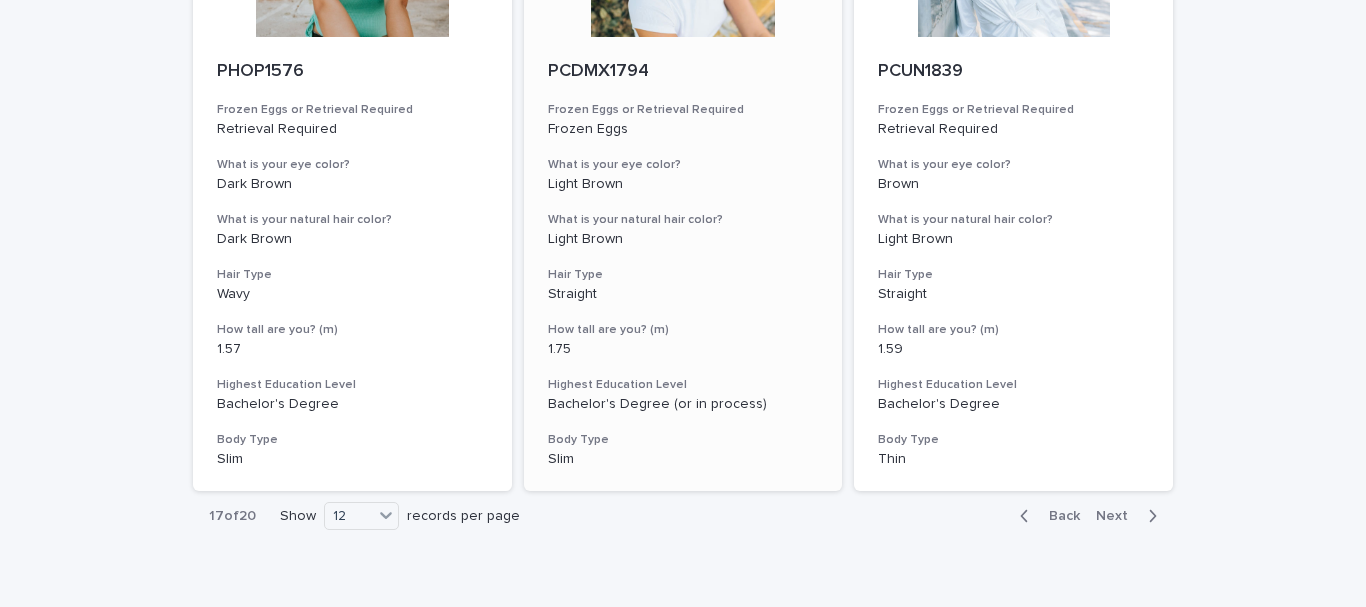 scroll, scrollTop: 2382, scrollLeft: 0, axis: vertical 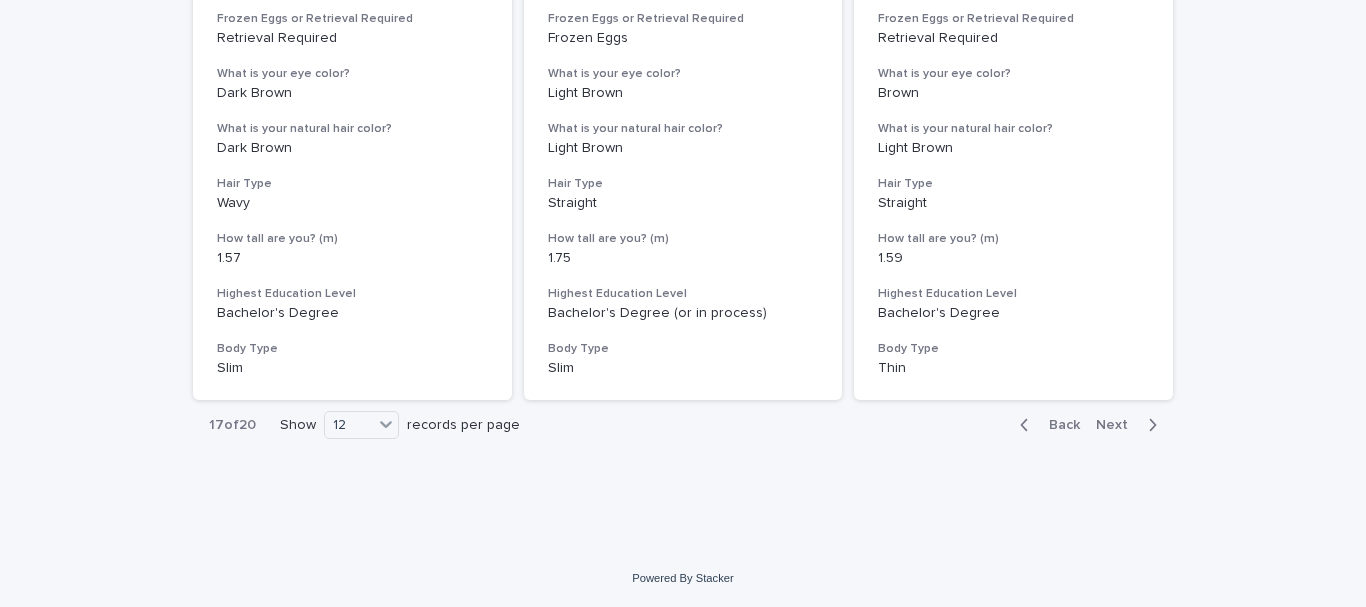 click on "Next" at bounding box center [1118, 425] 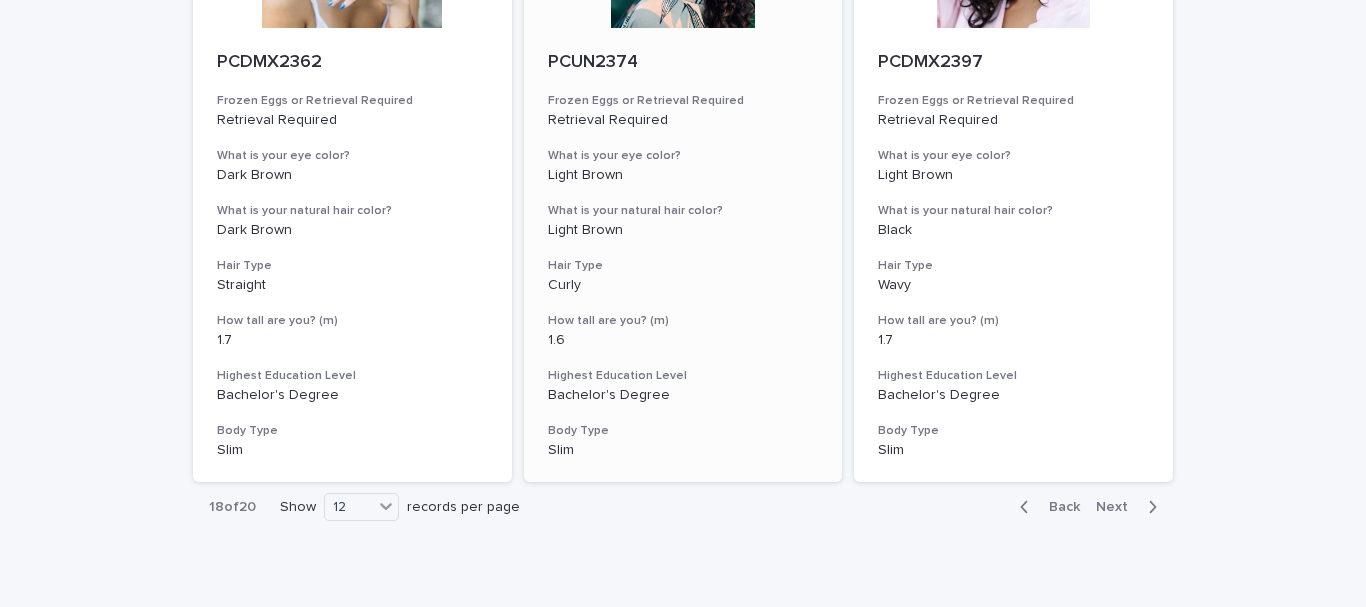 scroll, scrollTop: 2382, scrollLeft: 0, axis: vertical 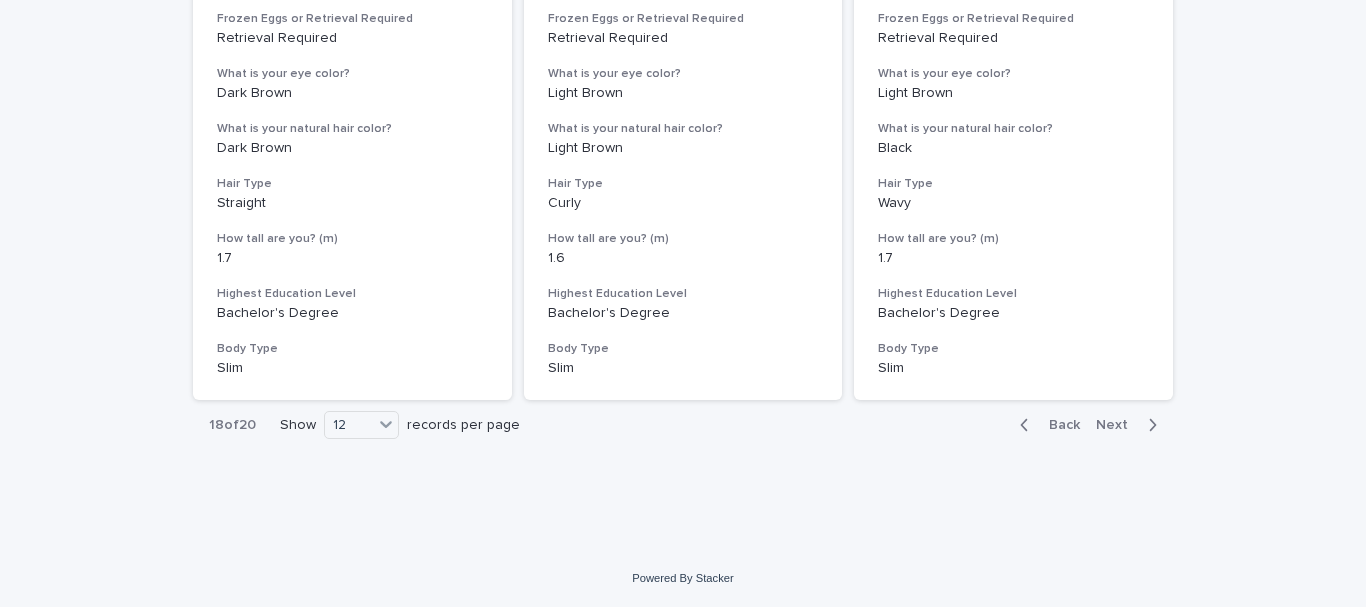 click on "Next" at bounding box center [1118, 425] 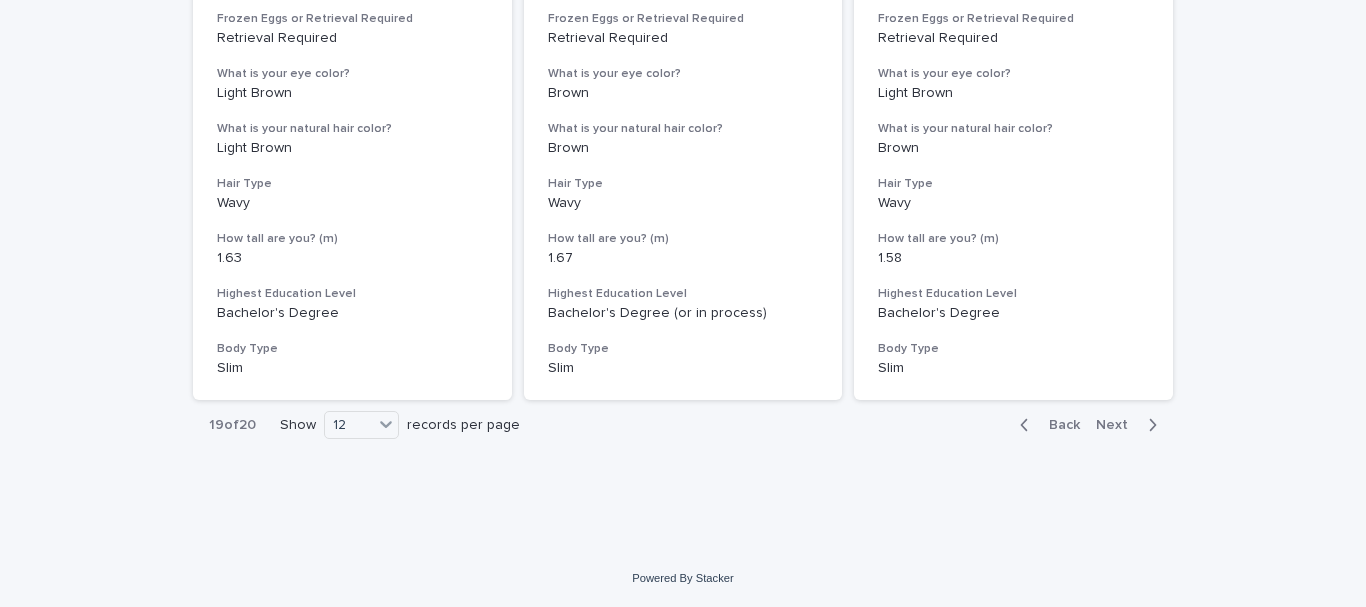 click on "Next" at bounding box center (1118, 425) 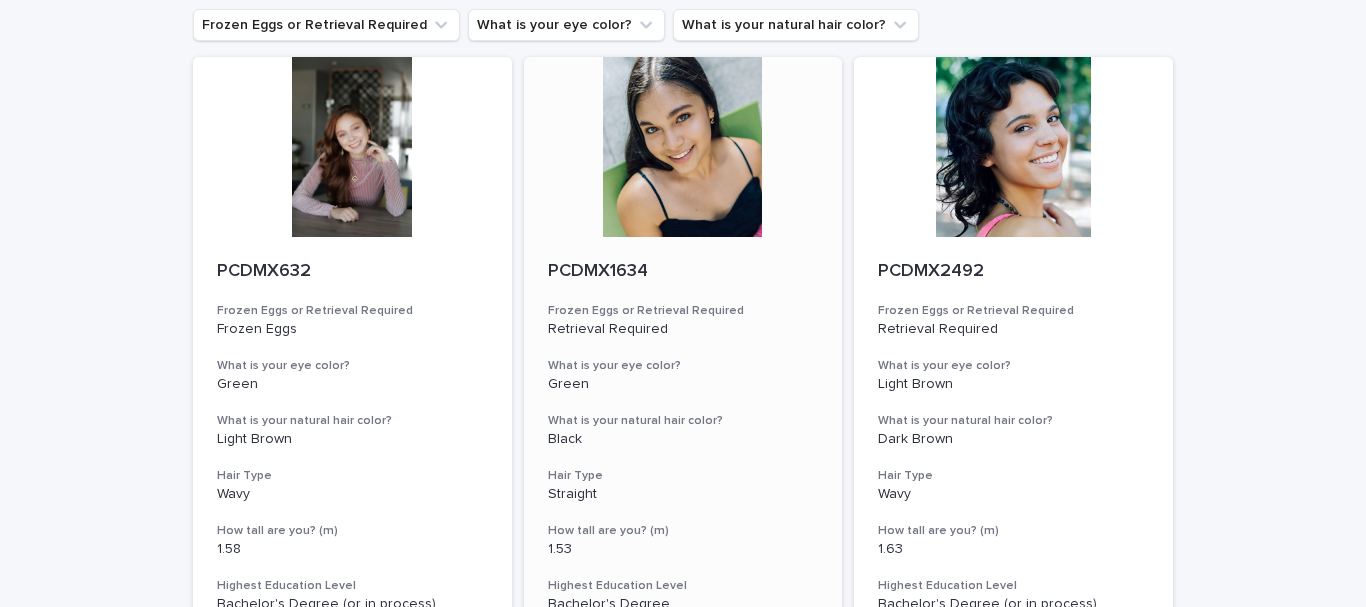 scroll, scrollTop: 0, scrollLeft: 0, axis: both 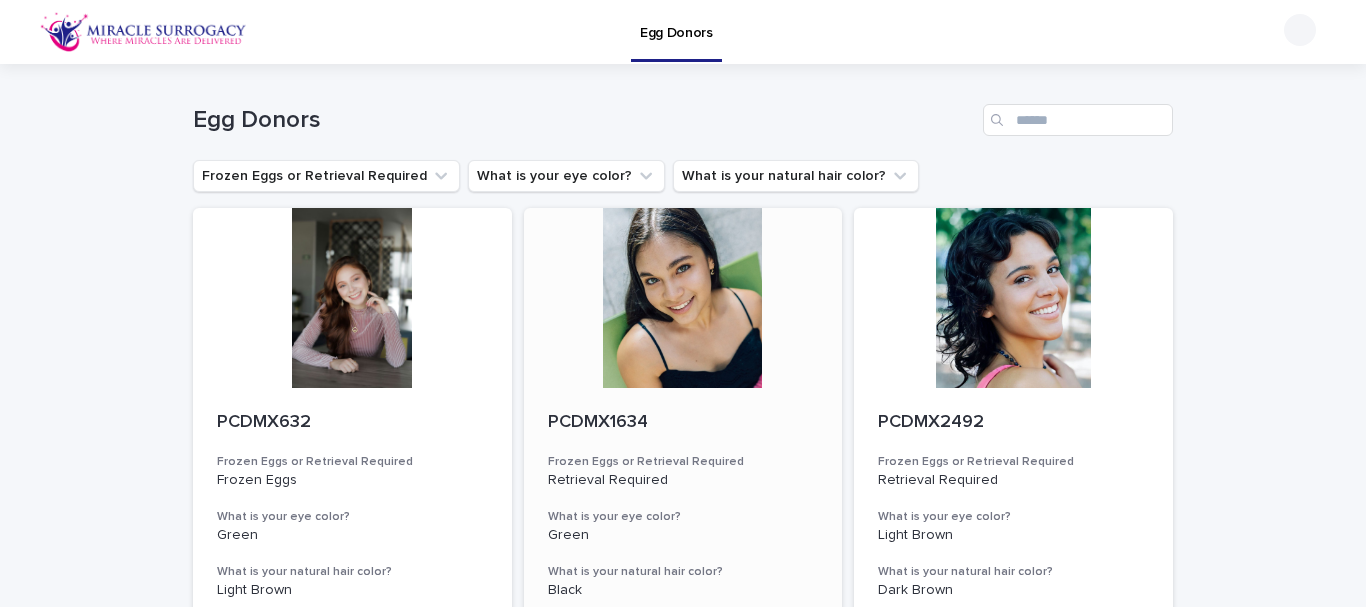 click at bounding box center [683, 298] 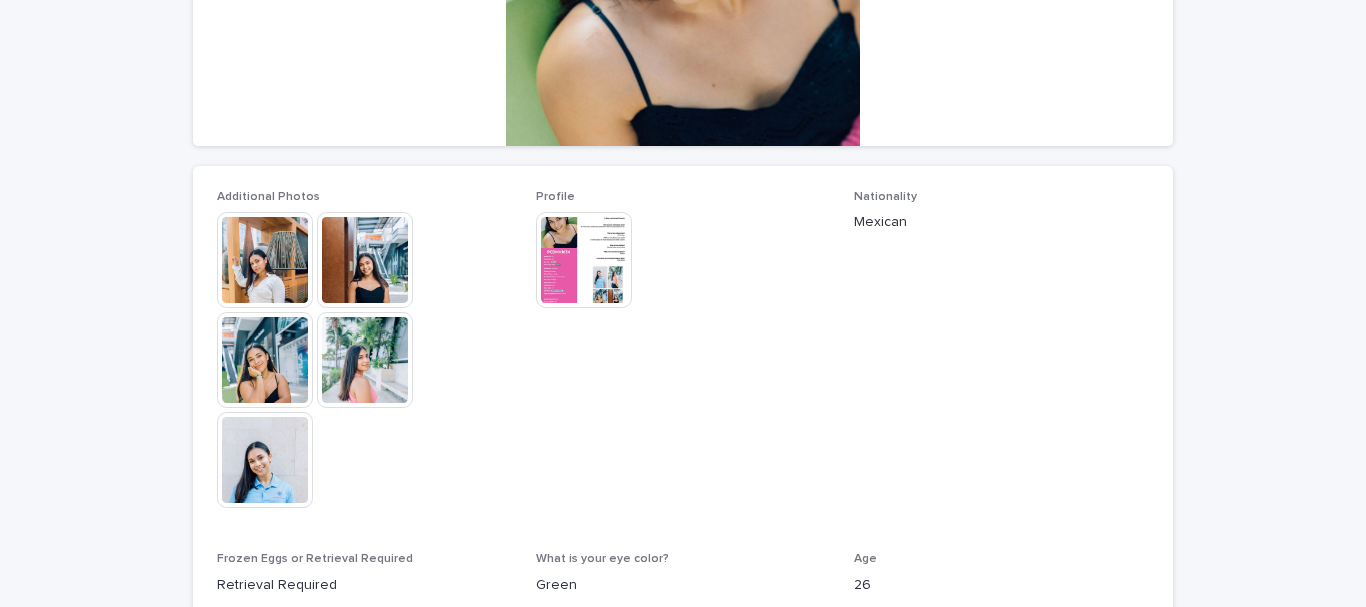 scroll, scrollTop: 500, scrollLeft: 0, axis: vertical 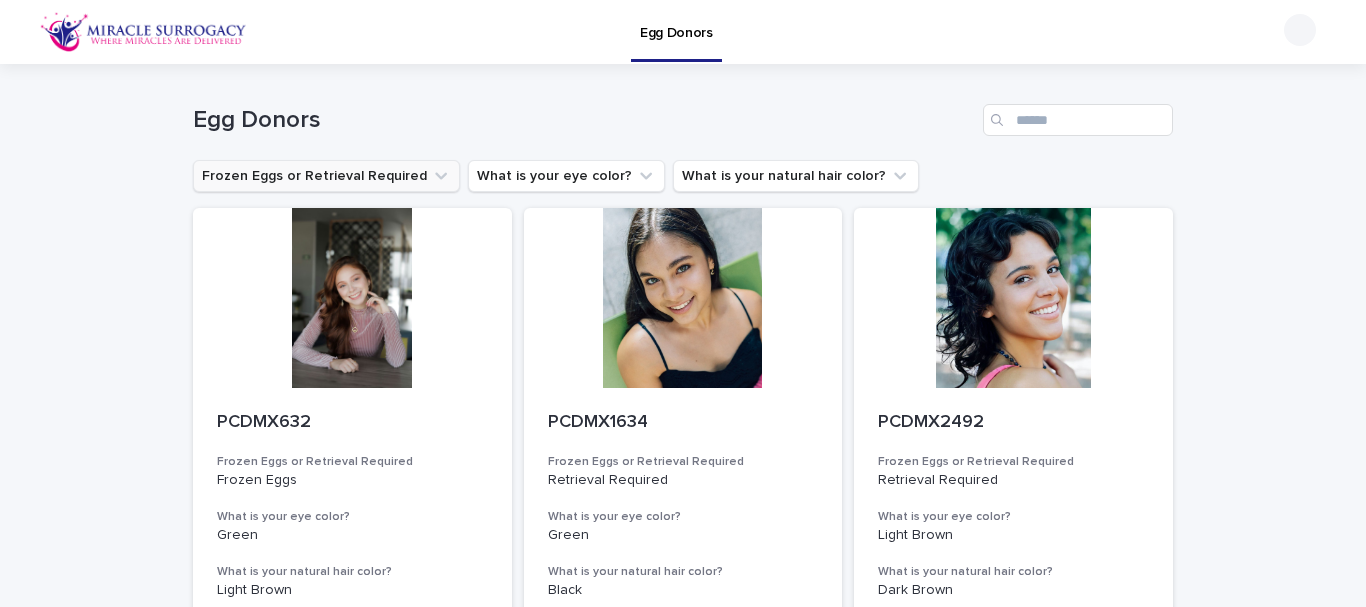 click 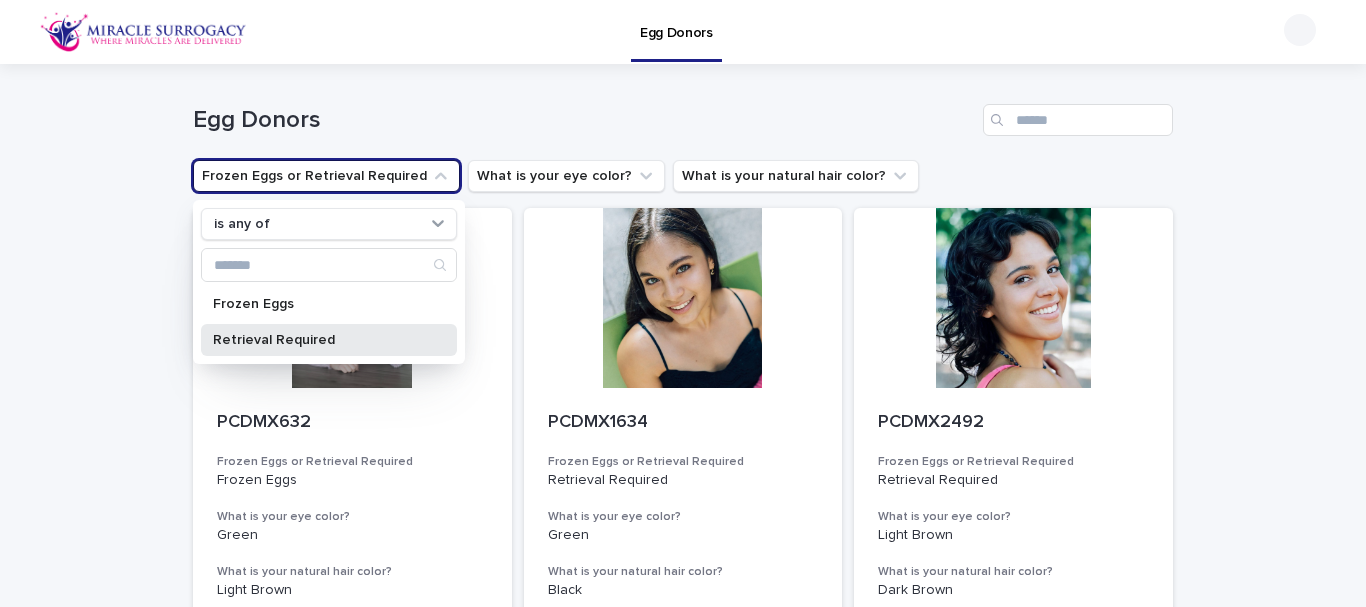 click on "Retrieval Required" at bounding box center (319, 340) 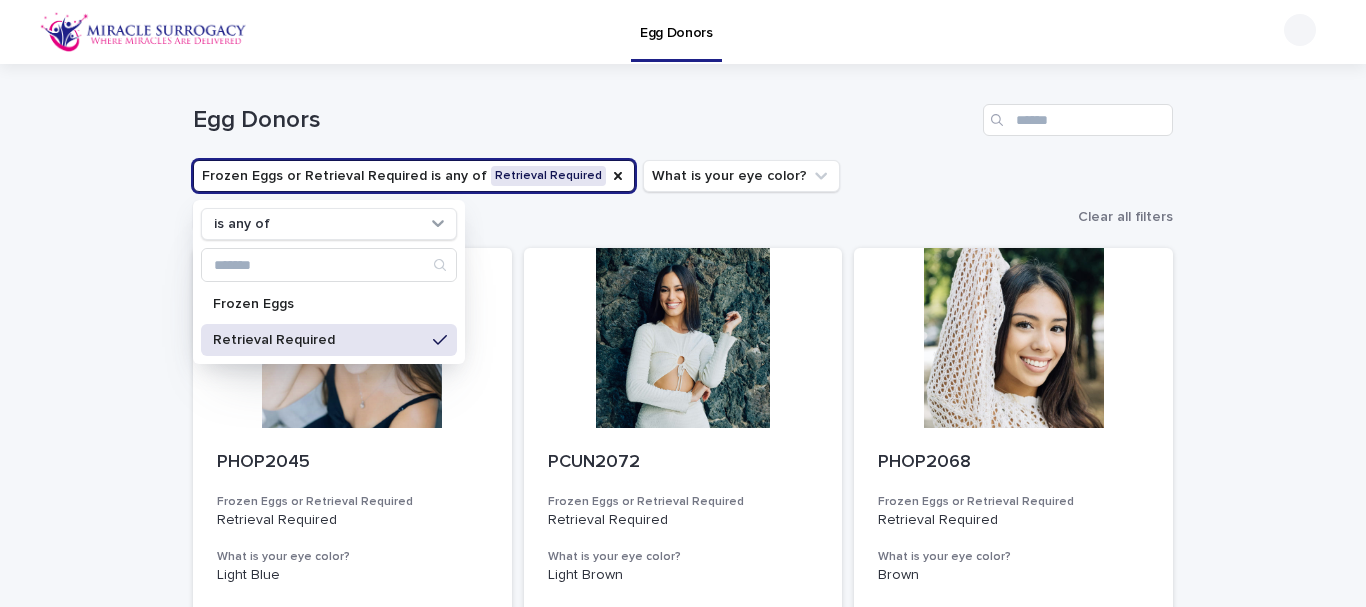 click on "Loading... Saving… Loading... Saving… Egg Donors Frozen Eggs or Retrieval Required is any of Retrieval Required is any of Frozen Eggs Retrieval Required What is your eye color? What is your natural hair color? Clear all filters PHOP2045 Frozen Eggs or Retrieval Required Retrieval Required What is your eye color? Light Blue What is your natural hair color? Blonde Hair Type Straight How tall are you? (m) 1.59 Highest Education Level Bachelor's Degree (or in process) Body Type Normal PCUN2072 Frozen Eggs or Retrieval Required Retrieval Required What is your eye color? Light Brown What is your natural hair color? Brown Hair Type Straight How tall are you? (m) 1.76 Highest Education Level Bachelor's Degree (or in process) Body Type Slim PHOP2068 Frozen Eggs or Retrieval Required Retrieval Required What is your eye color? Brown What is your natural hair color? Dark Brown Hair Type Straight How tall are you? (m) 1.69 Highest Education Level Bachelor's Degree (or in process) Body Type Slim PCUN2161 Brown Straight" at bounding box center [683, 1518] 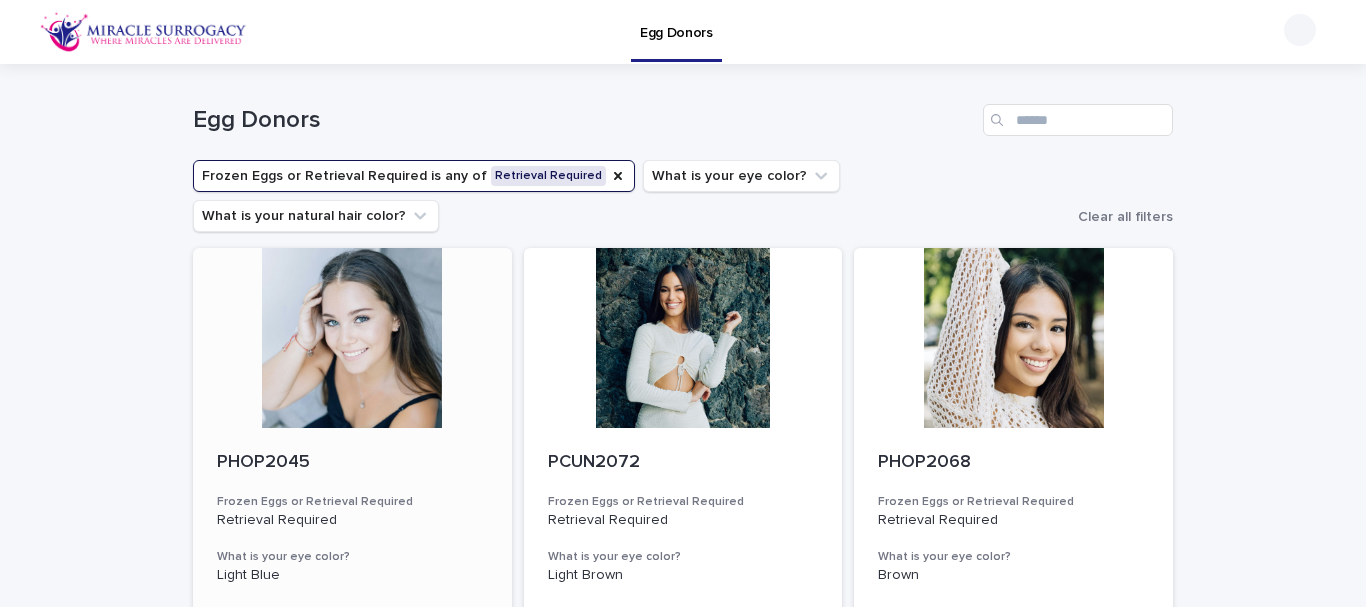 click at bounding box center (352, 338) 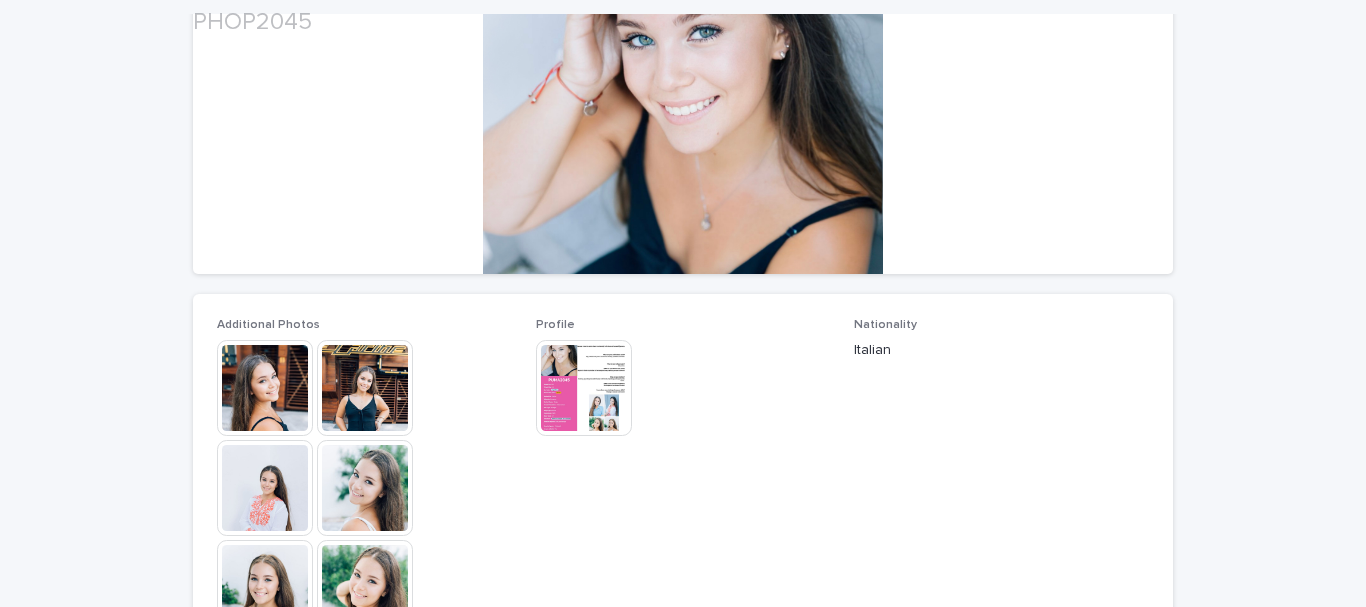 scroll, scrollTop: 400, scrollLeft: 0, axis: vertical 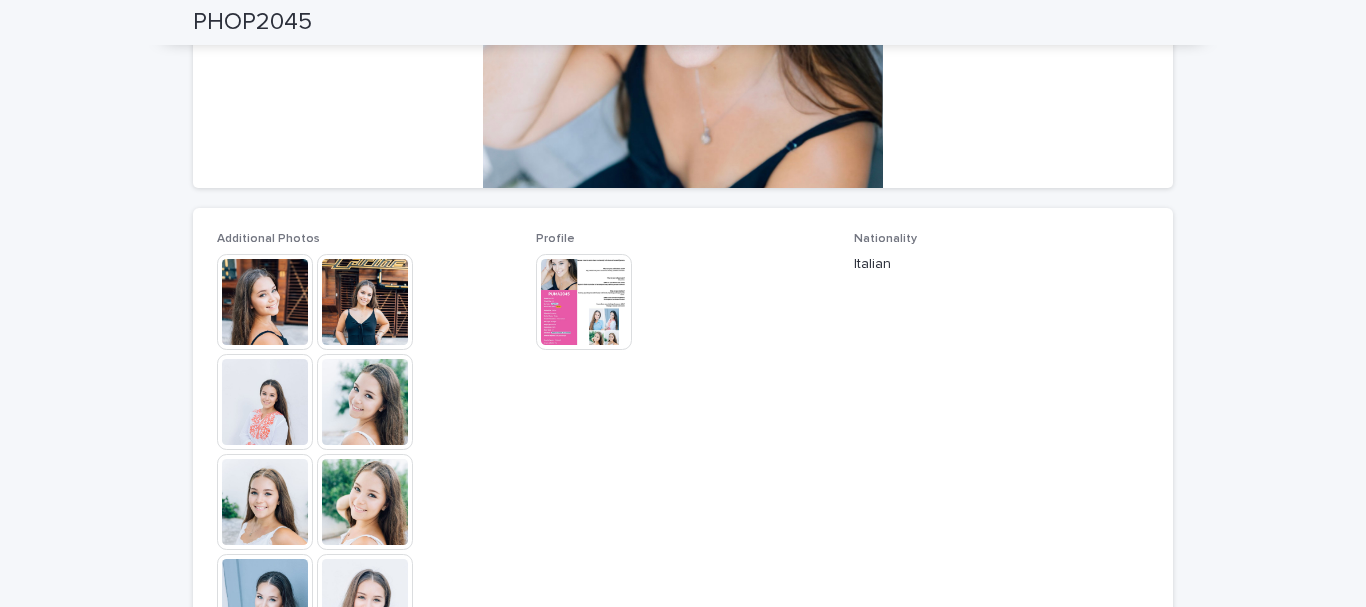 click at bounding box center (265, 302) 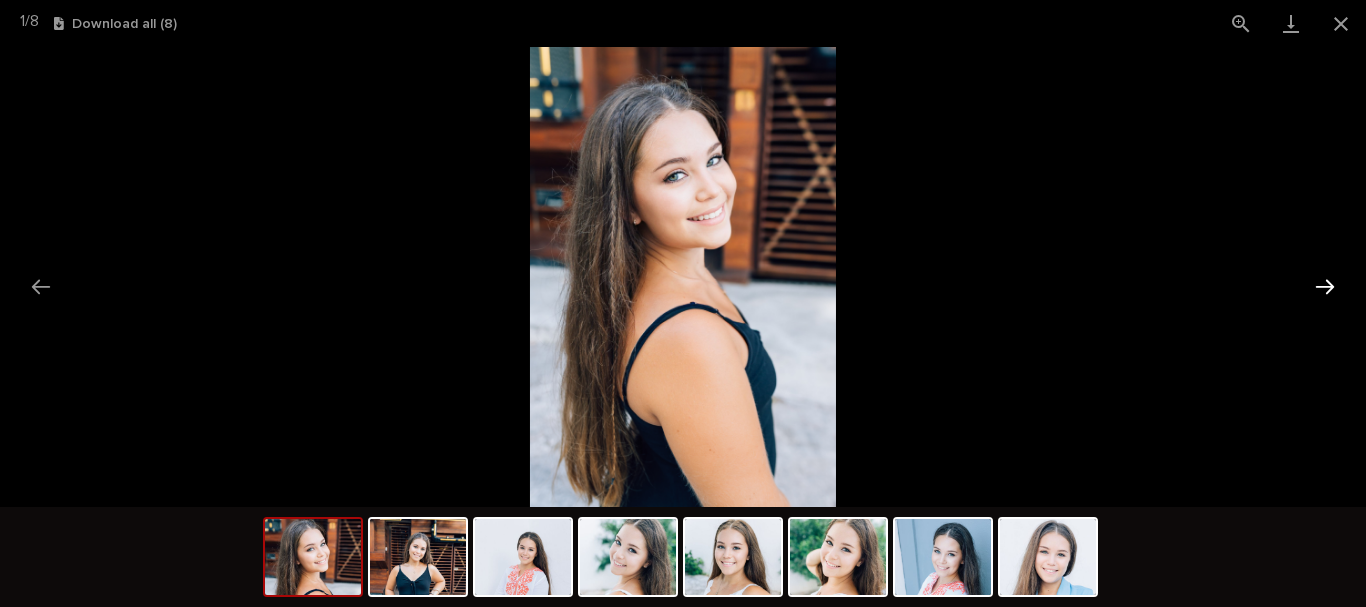 click at bounding box center (1325, 286) 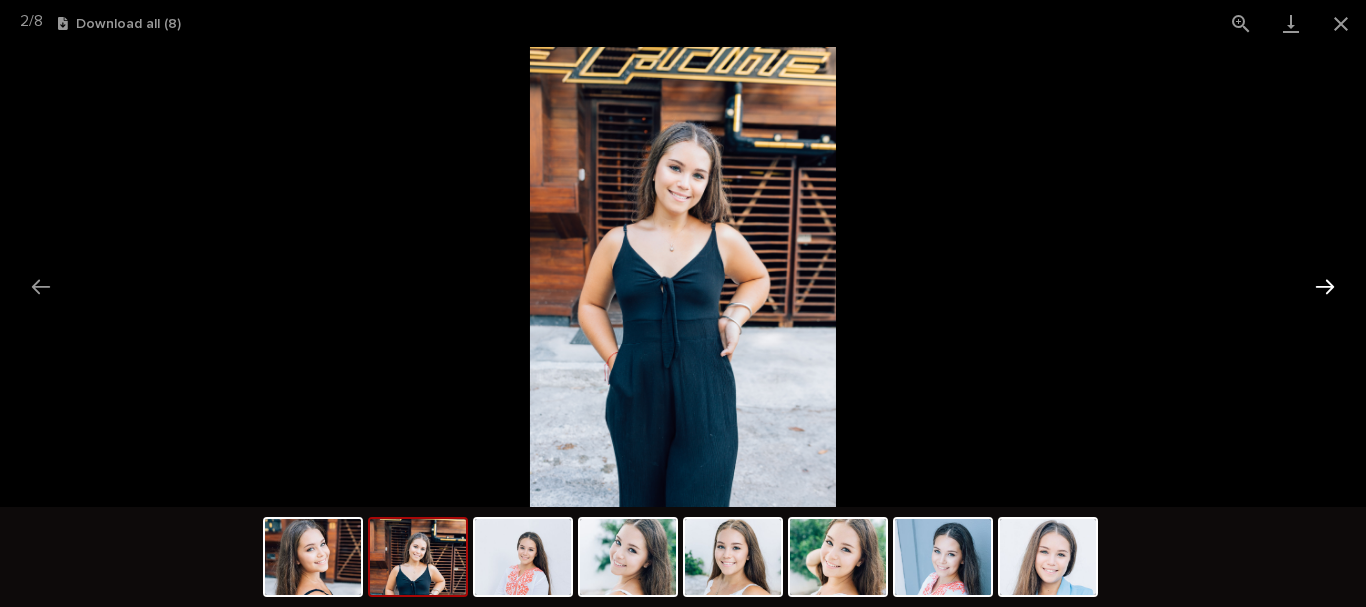 click at bounding box center [1325, 286] 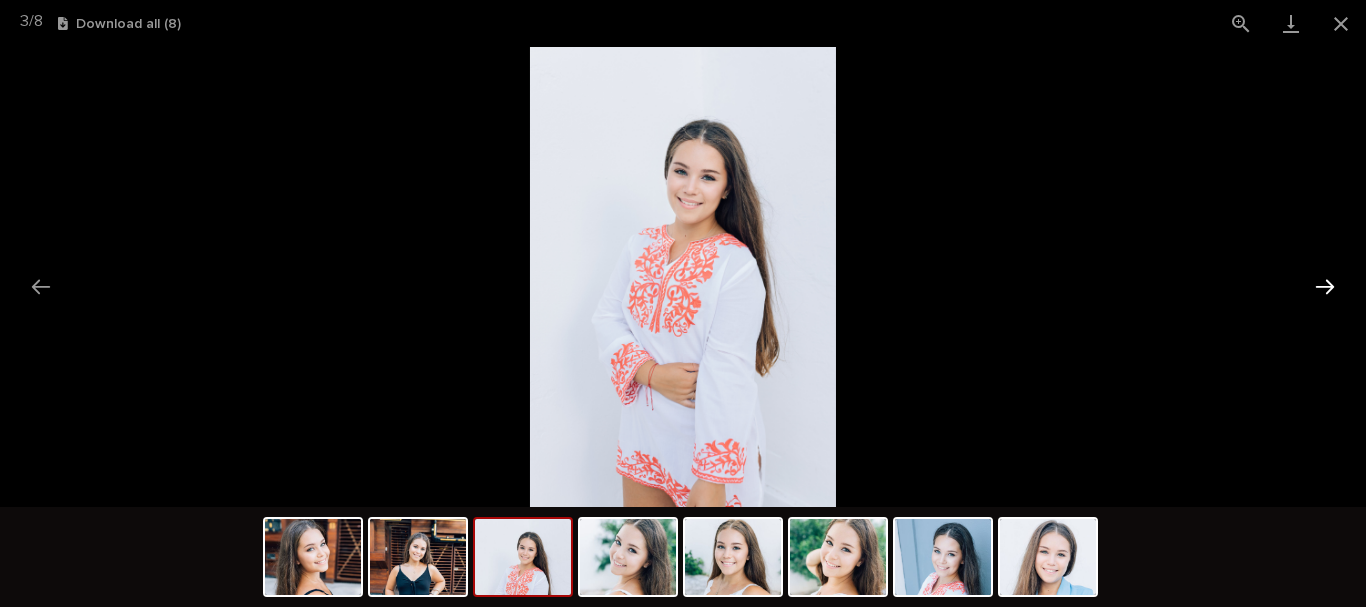 click at bounding box center [1325, 286] 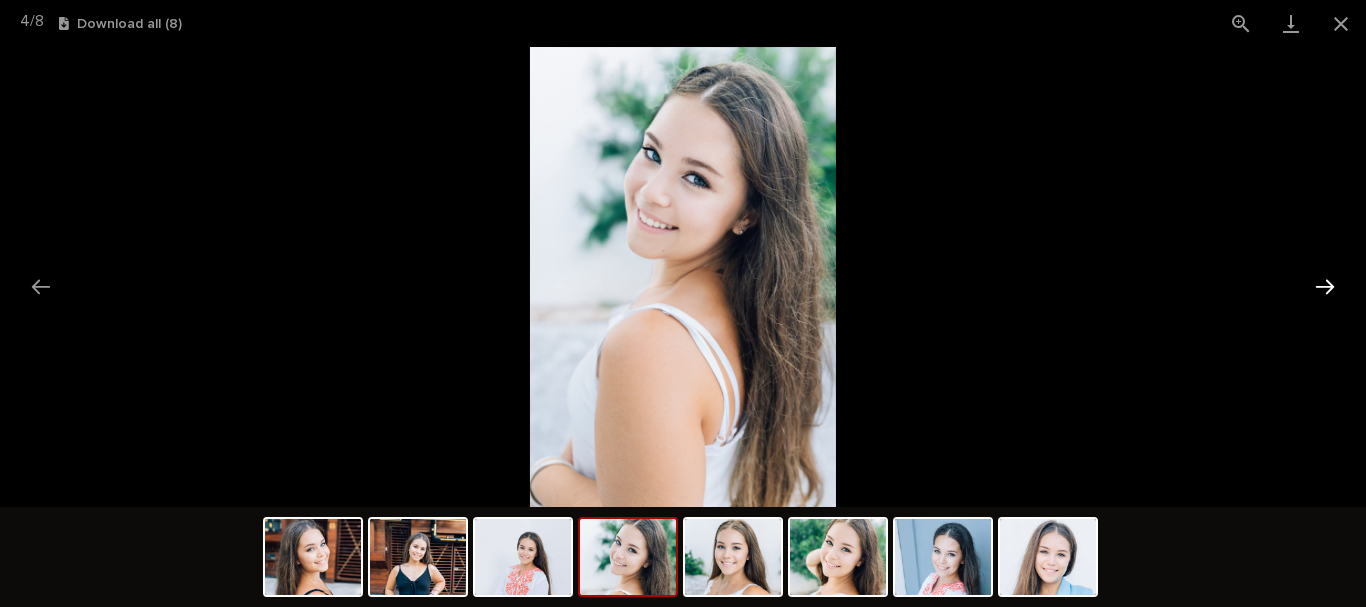 click at bounding box center [1325, 286] 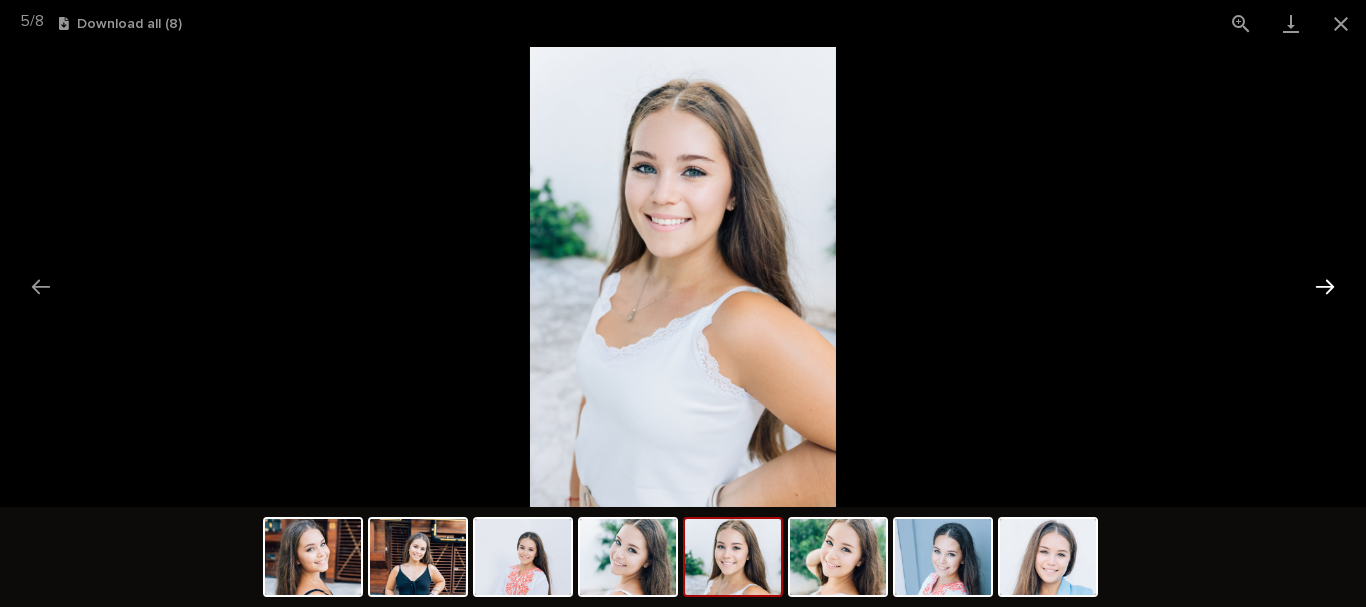 click at bounding box center [1325, 286] 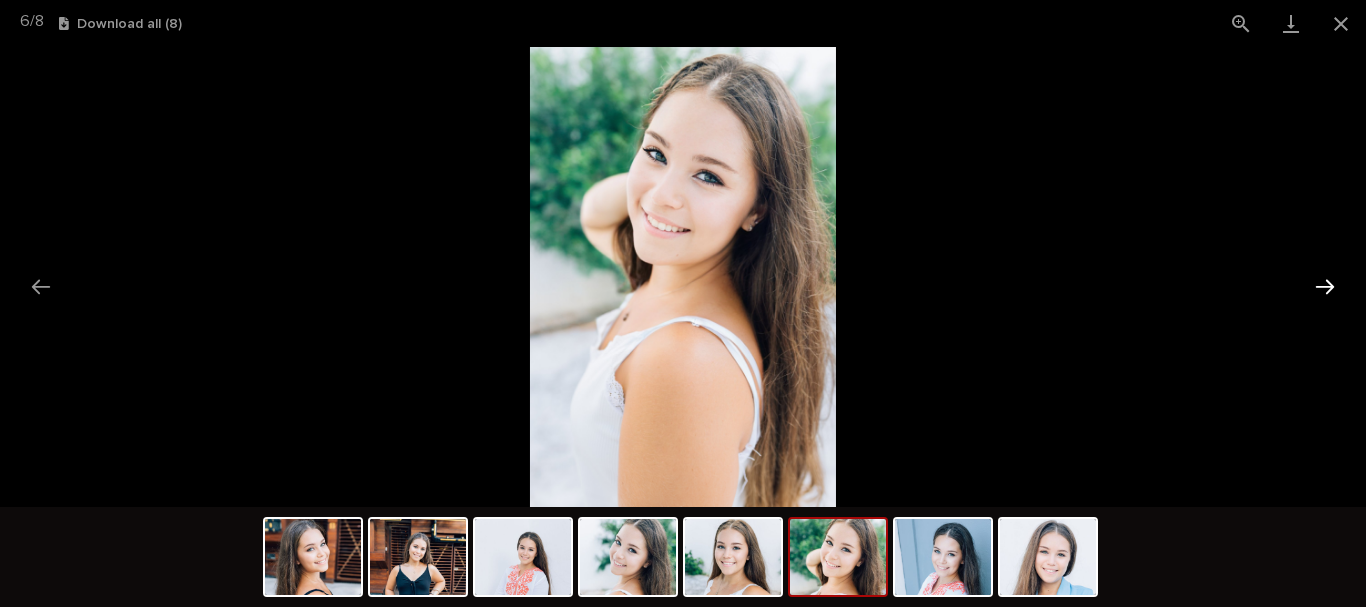 click at bounding box center (1325, 286) 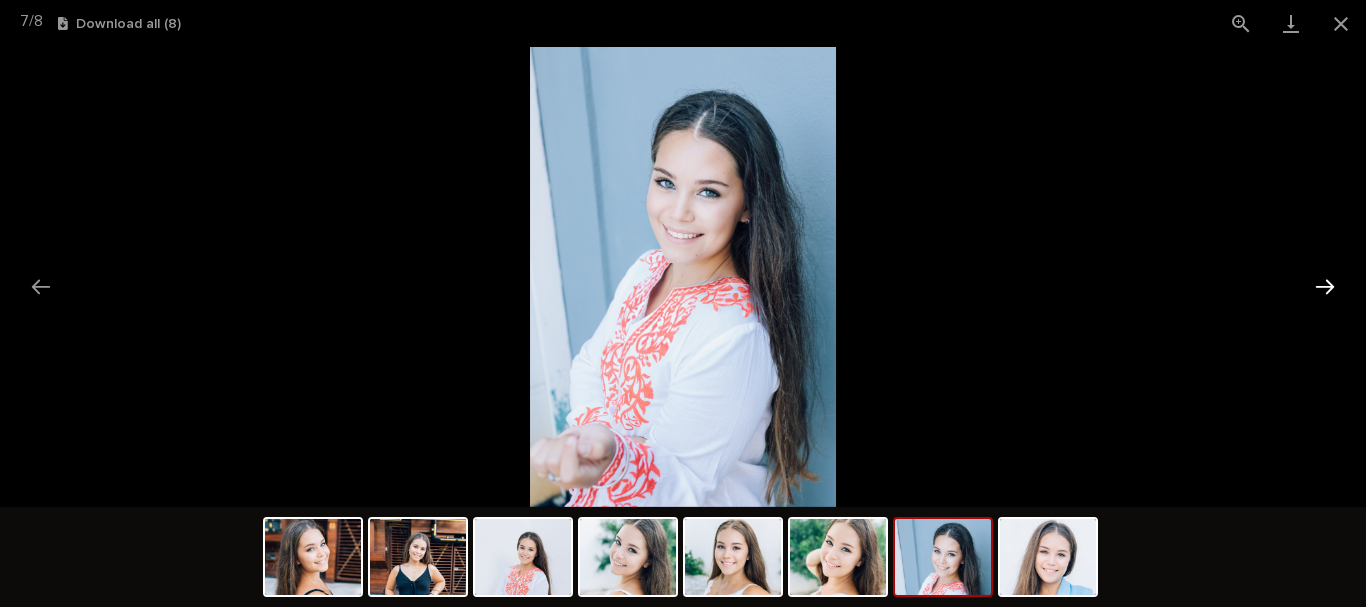 click at bounding box center [1325, 286] 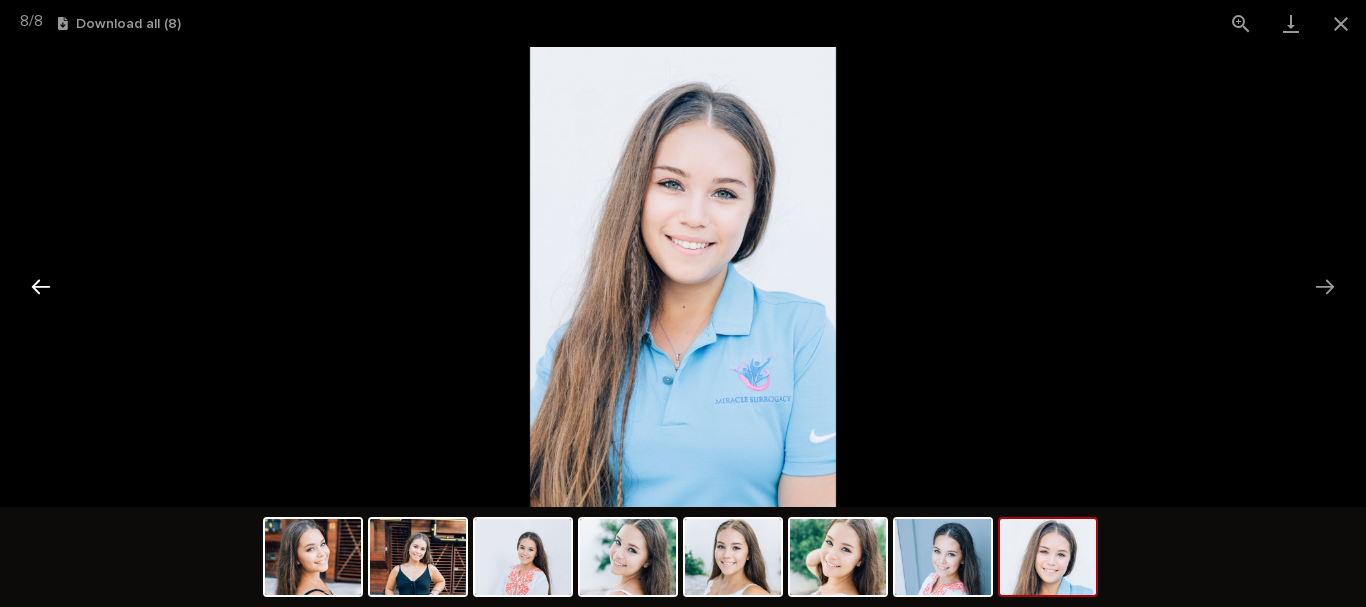 click at bounding box center (41, 286) 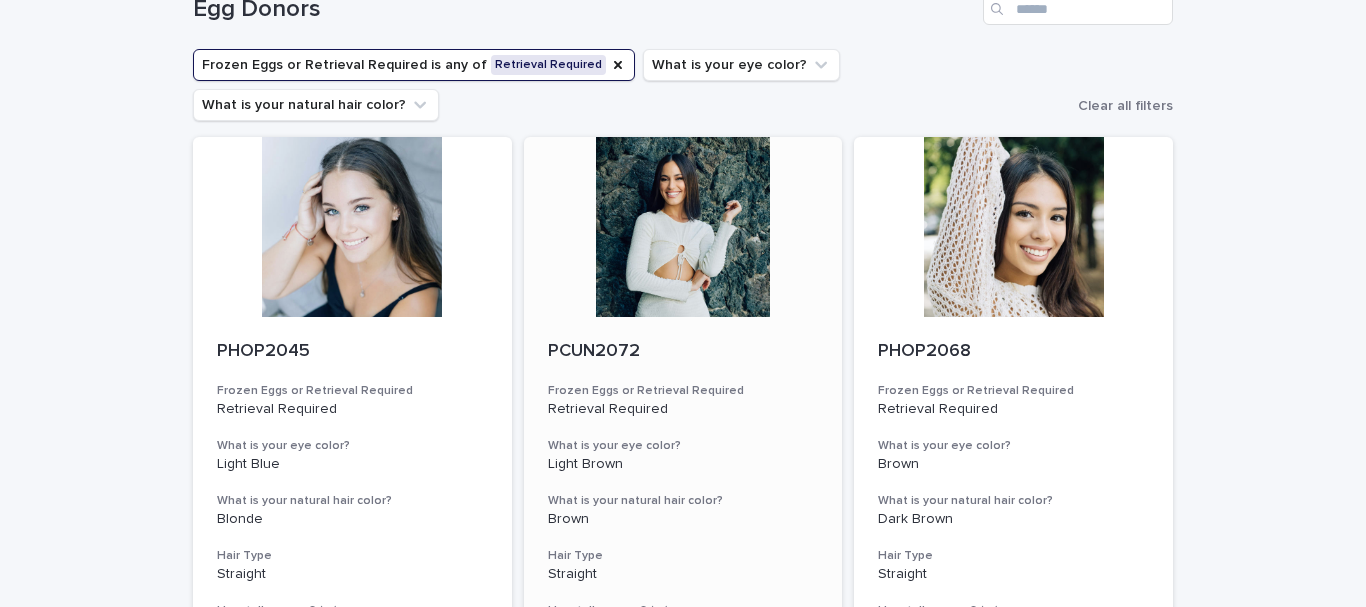 scroll, scrollTop: 100, scrollLeft: 0, axis: vertical 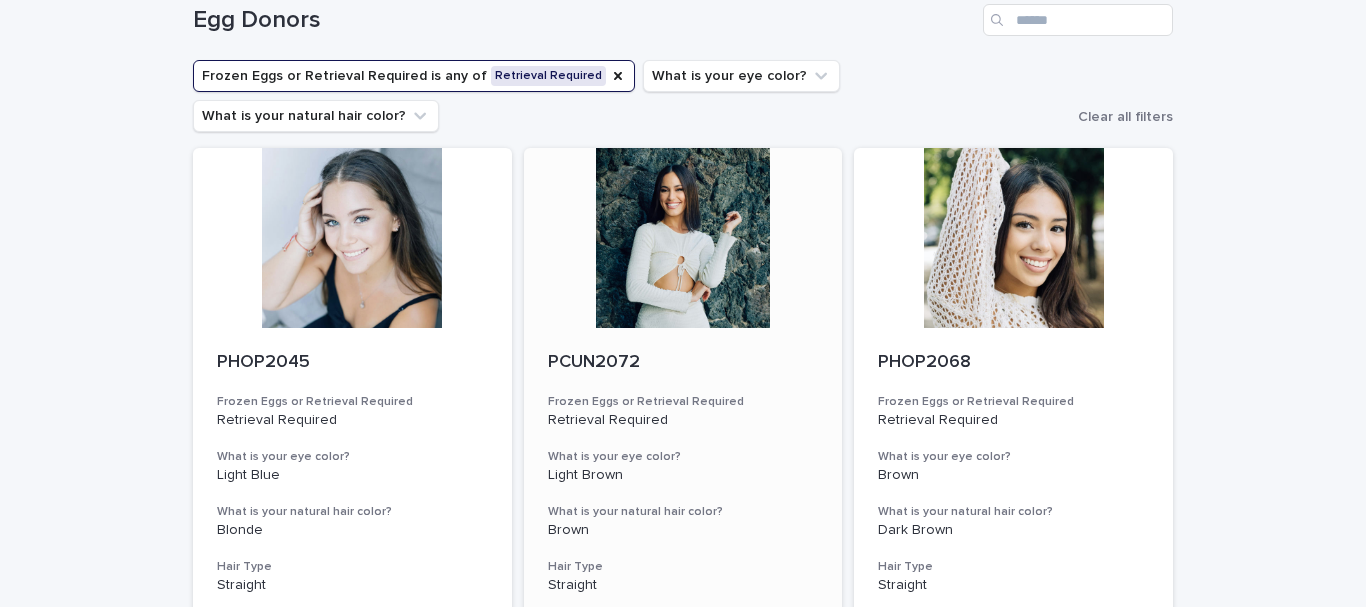 click at bounding box center [683, 238] 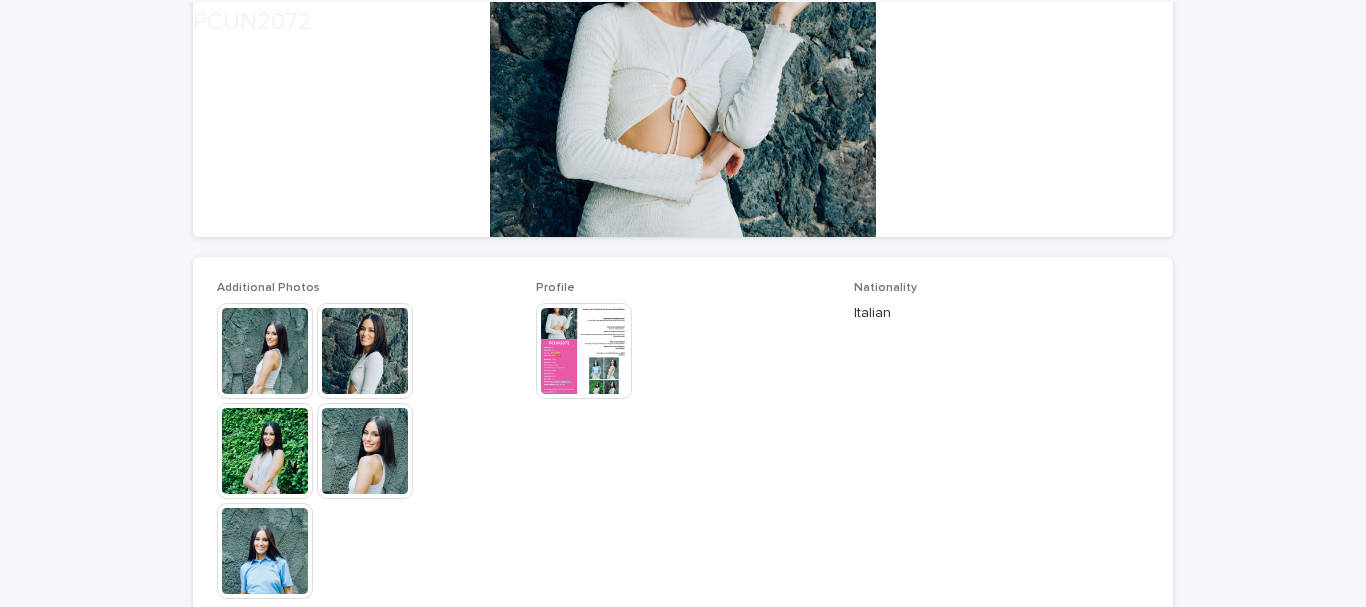 scroll, scrollTop: 400, scrollLeft: 0, axis: vertical 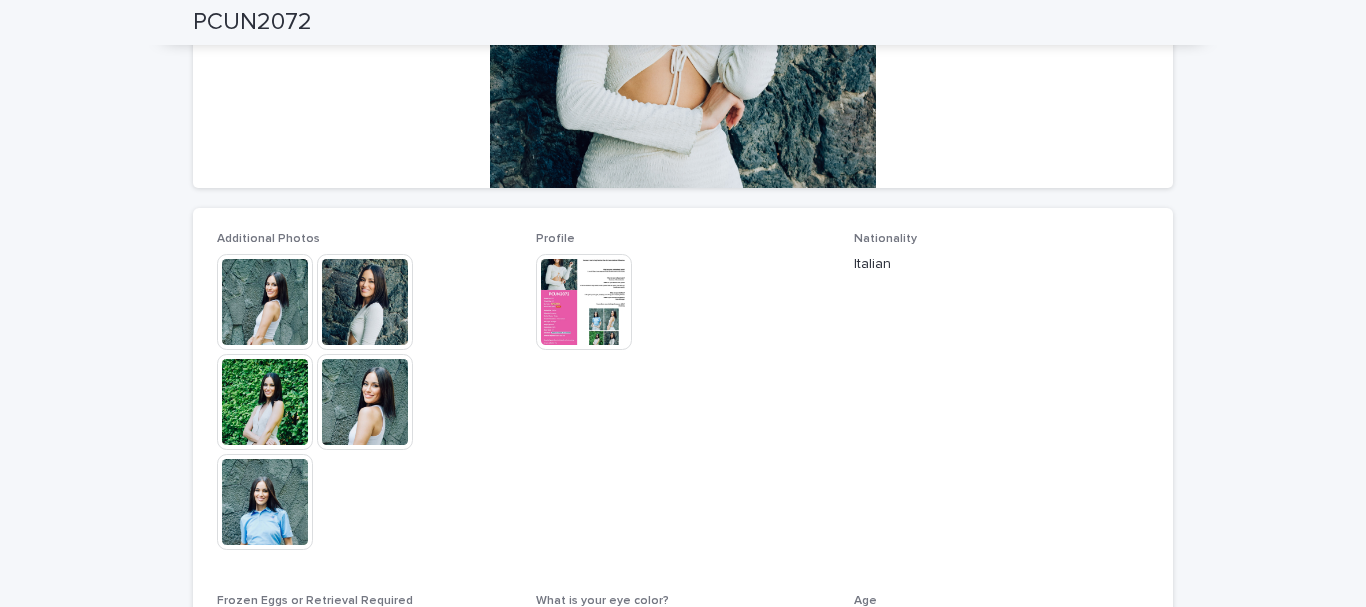 click at bounding box center (584, 302) 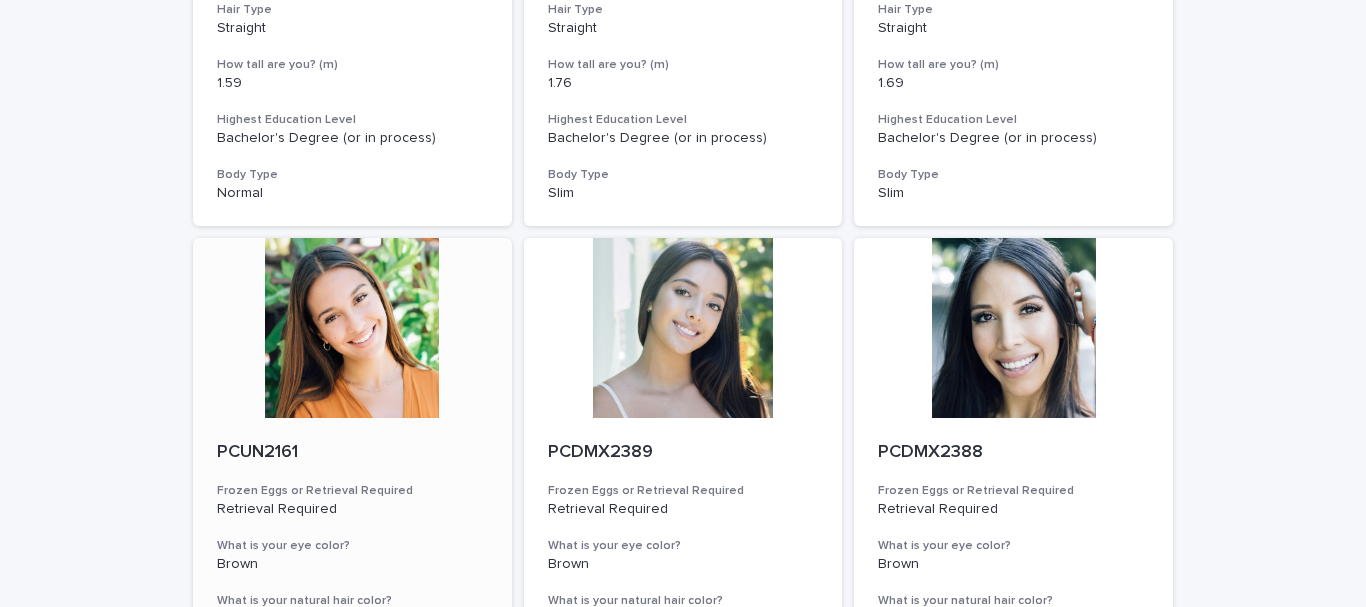 scroll, scrollTop: 700, scrollLeft: 0, axis: vertical 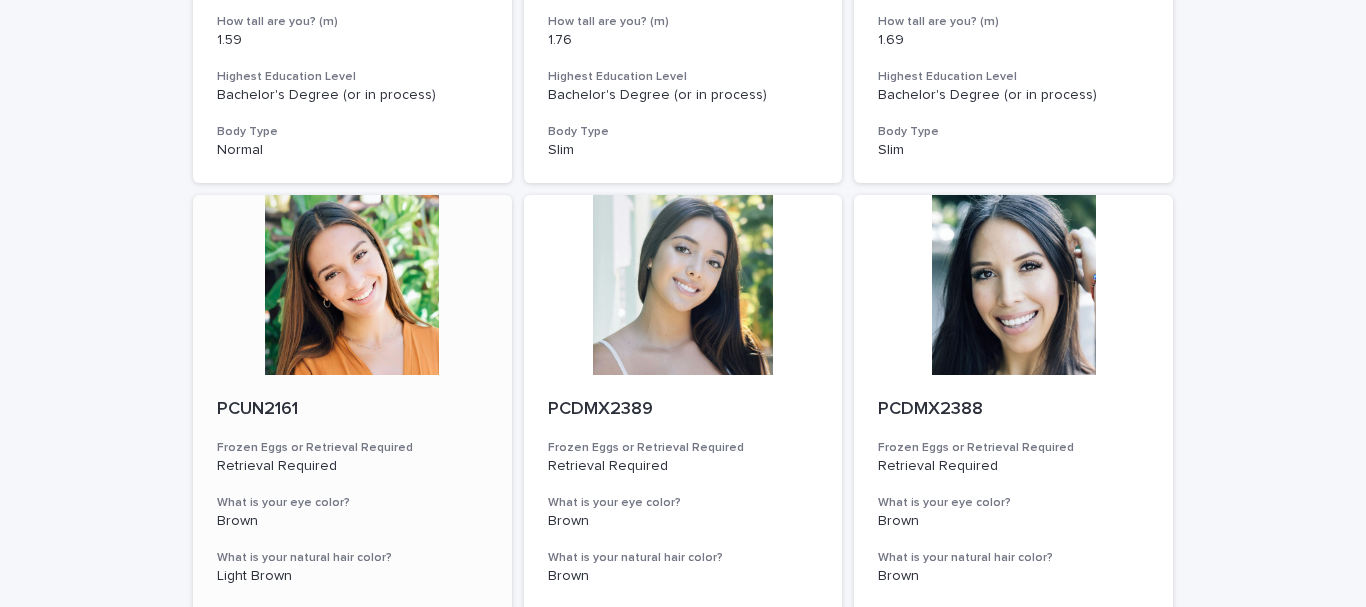 click at bounding box center [352, 285] 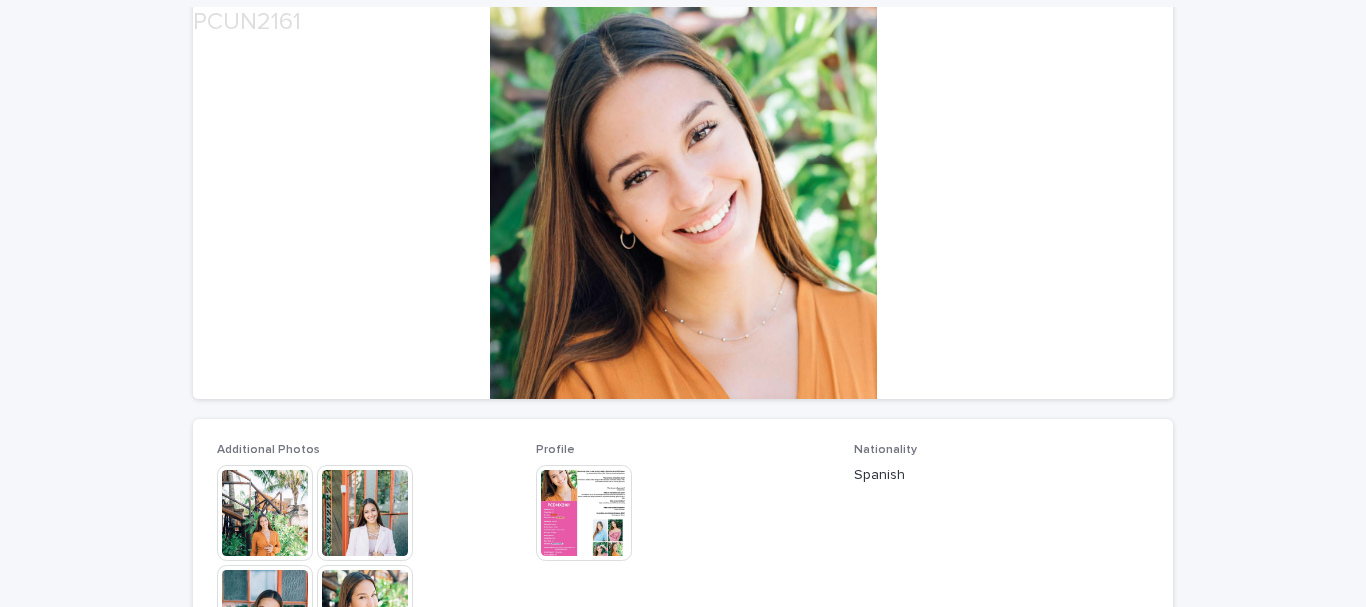 scroll, scrollTop: 200, scrollLeft: 0, axis: vertical 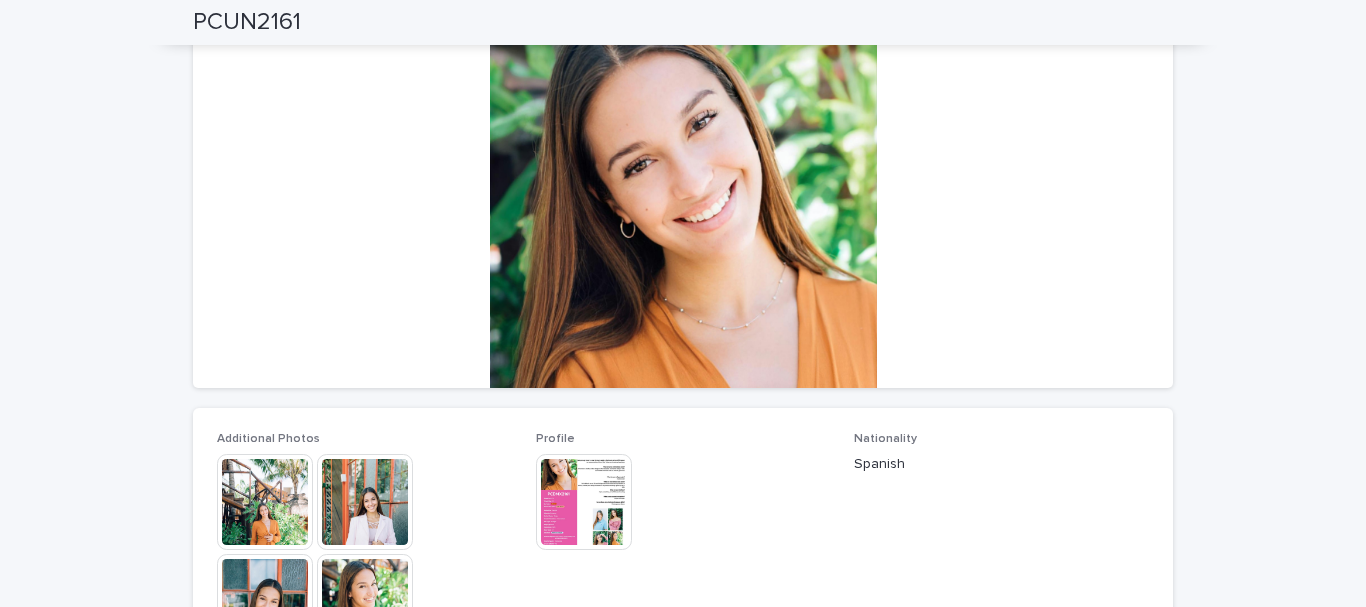 click at bounding box center (265, 502) 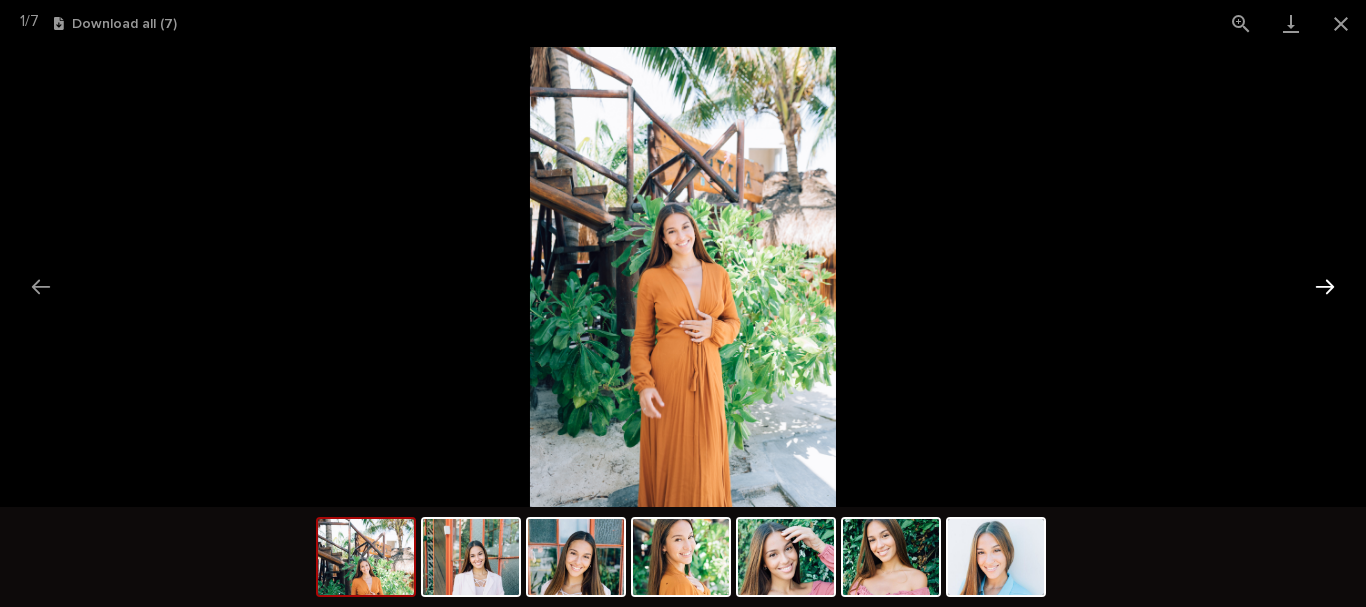 click at bounding box center [1325, 286] 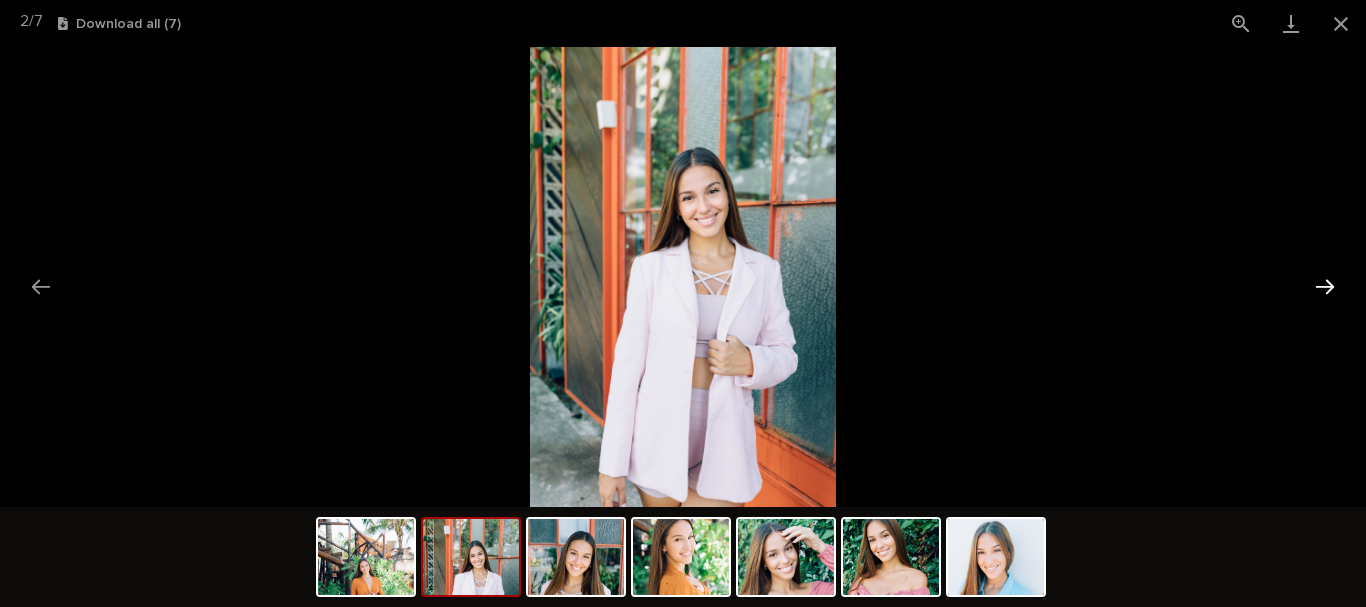 click at bounding box center [1325, 286] 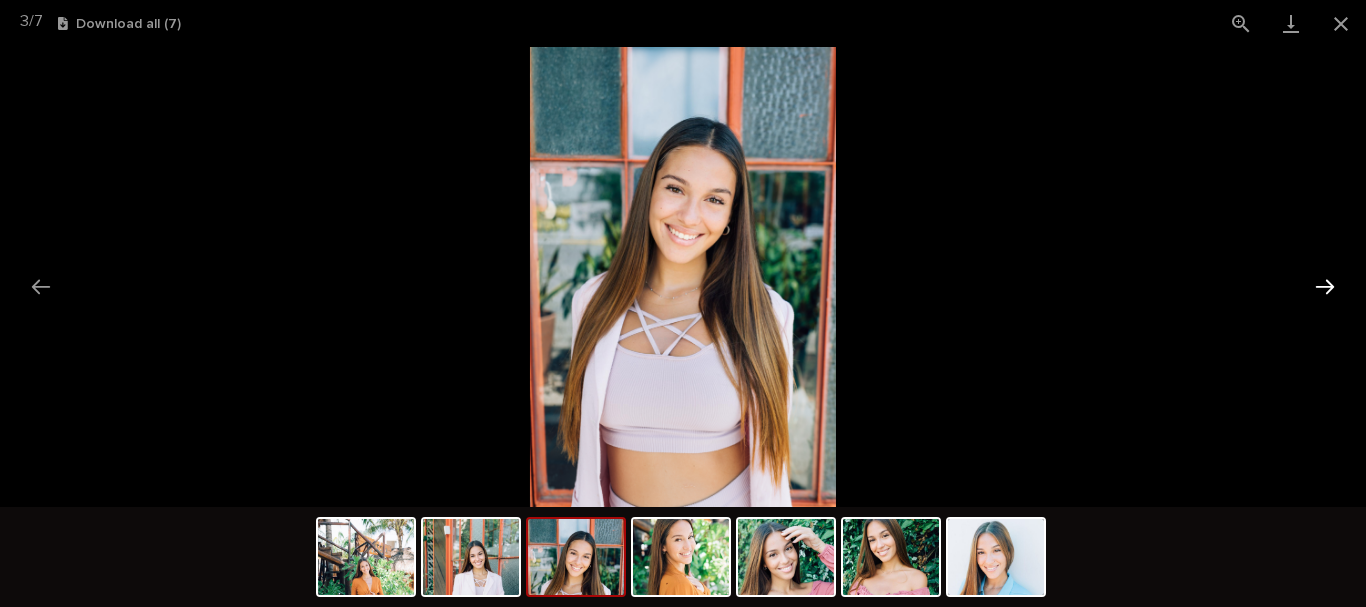 click at bounding box center [1325, 286] 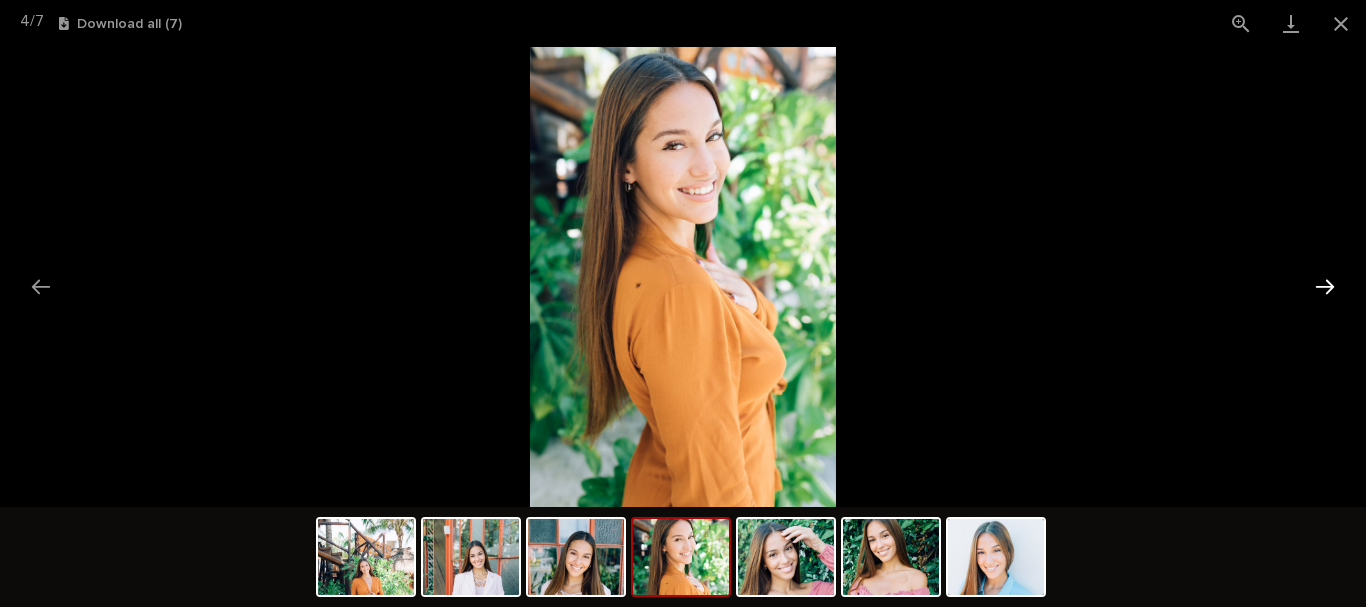 click at bounding box center (1325, 286) 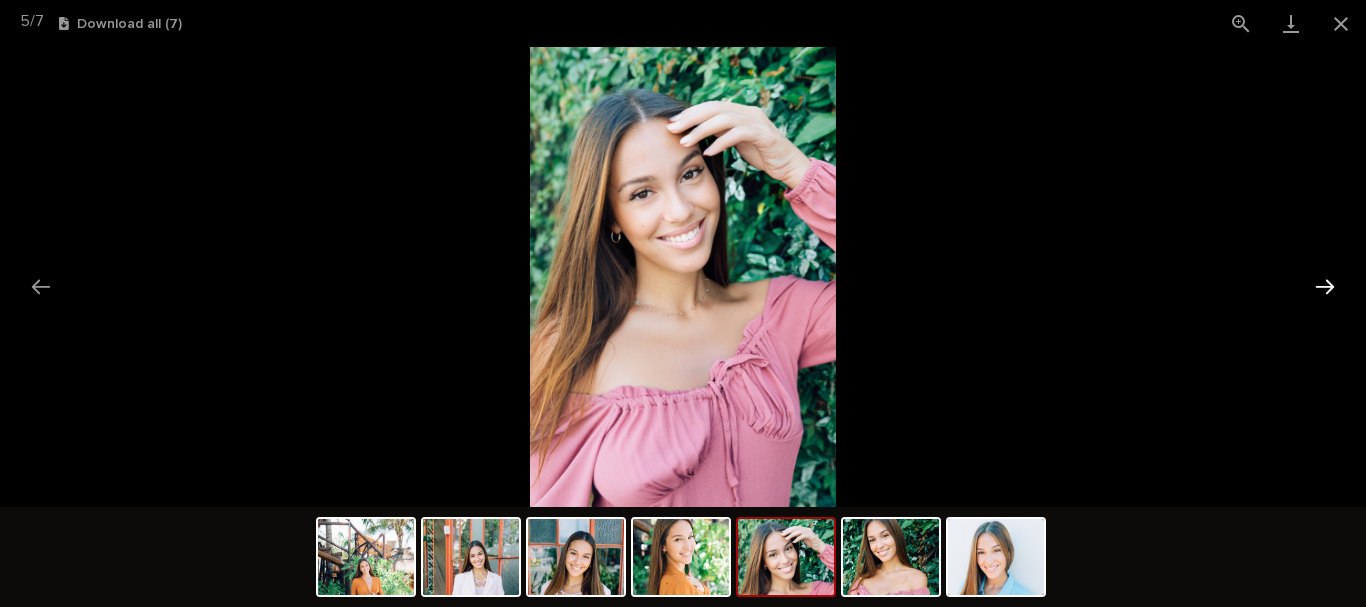 click at bounding box center [1325, 286] 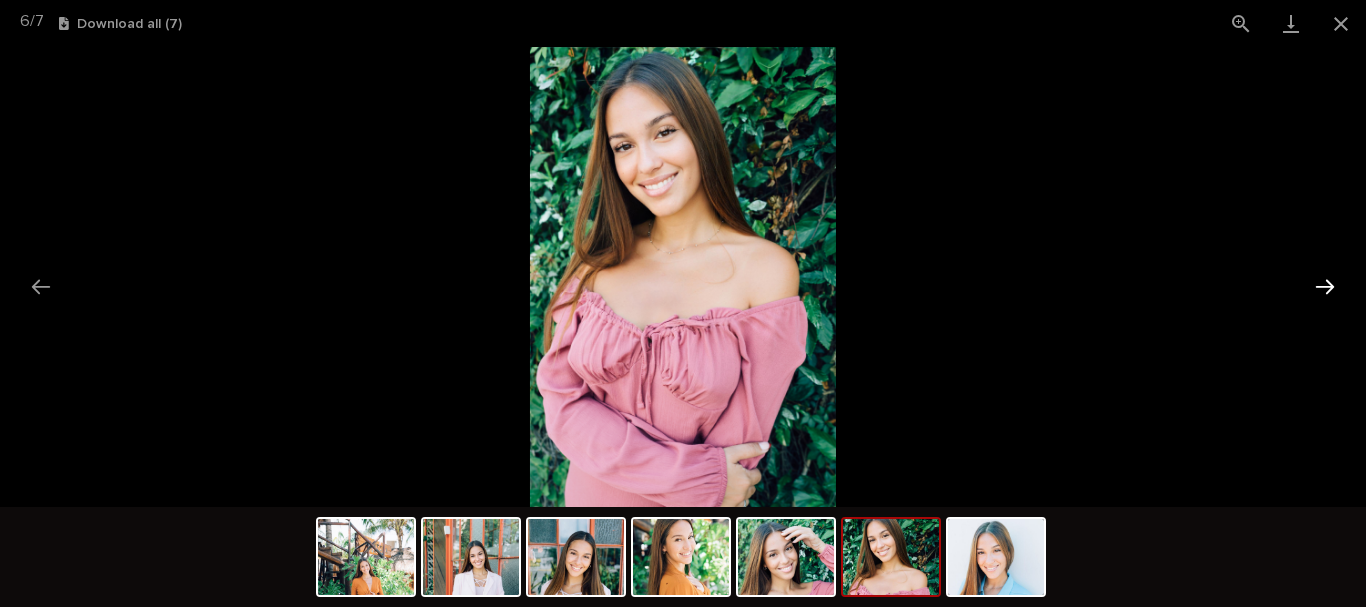 click at bounding box center (1325, 286) 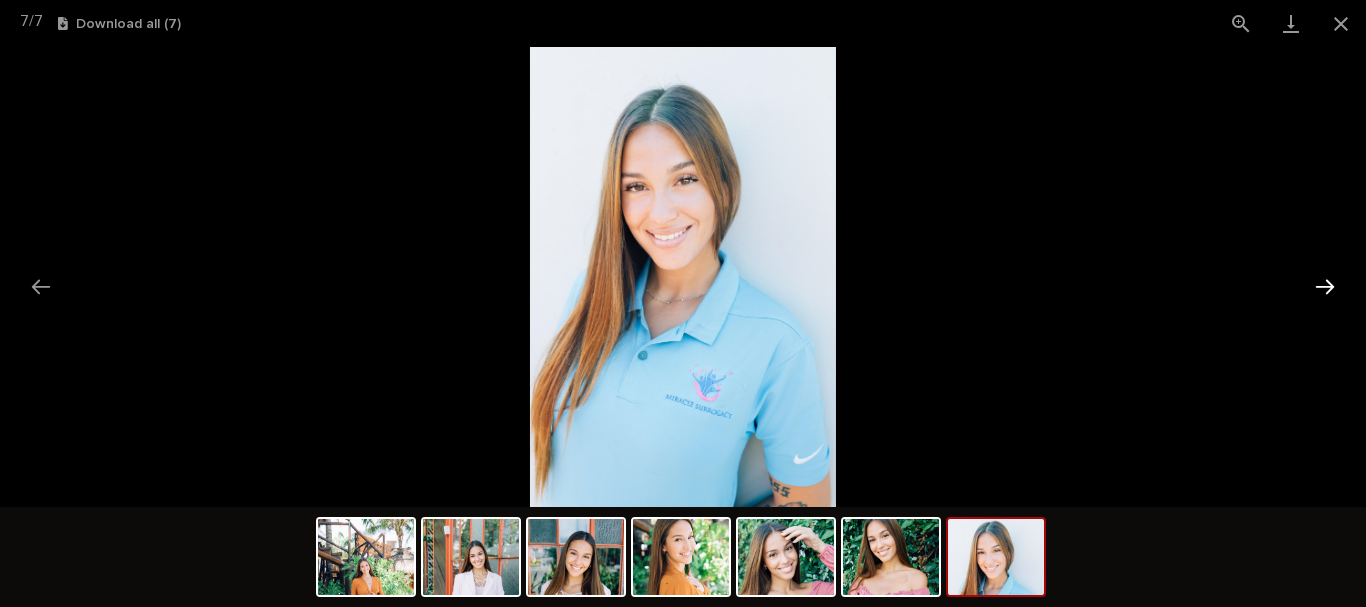click at bounding box center [1325, 286] 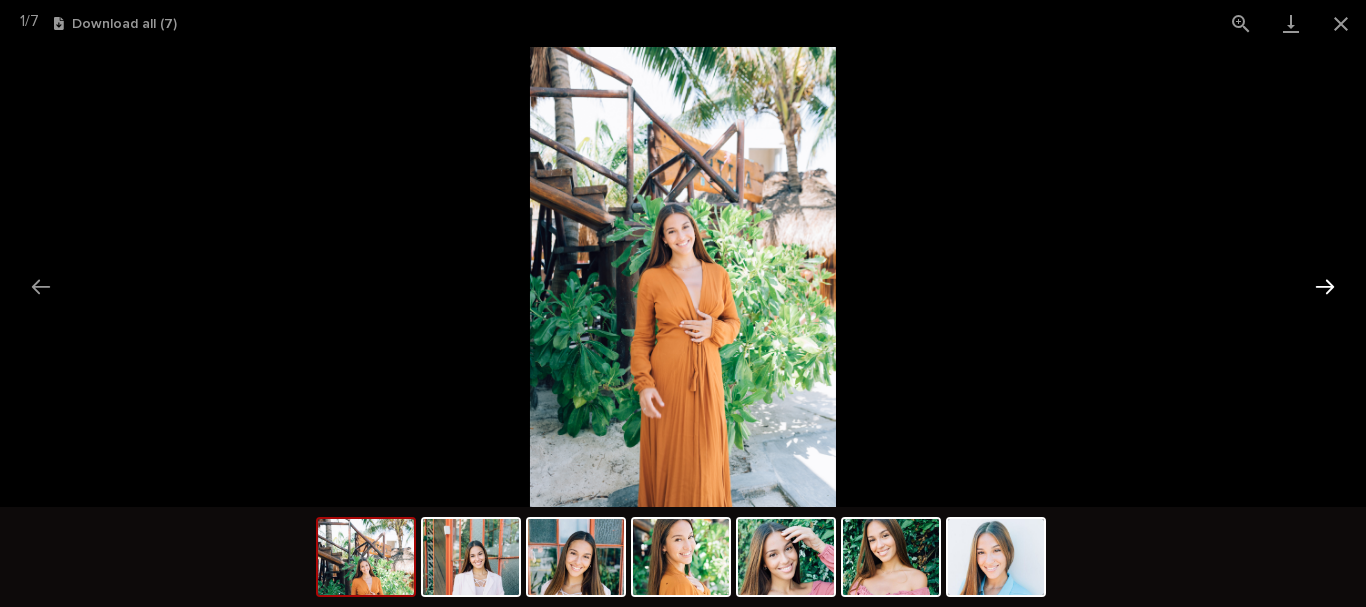 click at bounding box center (1325, 286) 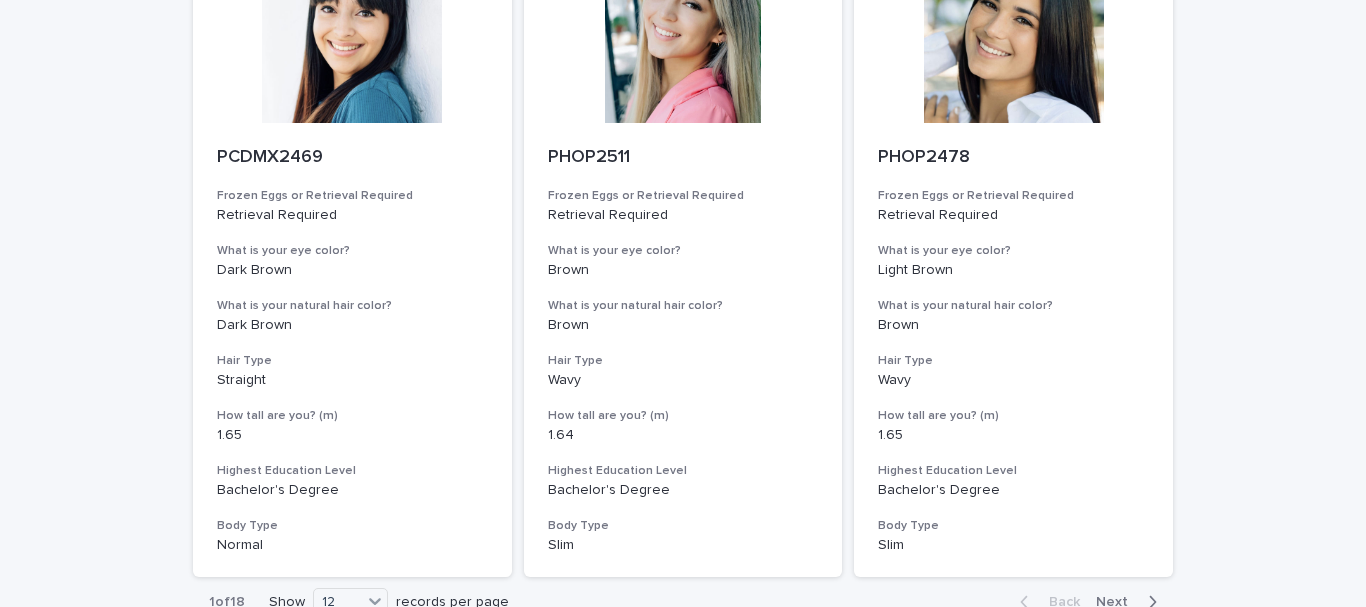 scroll, scrollTop: 2382, scrollLeft: 0, axis: vertical 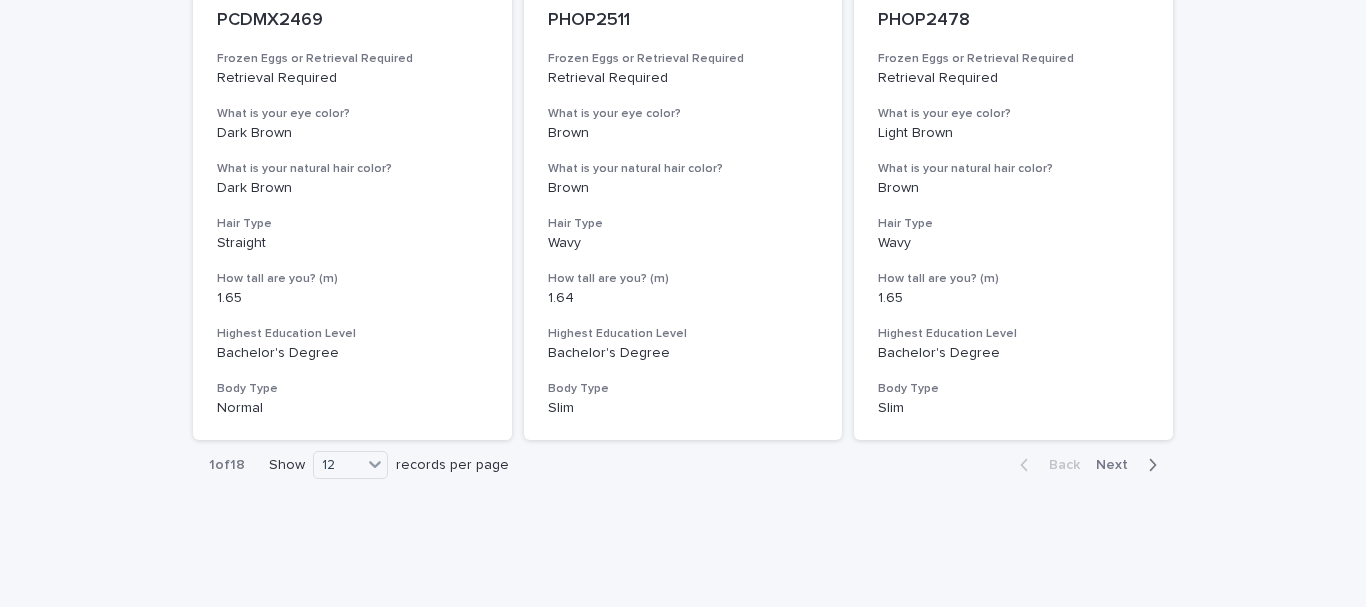 click on "Next" at bounding box center (1118, 465) 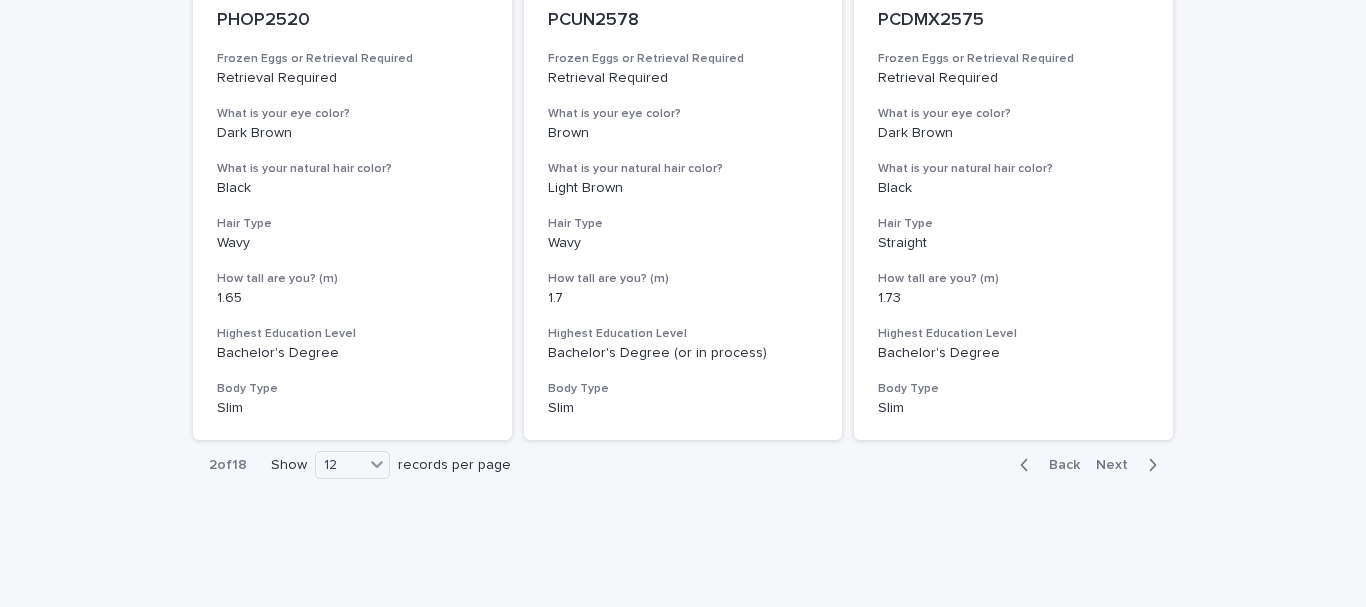 scroll, scrollTop: 1982, scrollLeft: 0, axis: vertical 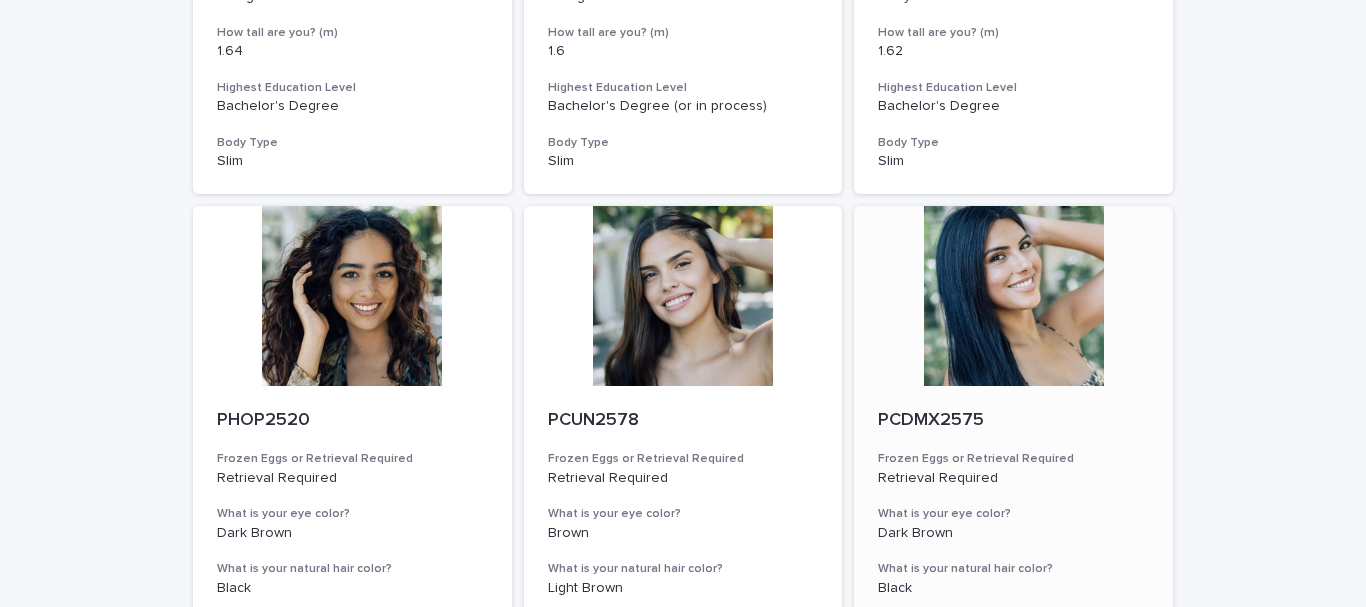 click at bounding box center (1013, 296) 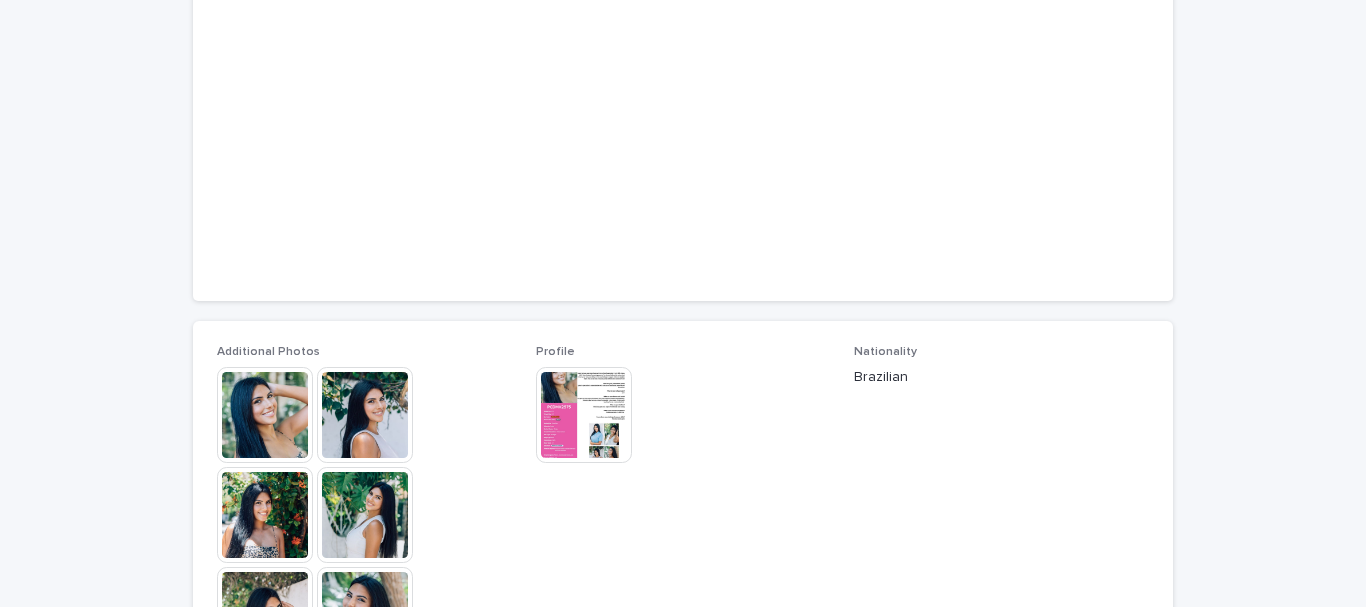 scroll, scrollTop: 300, scrollLeft: 0, axis: vertical 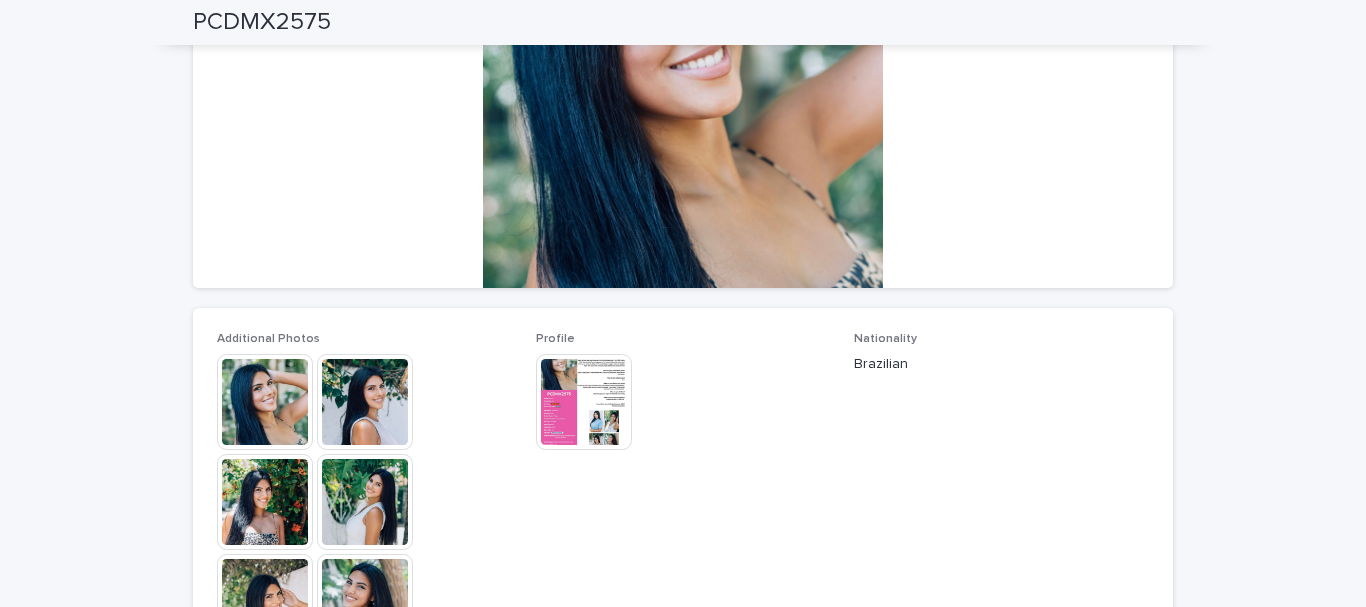 click at bounding box center (265, 402) 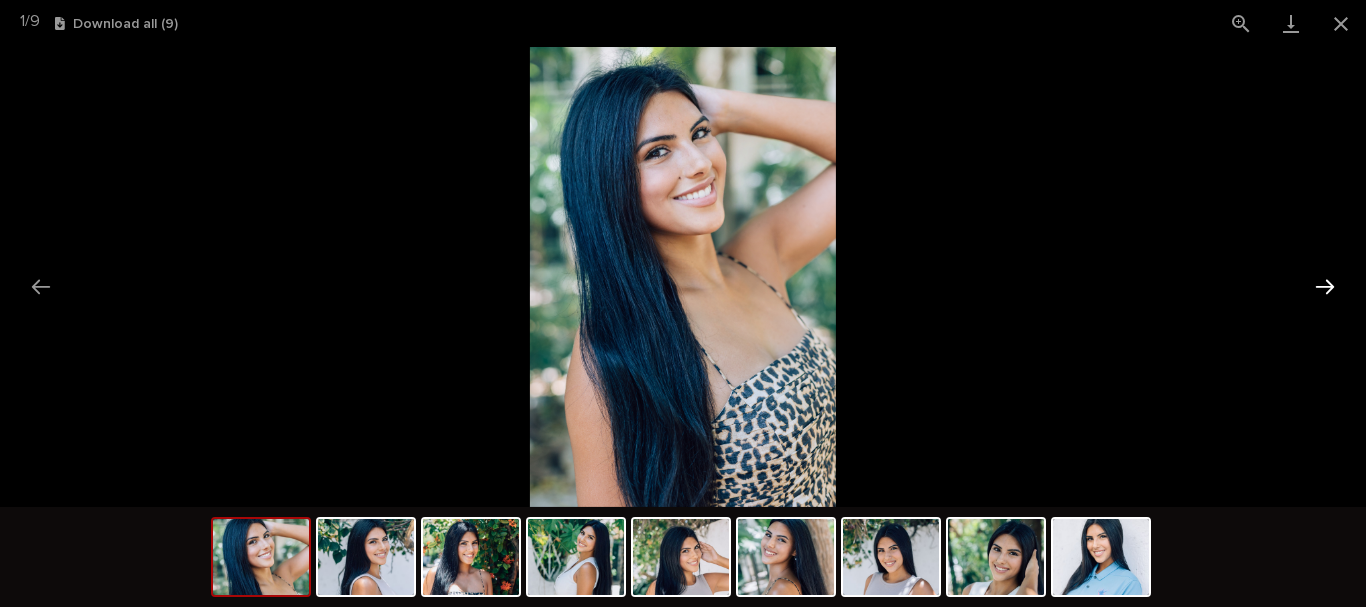 click at bounding box center [1325, 286] 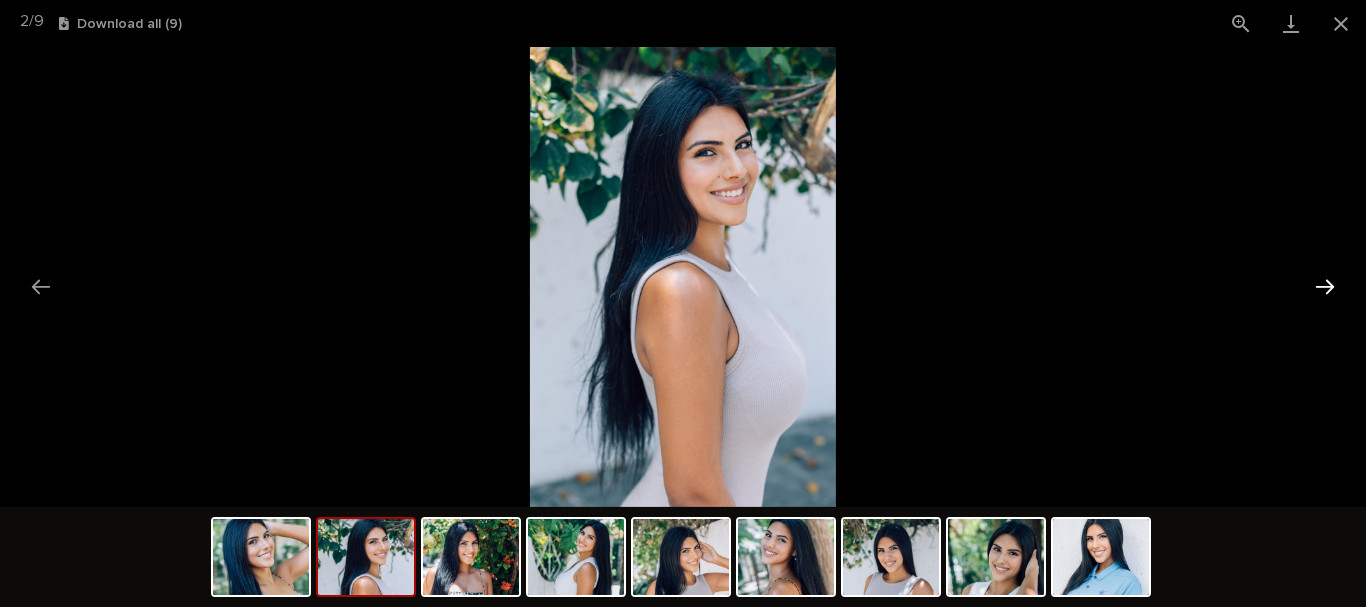 click at bounding box center (1325, 286) 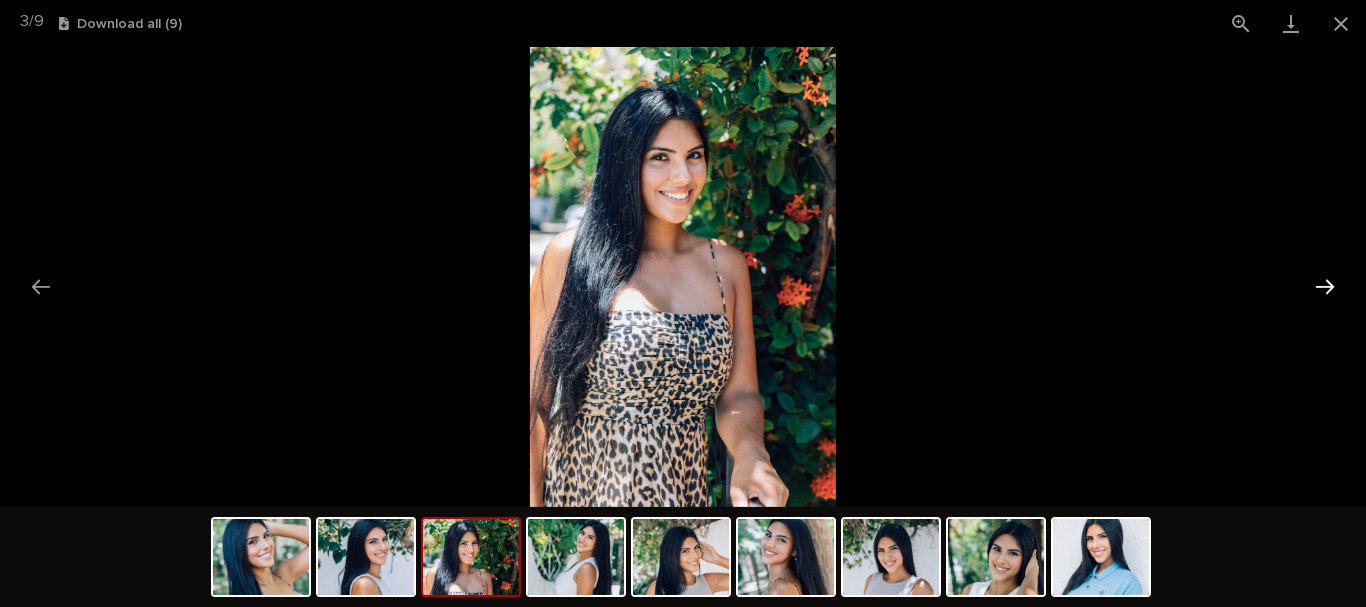 click at bounding box center [1325, 286] 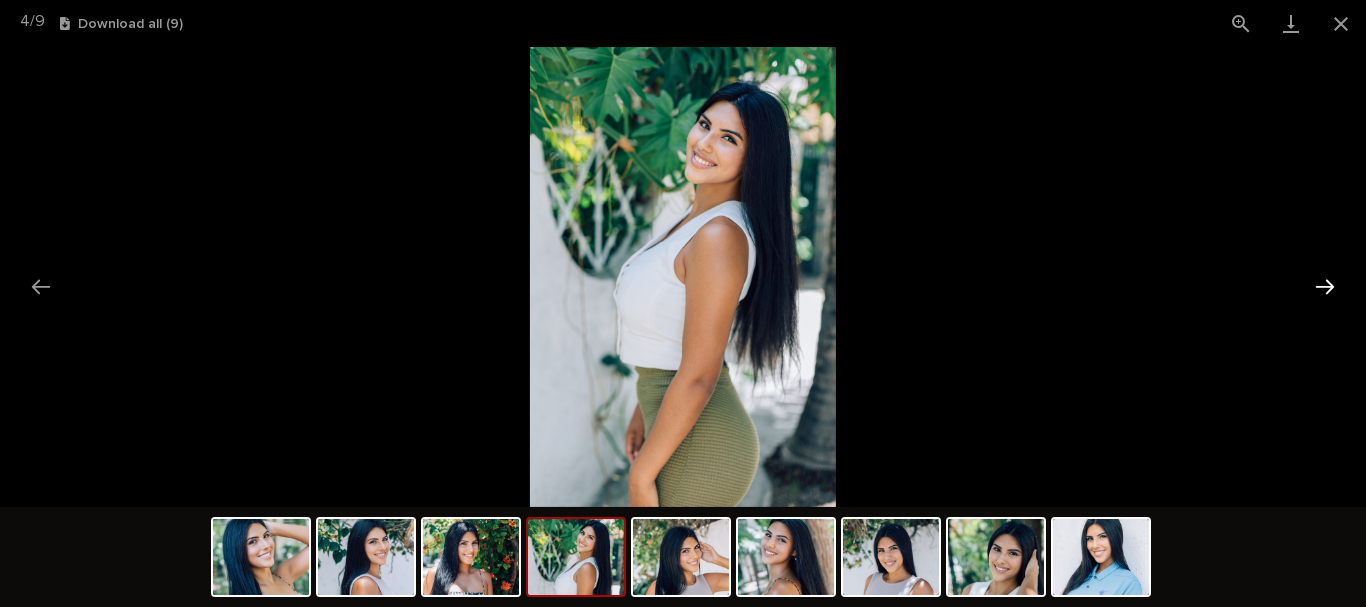 click at bounding box center [1325, 286] 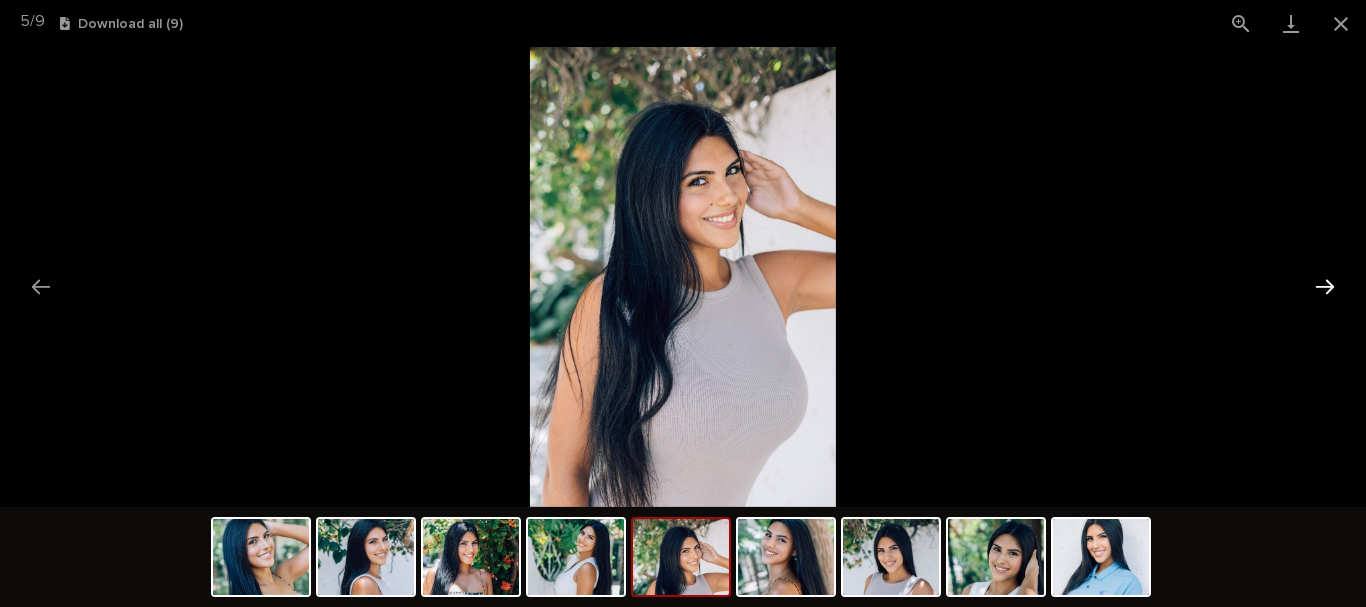 click at bounding box center (1325, 286) 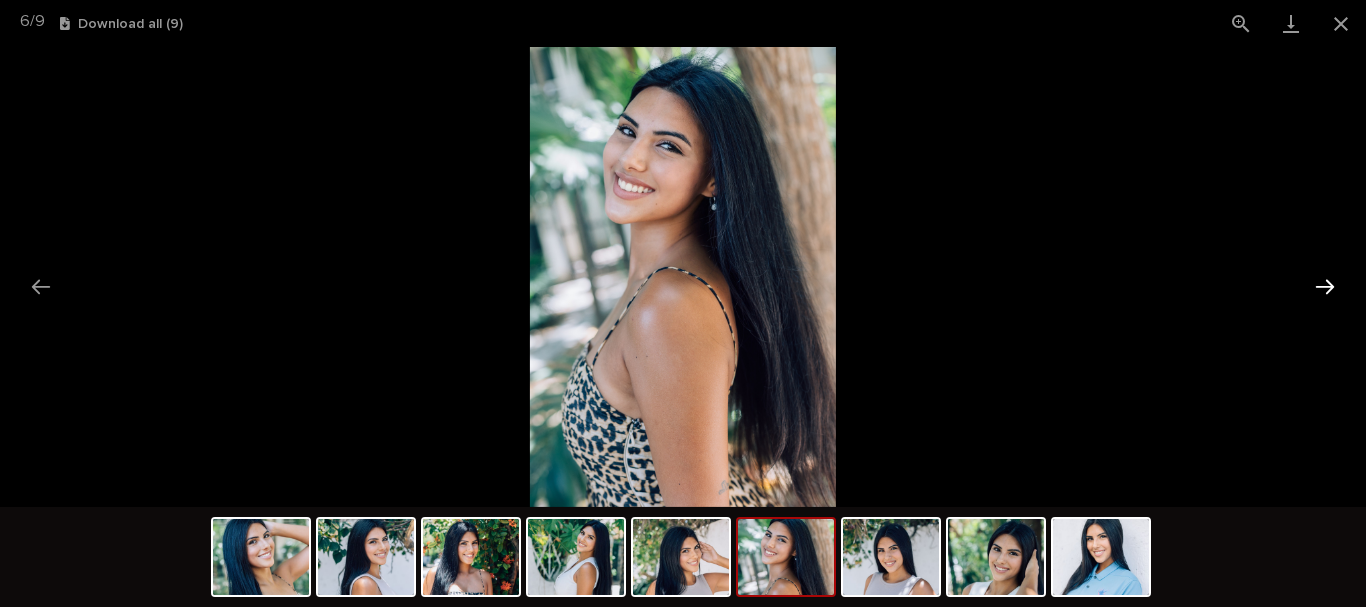 click at bounding box center (1325, 286) 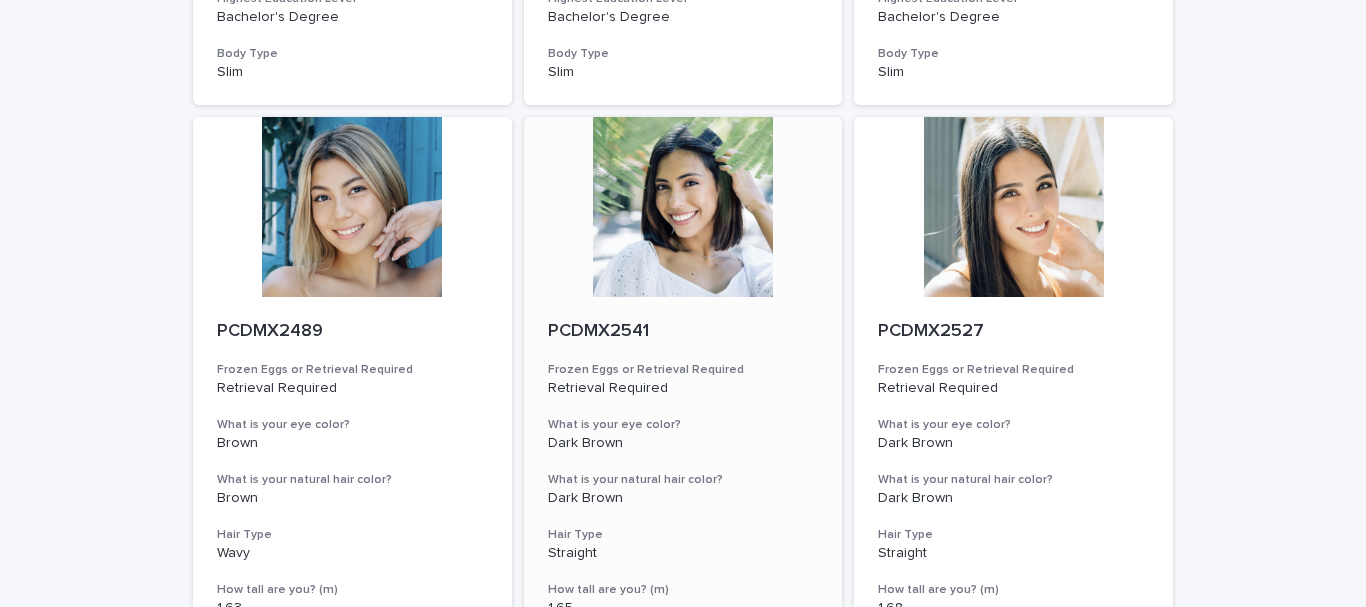 scroll, scrollTop: 800, scrollLeft: 0, axis: vertical 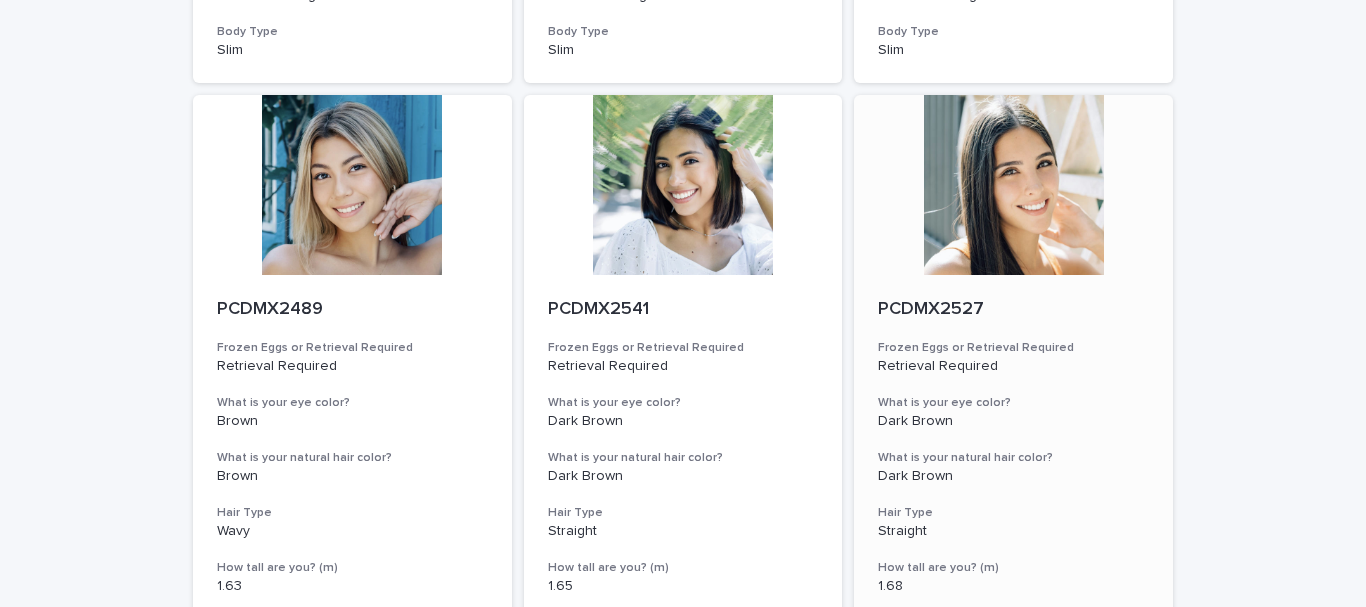 click at bounding box center [1013, 185] 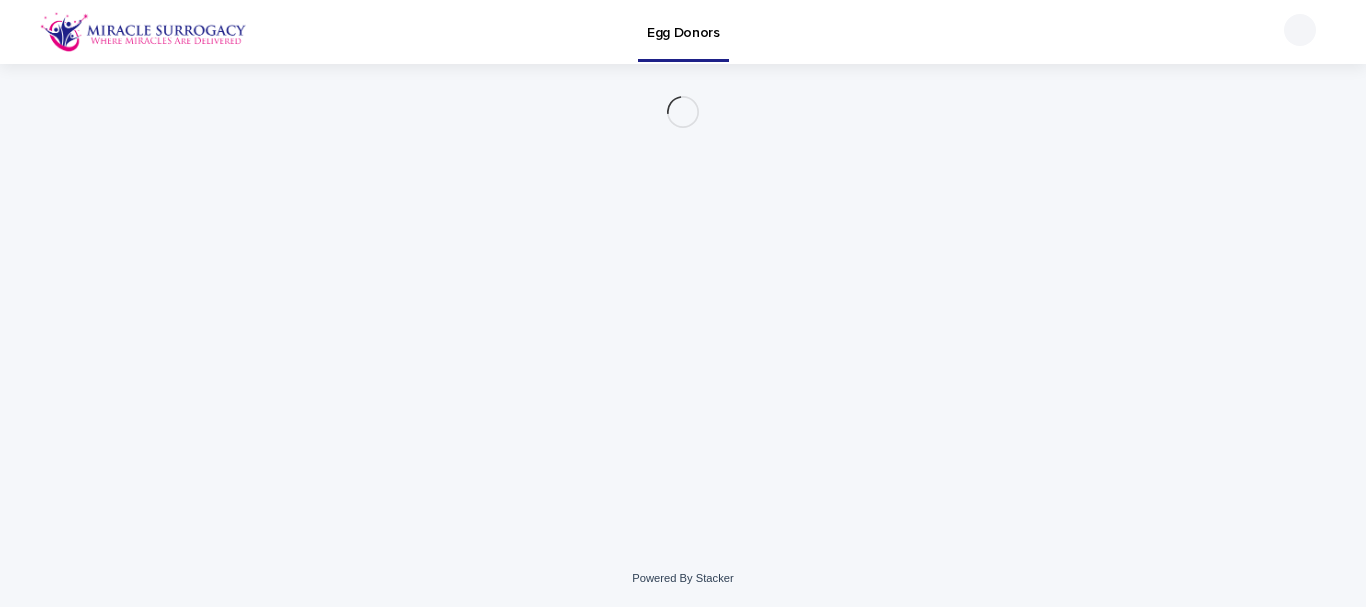 scroll, scrollTop: 0, scrollLeft: 0, axis: both 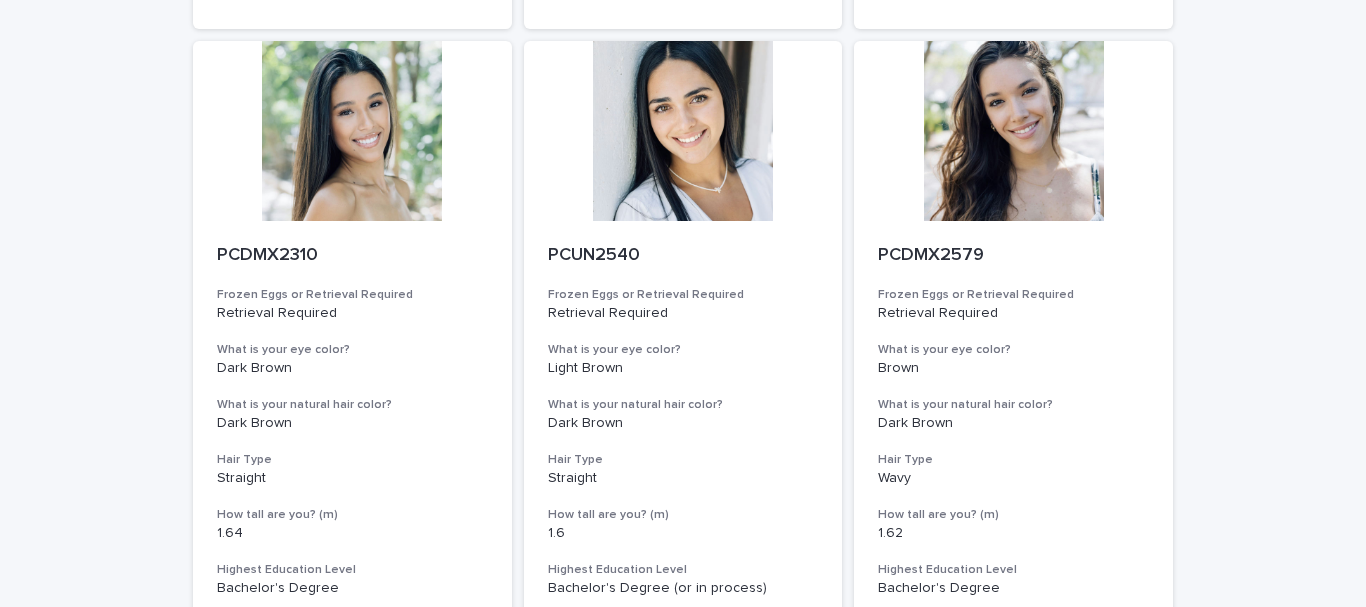 drag, startPoint x: 36, startPoint y: 205, endPoint x: 0, endPoint y: 133, distance: 80.49844 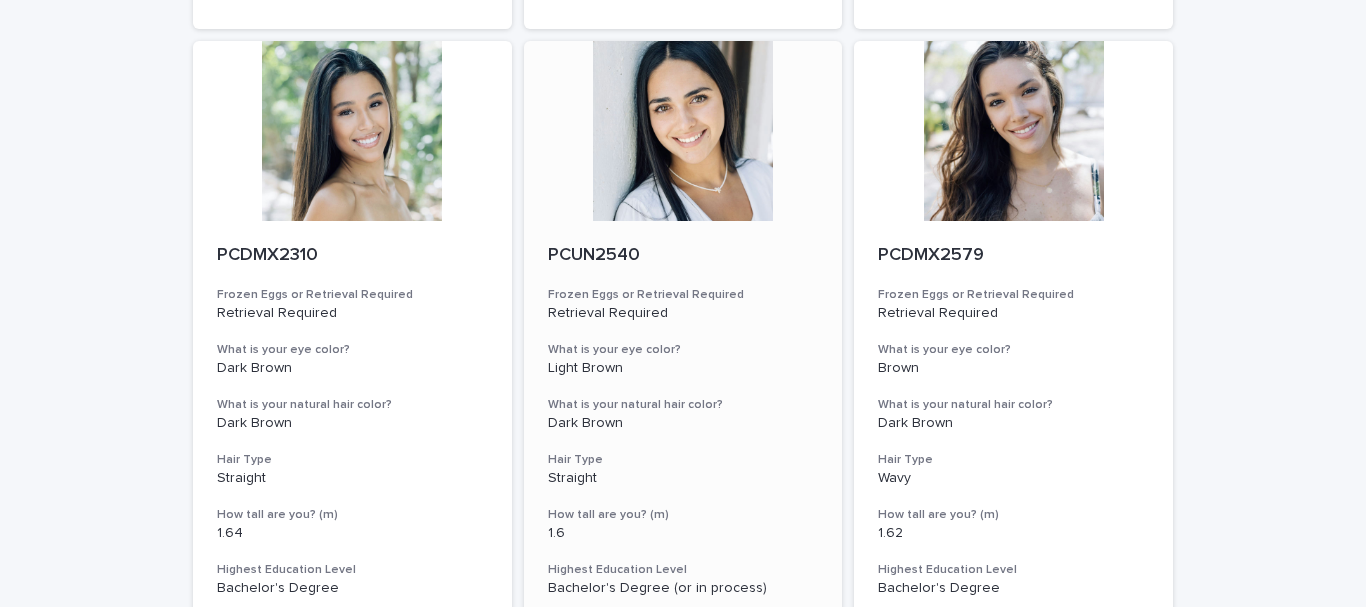 click at bounding box center (683, 131) 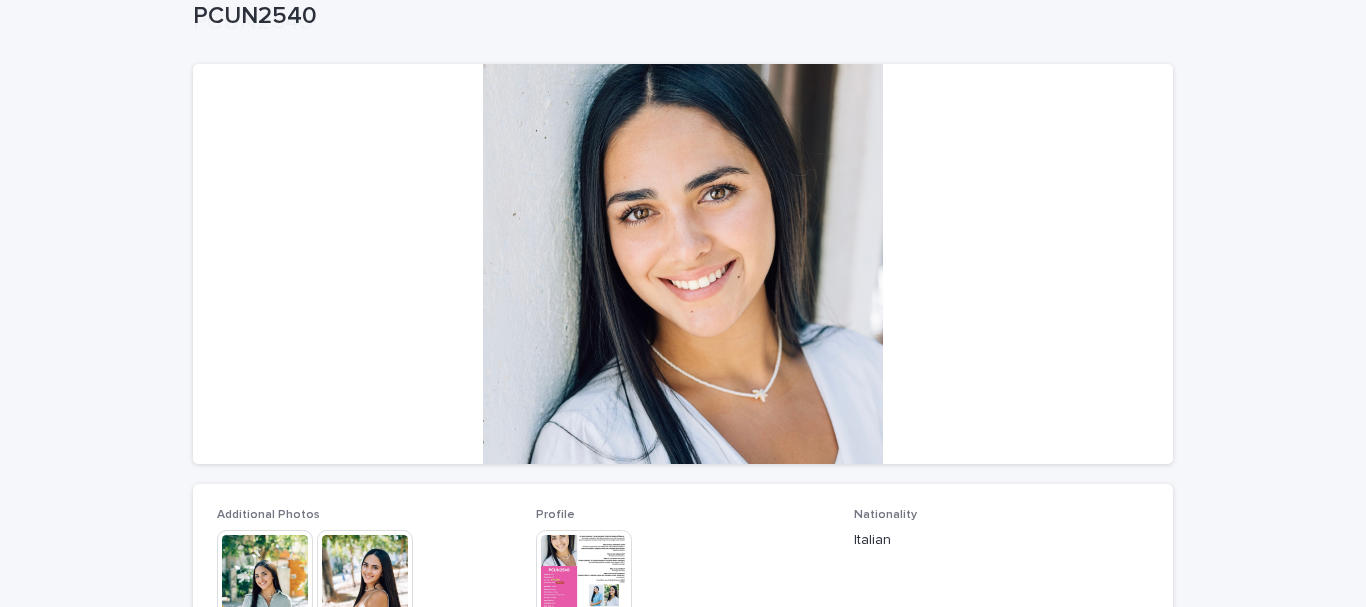 scroll, scrollTop: 400, scrollLeft: 0, axis: vertical 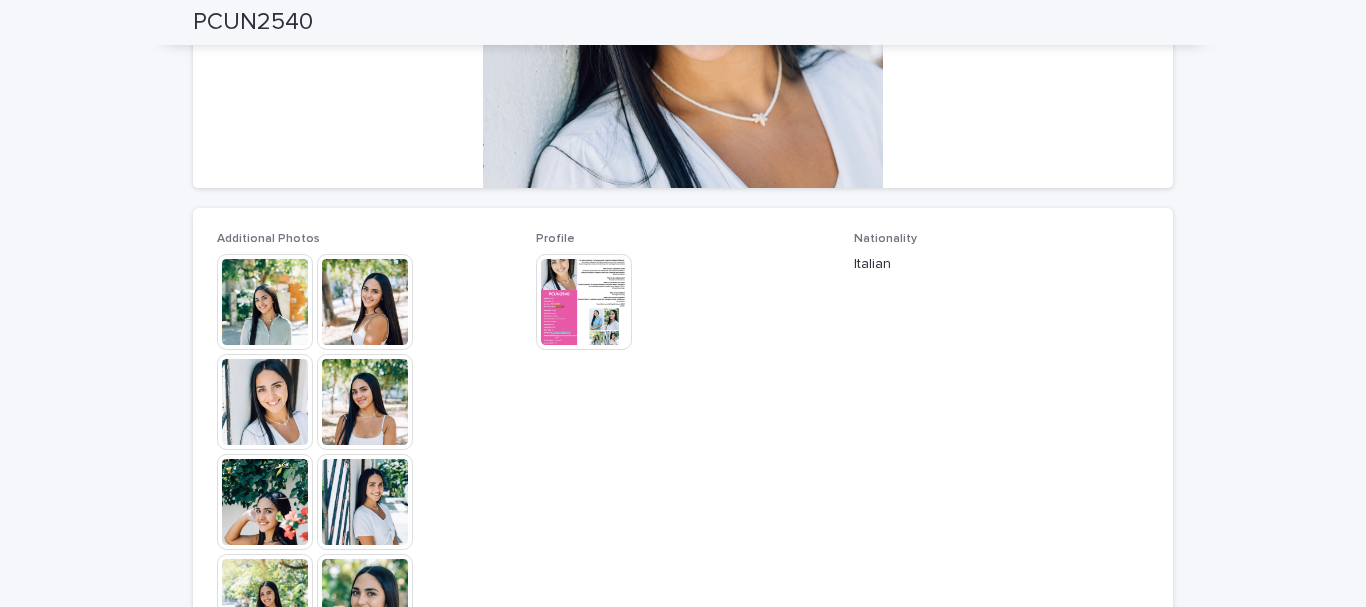 click at bounding box center [584, 302] 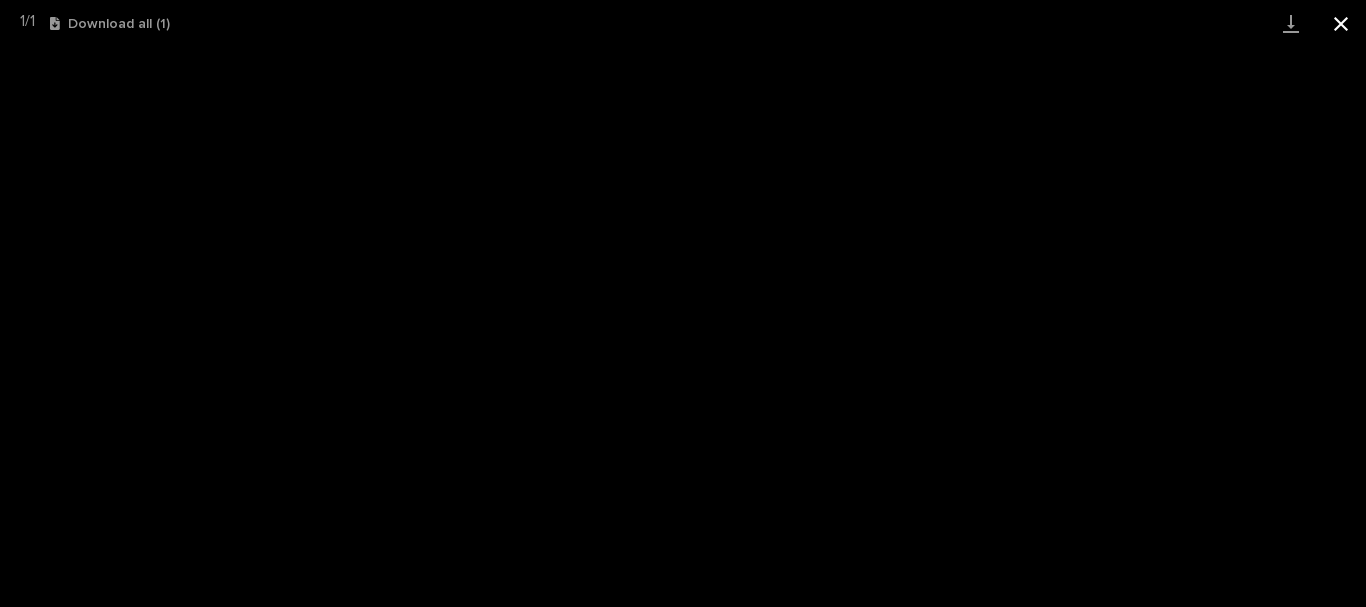 click at bounding box center (1341, 23) 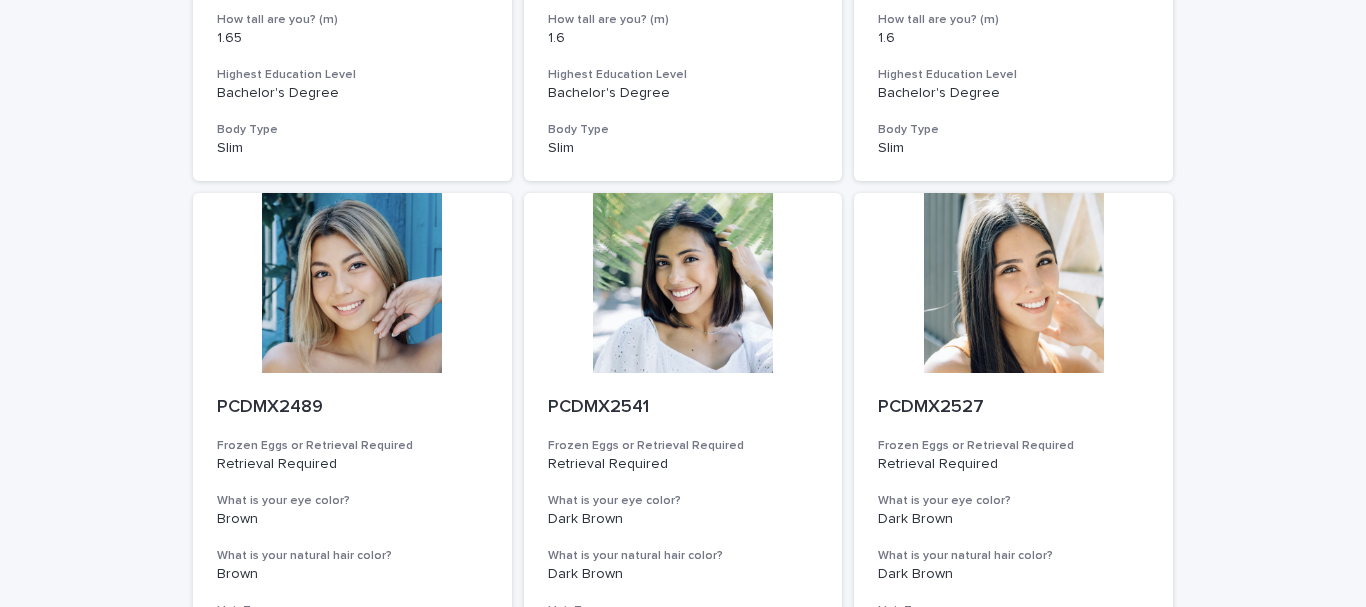 scroll, scrollTop: 800, scrollLeft: 0, axis: vertical 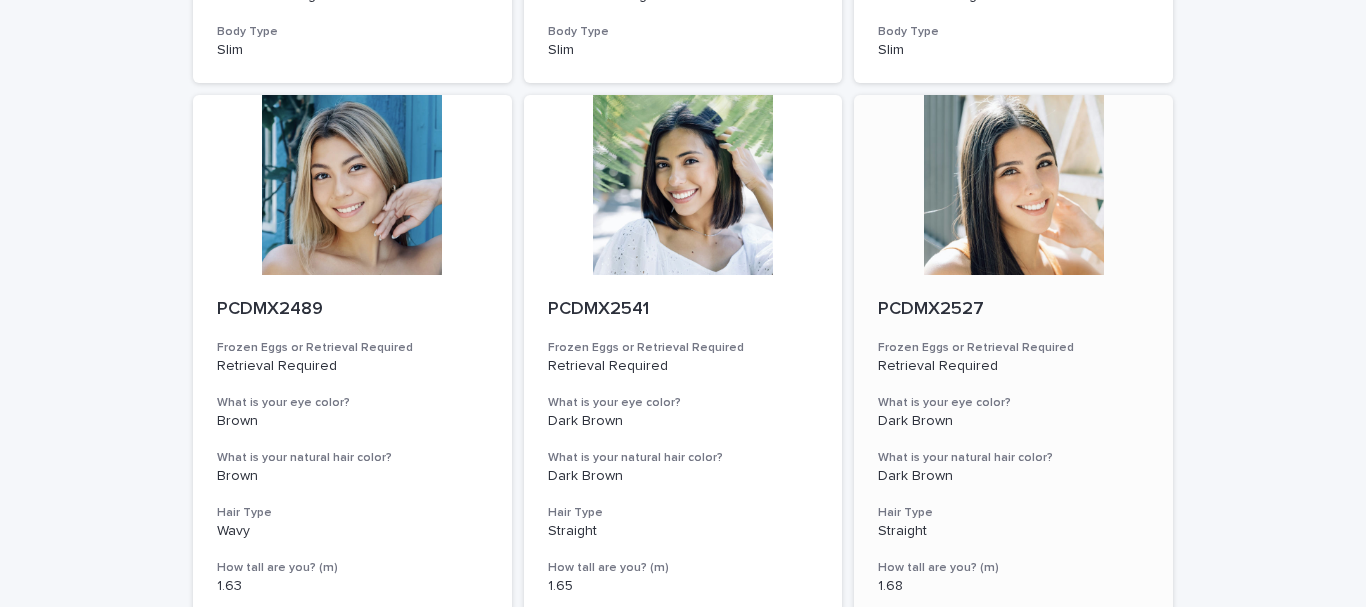click at bounding box center (1013, 185) 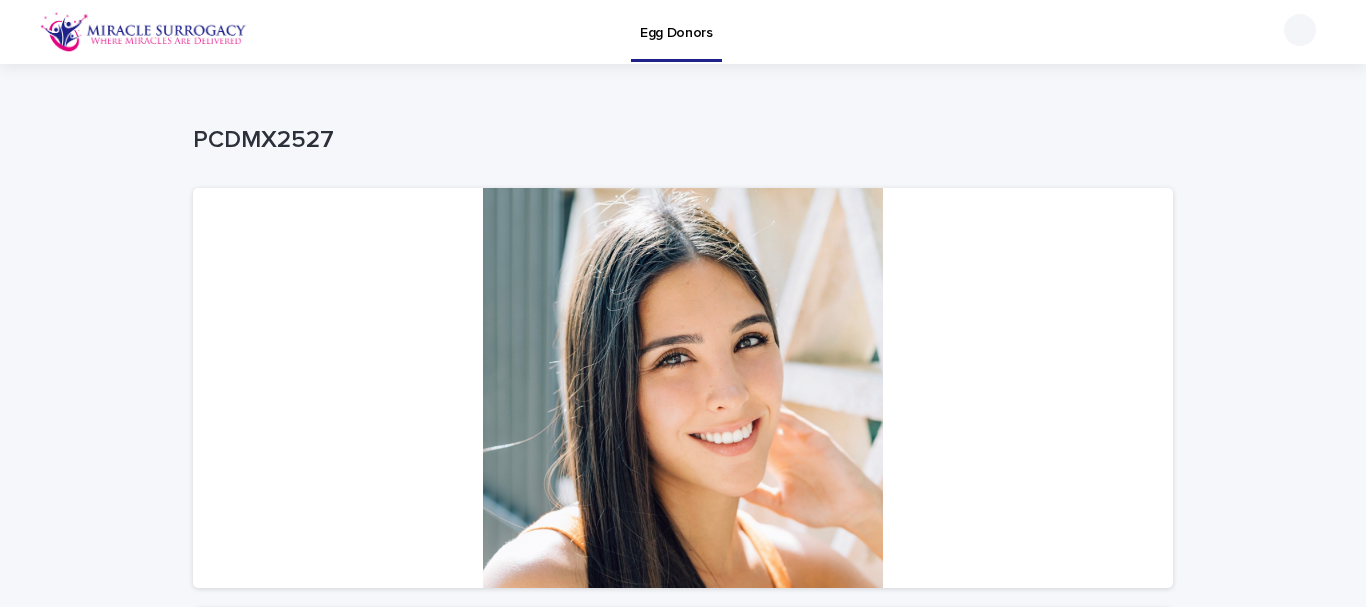 scroll, scrollTop: 300, scrollLeft: 0, axis: vertical 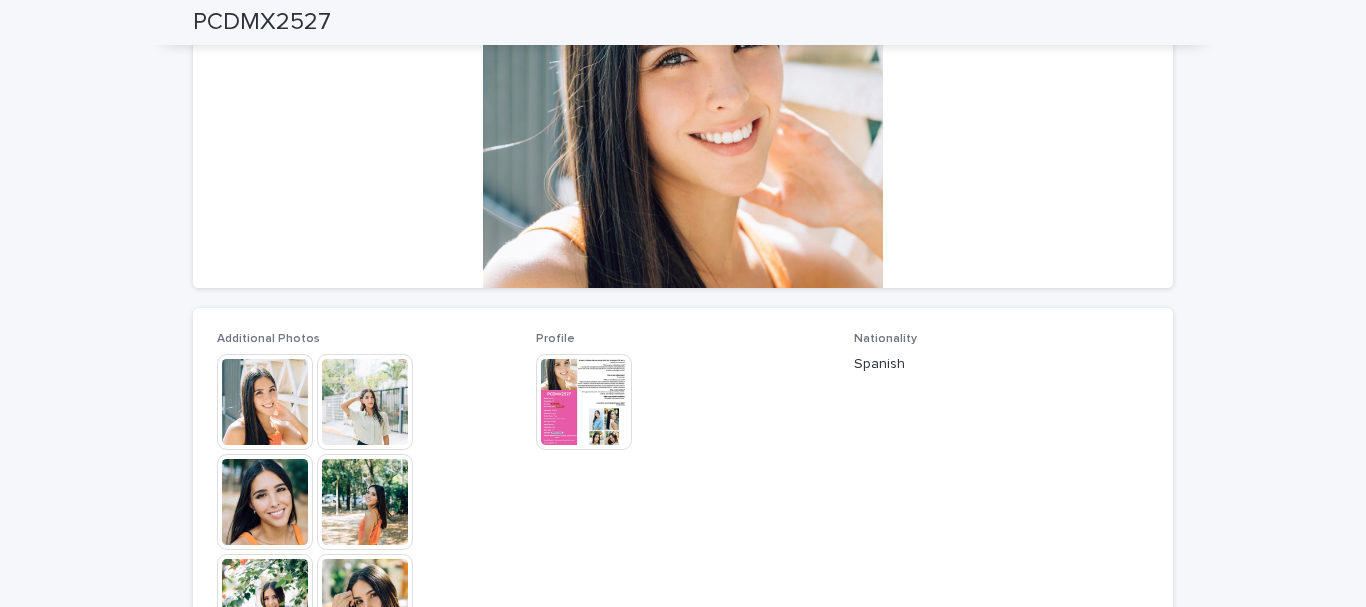 click at bounding box center (265, 402) 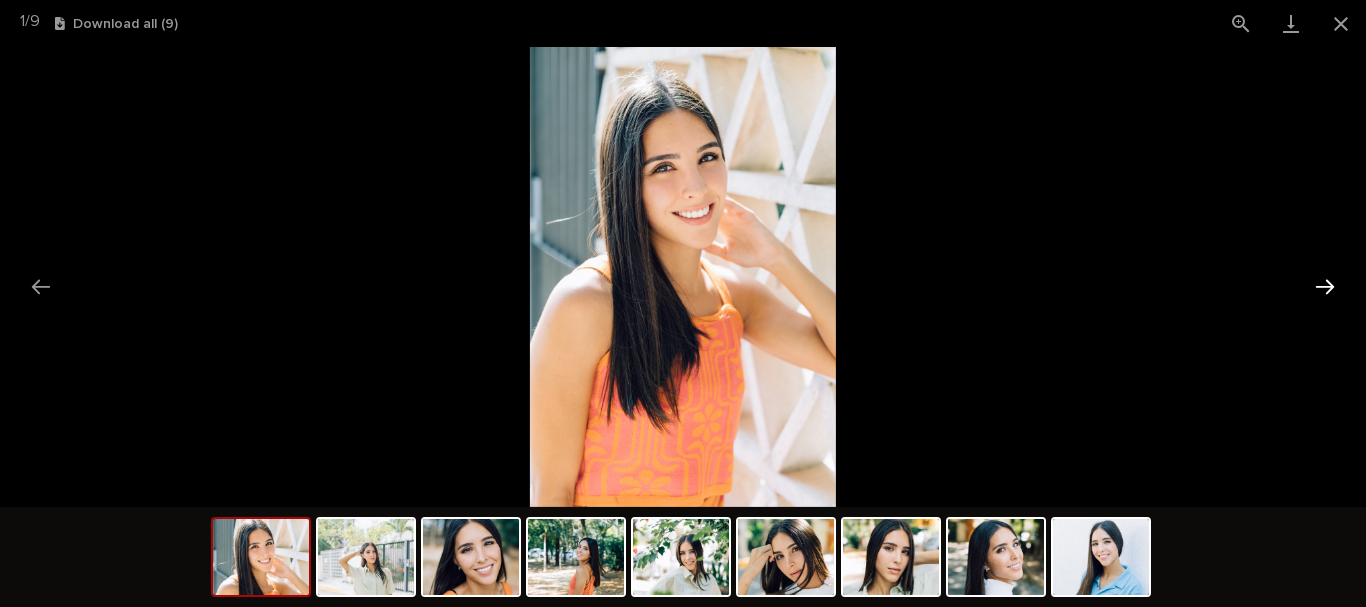 click at bounding box center [1325, 286] 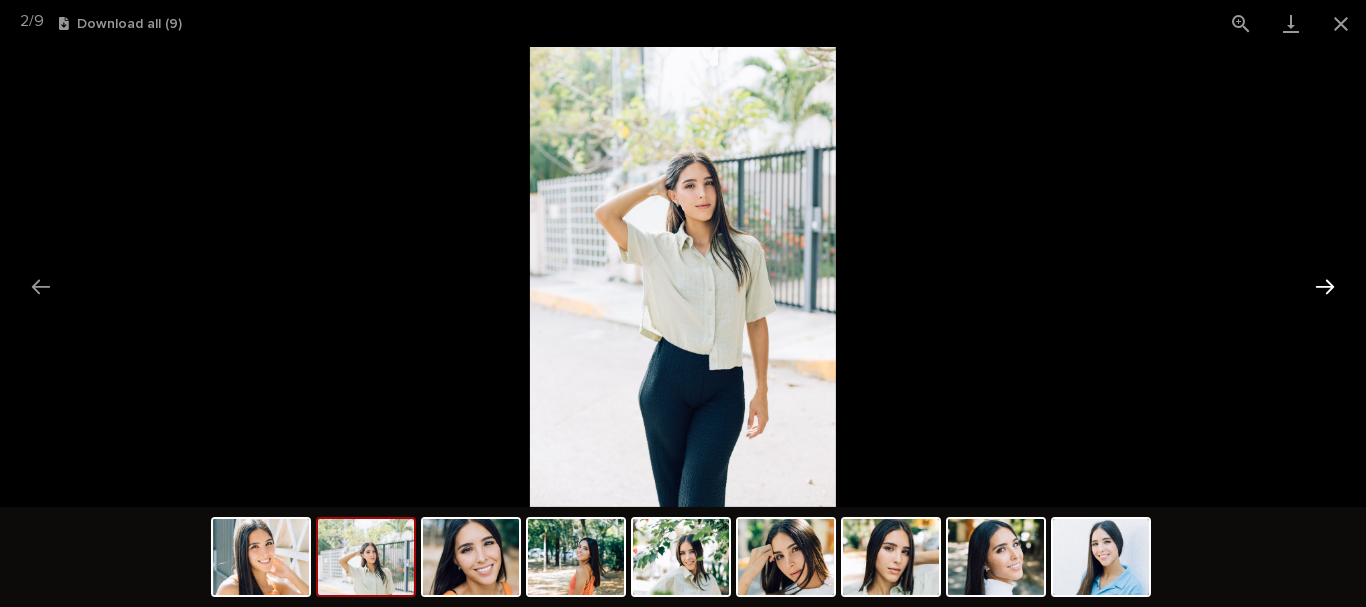 click at bounding box center (1325, 286) 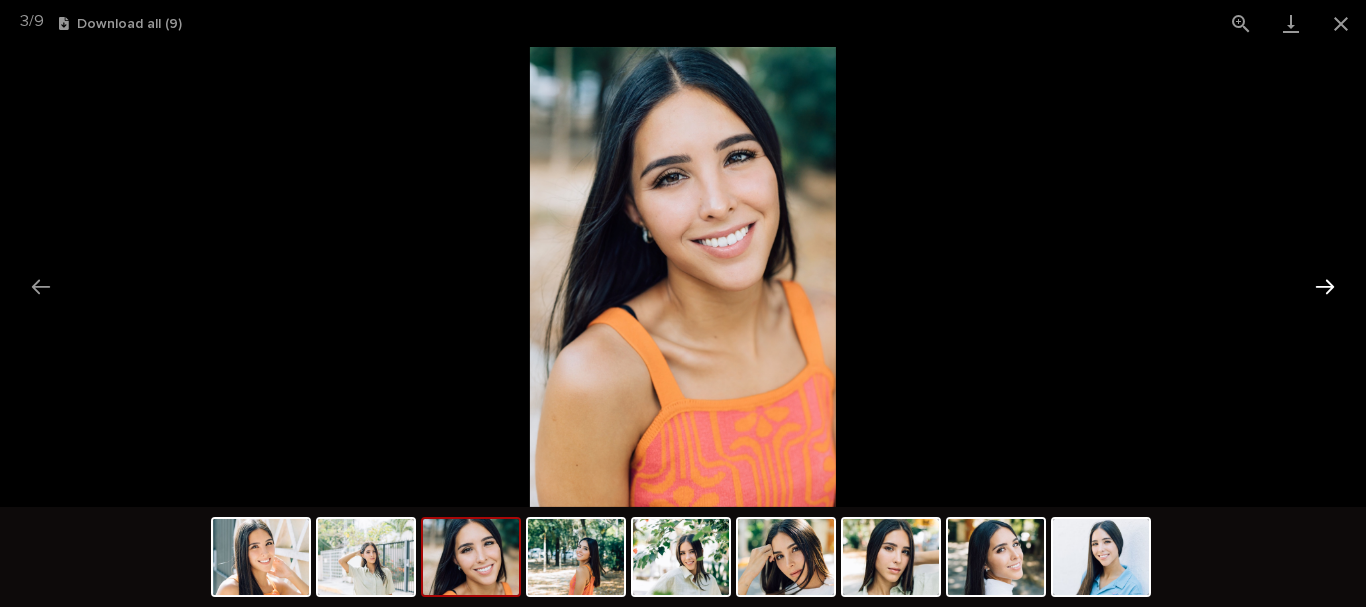 click at bounding box center (1325, 286) 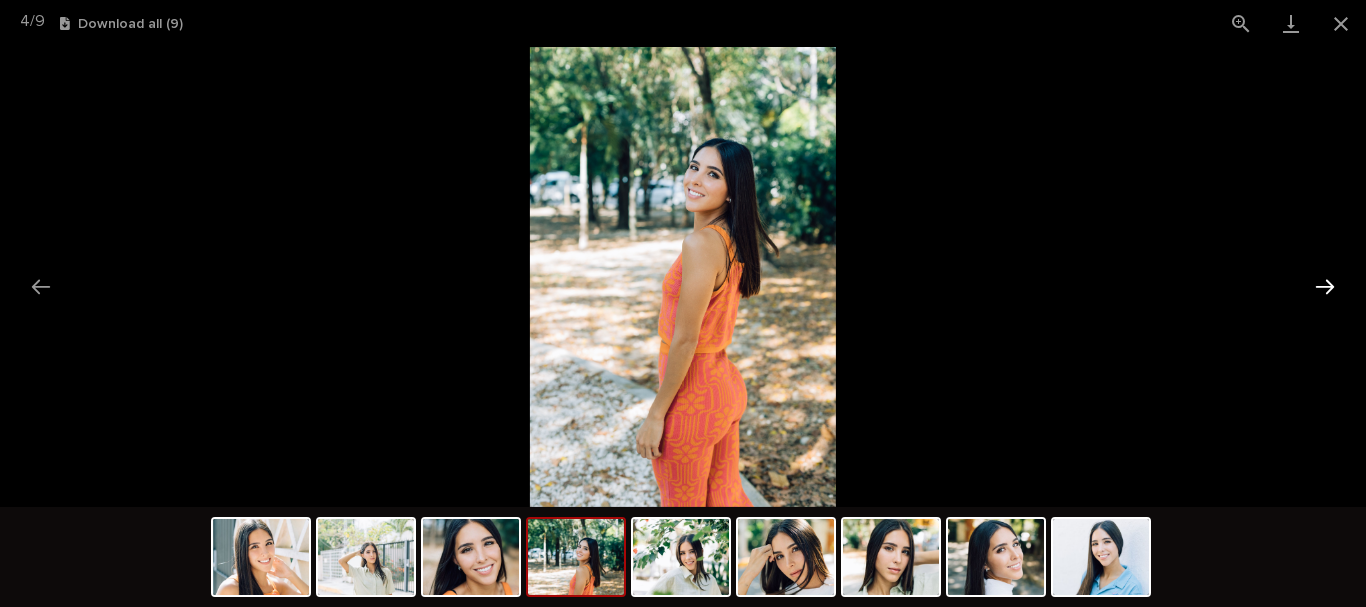 click at bounding box center (1325, 286) 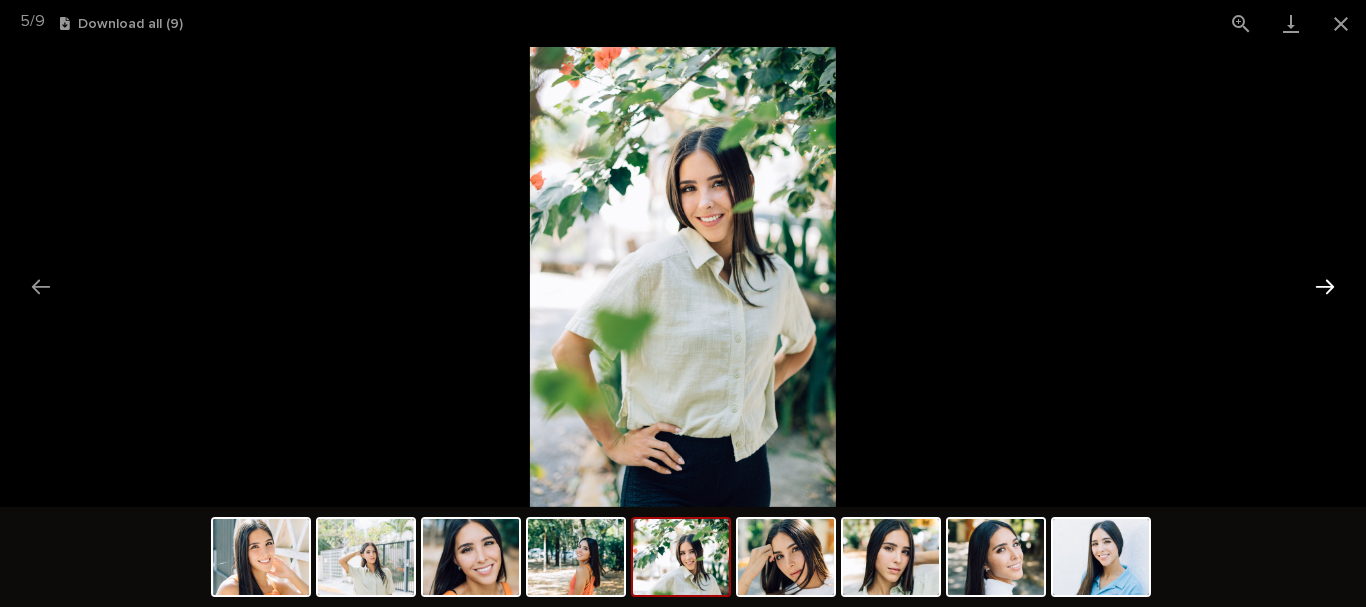 click at bounding box center [1325, 286] 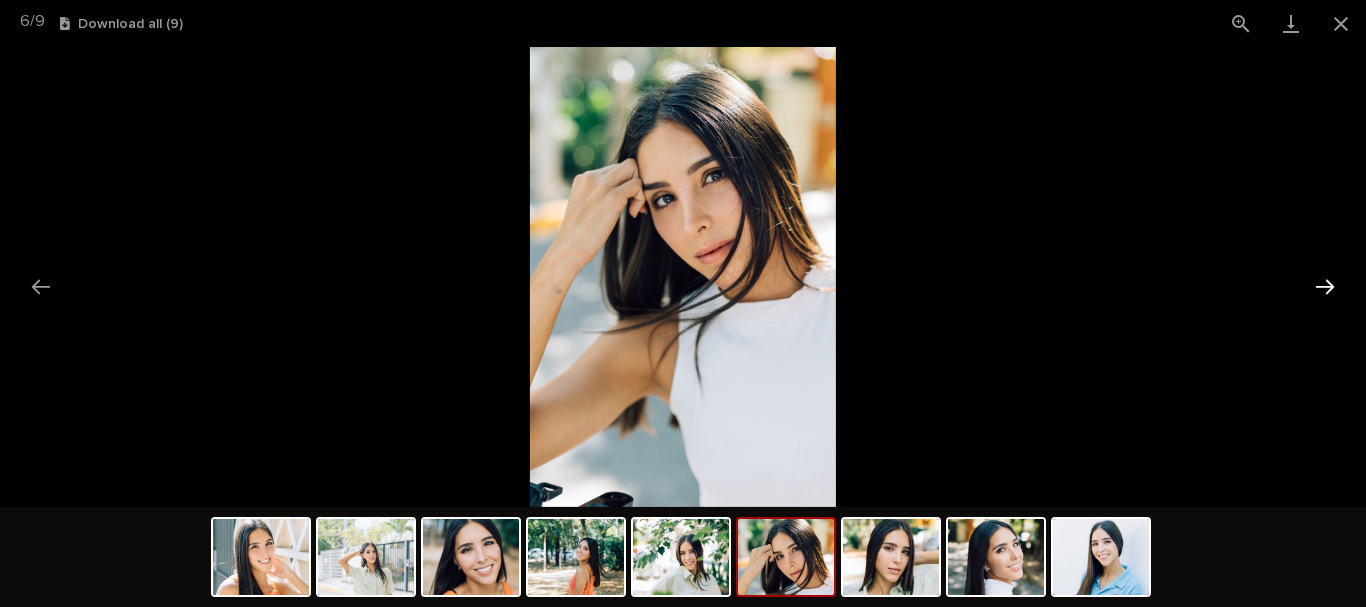 click at bounding box center (1325, 286) 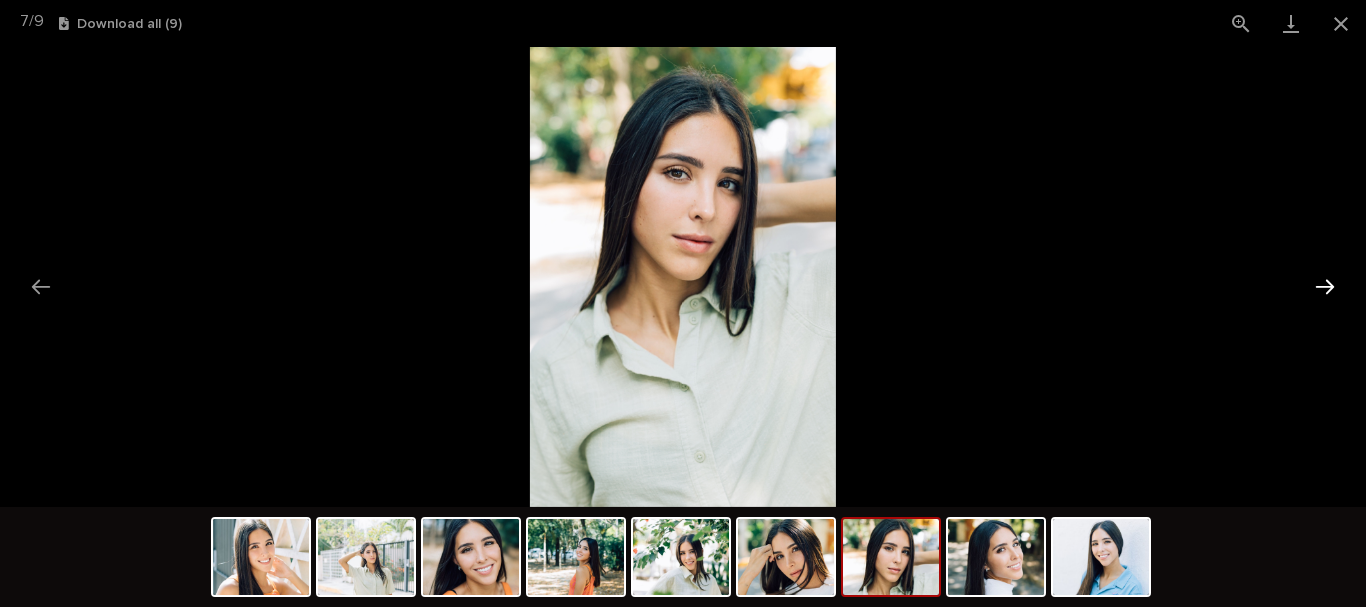 click at bounding box center (1325, 286) 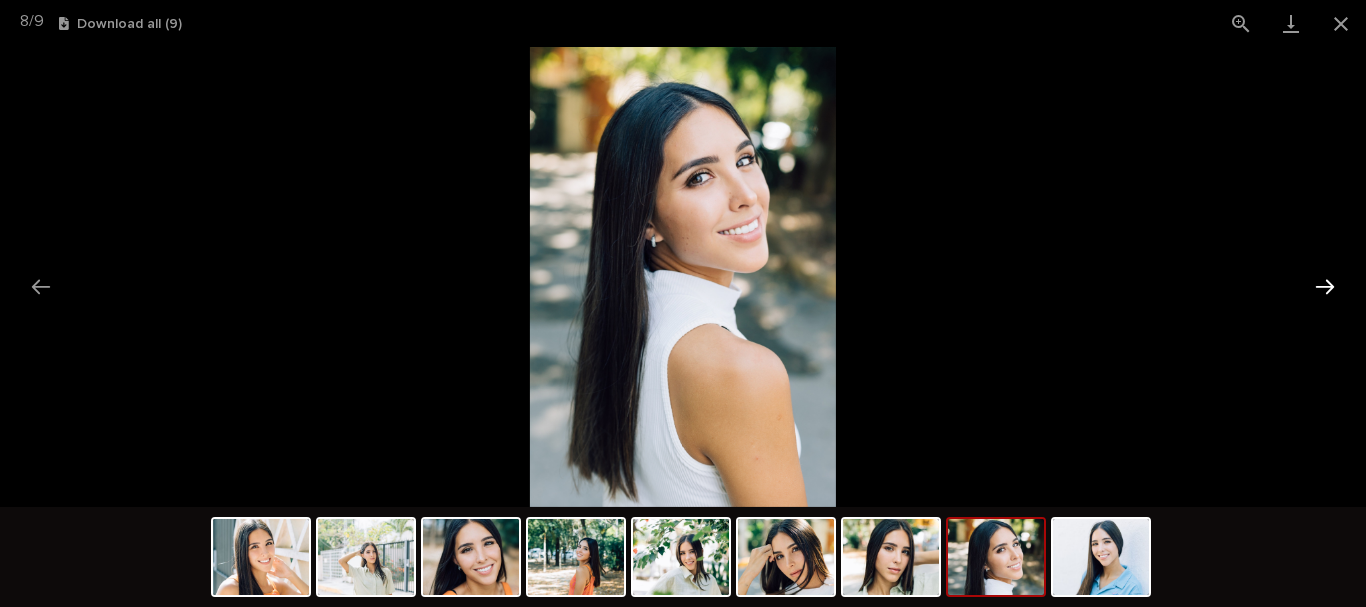 click at bounding box center [1325, 286] 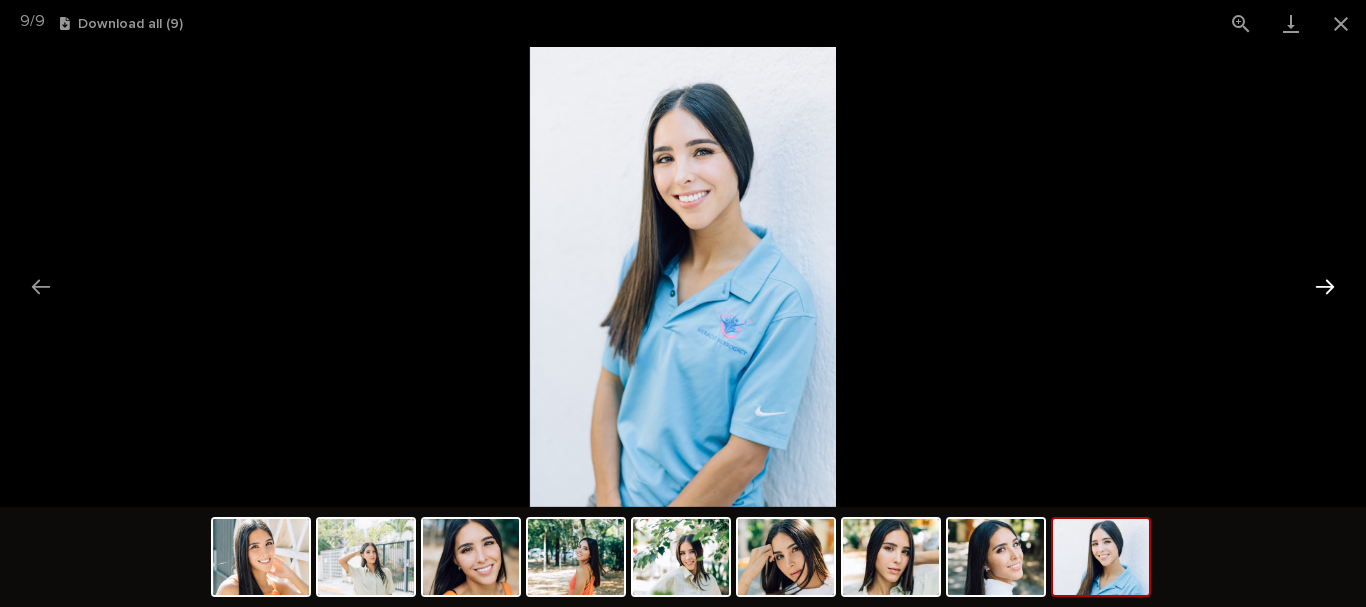 click at bounding box center [1325, 286] 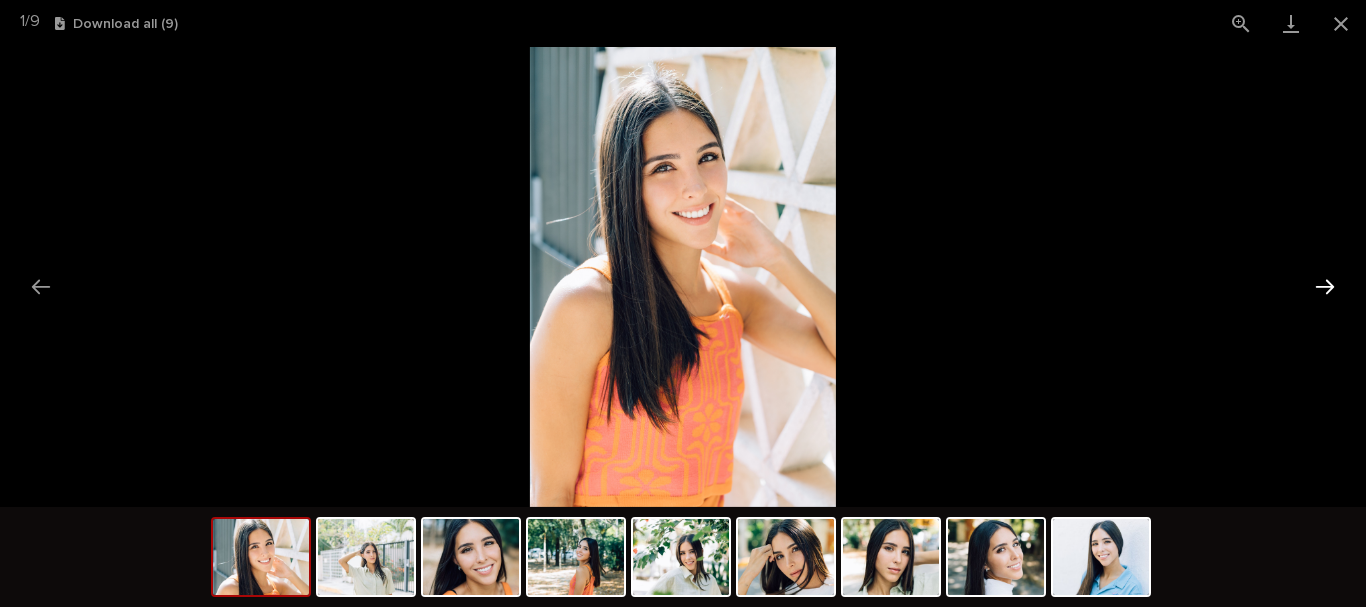 click at bounding box center (1325, 286) 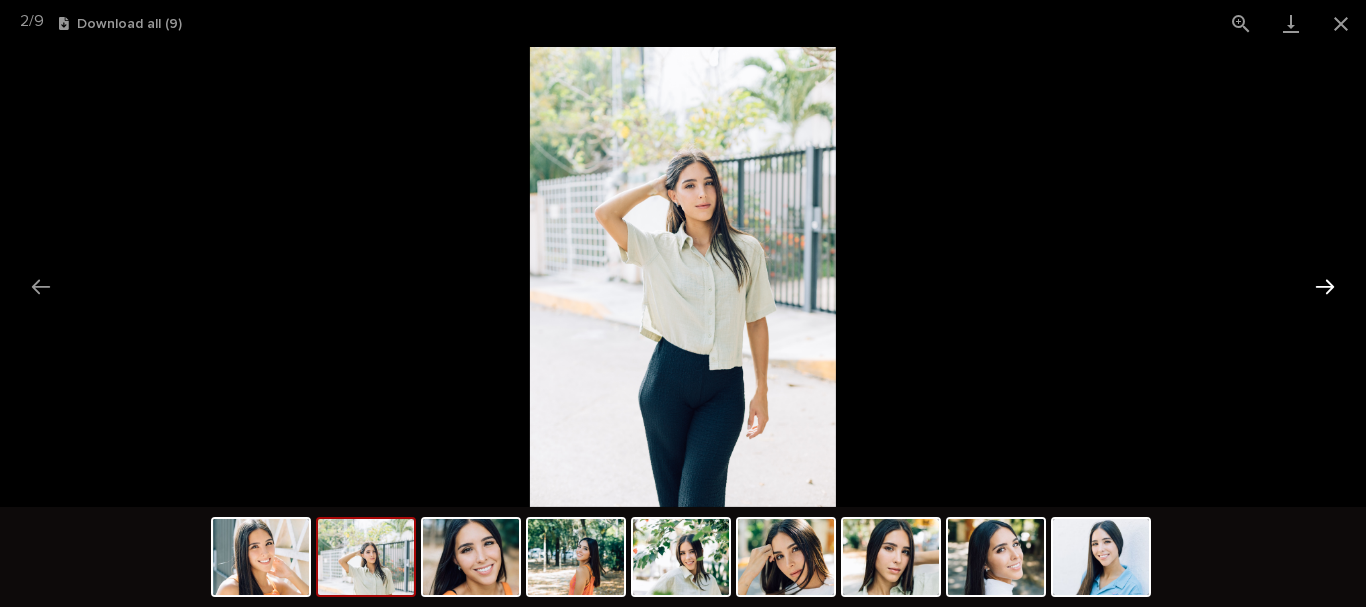 click at bounding box center (1325, 286) 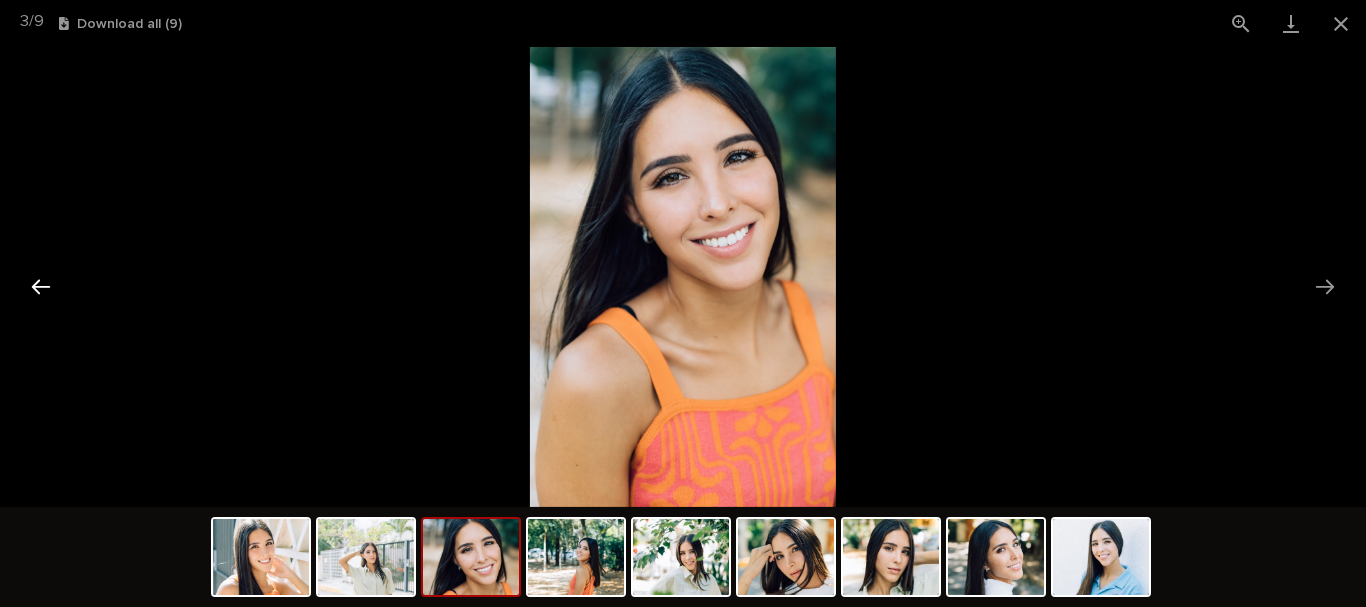 click at bounding box center [41, 286] 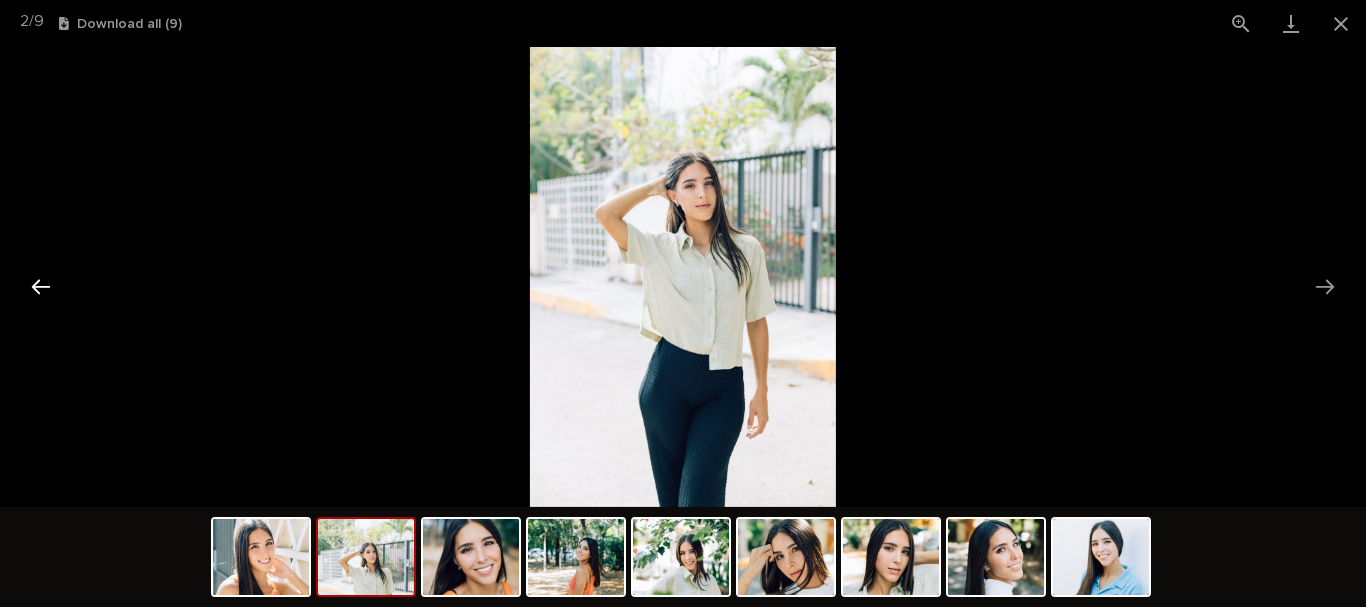 click at bounding box center (41, 286) 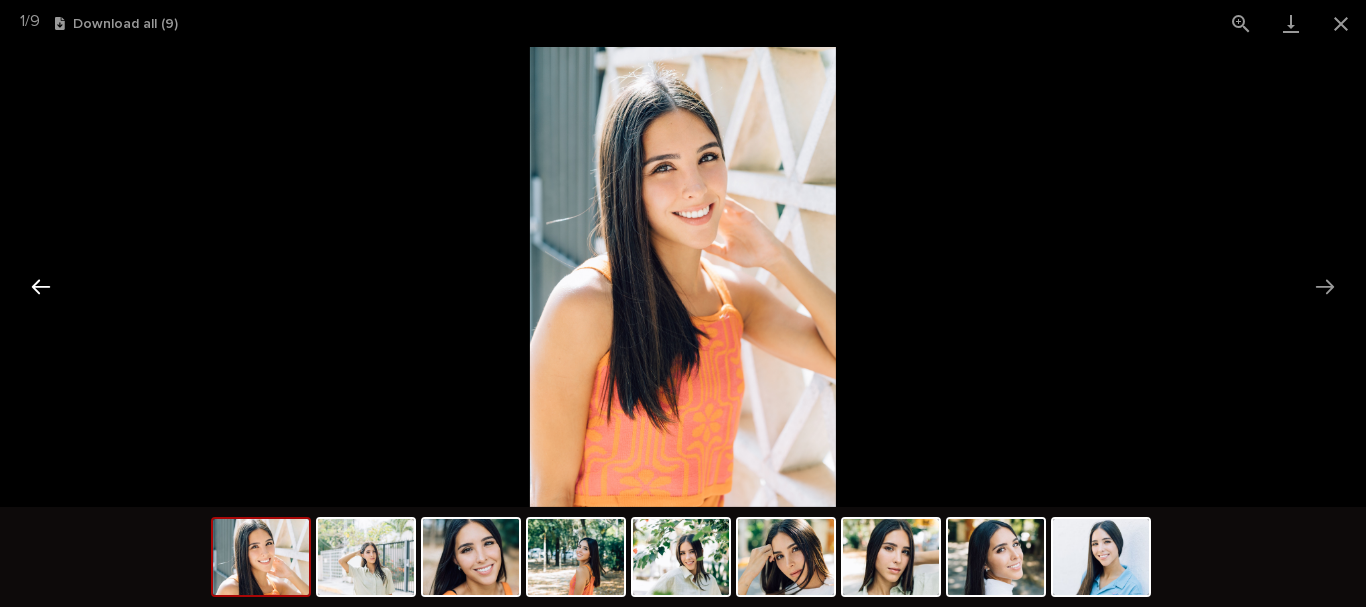 click at bounding box center (41, 286) 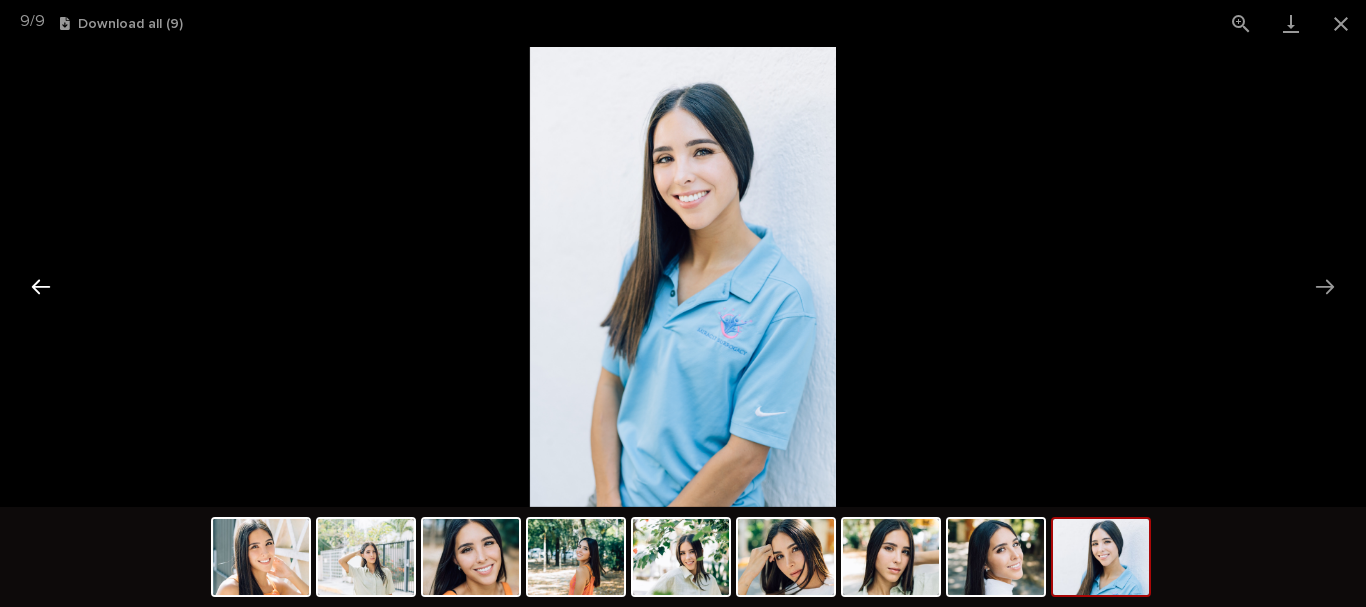 click at bounding box center (41, 286) 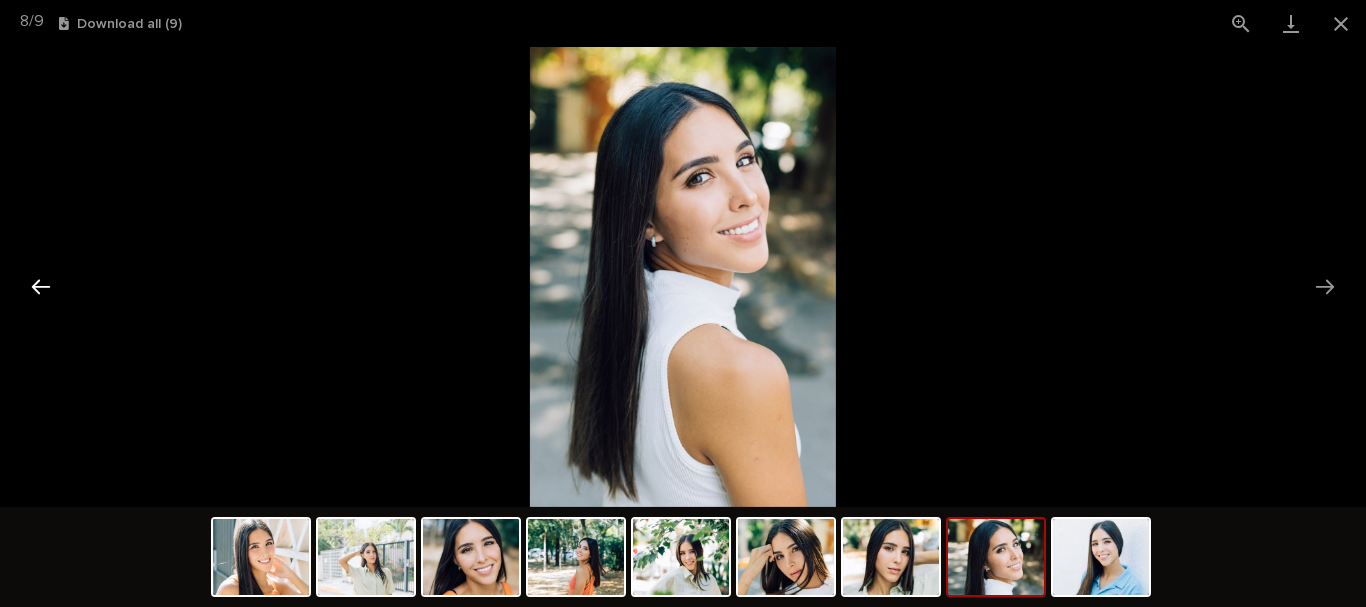 click at bounding box center (41, 286) 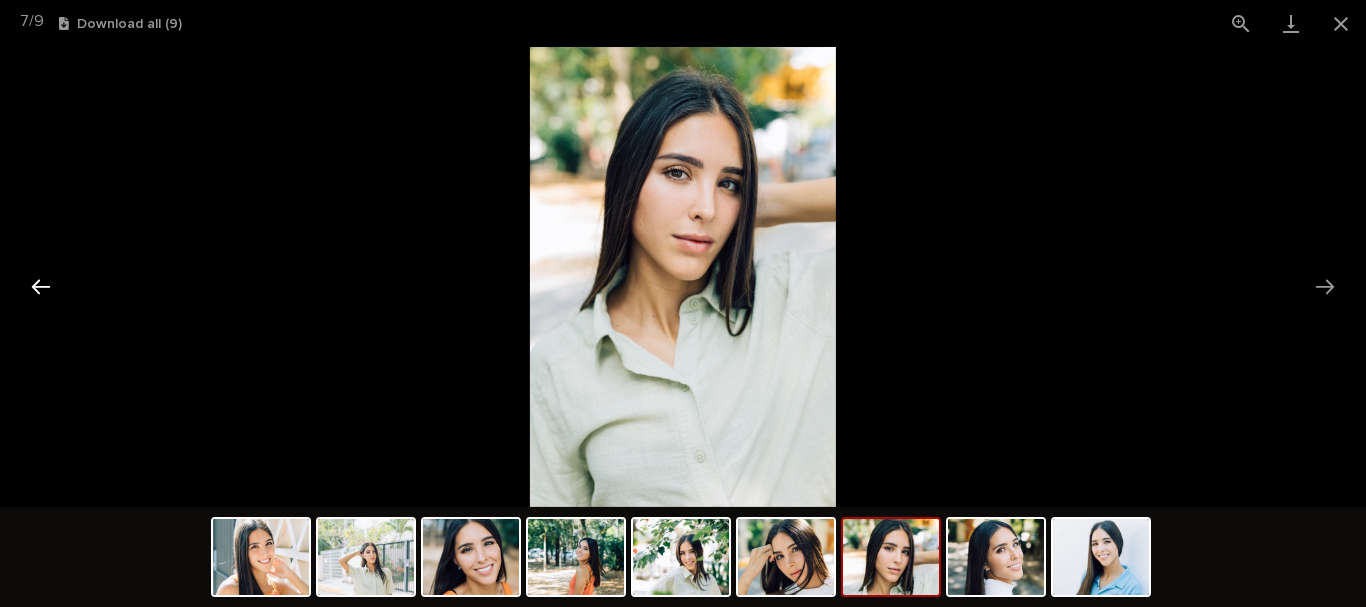 click at bounding box center (41, 286) 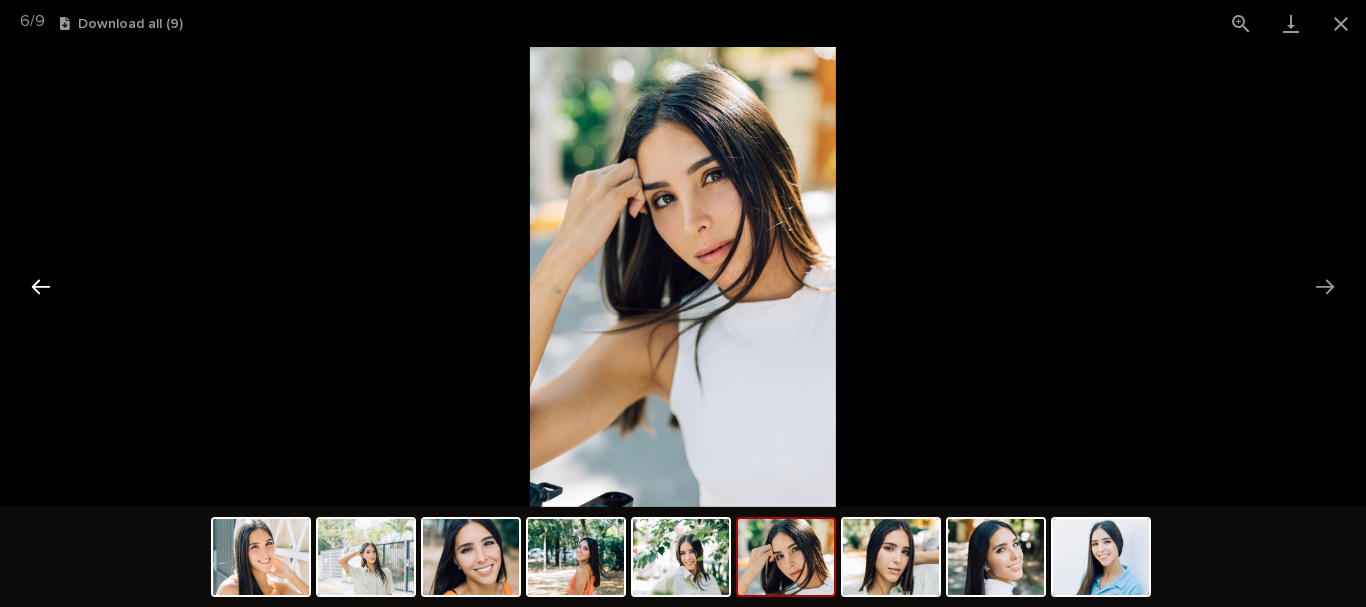 click at bounding box center [41, 286] 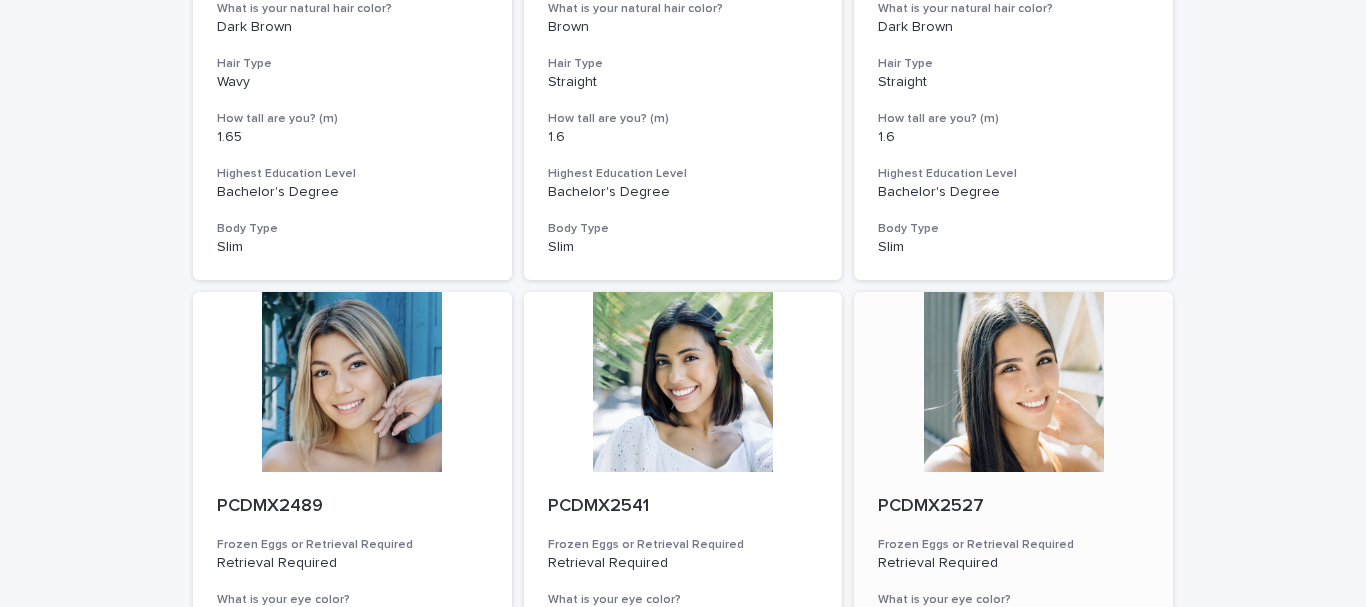 scroll, scrollTop: 700, scrollLeft: 0, axis: vertical 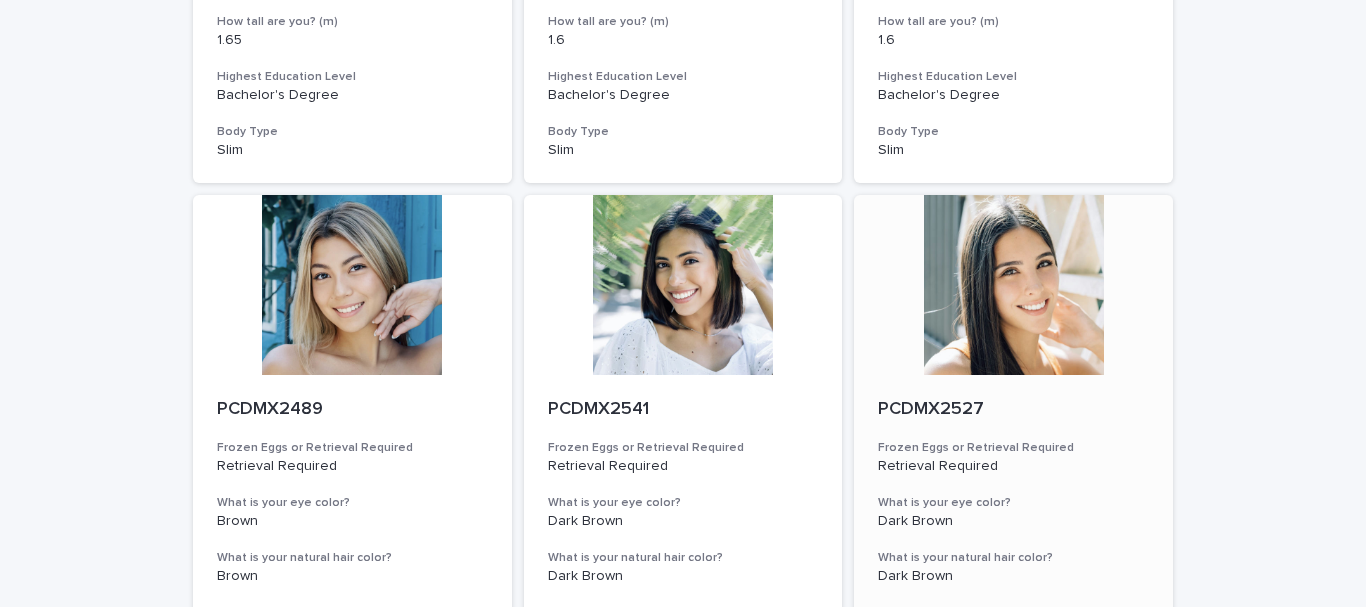 click on "PCDMX2527 Frozen Eggs or Retrieval Required Retrieval Required What is your eye color? Dark Brown What is your natural hair color? Dark Brown Hair Type Straight How tall are you? (m) 1.68 Highest Education Level Bachelor's Degree  Body Type Slim" at bounding box center (1013, 602) 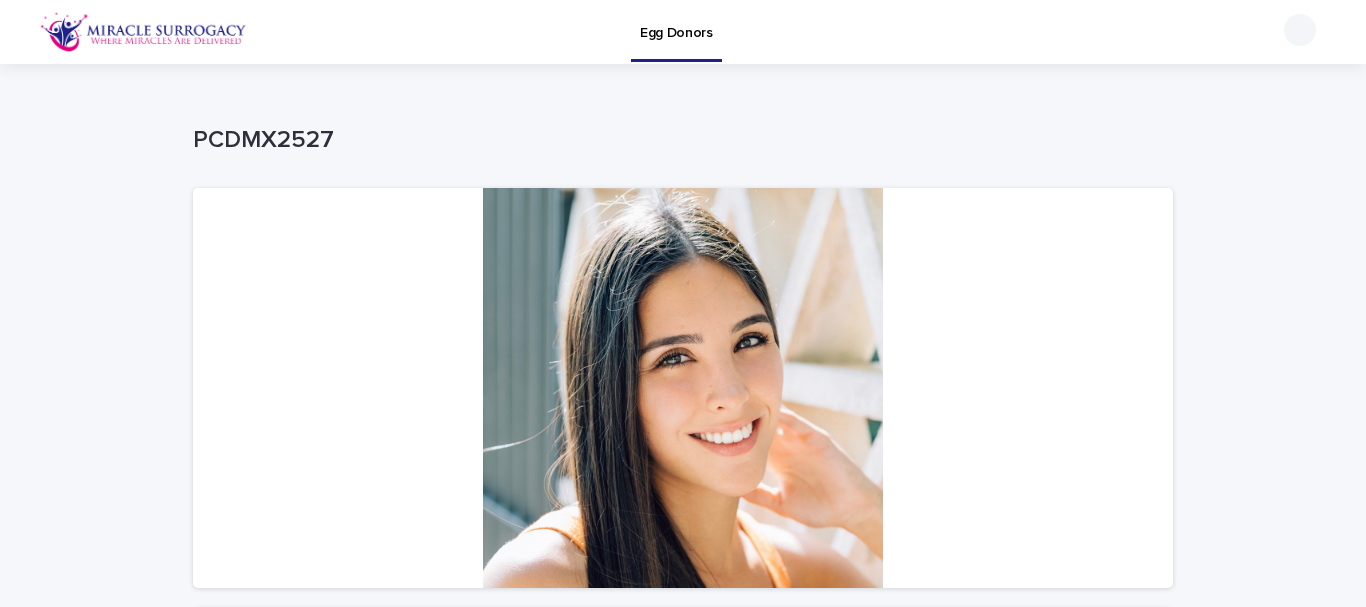scroll, scrollTop: 400, scrollLeft: 0, axis: vertical 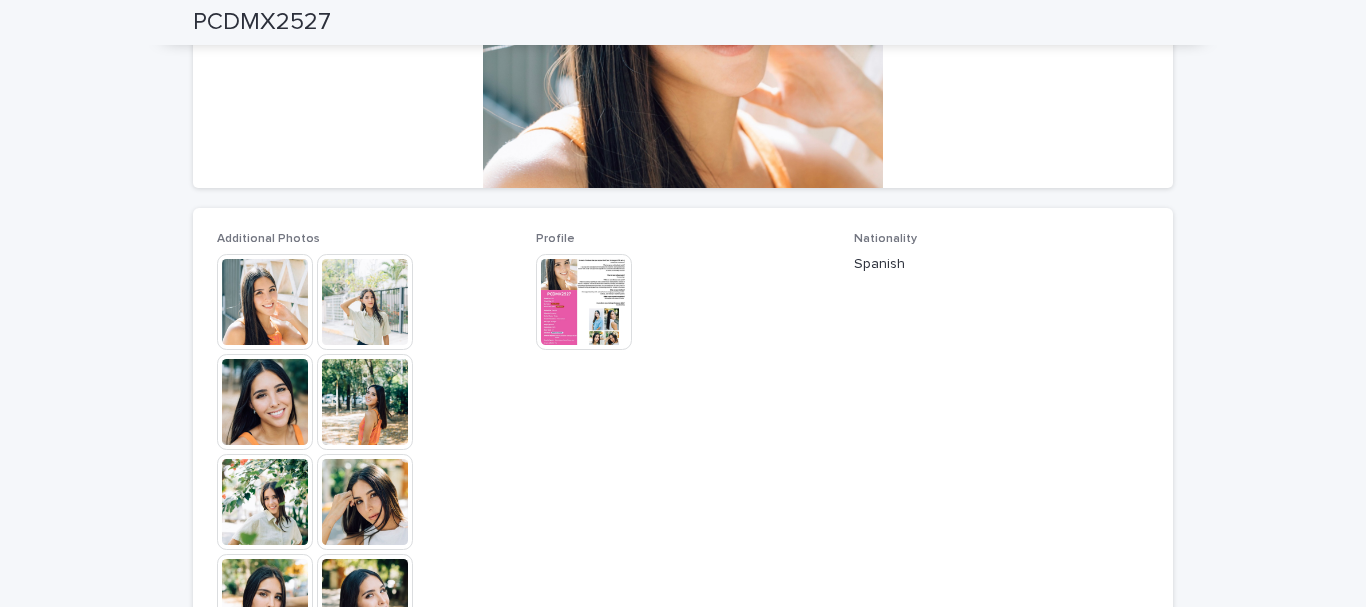 click at bounding box center (584, 302) 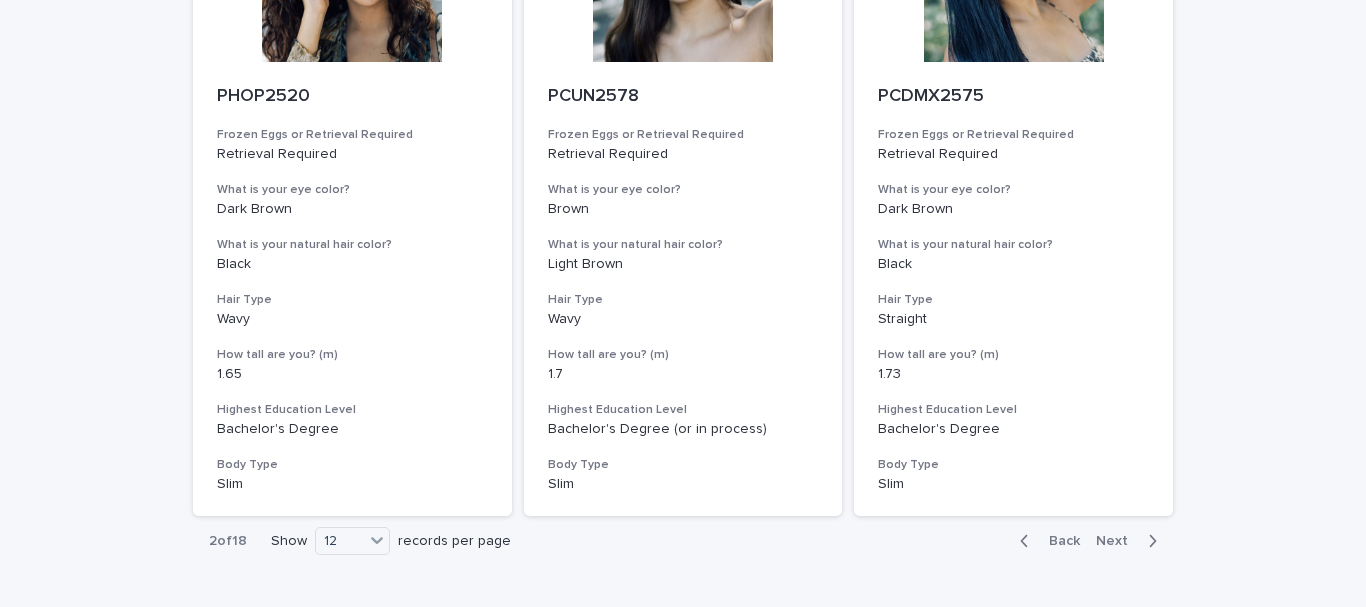 scroll, scrollTop: 2382, scrollLeft: 0, axis: vertical 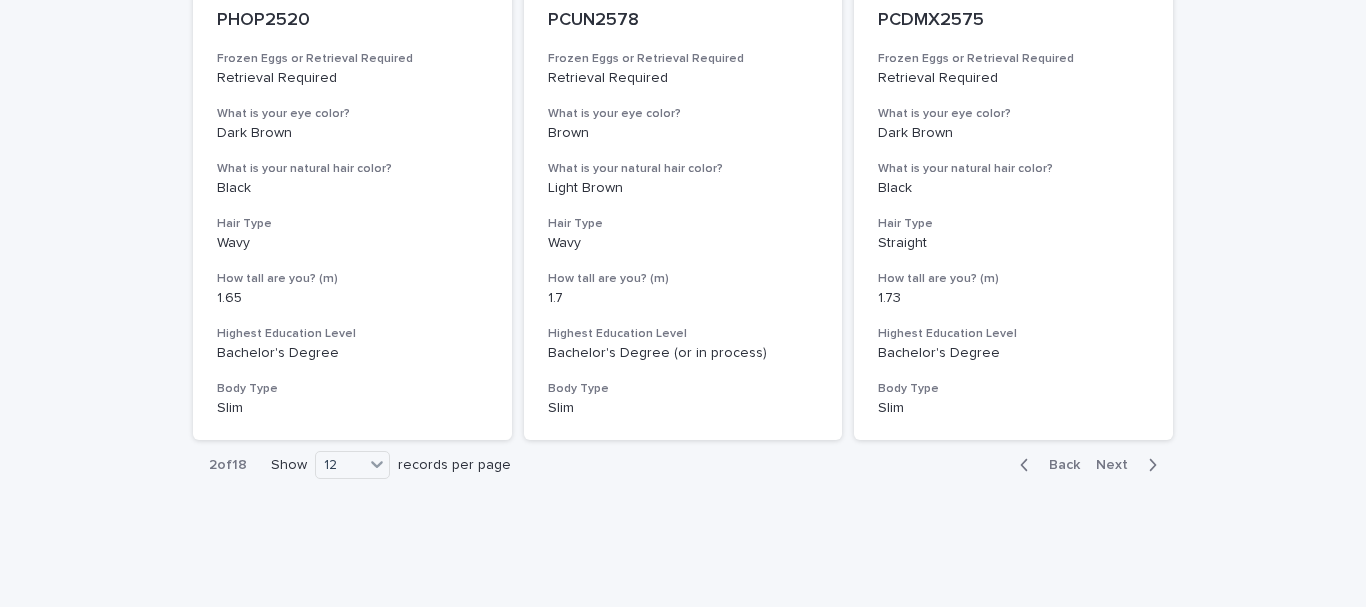 click on "Next" at bounding box center [1118, 465] 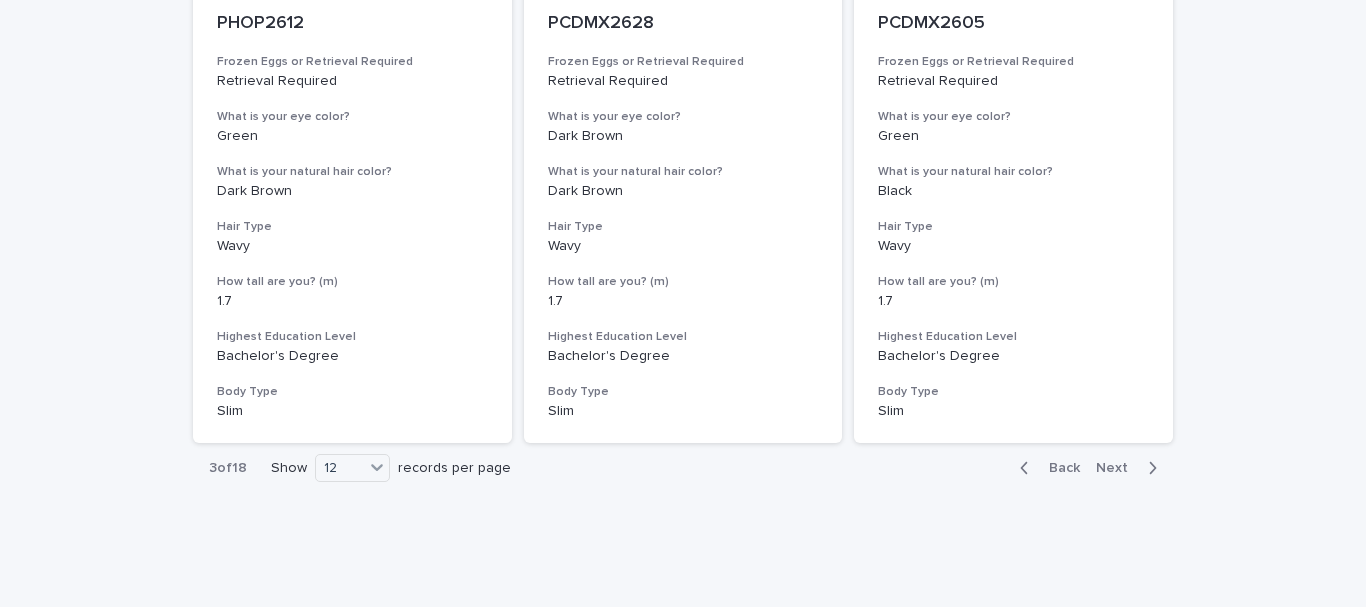 scroll, scrollTop: 2382, scrollLeft: 0, axis: vertical 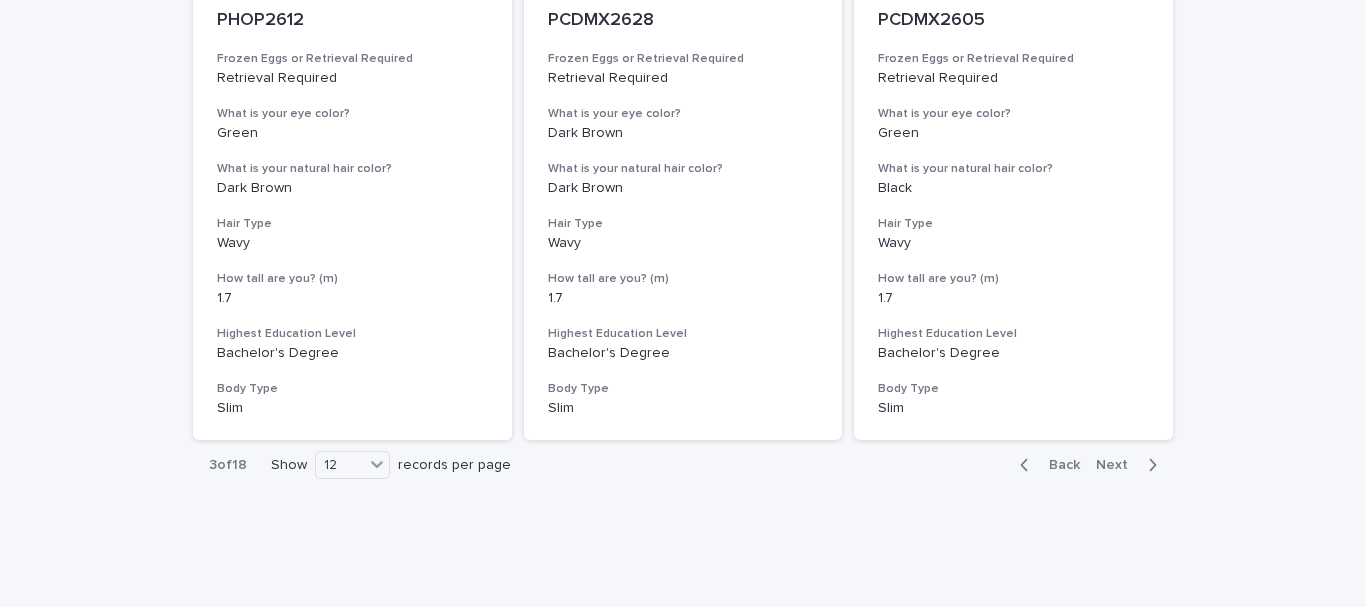 click on "Next" at bounding box center (1118, 465) 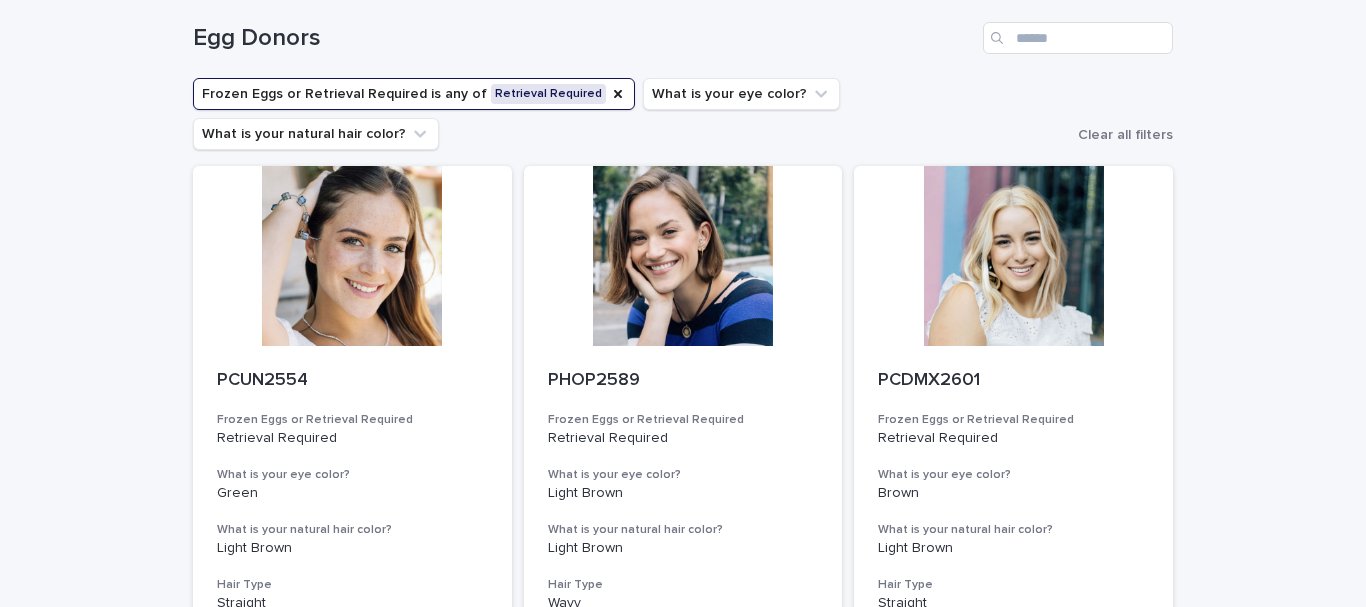 scroll, scrollTop: 0, scrollLeft: 0, axis: both 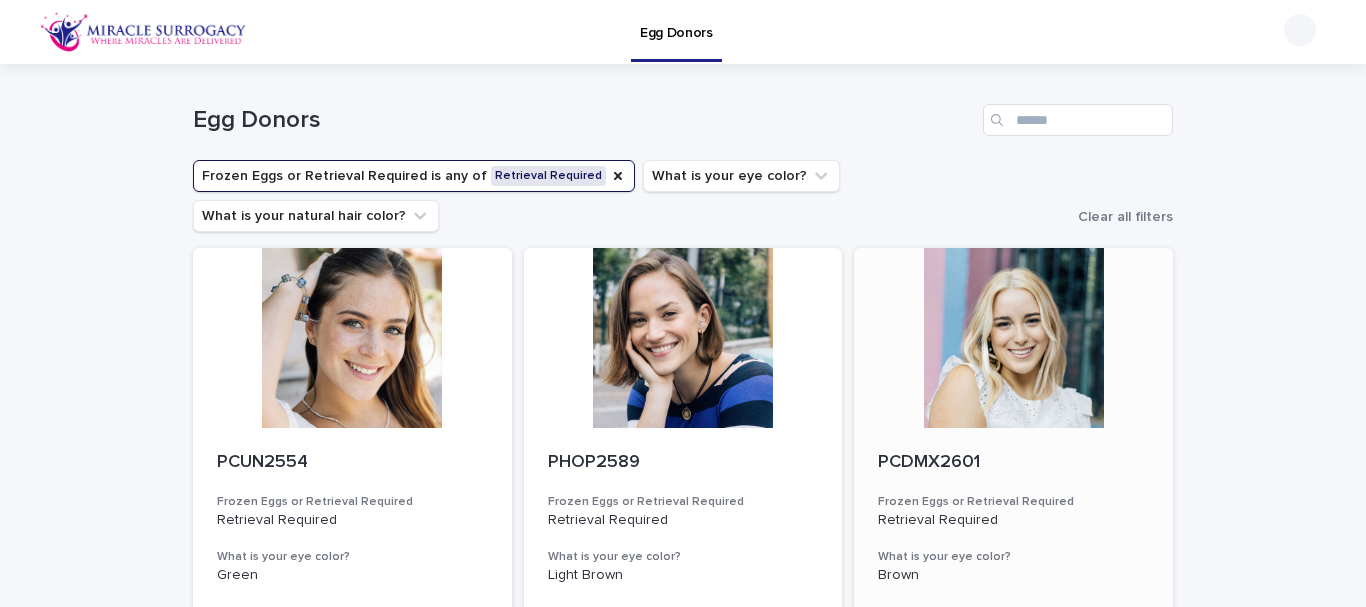 click at bounding box center (1013, 338) 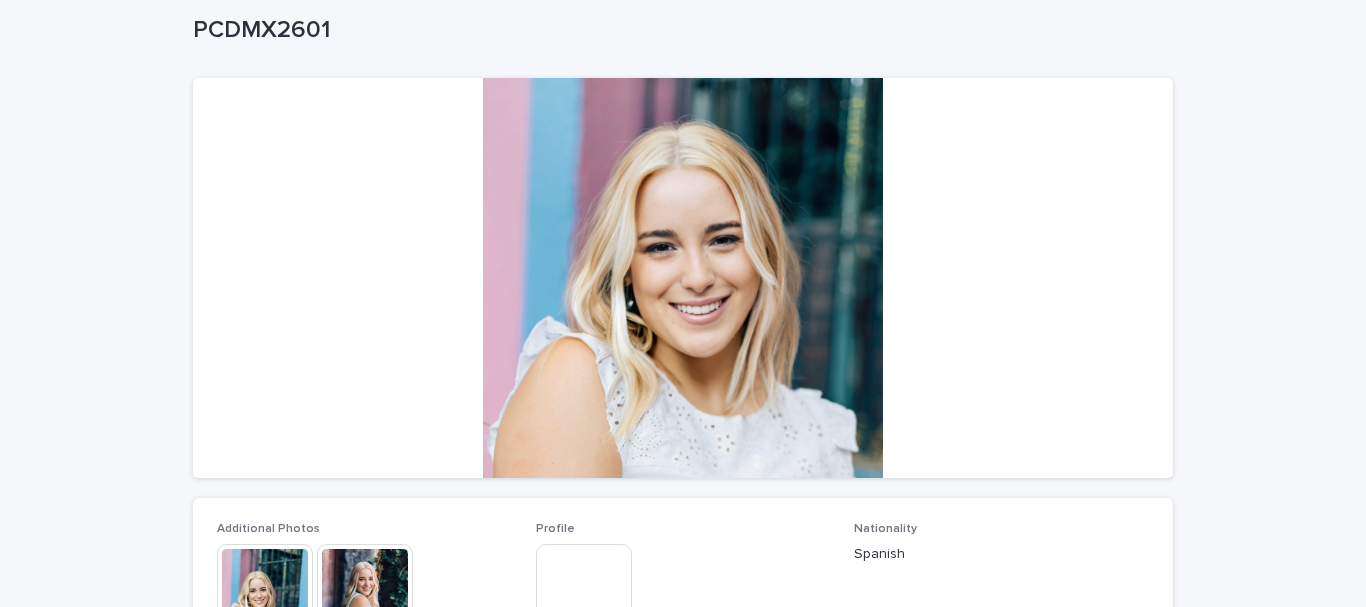 scroll, scrollTop: 400, scrollLeft: 0, axis: vertical 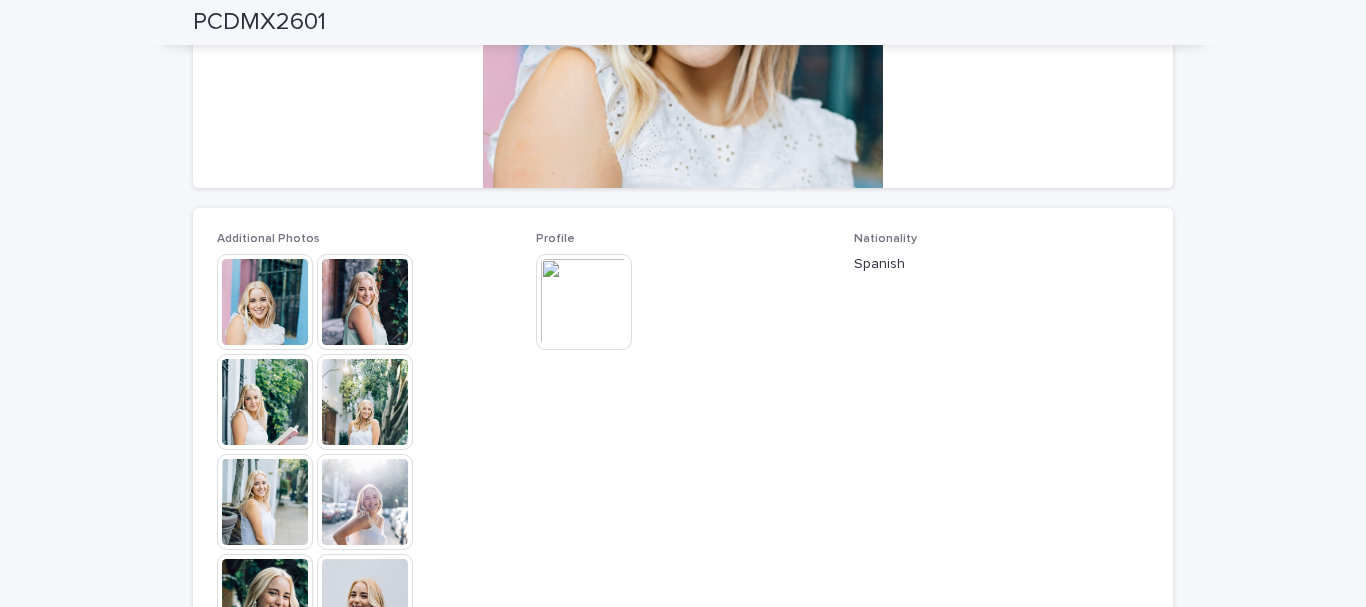 click at bounding box center [365, 502] 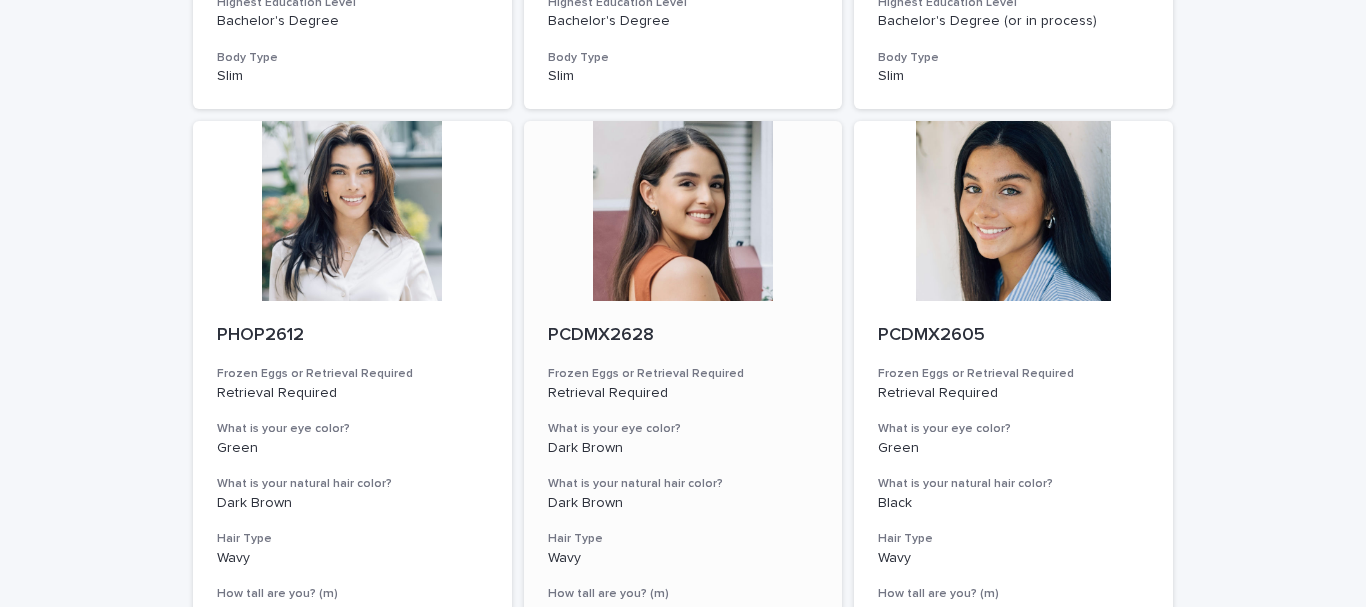 scroll, scrollTop: 2382, scrollLeft: 0, axis: vertical 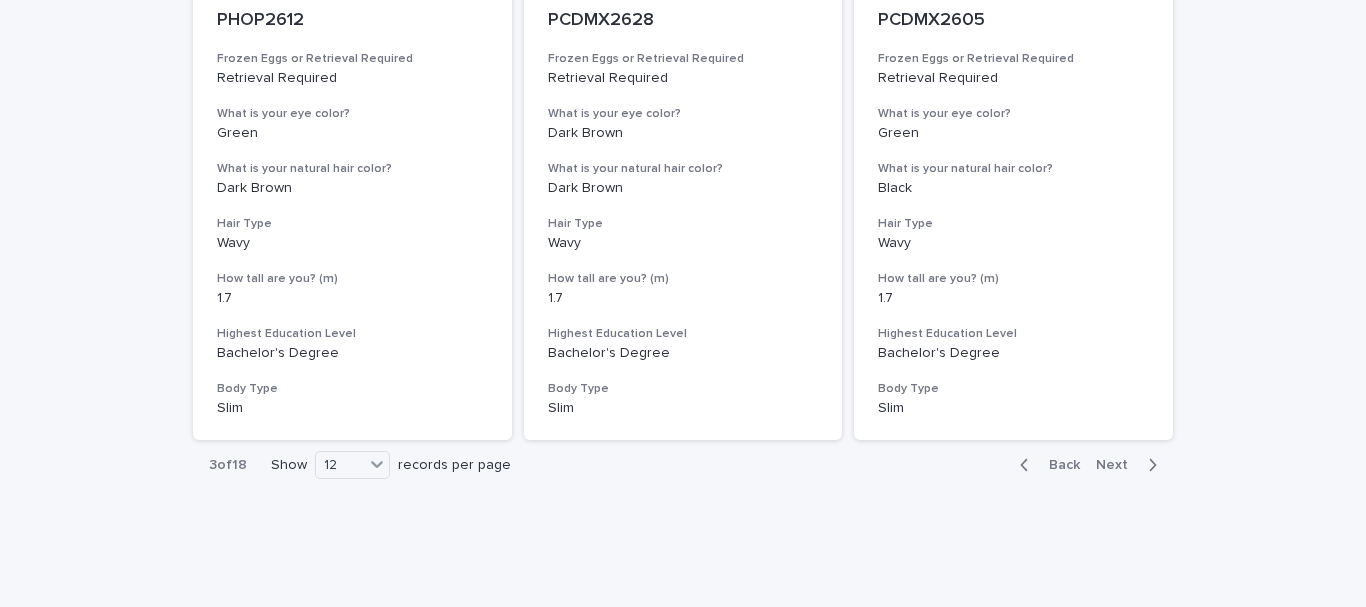 click on "Next" at bounding box center [1118, 465] 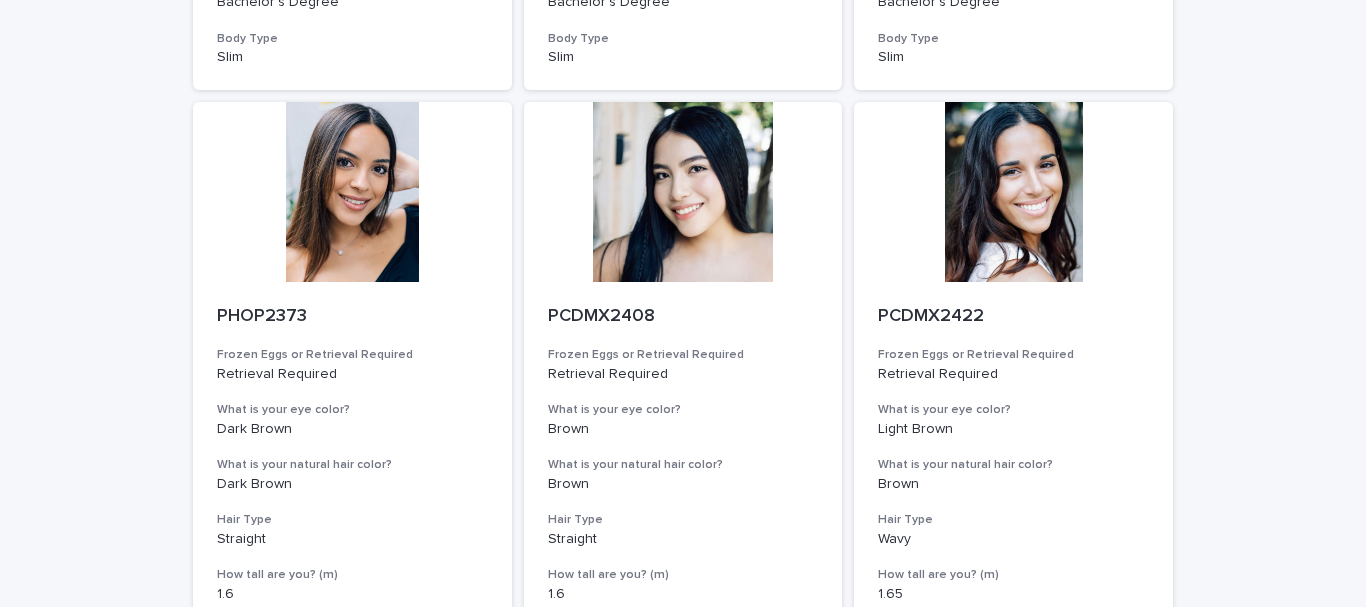 scroll, scrollTop: 2382, scrollLeft: 0, axis: vertical 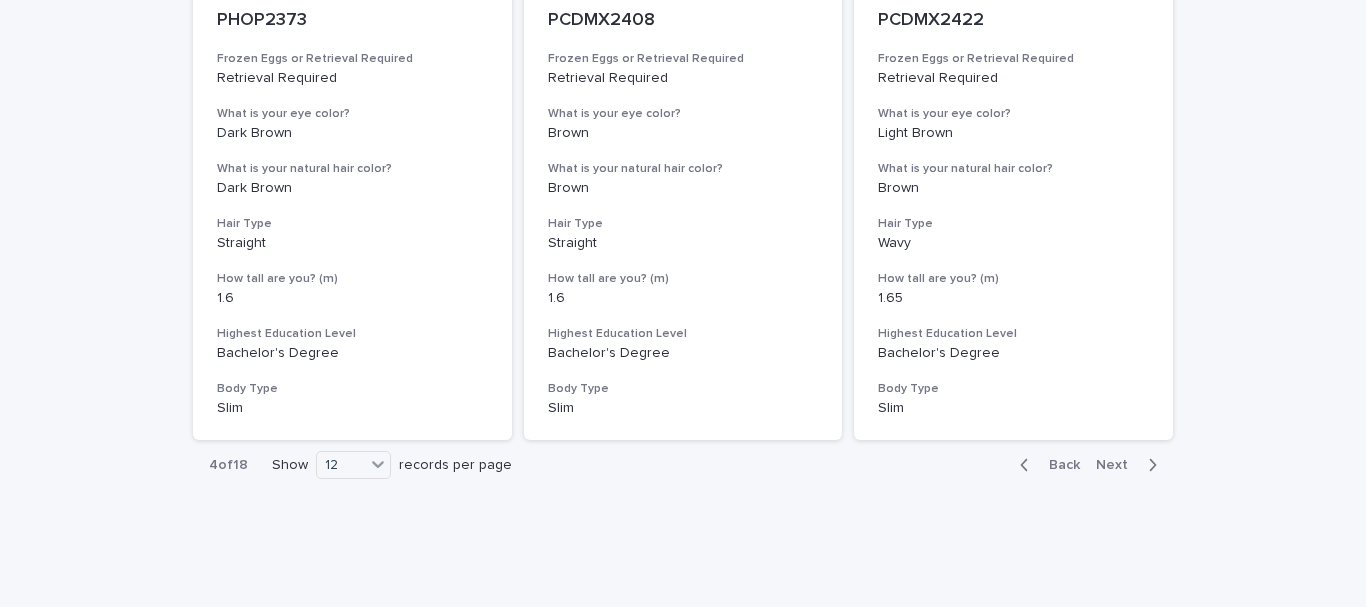 click on "Next" at bounding box center [1118, 465] 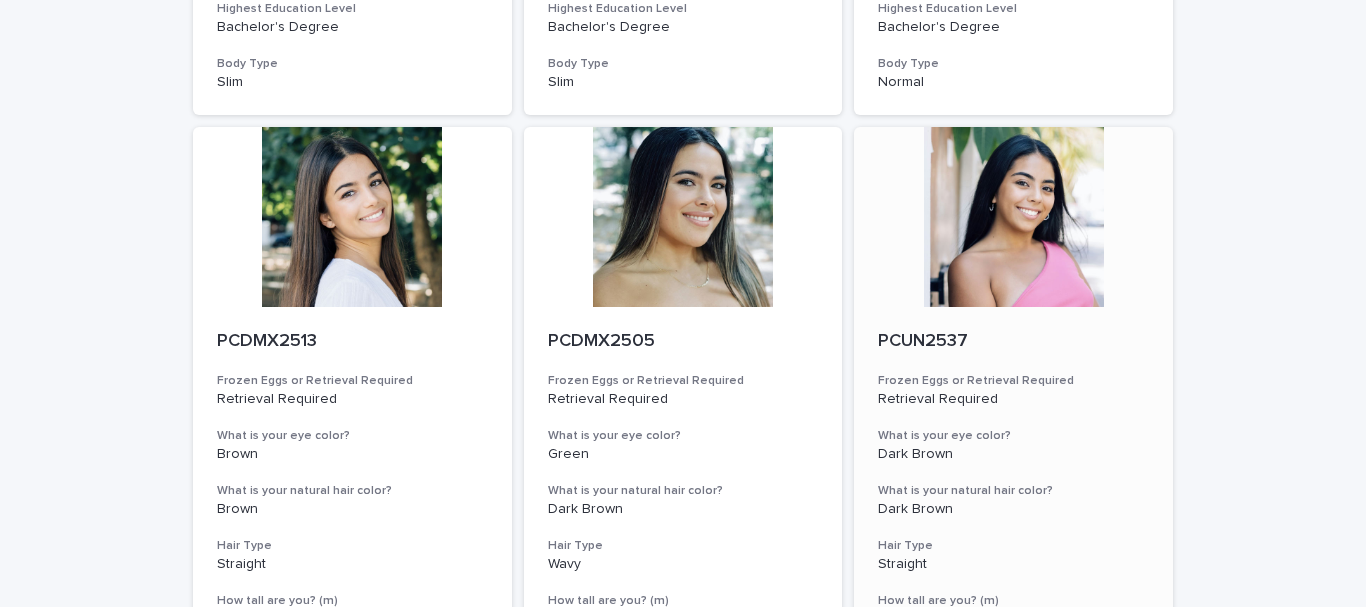 scroll, scrollTop: 1182, scrollLeft: 0, axis: vertical 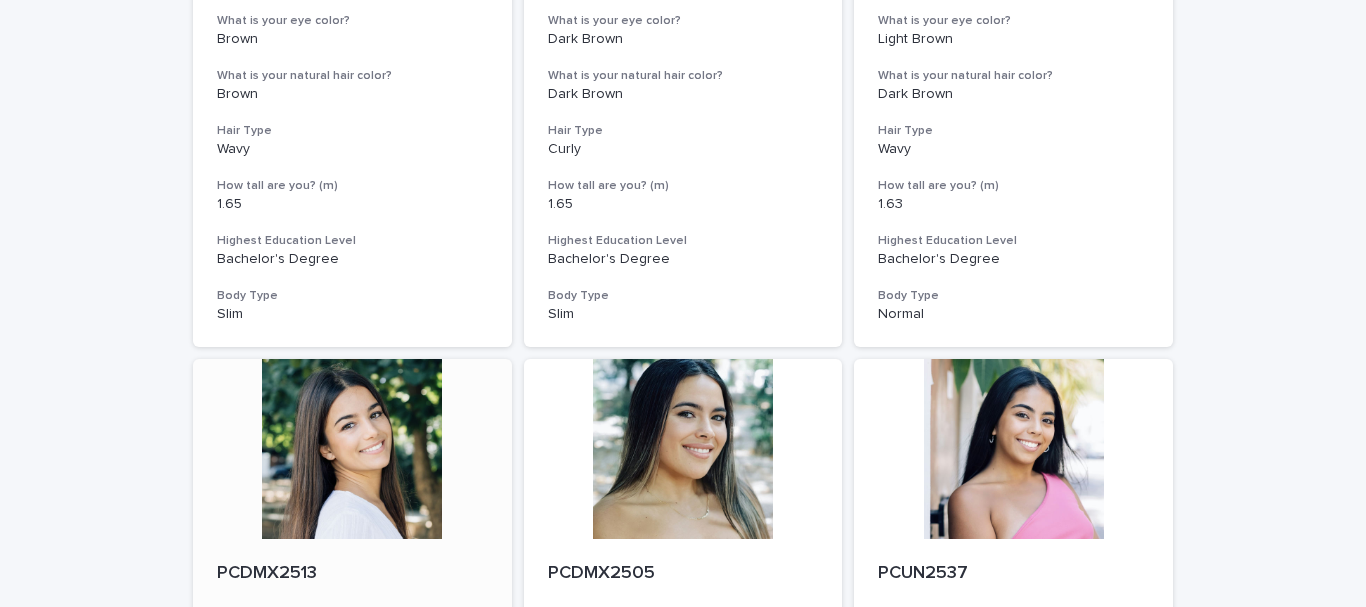 click at bounding box center (352, 449) 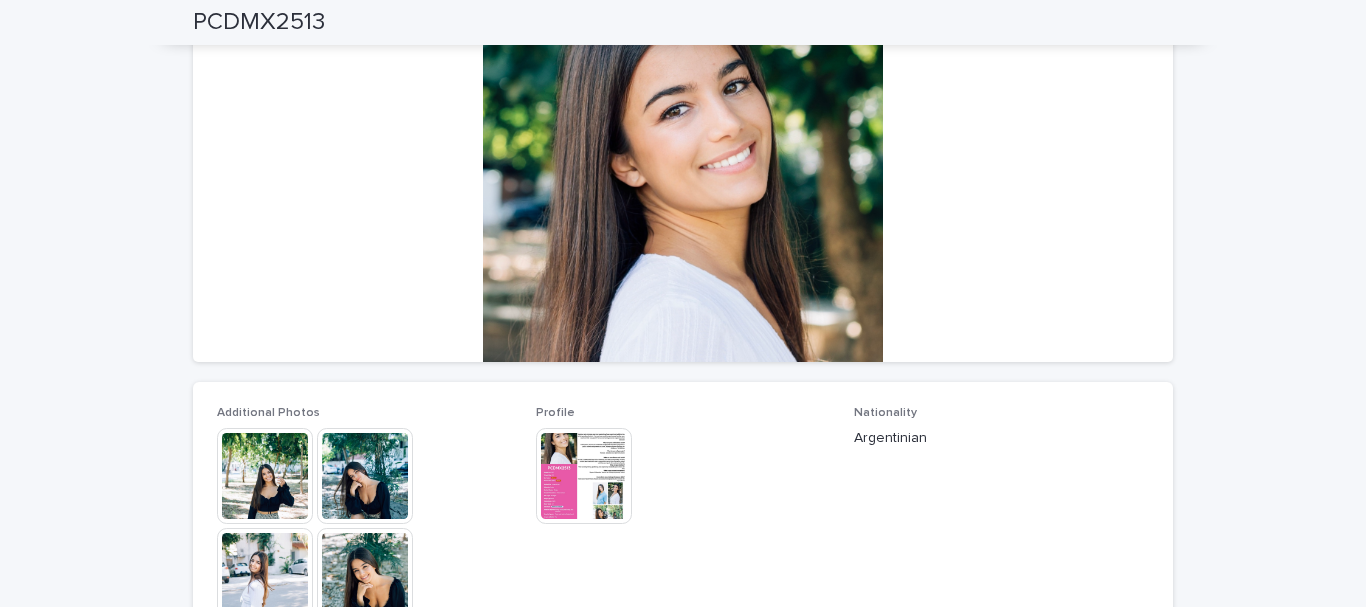 scroll, scrollTop: 300, scrollLeft: 0, axis: vertical 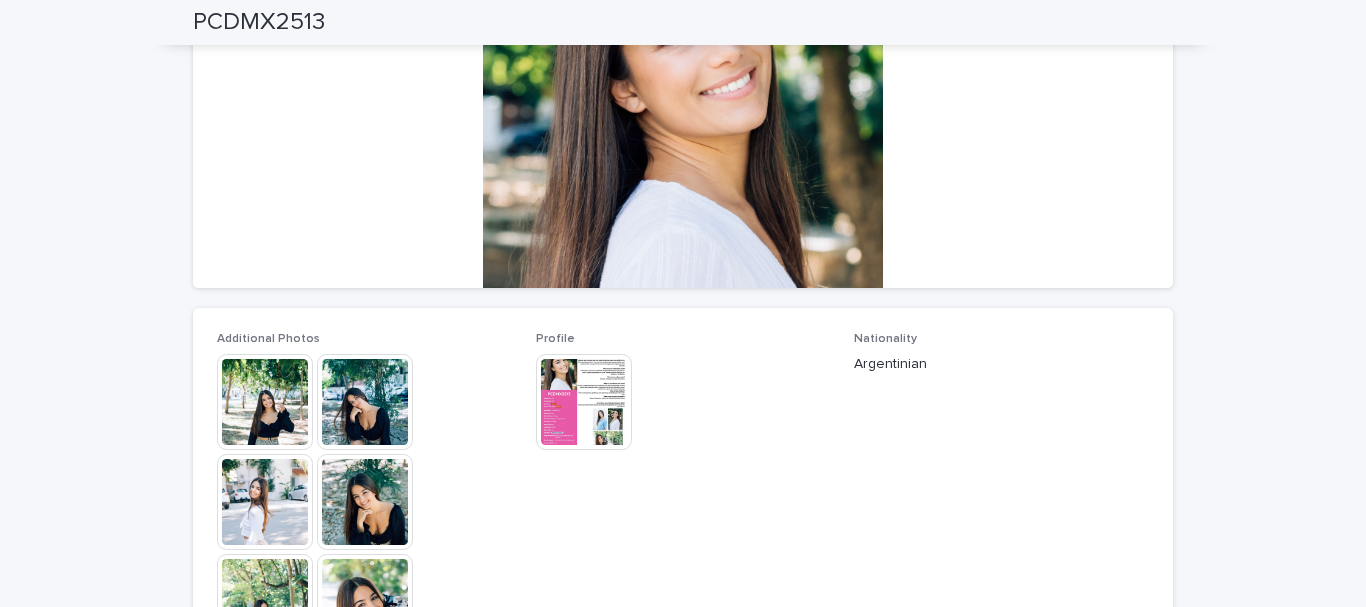 click at bounding box center (265, 402) 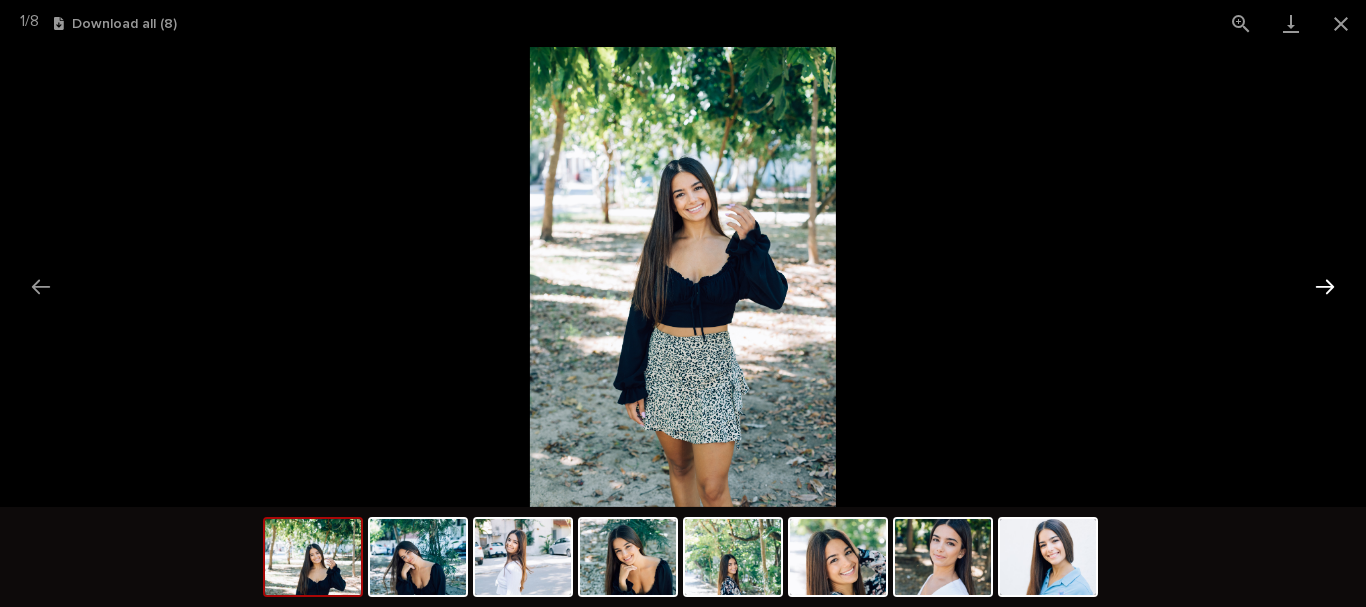 click at bounding box center (1325, 286) 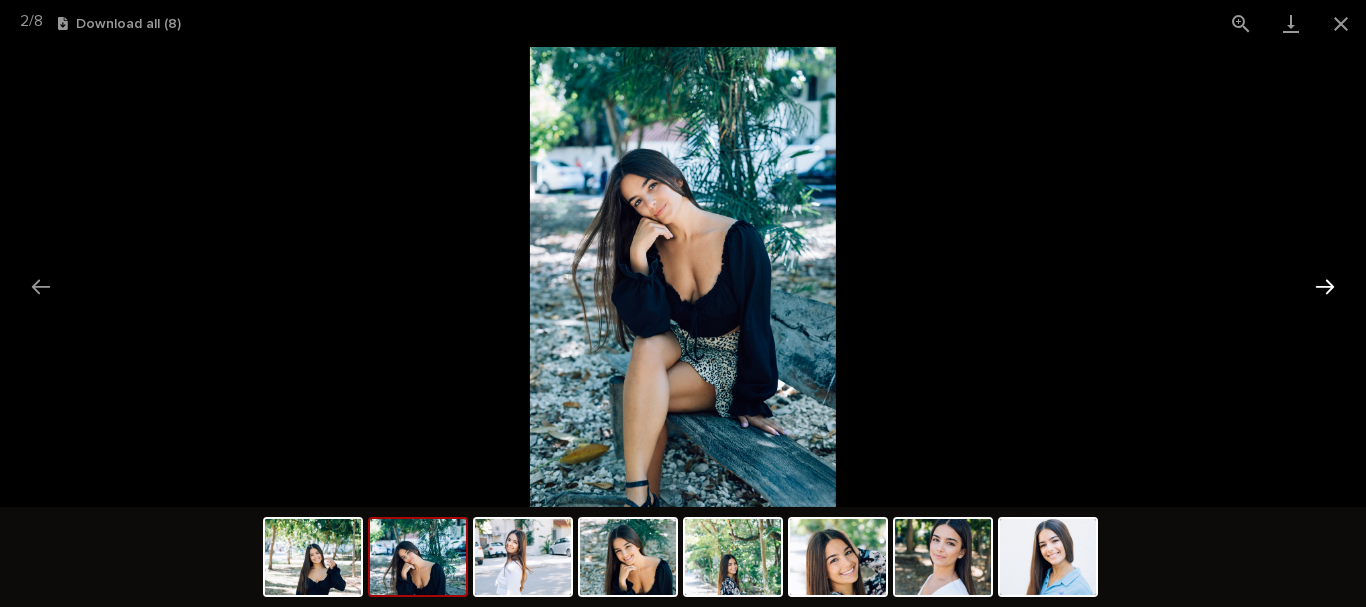 click at bounding box center (1325, 286) 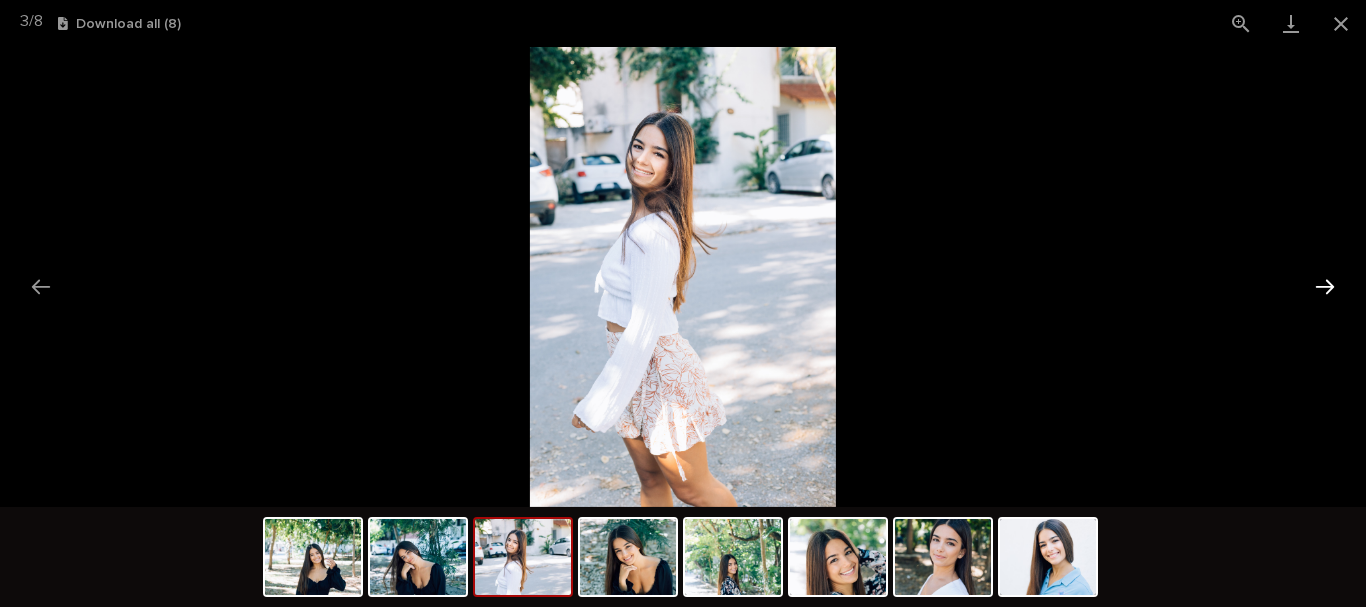 click at bounding box center (1325, 286) 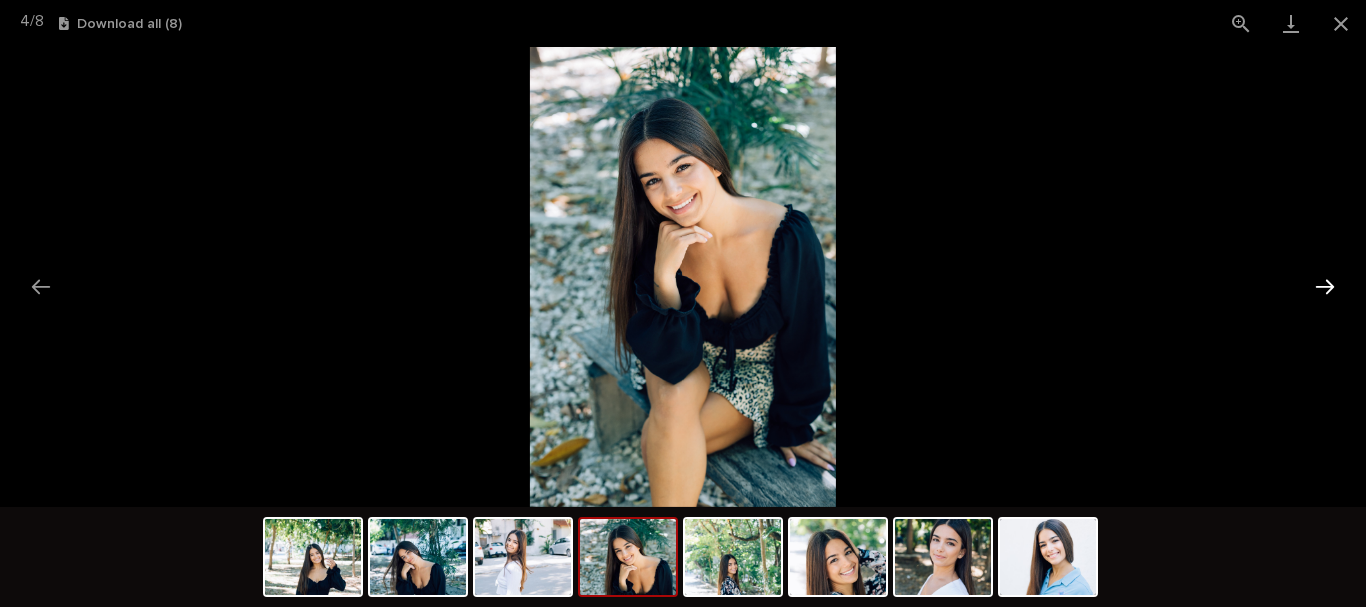 click at bounding box center [1325, 286] 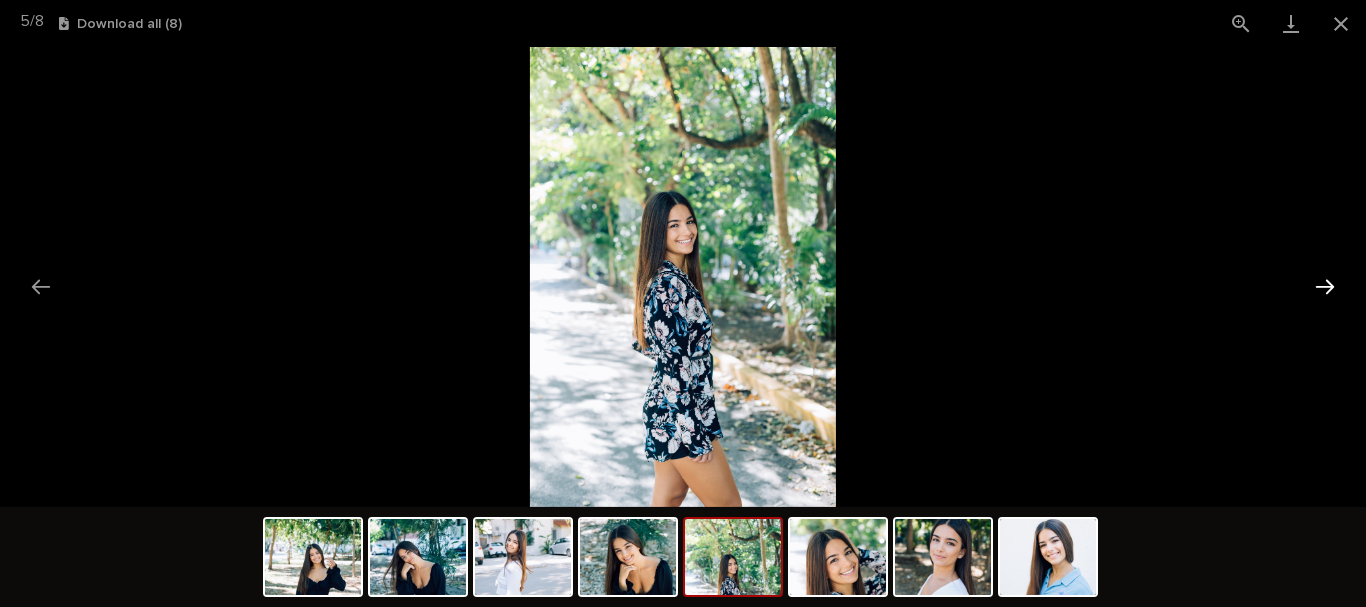 click at bounding box center (1325, 286) 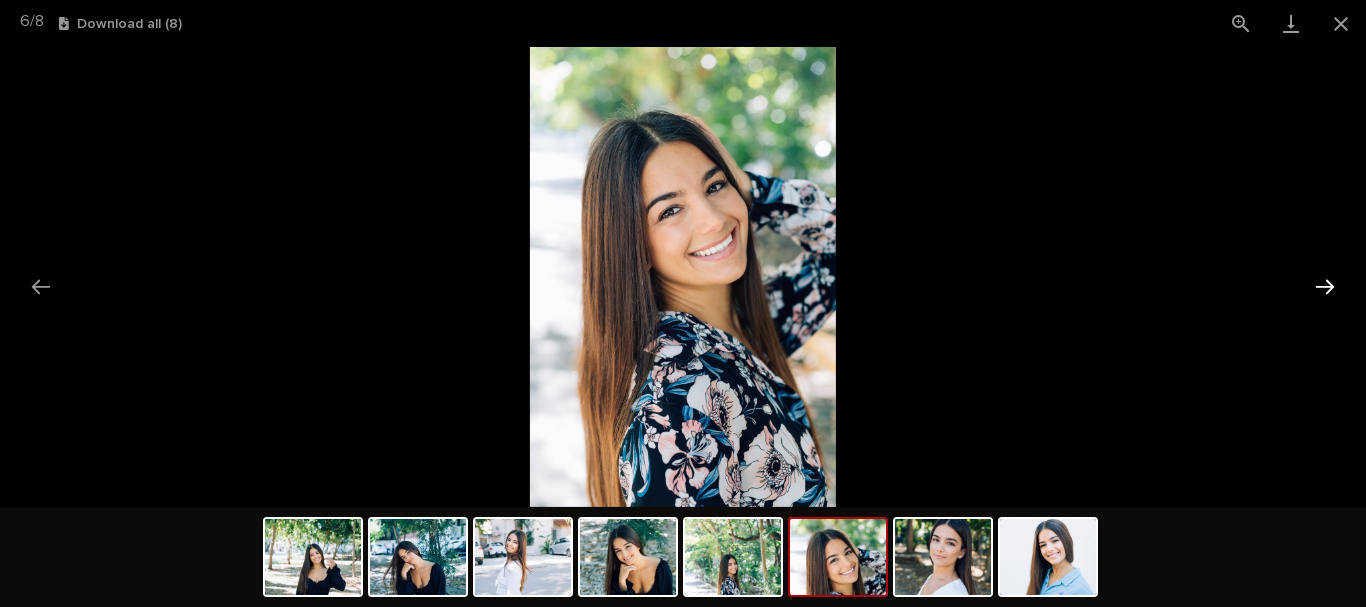 click at bounding box center (1325, 286) 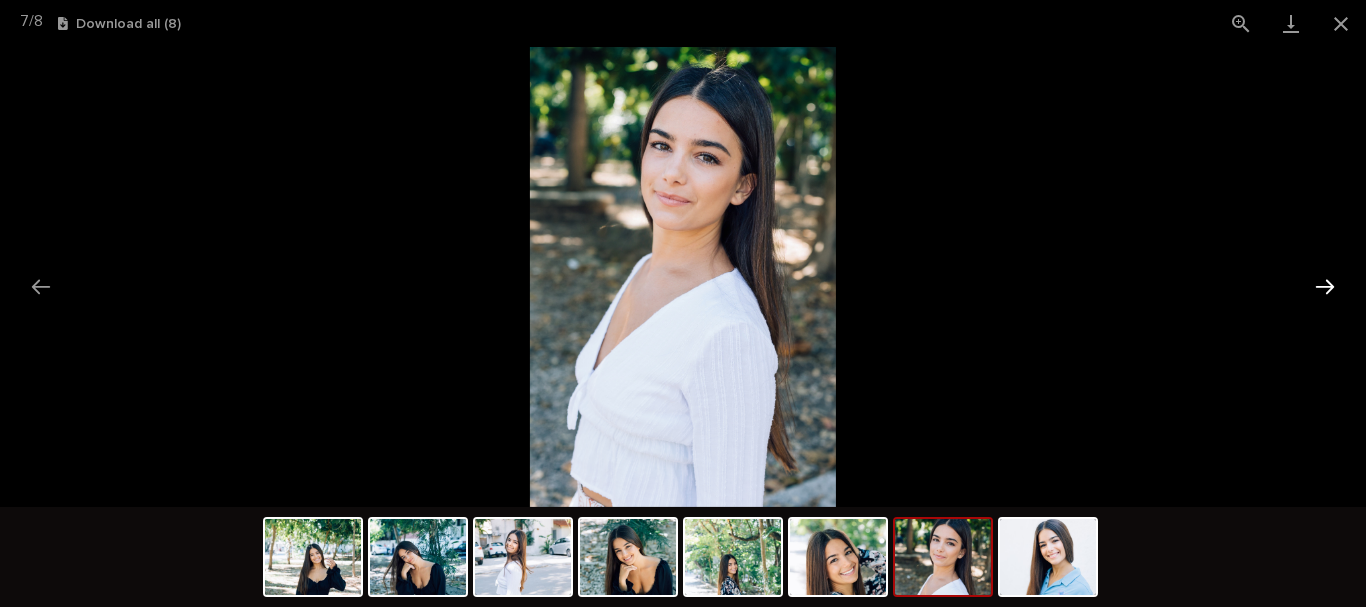 click at bounding box center [1325, 286] 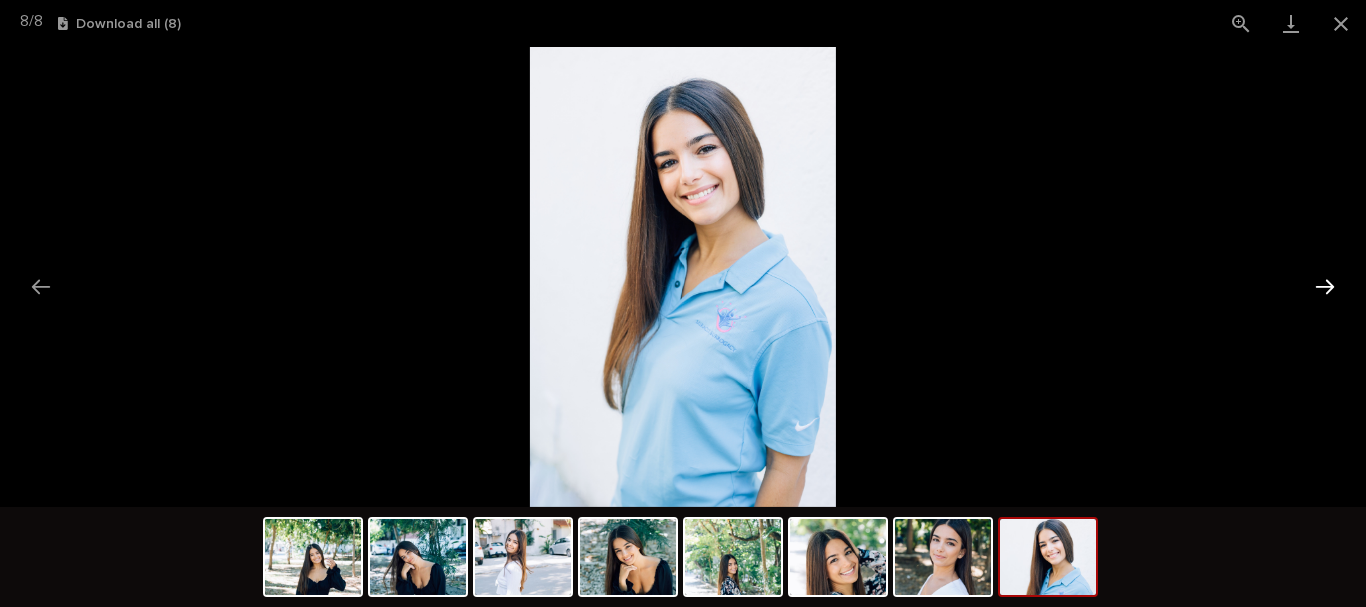 click at bounding box center (1325, 286) 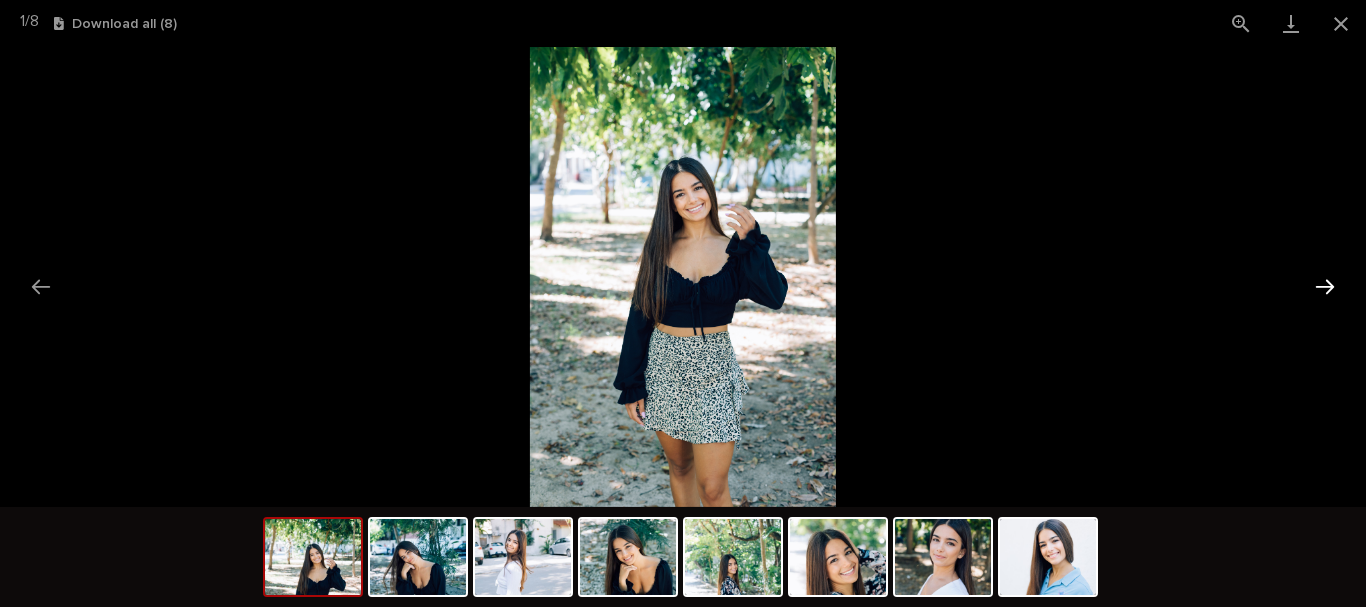 click at bounding box center (1325, 286) 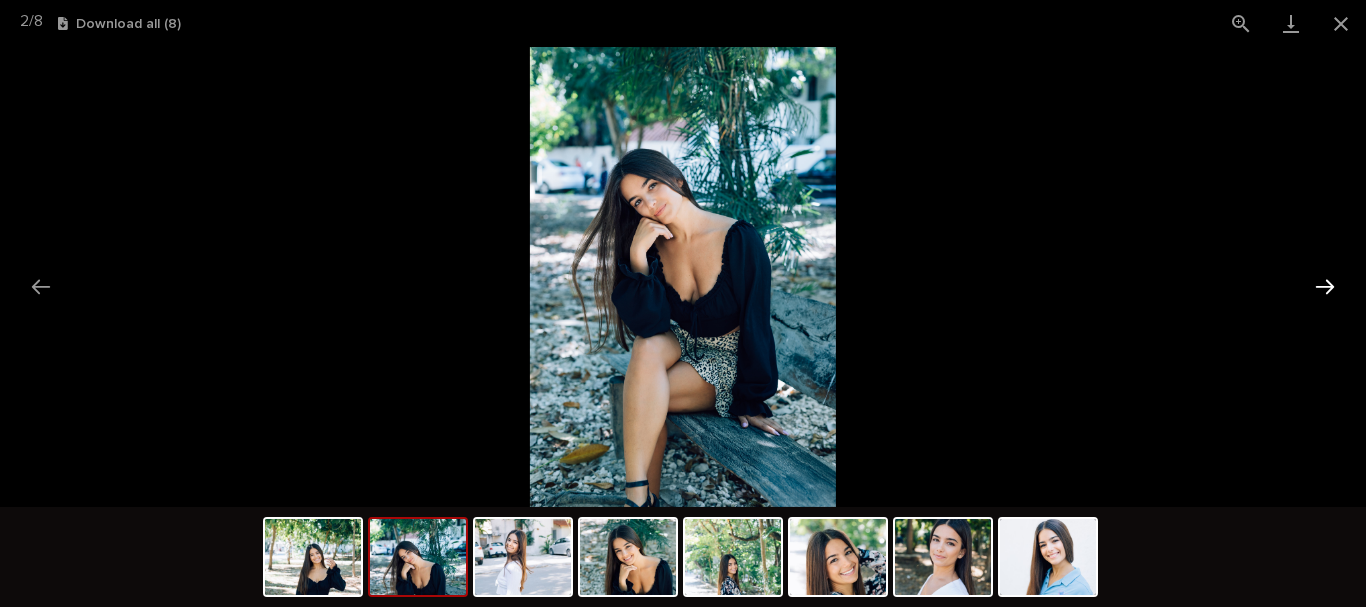 click at bounding box center [1325, 286] 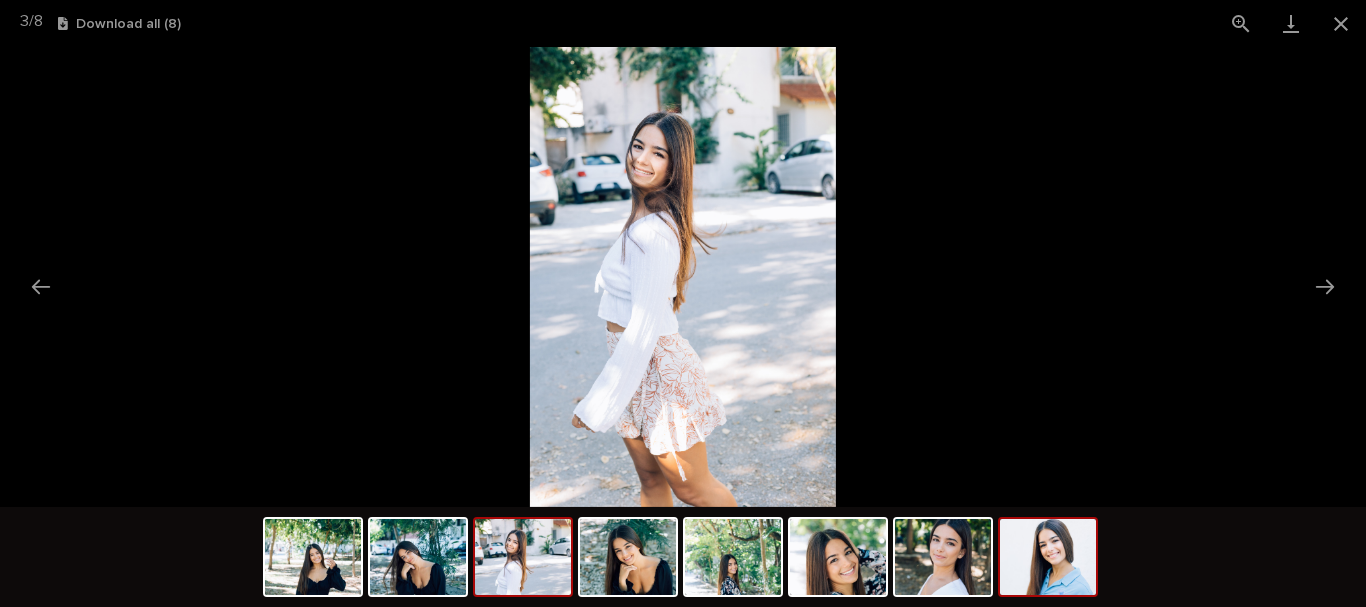 click at bounding box center [1048, 557] 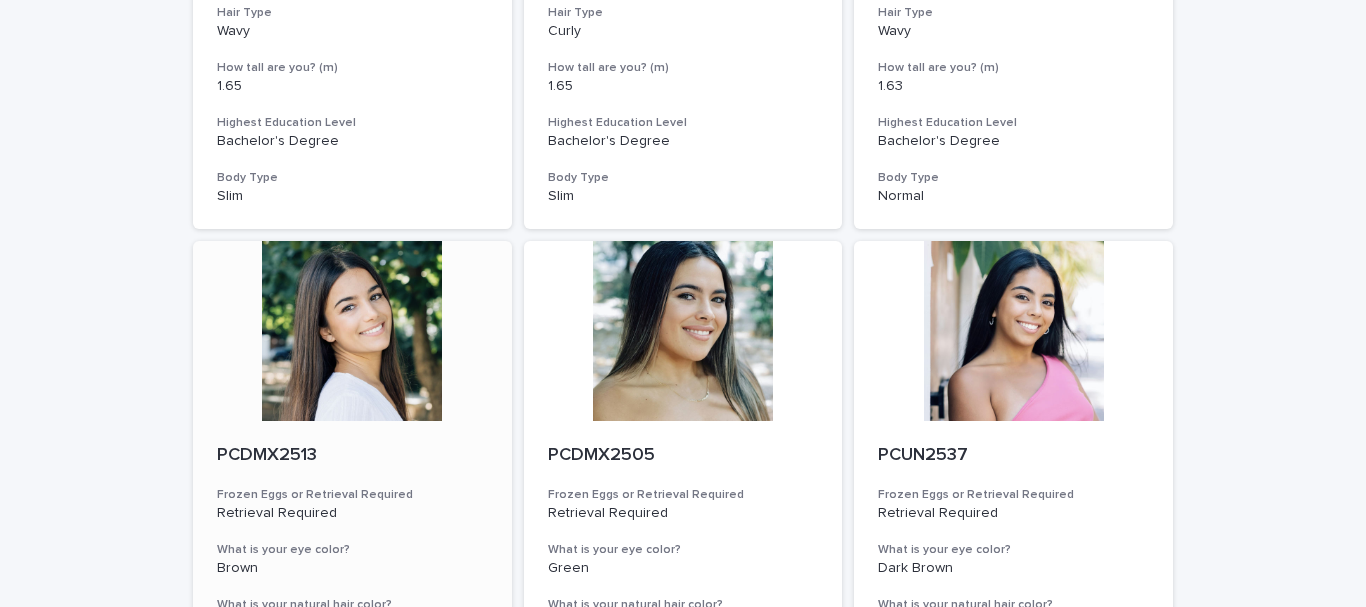 scroll, scrollTop: 1400, scrollLeft: 0, axis: vertical 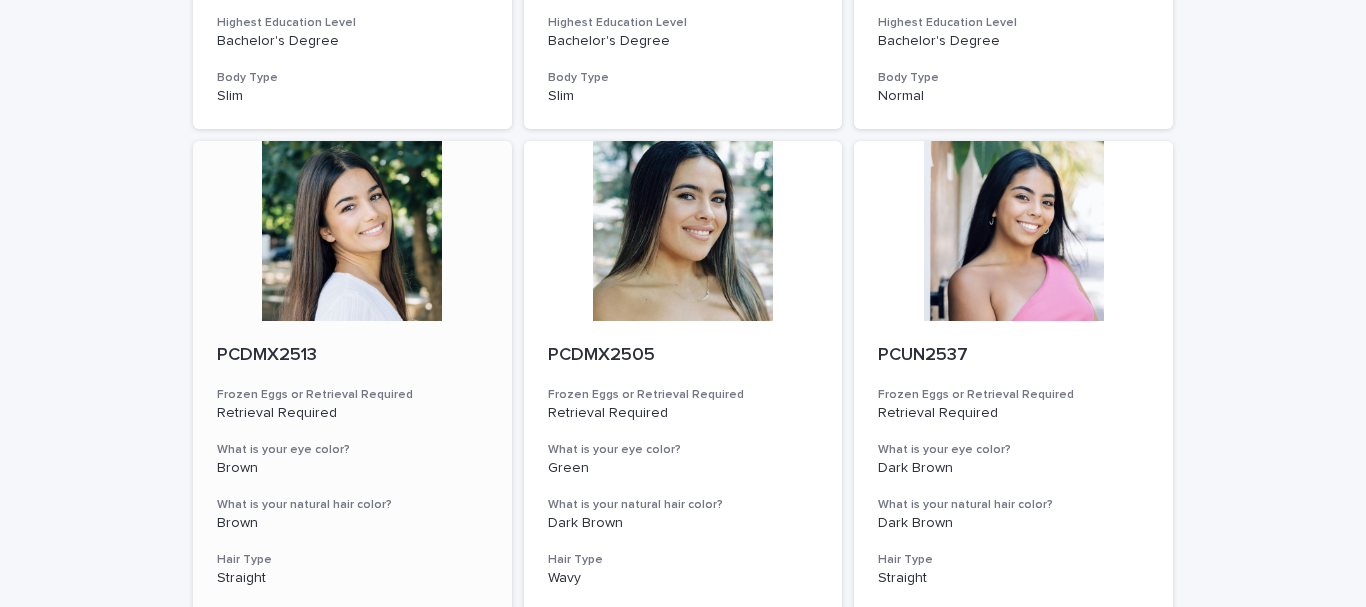 click on "PCDMX2513" at bounding box center [352, 356] 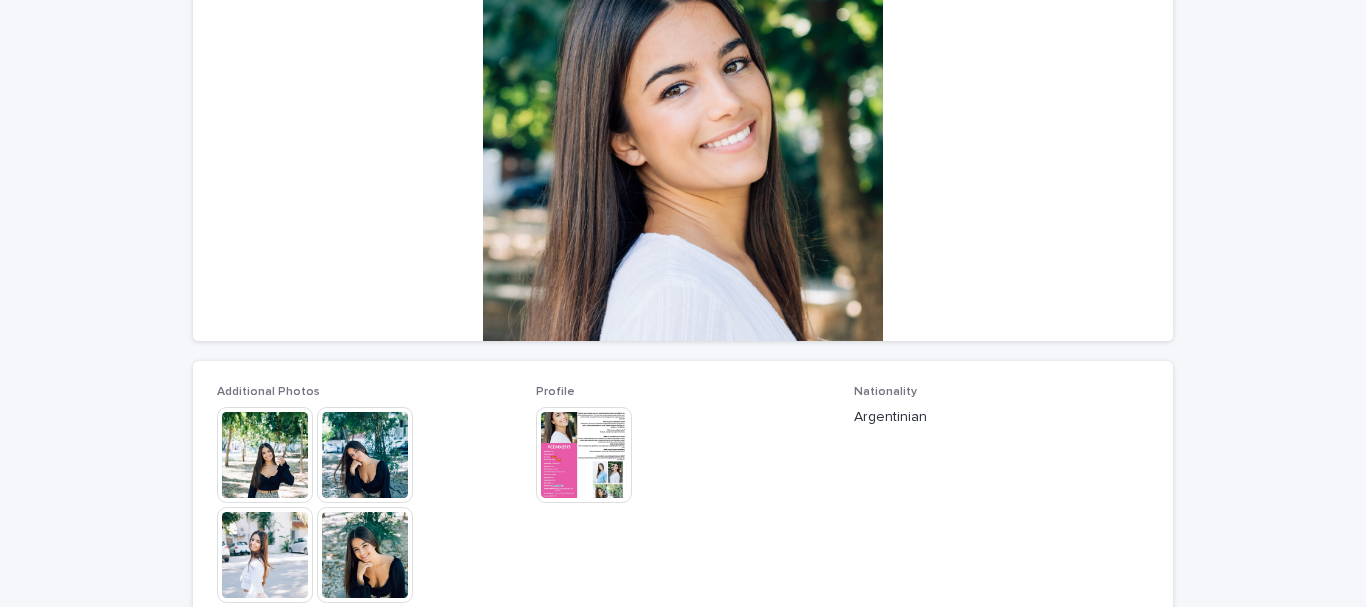 scroll, scrollTop: 300, scrollLeft: 0, axis: vertical 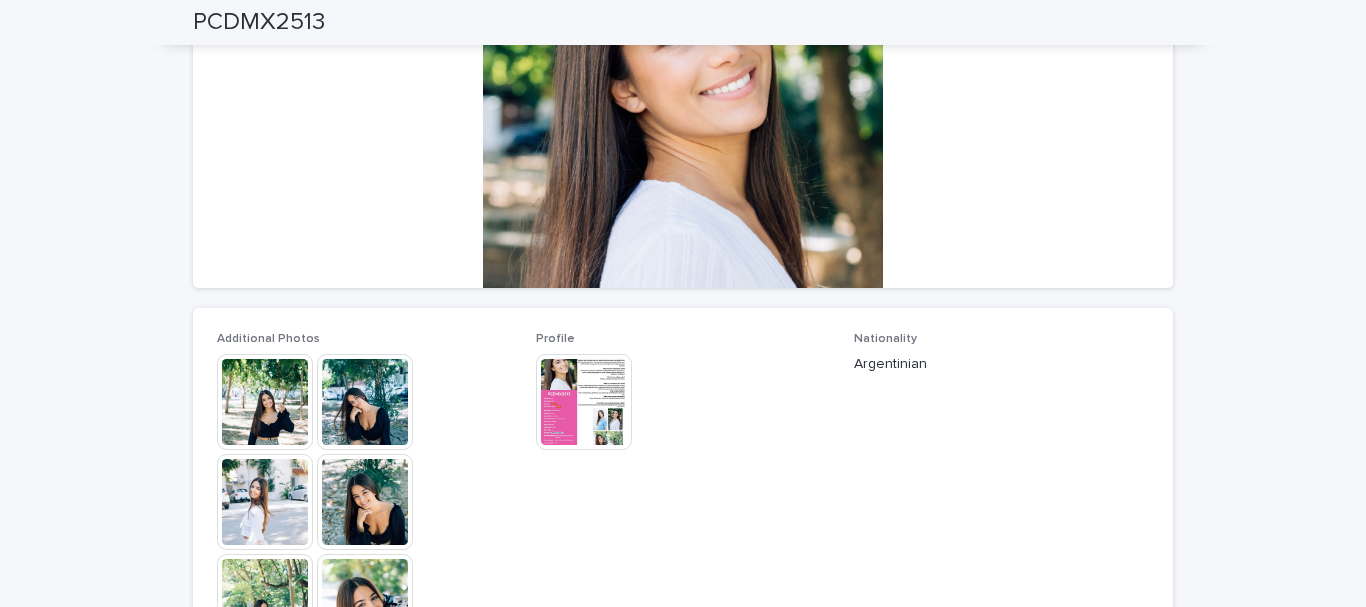 click at bounding box center [584, 402] 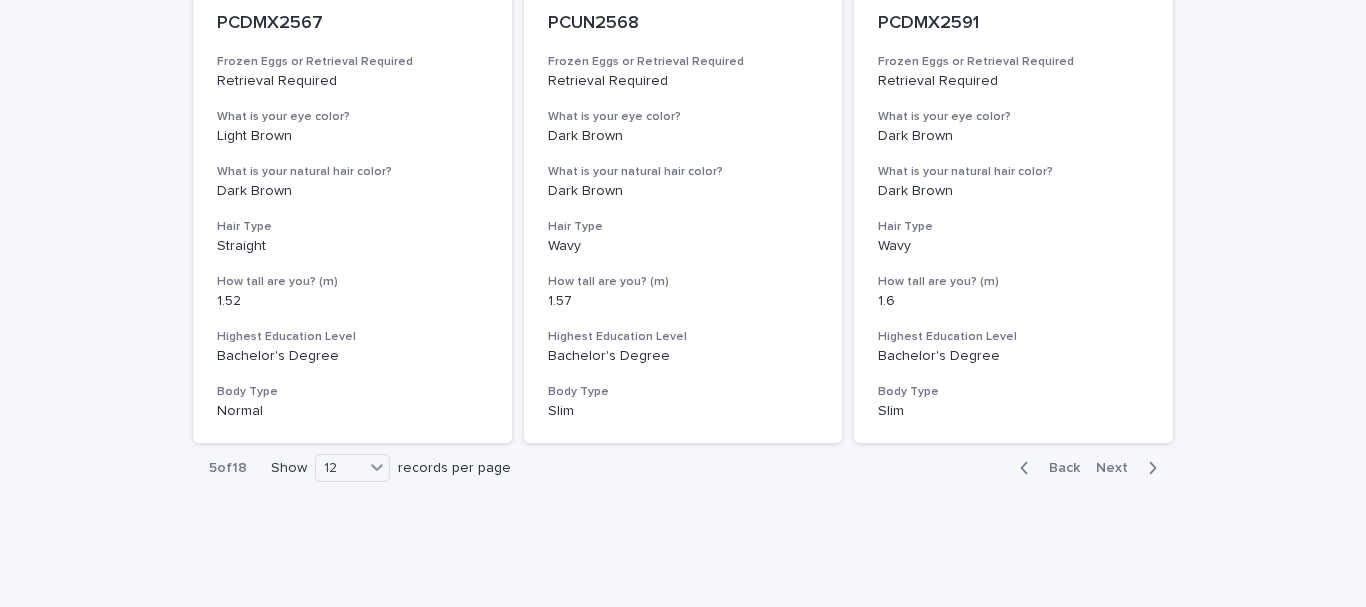 scroll, scrollTop: 2382, scrollLeft: 0, axis: vertical 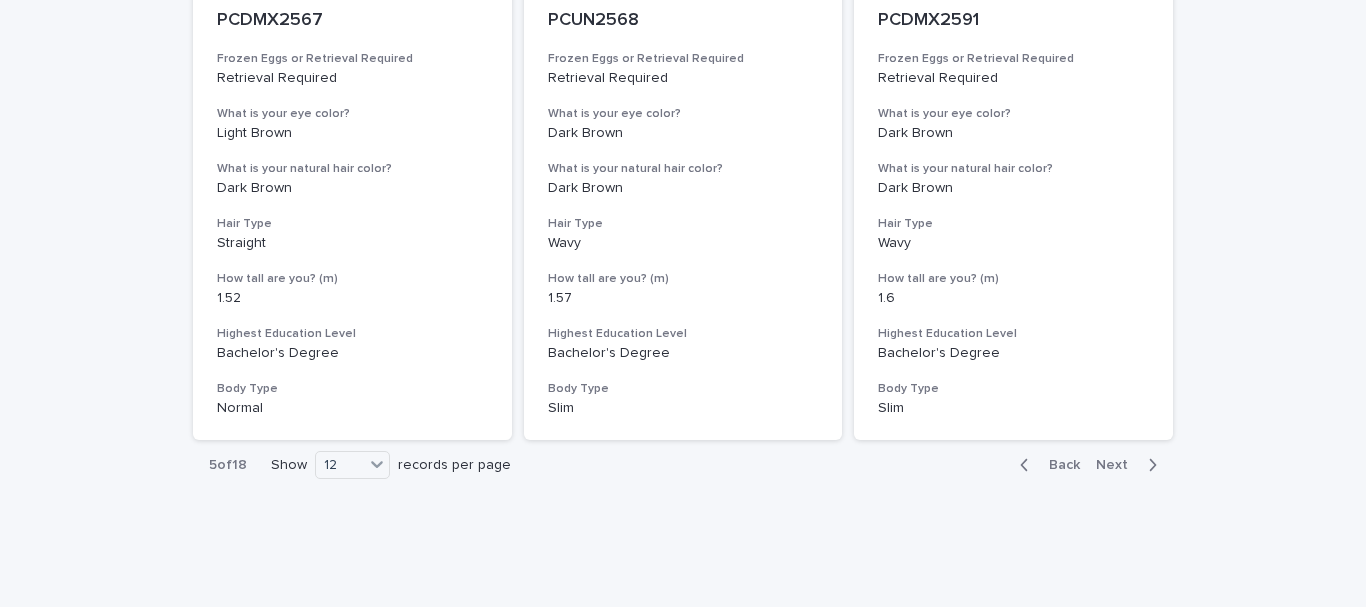 click on "Next" at bounding box center (1118, 465) 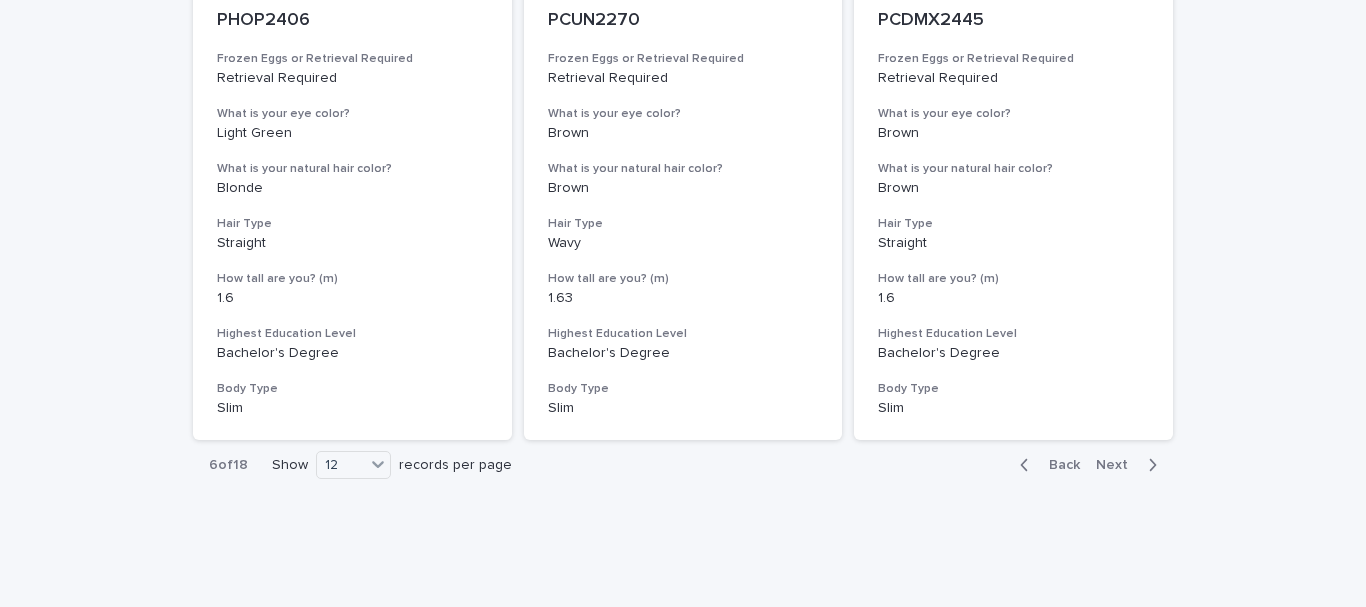 click on "Next" at bounding box center [1118, 465] 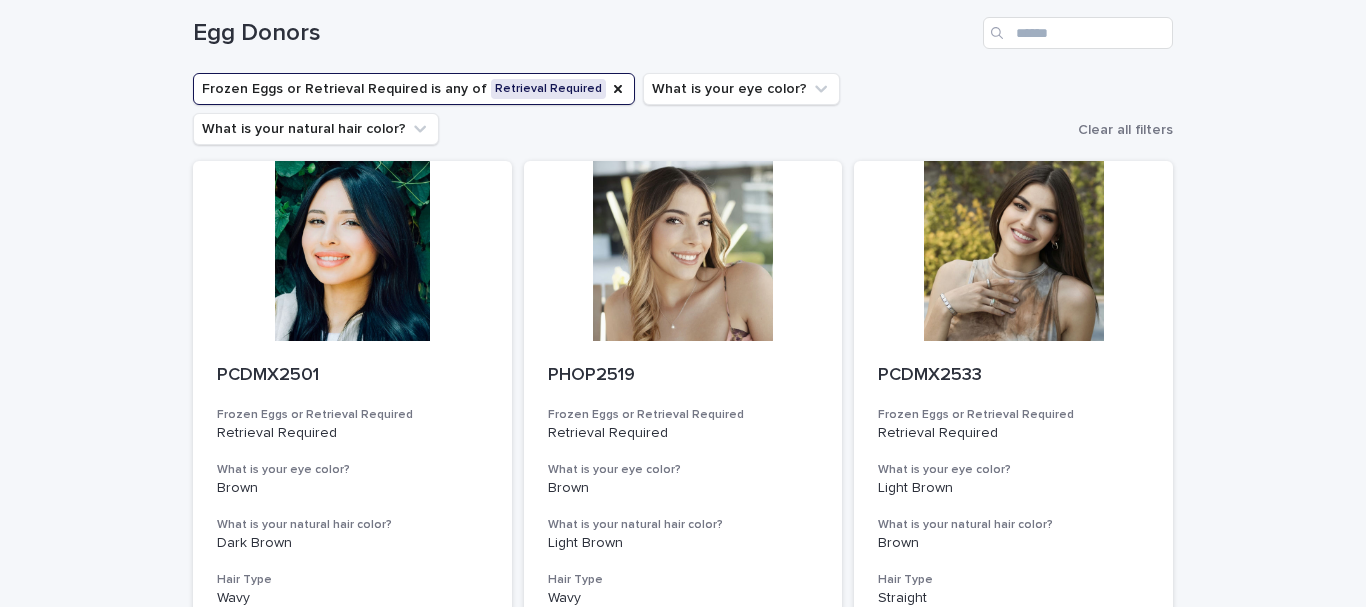 scroll, scrollTop: 82, scrollLeft: 0, axis: vertical 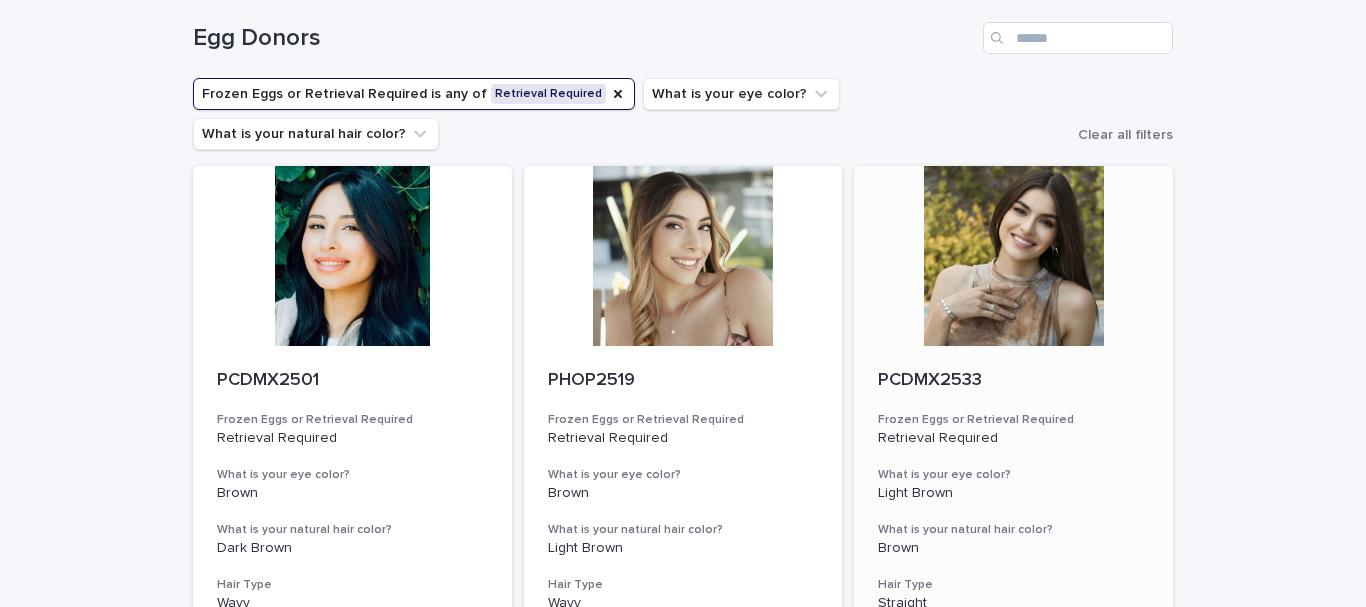 click at bounding box center (1013, 256) 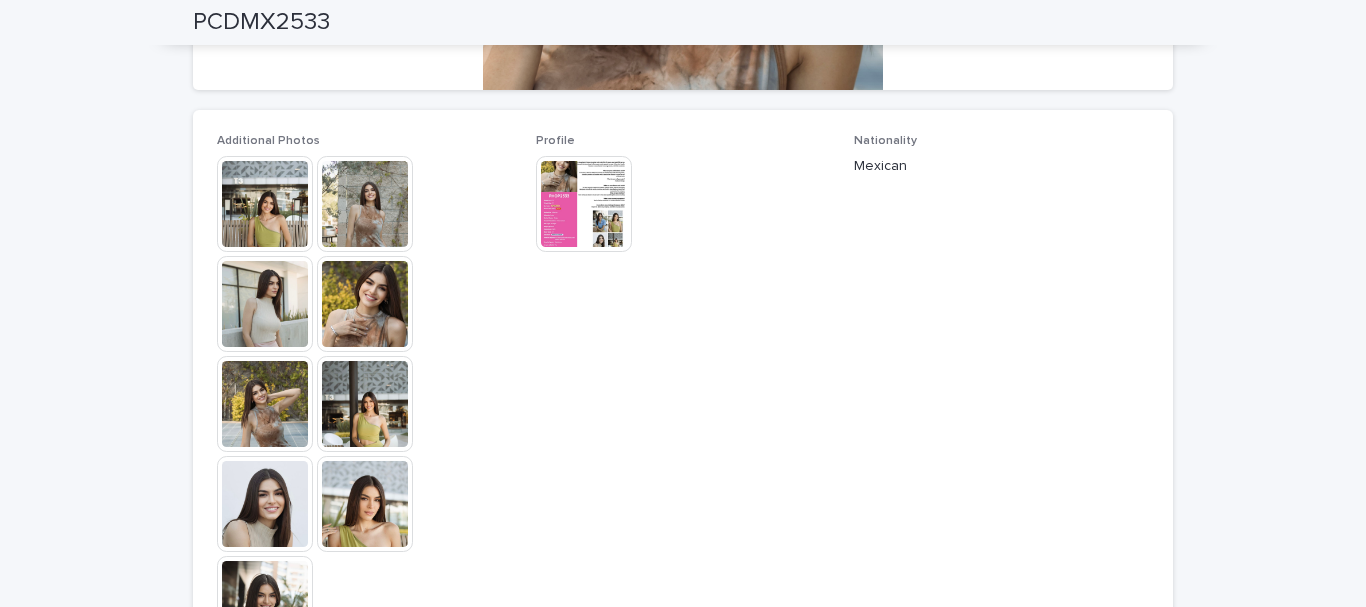 scroll, scrollTop: 500, scrollLeft: 0, axis: vertical 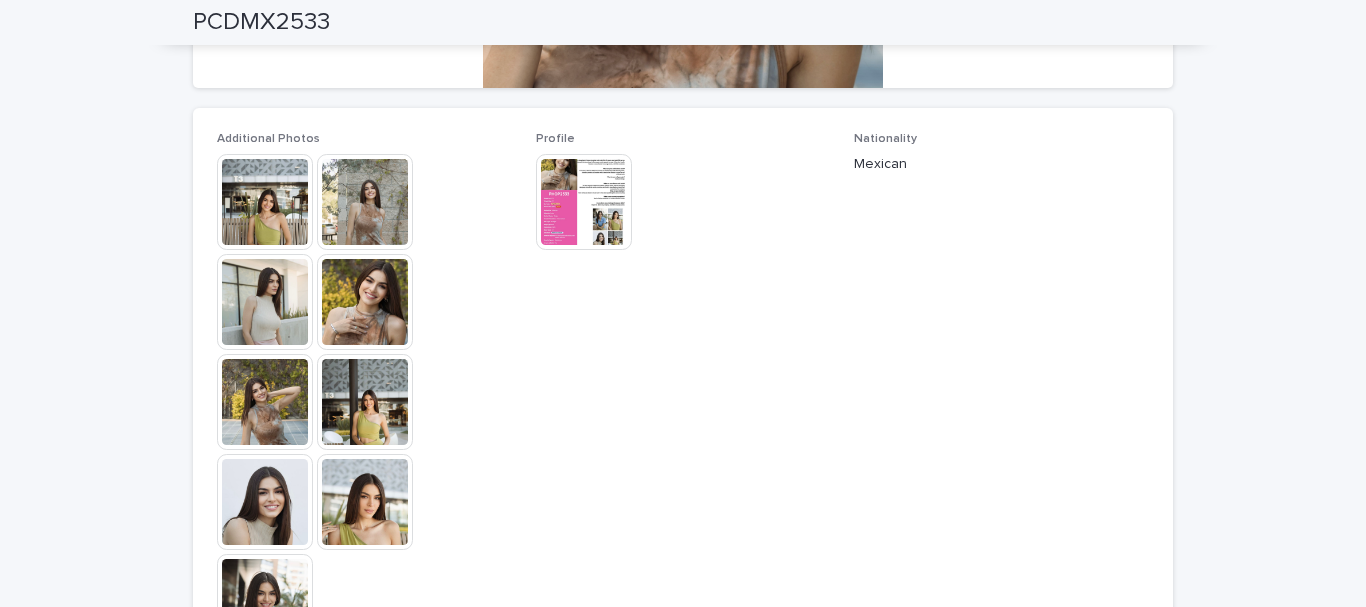 click at bounding box center [265, 402] 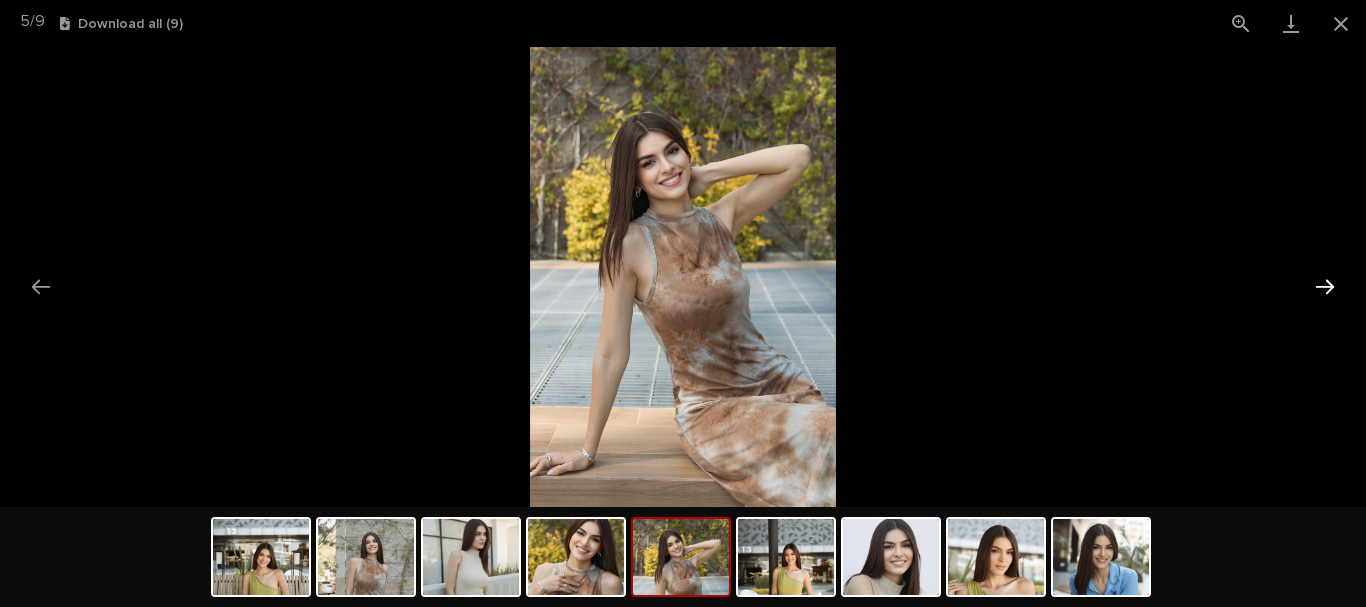 click at bounding box center [1325, 286] 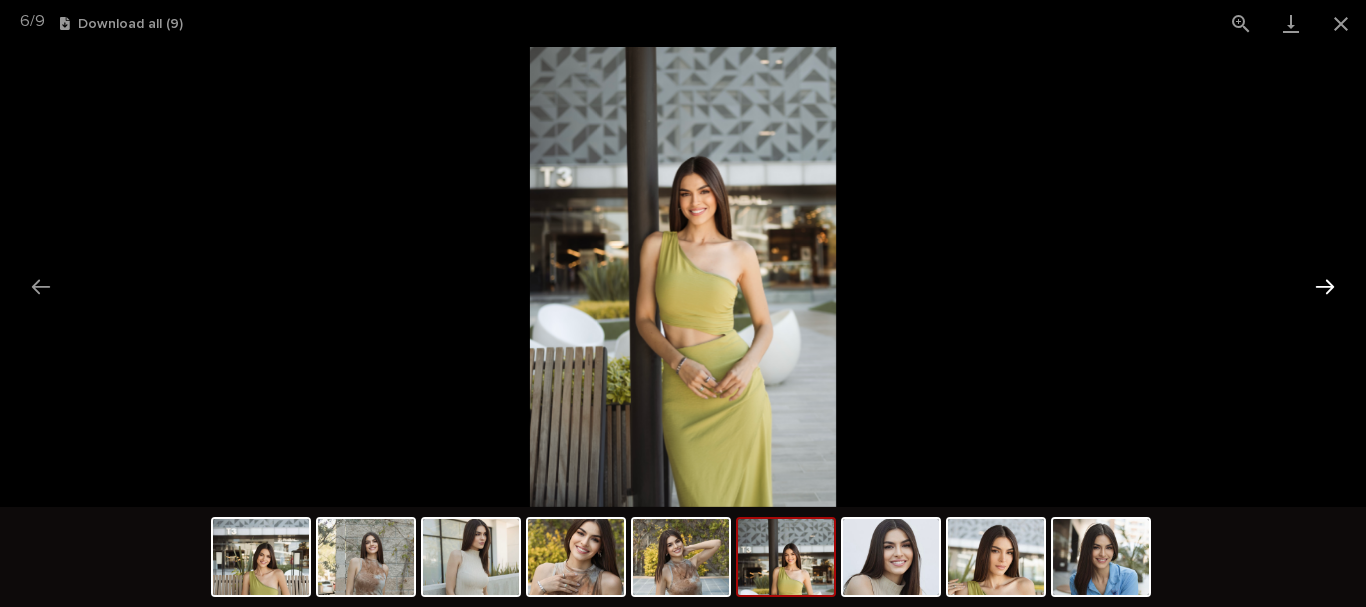 click at bounding box center (1325, 286) 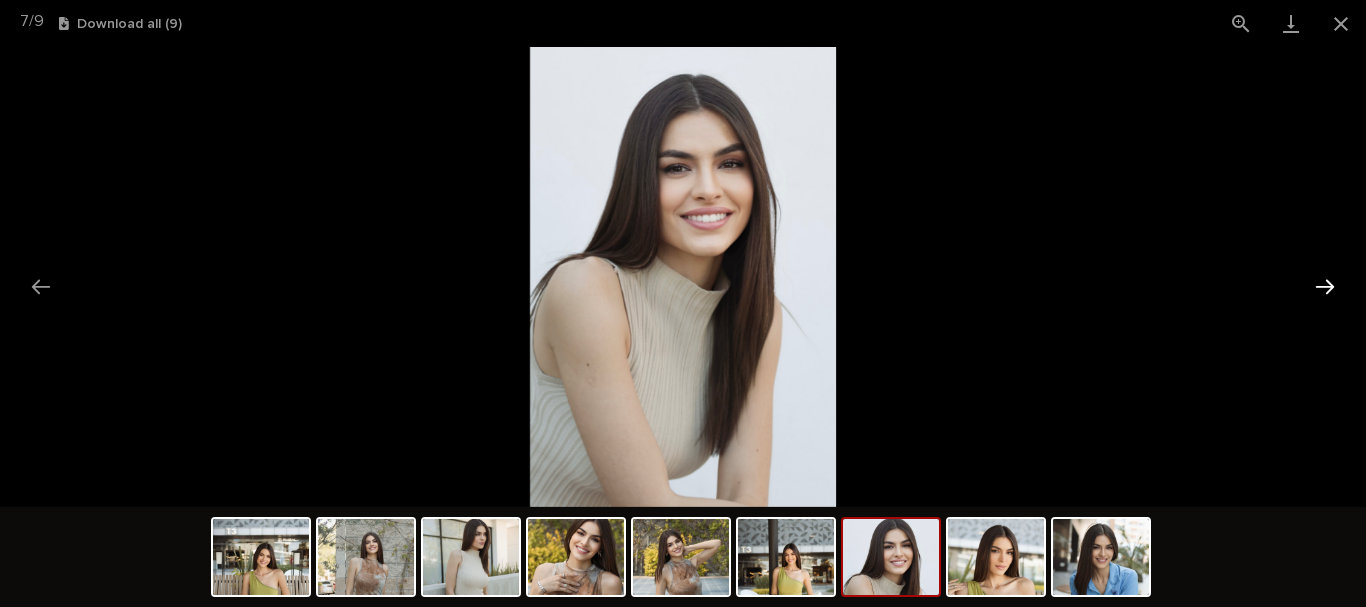 click at bounding box center (1325, 286) 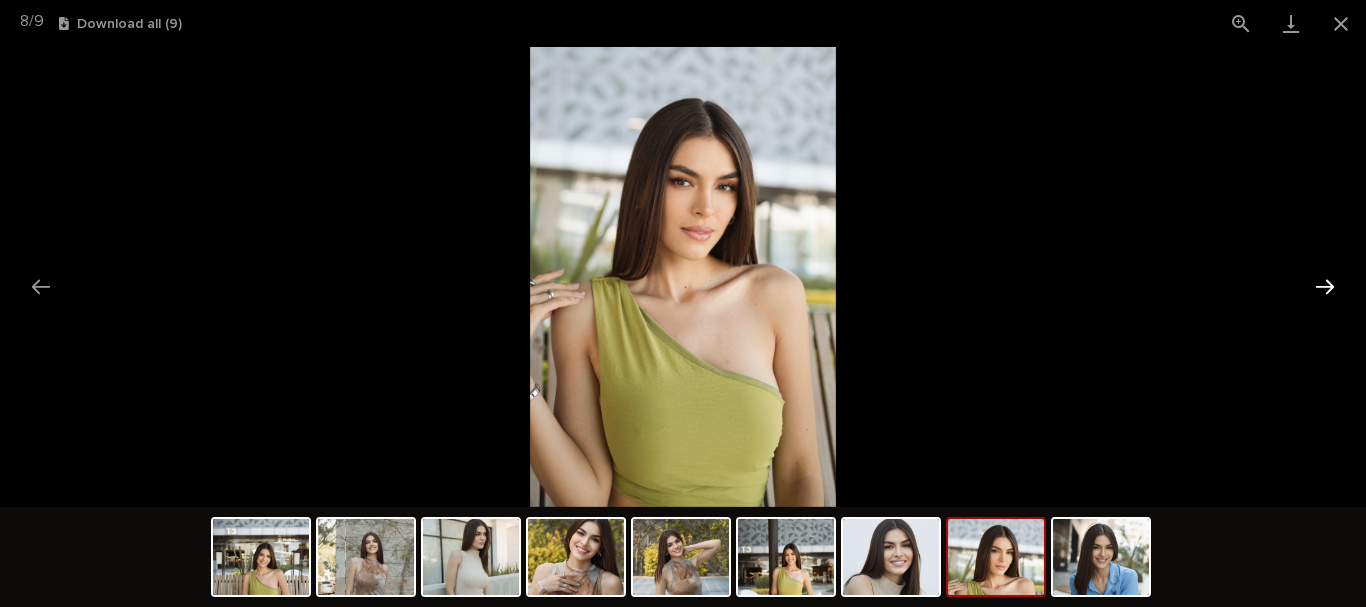 click at bounding box center [1325, 286] 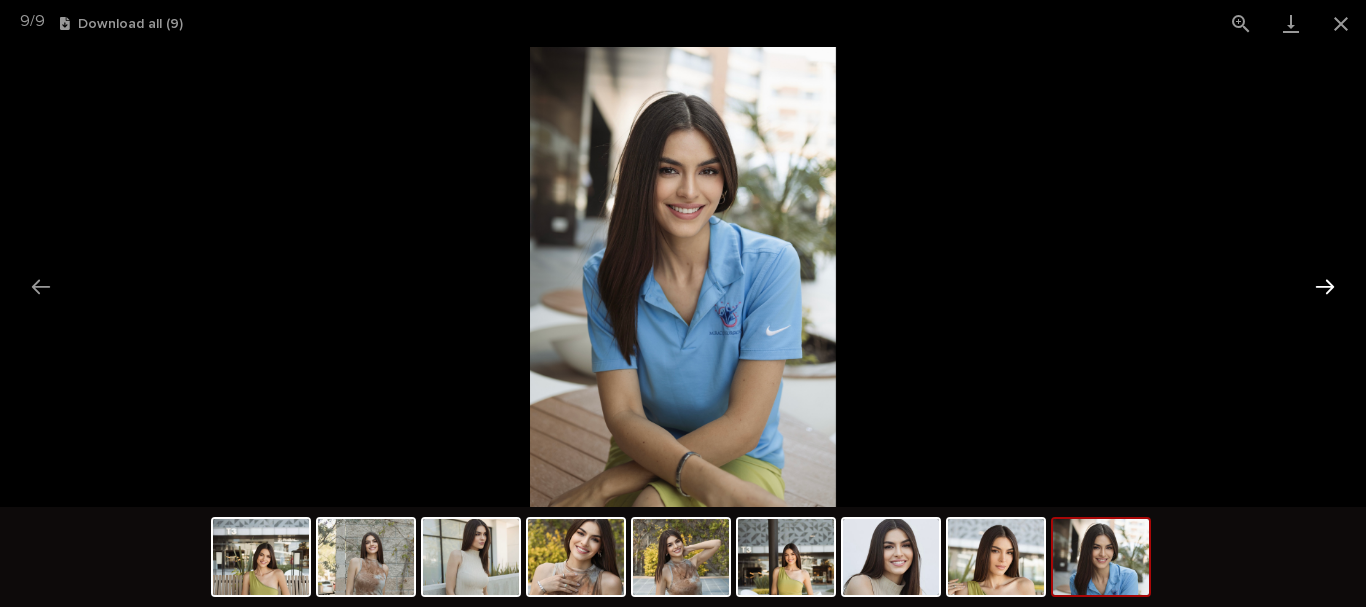 click at bounding box center (1325, 286) 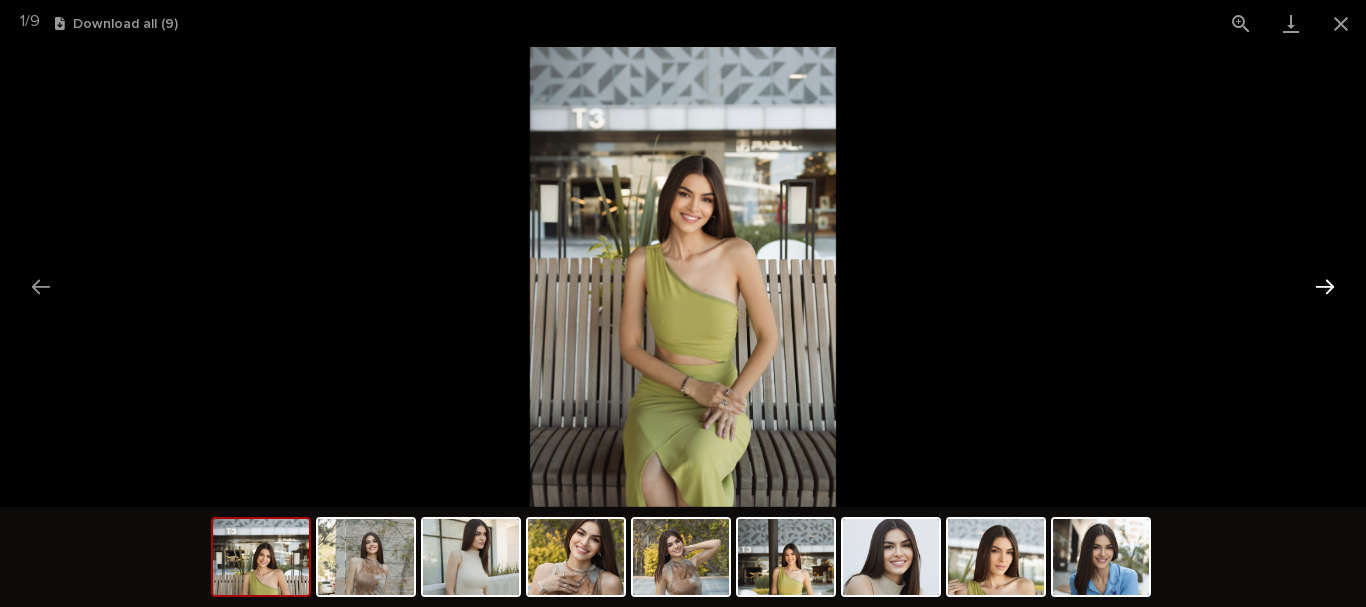 click at bounding box center (1325, 286) 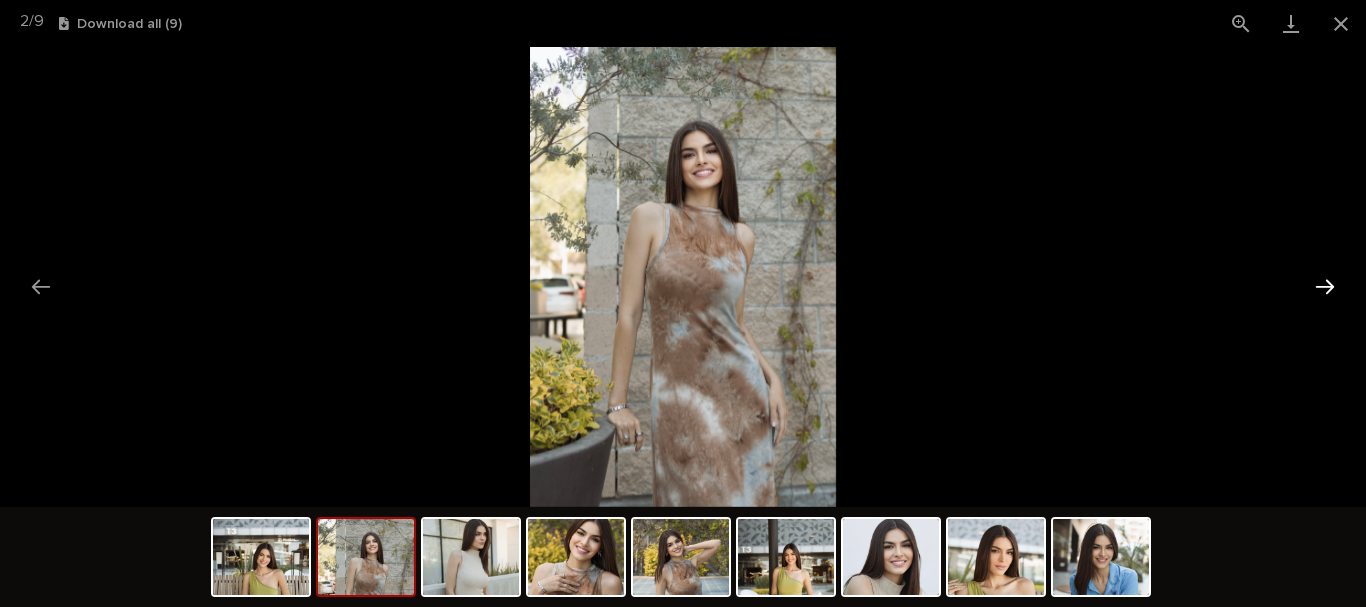 click at bounding box center [1325, 286] 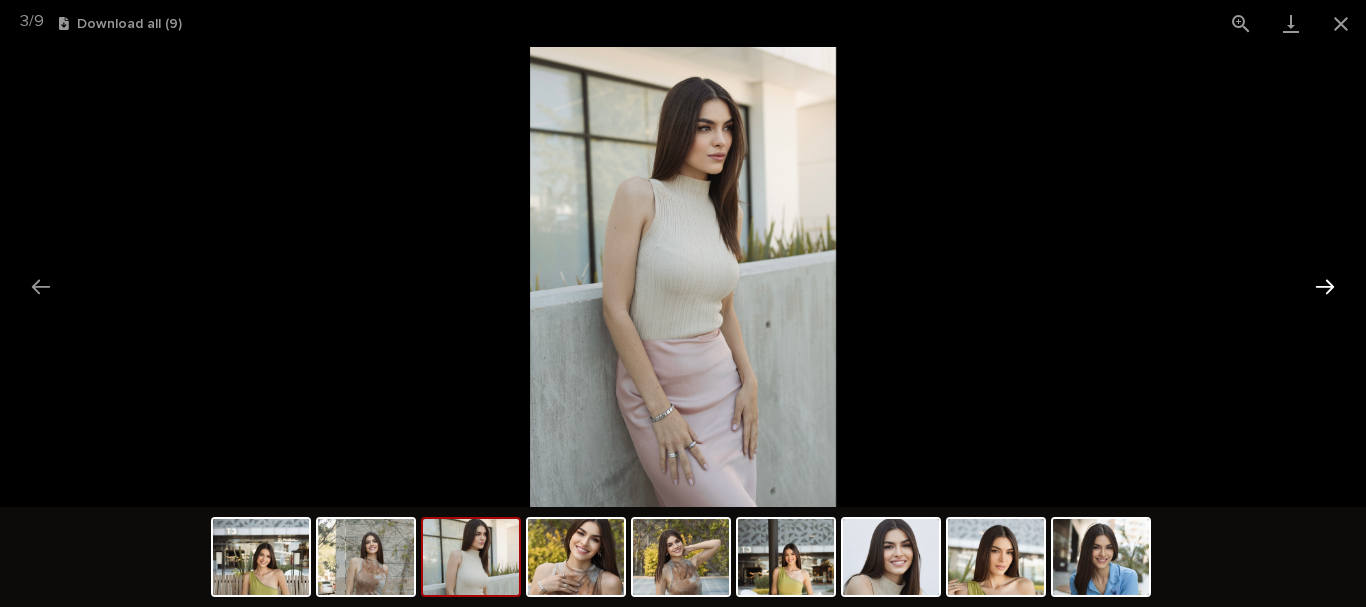 click at bounding box center [1325, 286] 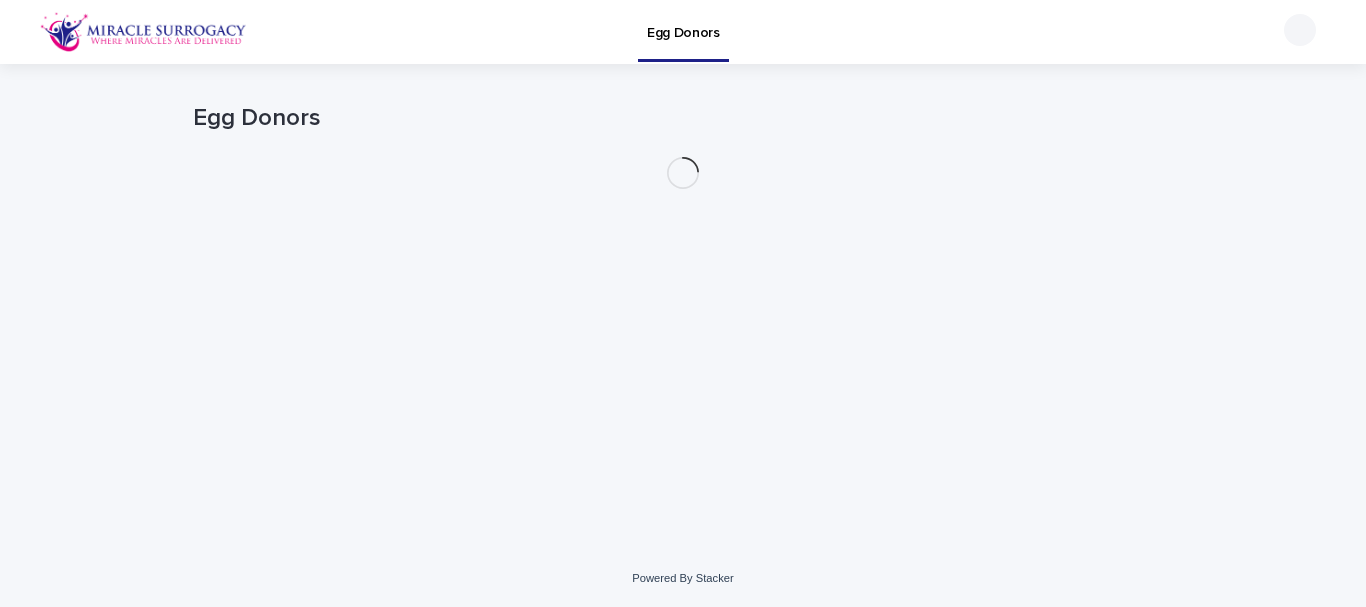 scroll, scrollTop: 0, scrollLeft: 0, axis: both 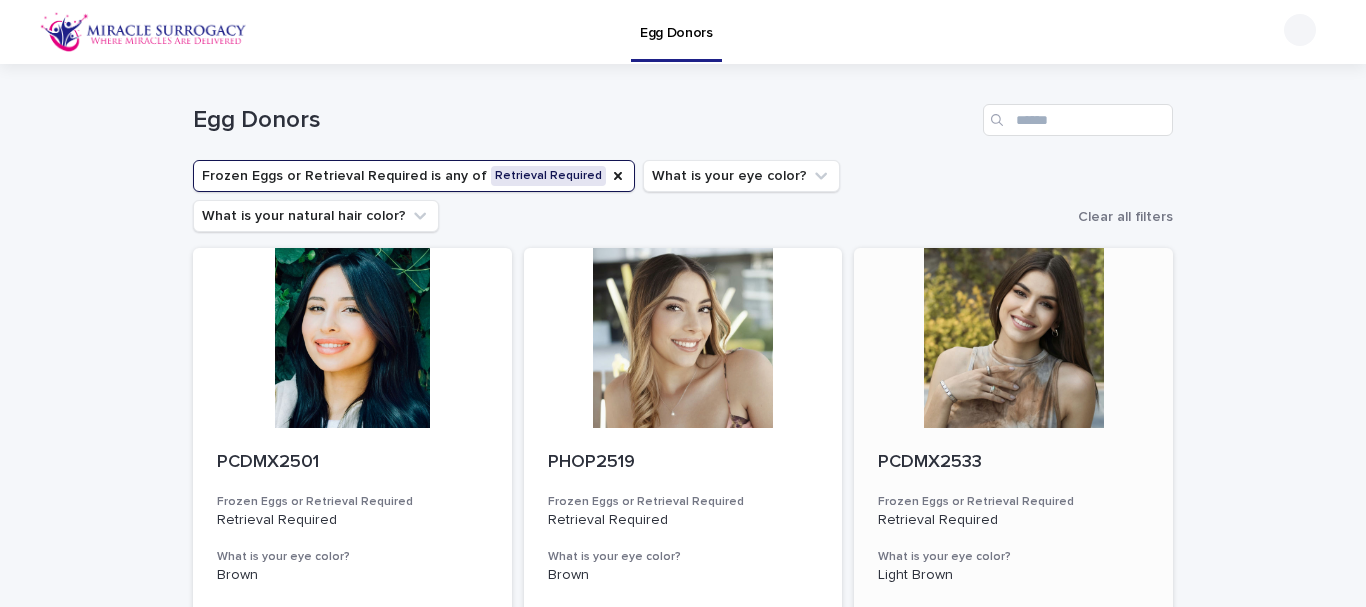 click at bounding box center (1013, 338) 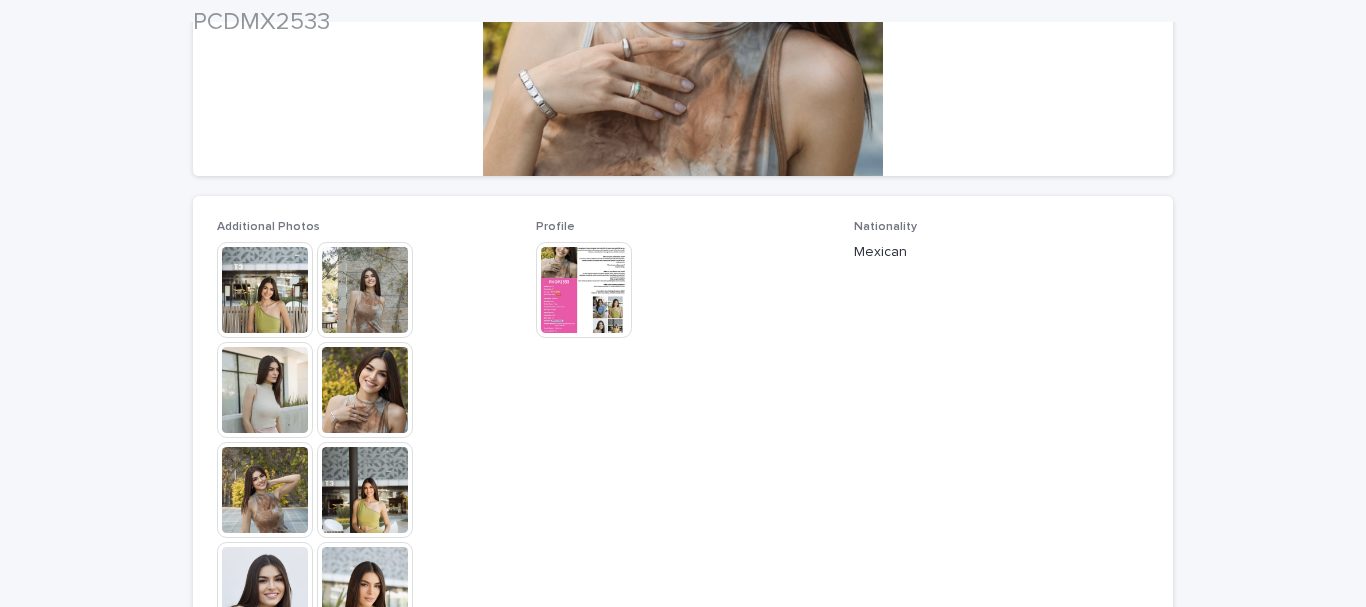 scroll, scrollTop: 500, scrollLeft: 0, axis: vertical 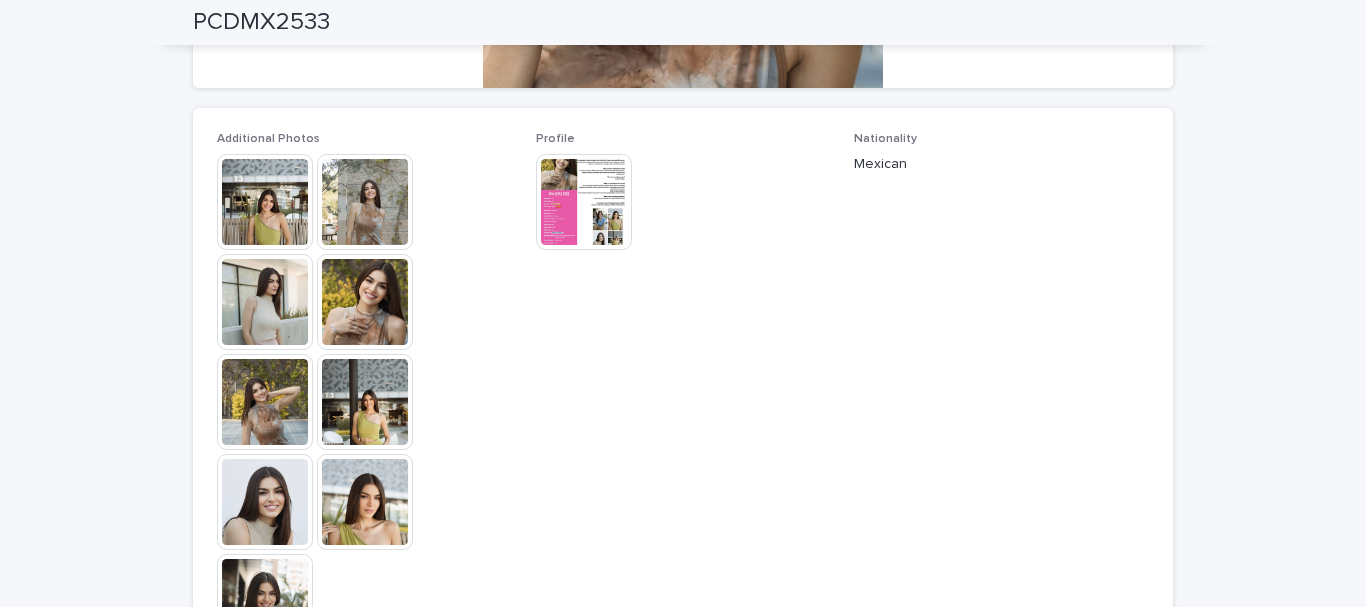 click at bounding box center [584, 202] 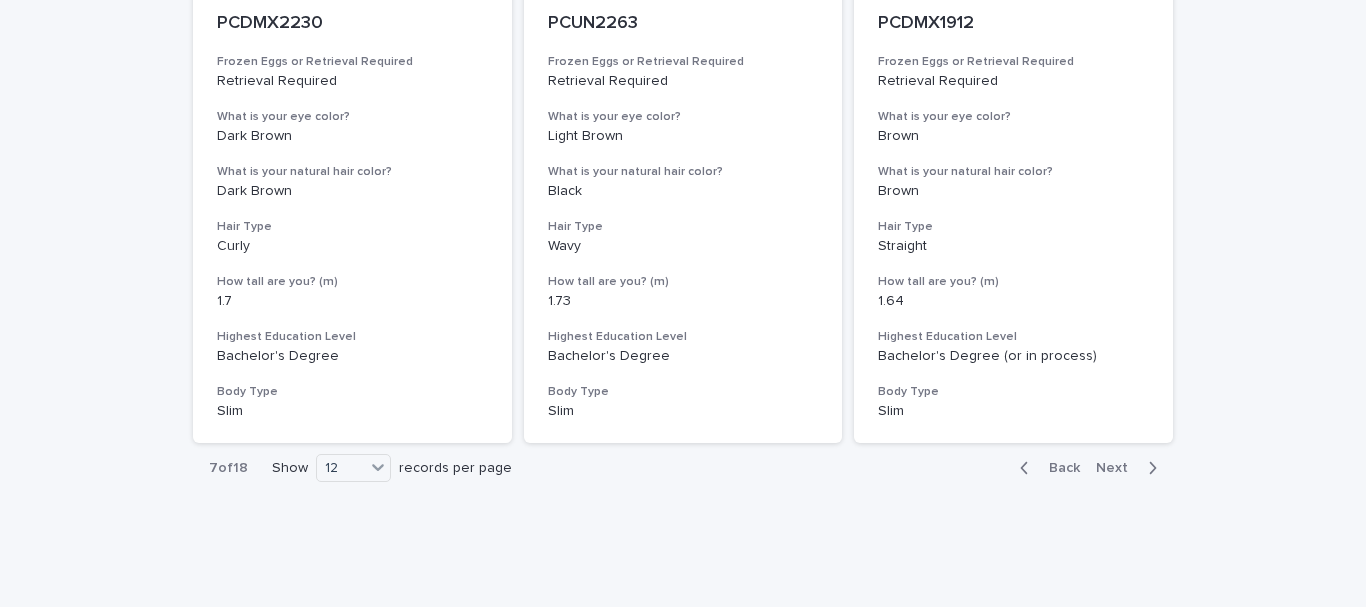 scroll, scrollTop: 2382, scrollLeft: 0, axis: vertical 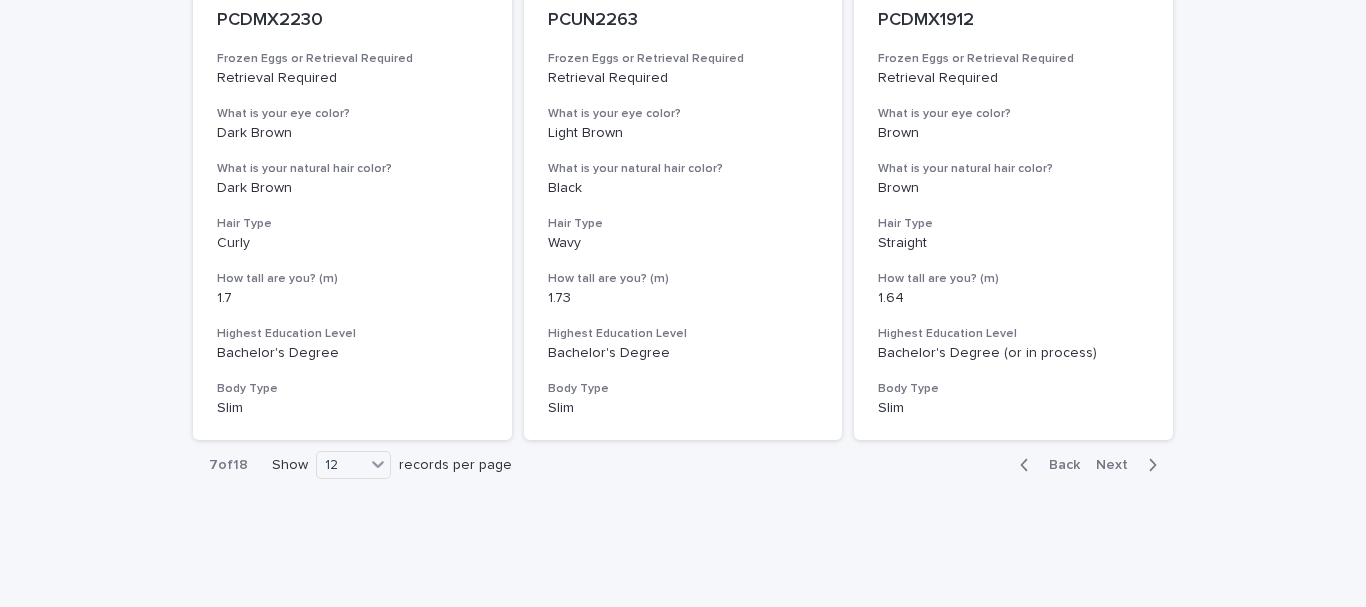 click on "Next" at bounding box center [1118, 465] 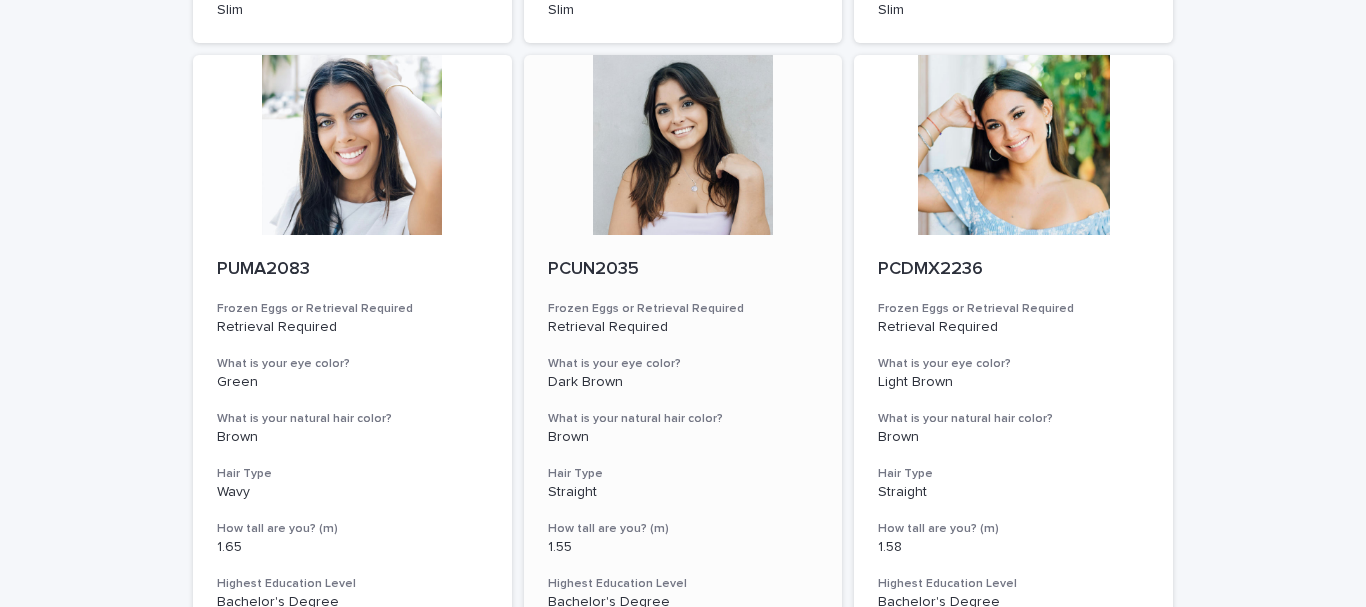 scroll, scrollTop: 1482, scrollLeft: 0, axis: vertical 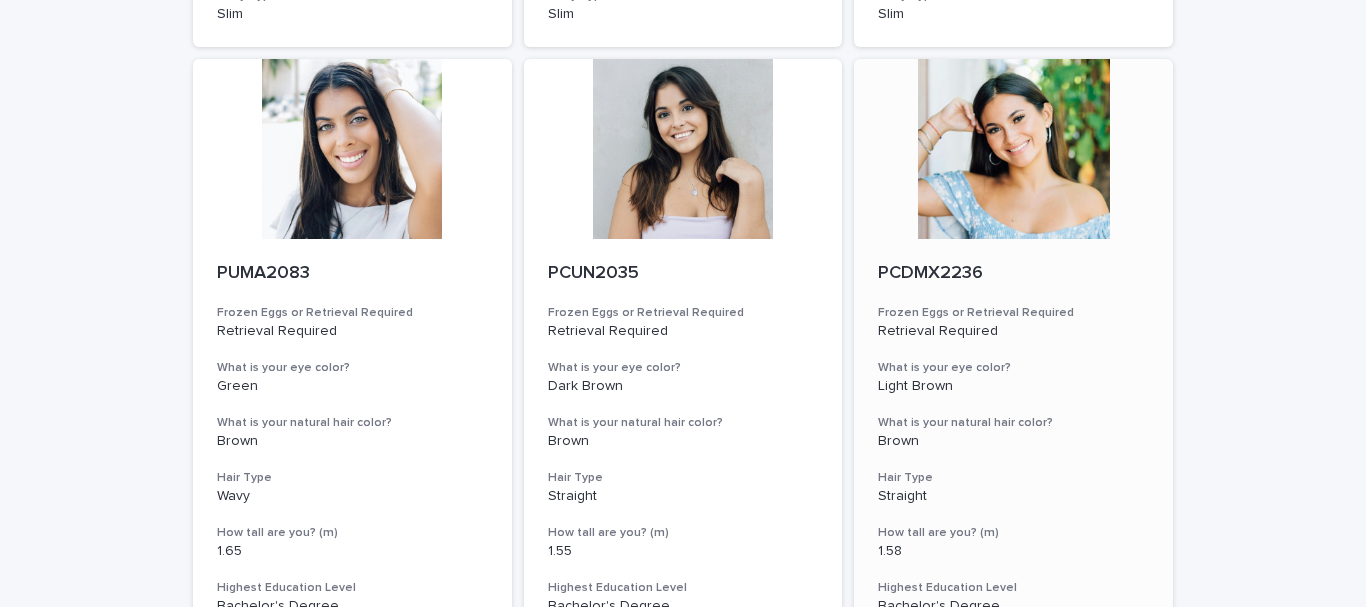 click at bounding box center (1013, 149) 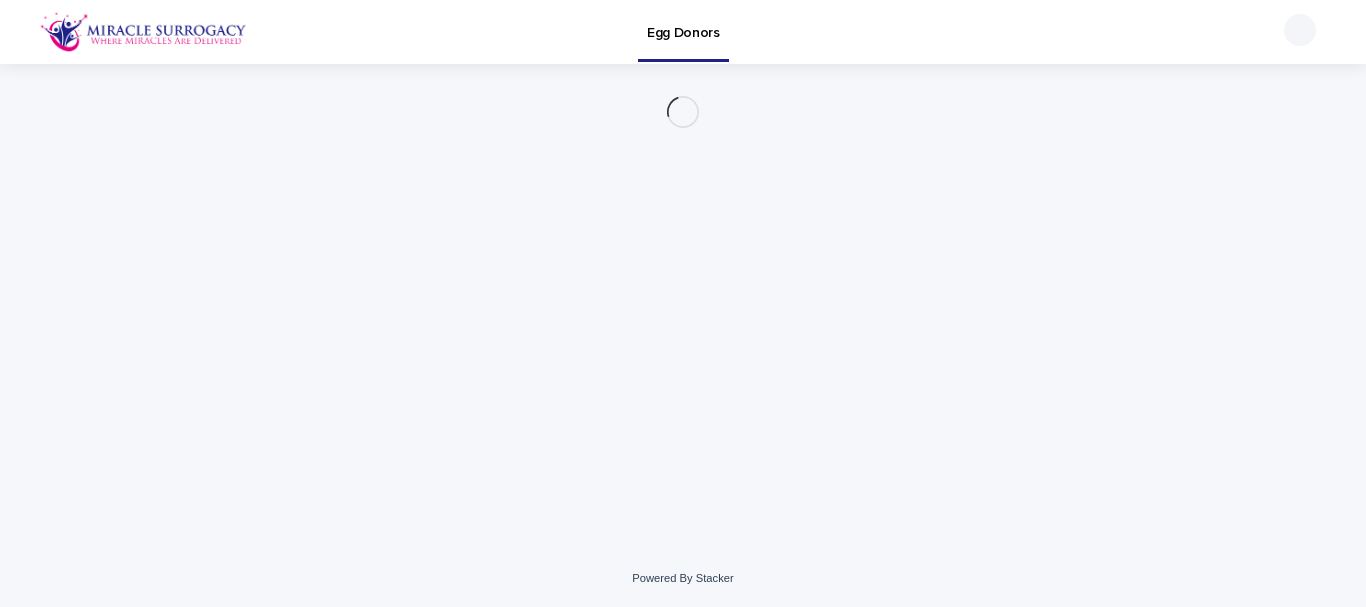 scroll, scrollTop: 0, scrollLeft: 0, axis: both 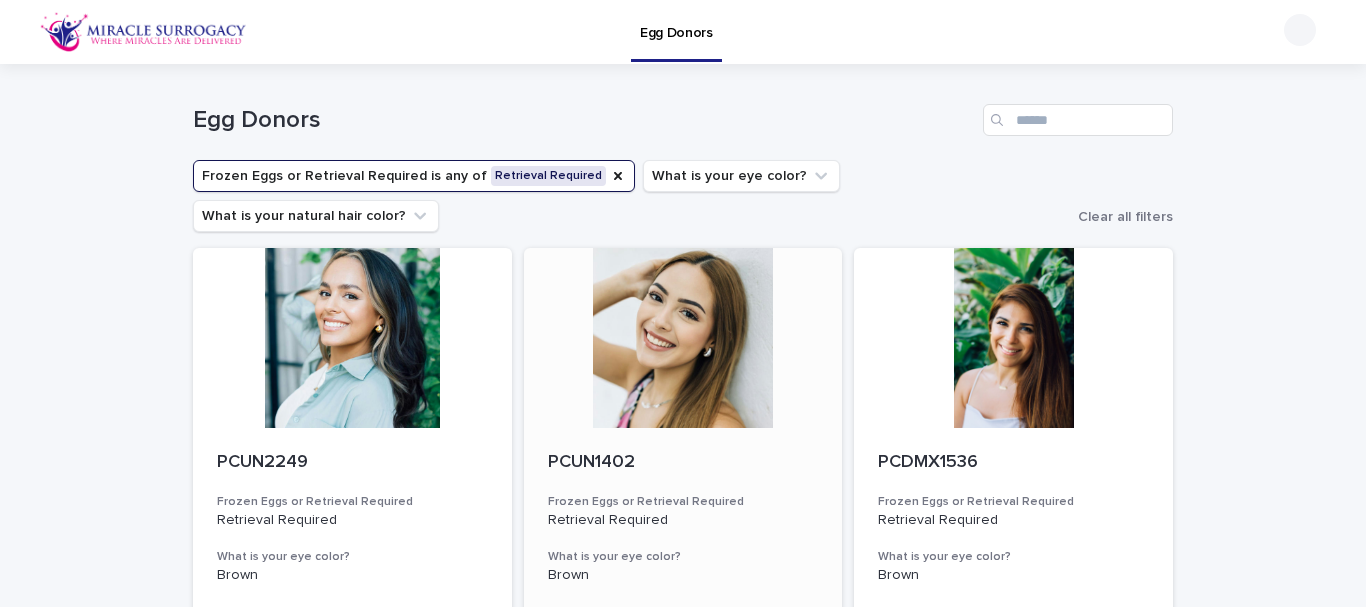 click at bounding box center [683, 338] 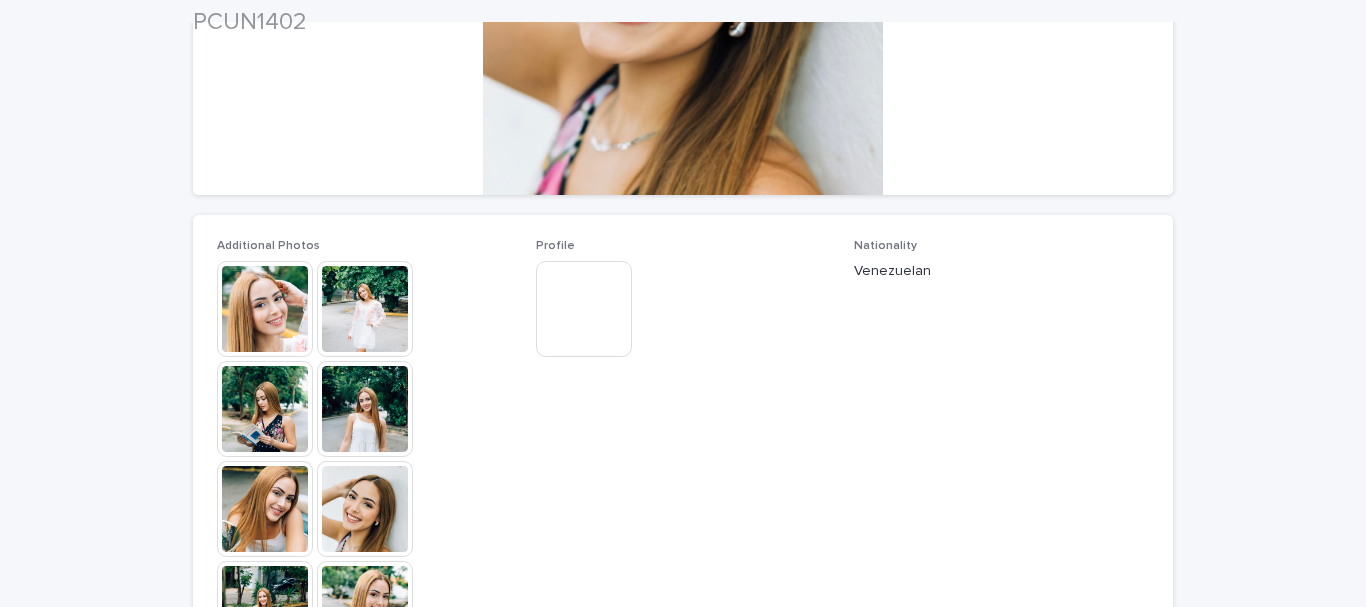 scroll, scrollTop: 400, scrollLeft: 0, axis: vertical 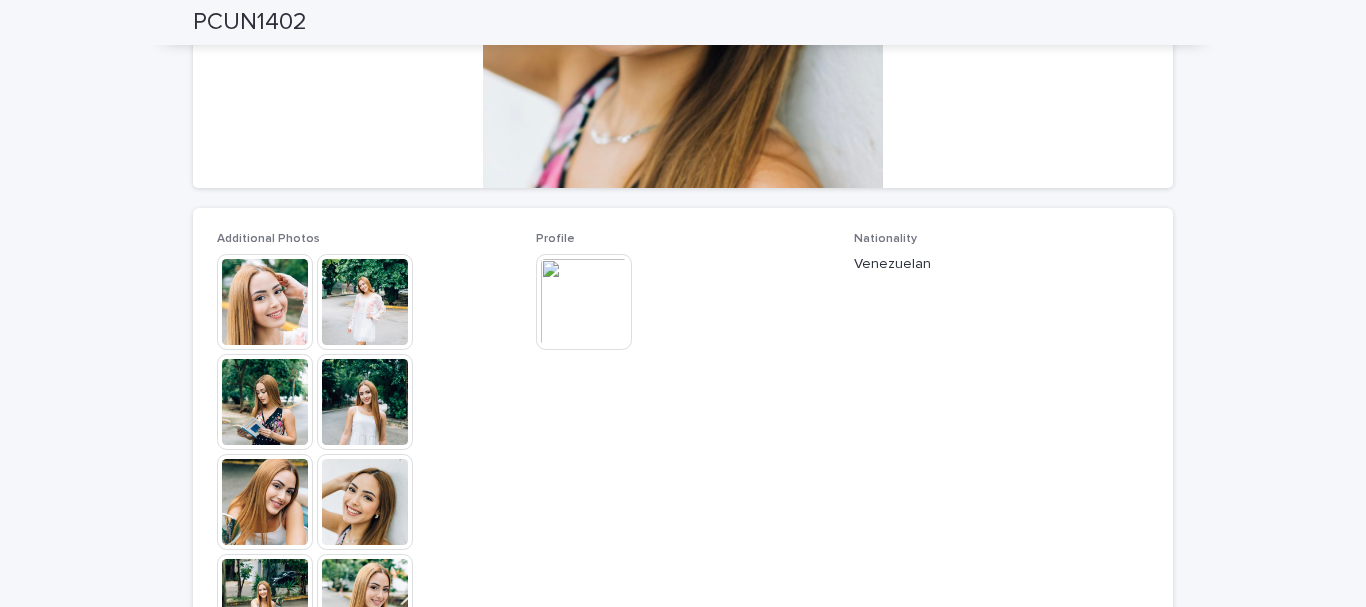 click at bounding box center (265, 302) 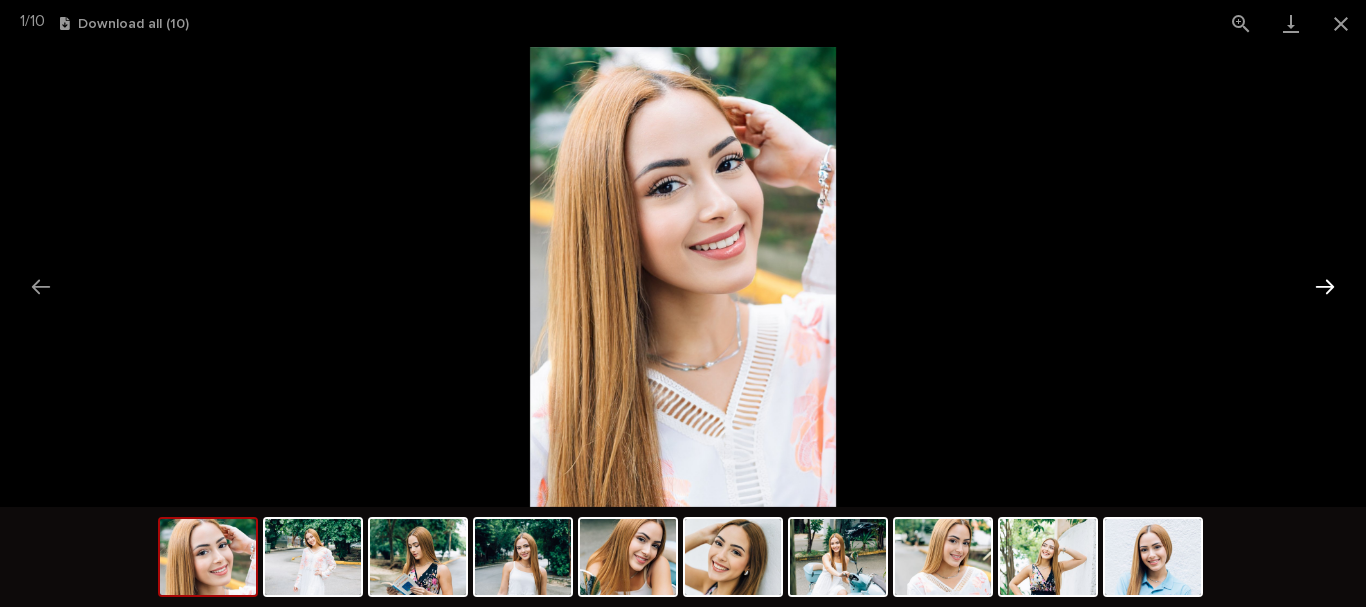 click at bounding box center [1325, 286] 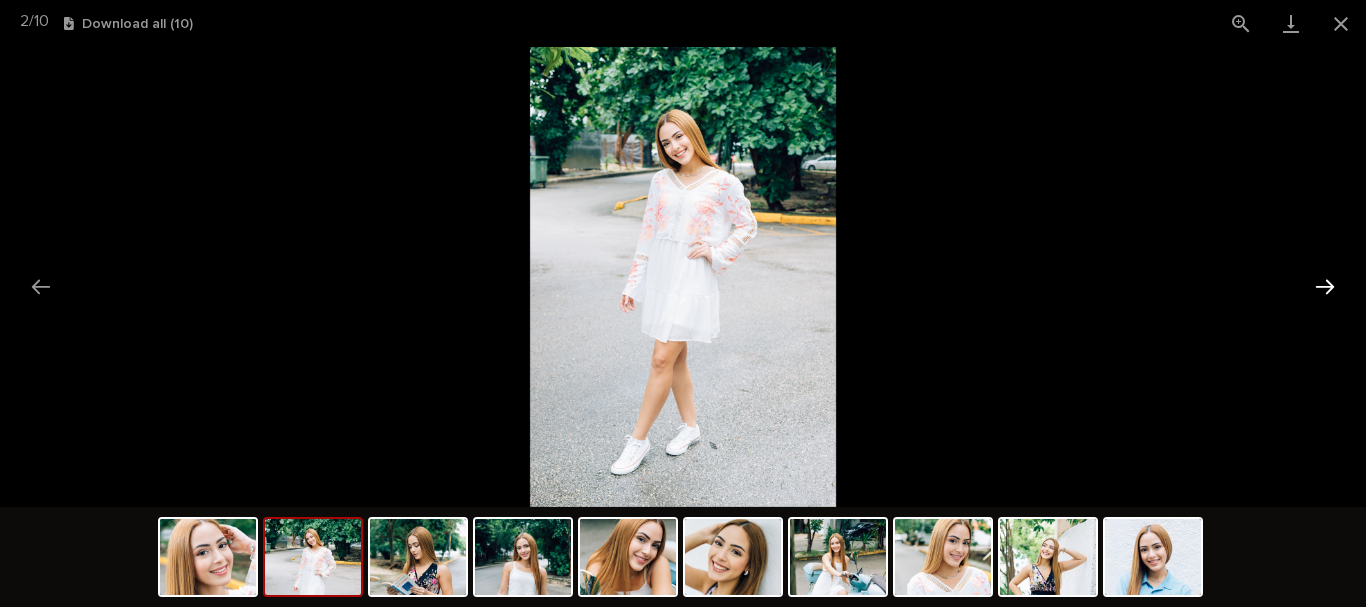 click at bounding box center (1325, 286) 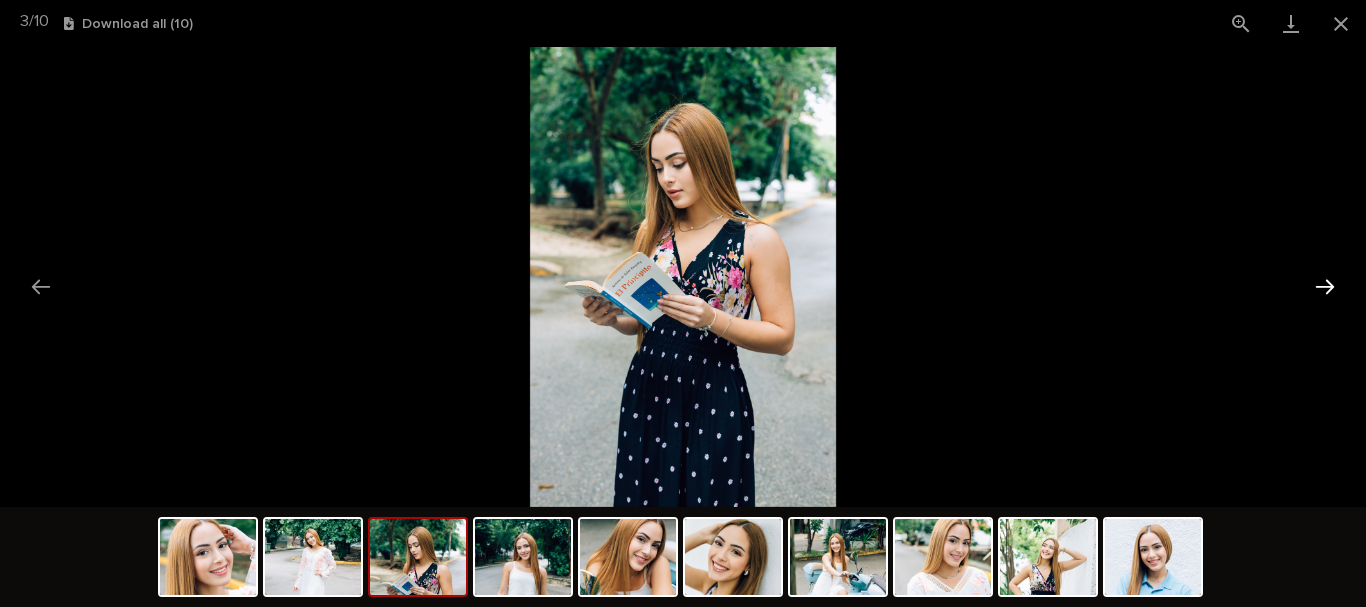 click at bounding box center [1325, 286] 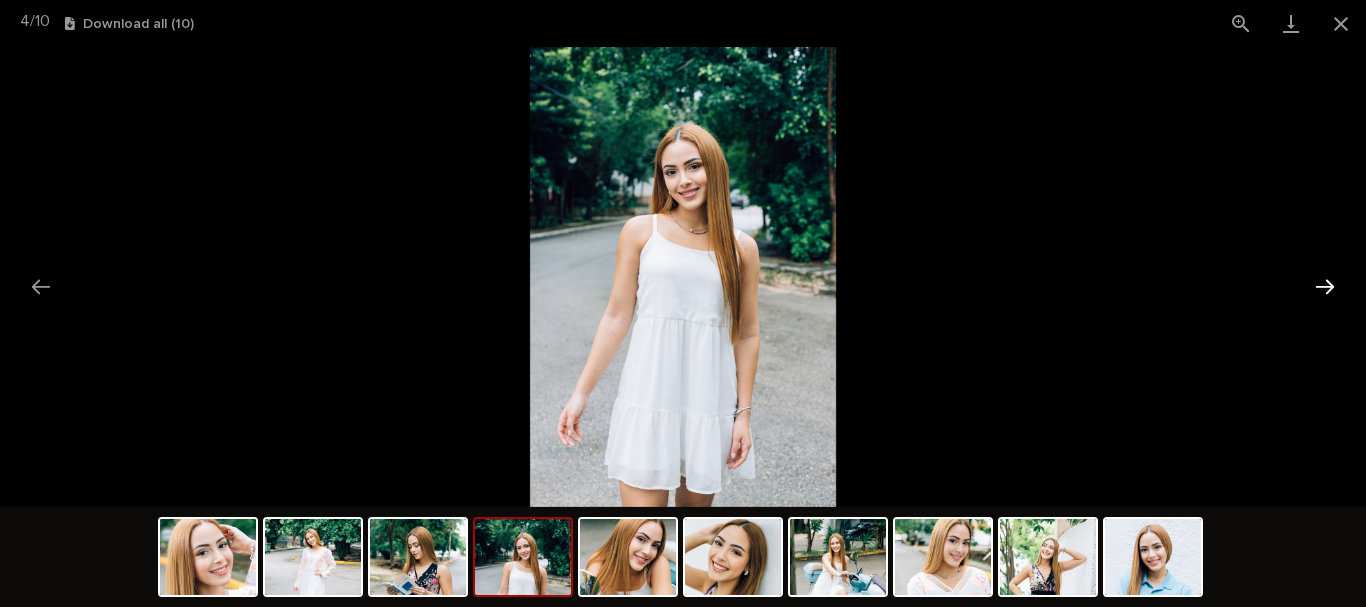 click at bounding box center [1325, 286] 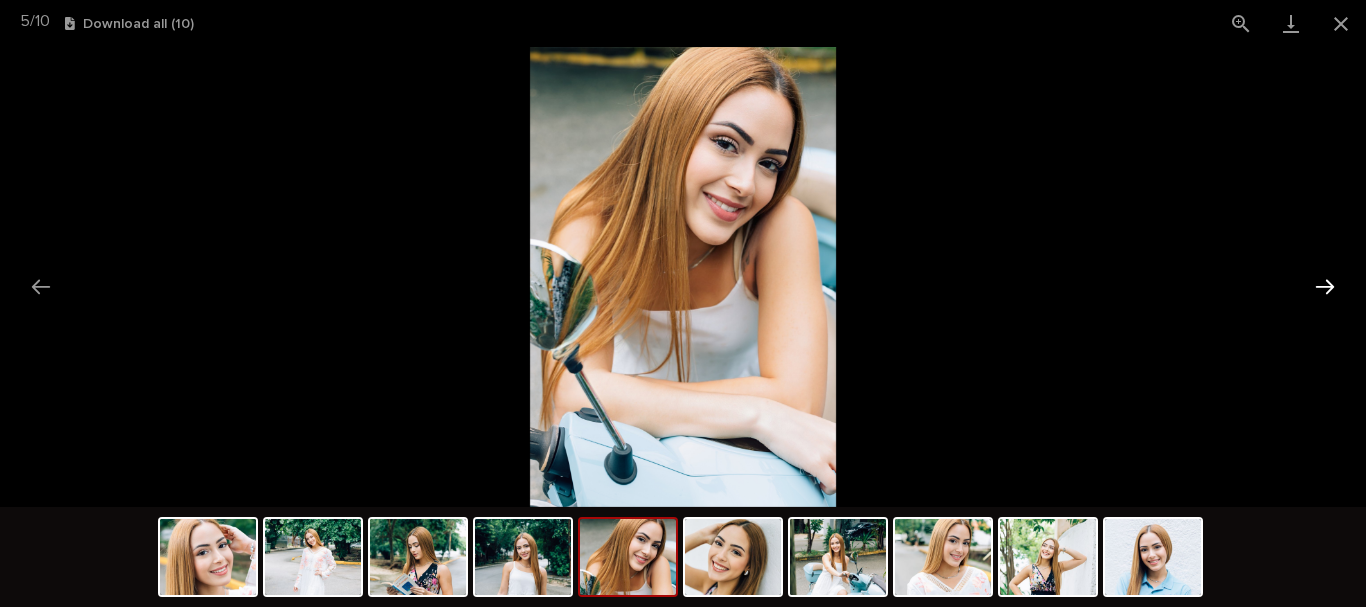 click at bounding box center [1325, 286] 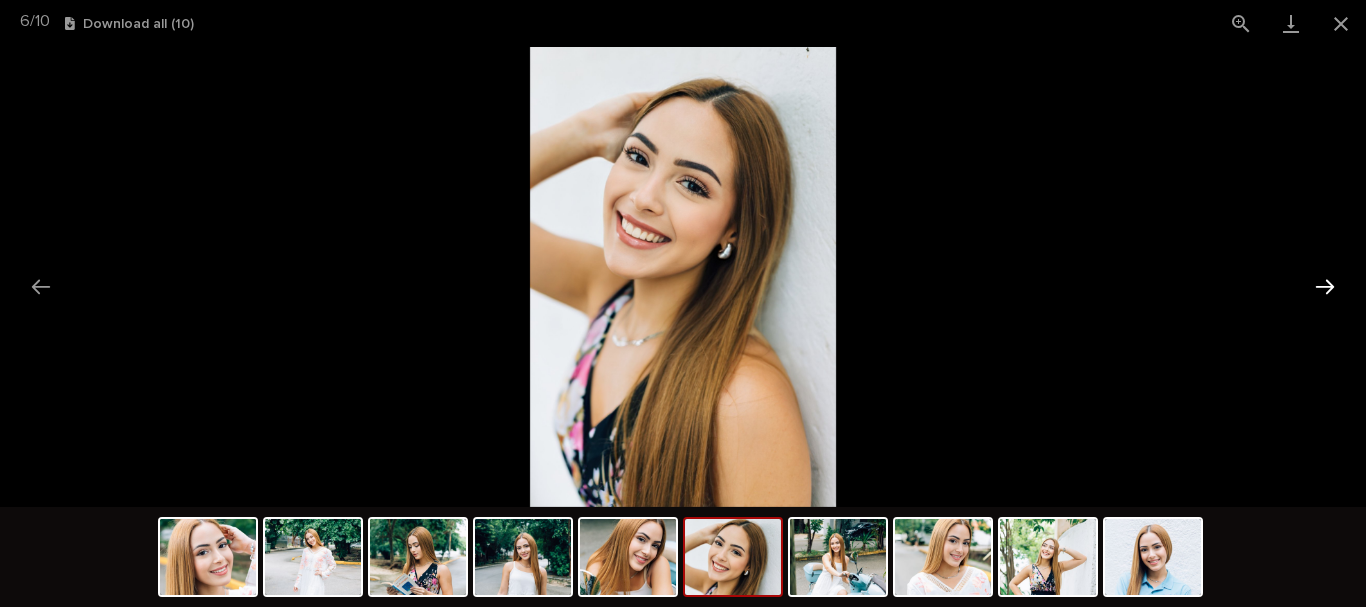 click at bounding box center (1325, 286) 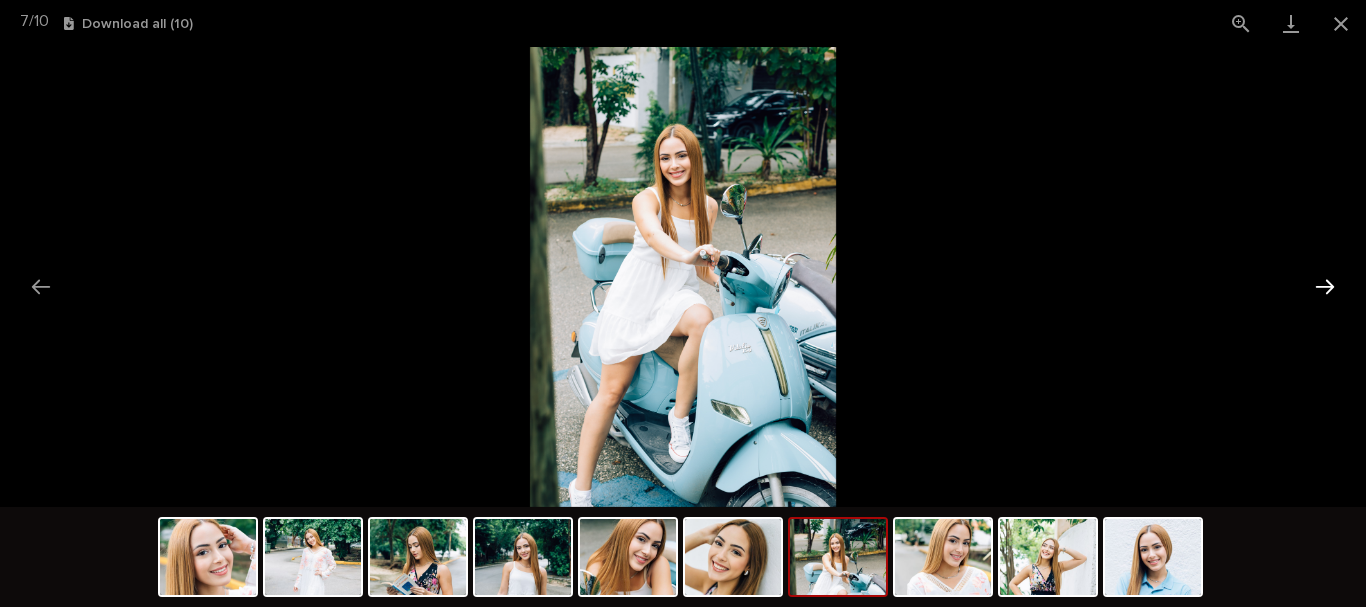 click at bounding box center [1325, 286] 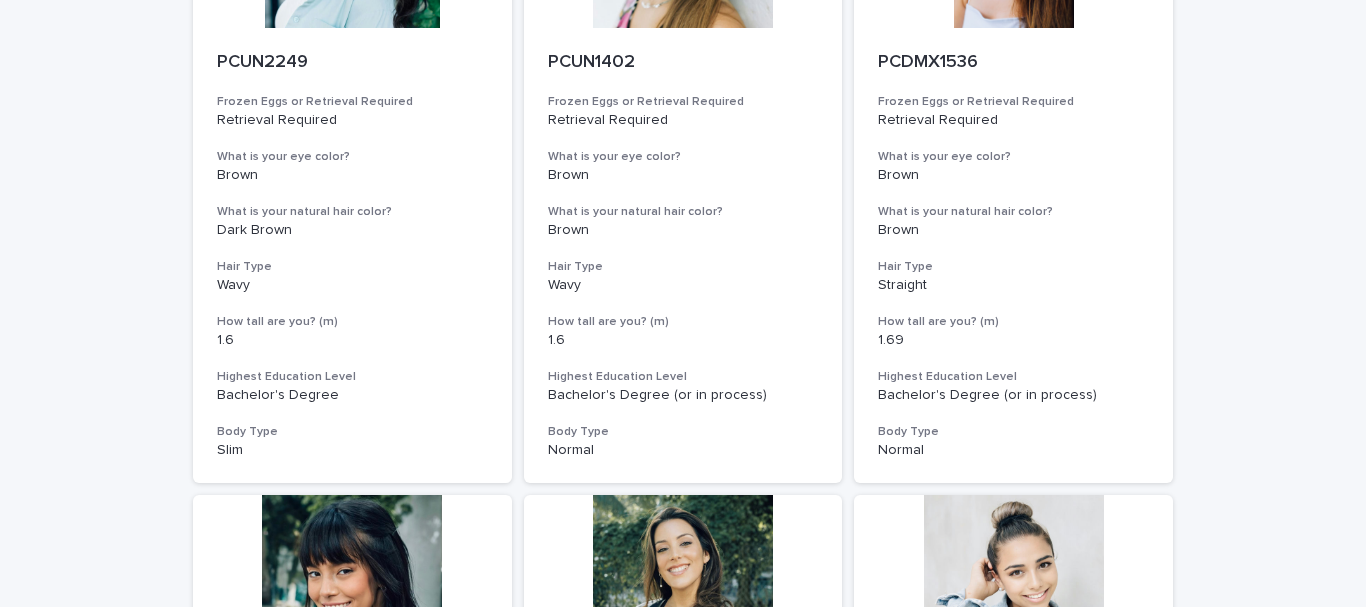 scroll, scrollTop: 0, scrollLeft: 0, axis: both 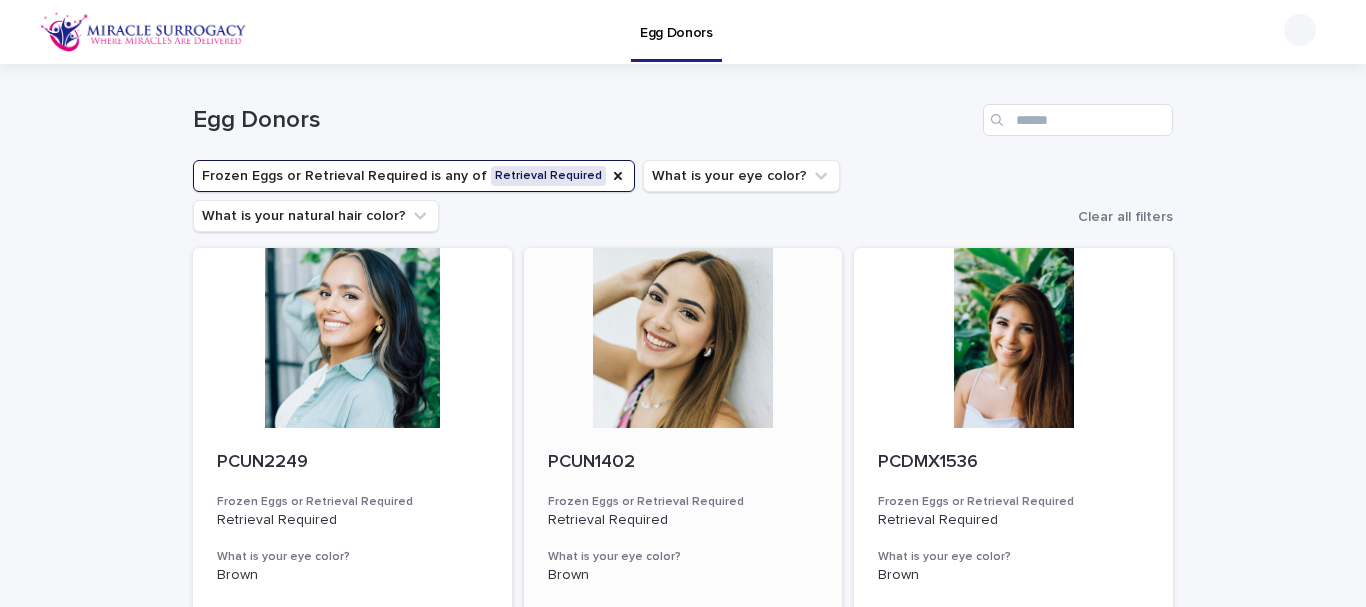 click on "Frozen Eggs or Retrieval Required" at bounding box center (683, 502) 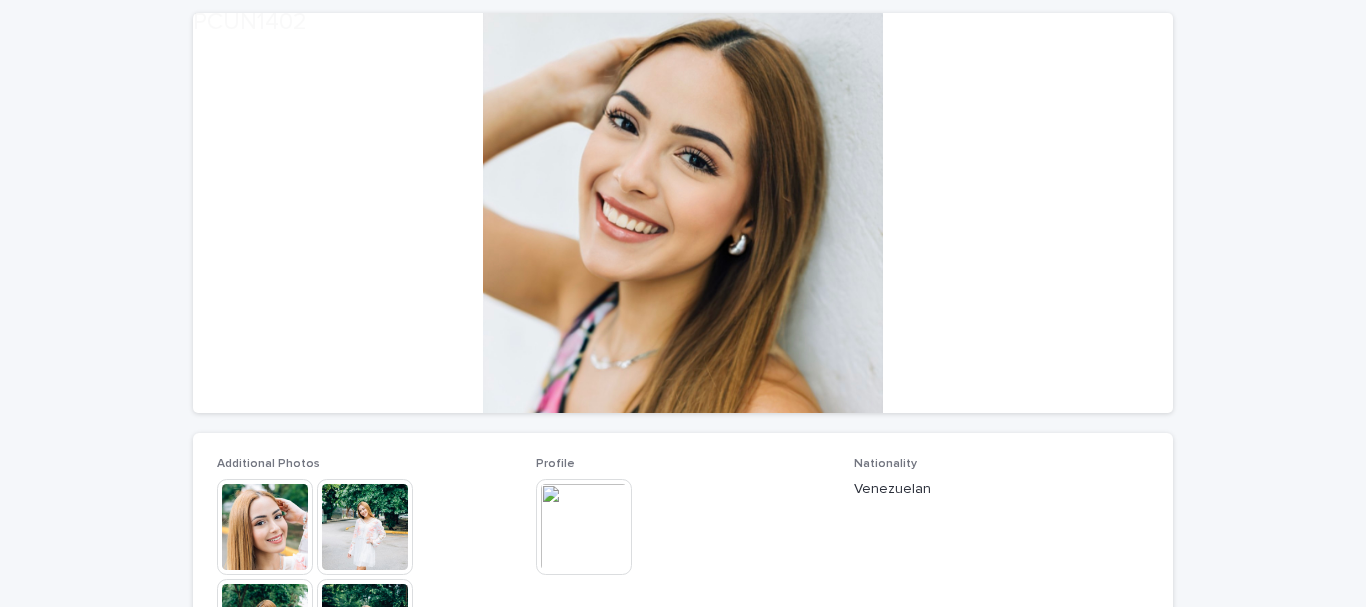 scroll, scrollTop: 400, scrollLeft: 0, axis: vertical 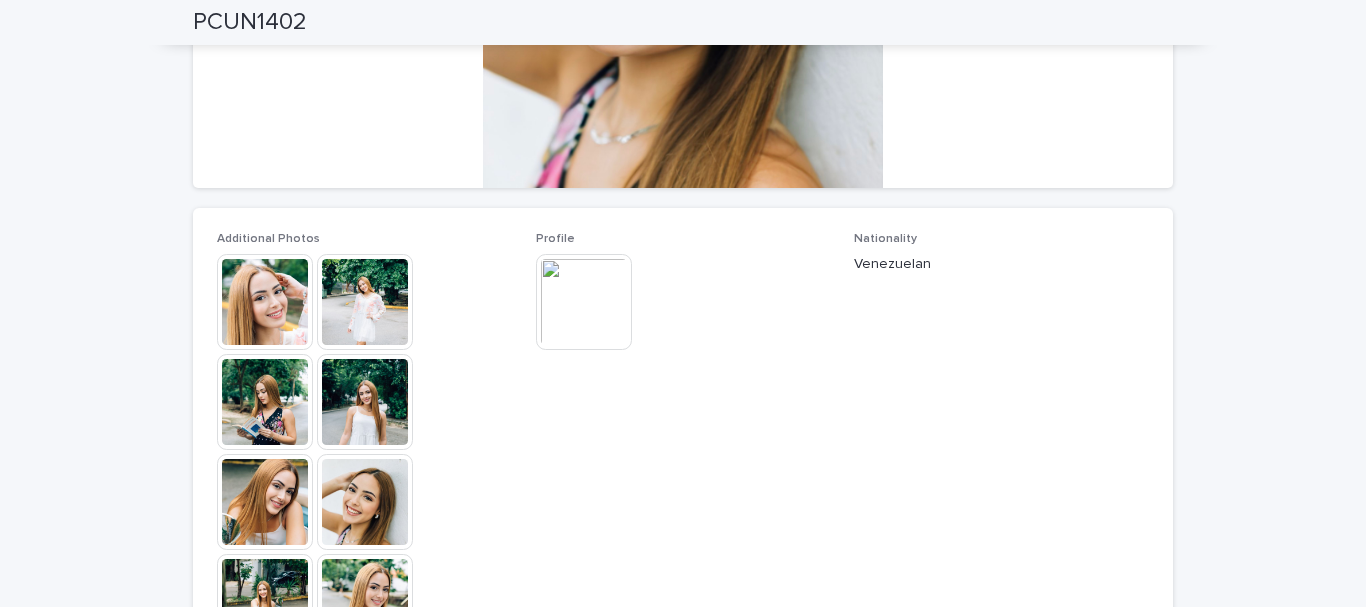 click at bounding box center [584, 302] 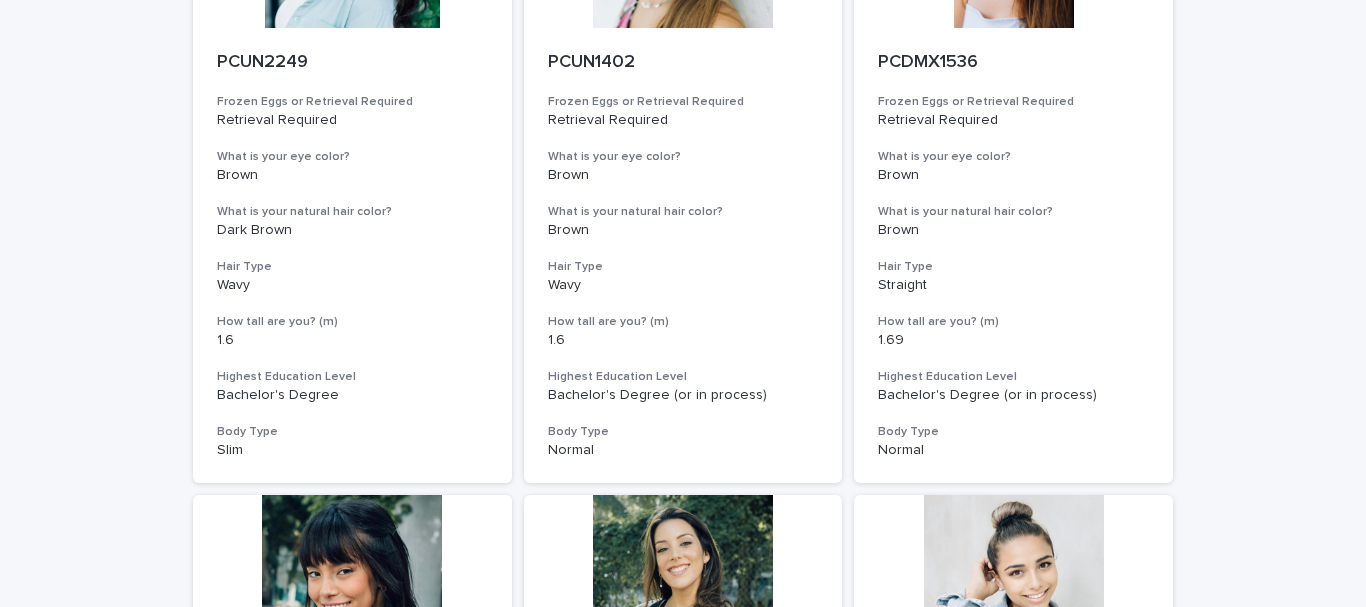 scroll, scrollTop: 0, scrollLeft: 0, axis: both 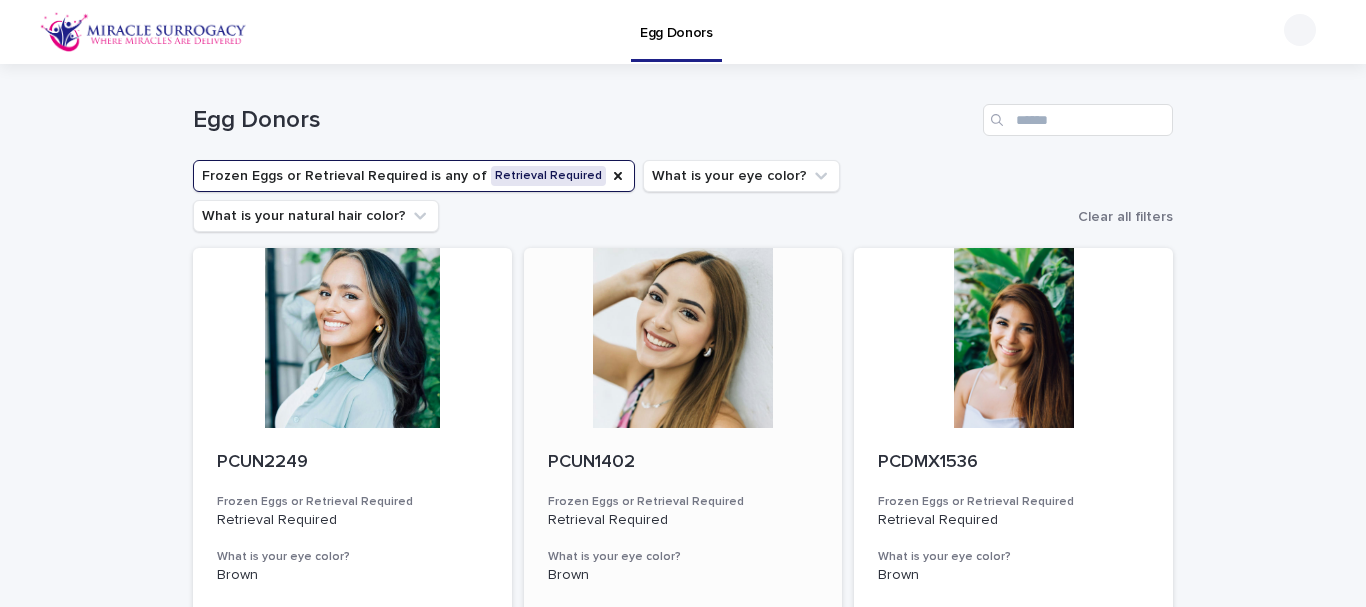 click on "PCUN1402 Frozen Eggs or Retrieval Required Retrieval Required What is your eye color? Brown What is your natural hair color? Brown Hair Type Wavy How tall are you? (m) 1.6 Highest Education Level Bachelor's Degree (or in process) Body Type Normal" at bounding box center [683, 655] 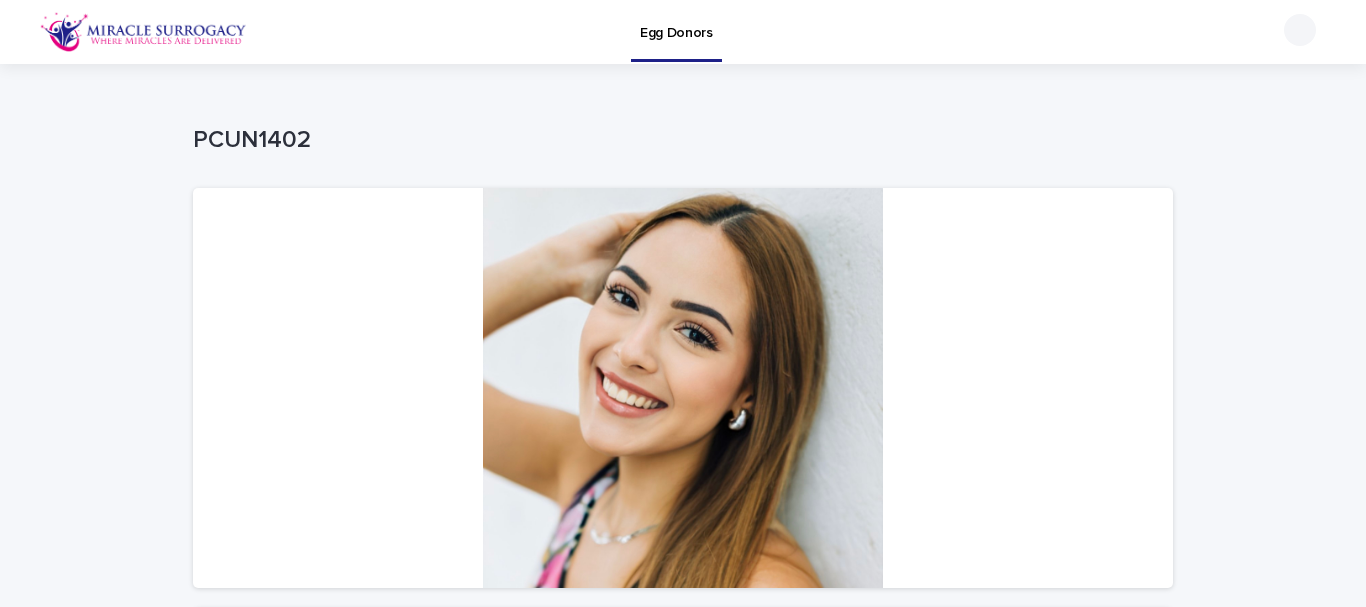 scroll, scrollTop: 400, scrollLeft: 0, axis: vertical 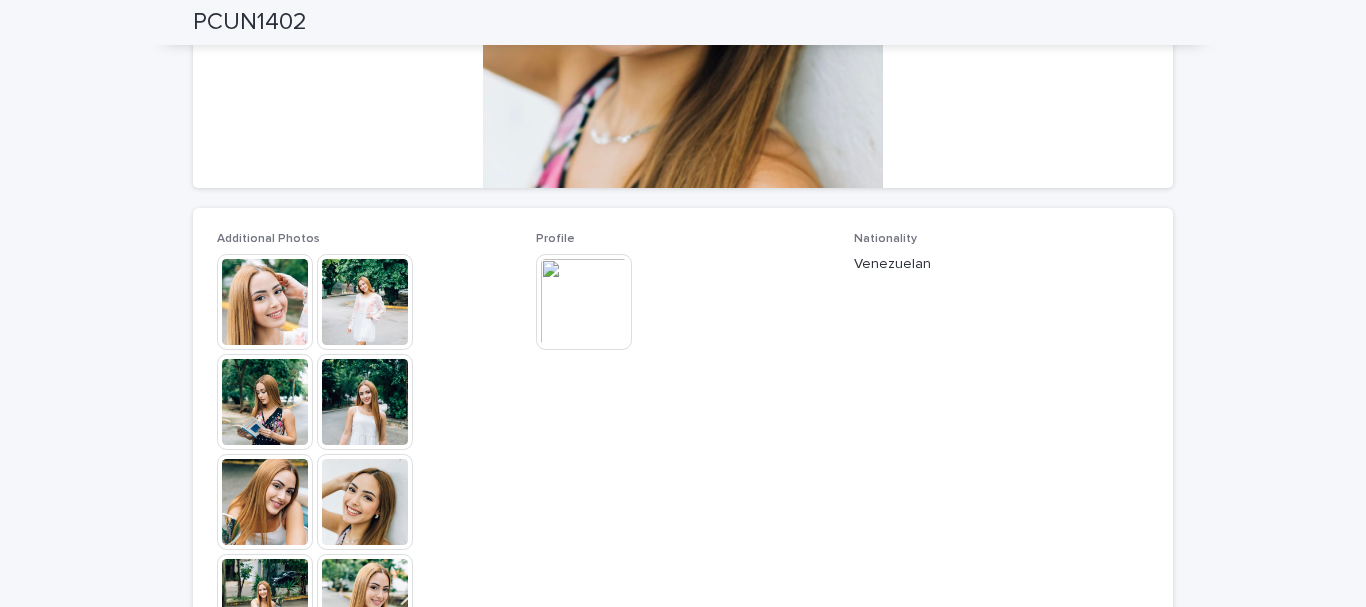 click at bounding box center (365, 502) 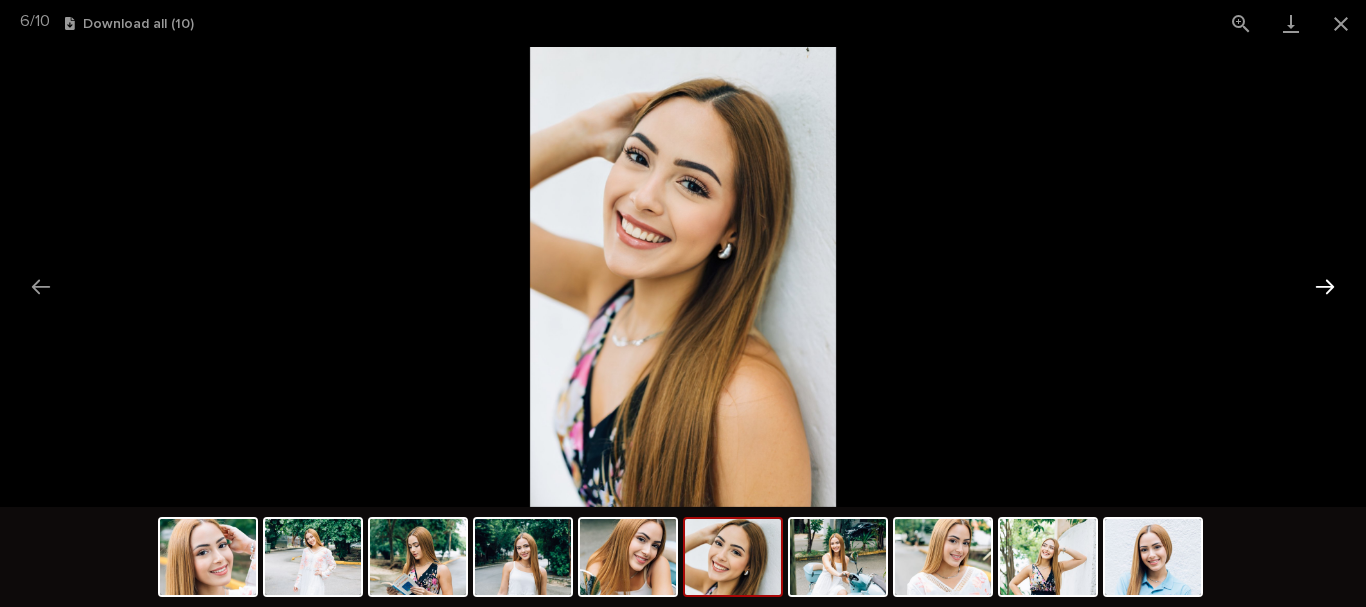 click at bounding box center [1325, 286] 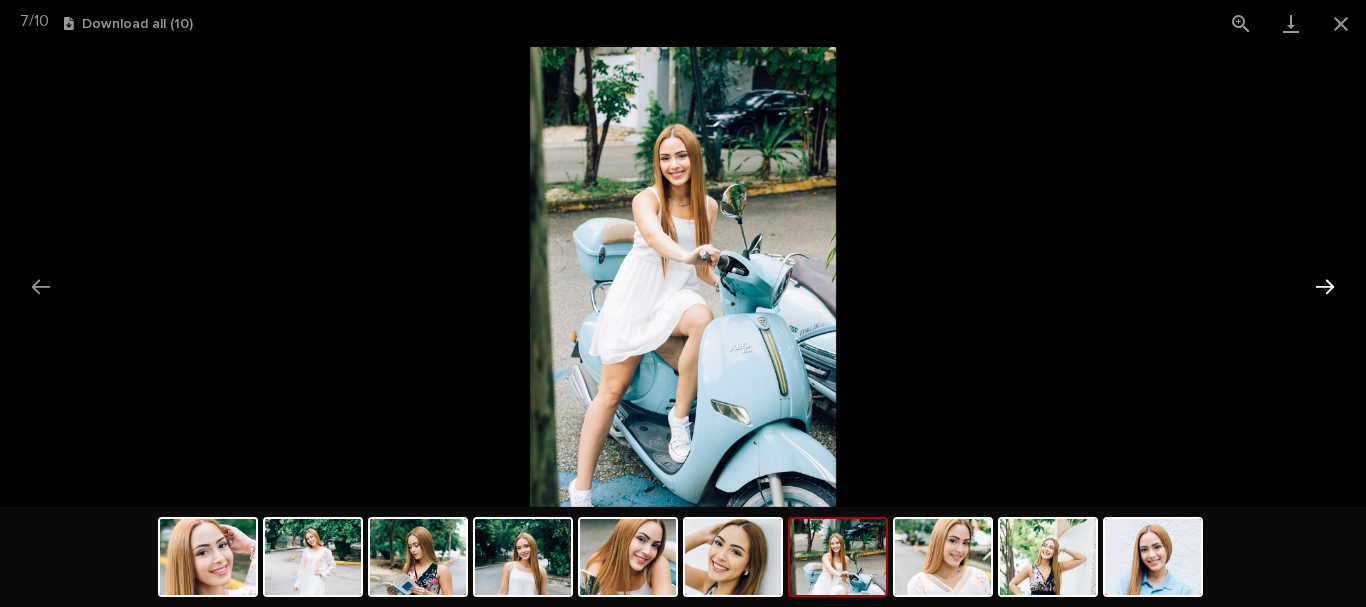 click at bounding box center (1325, 286) 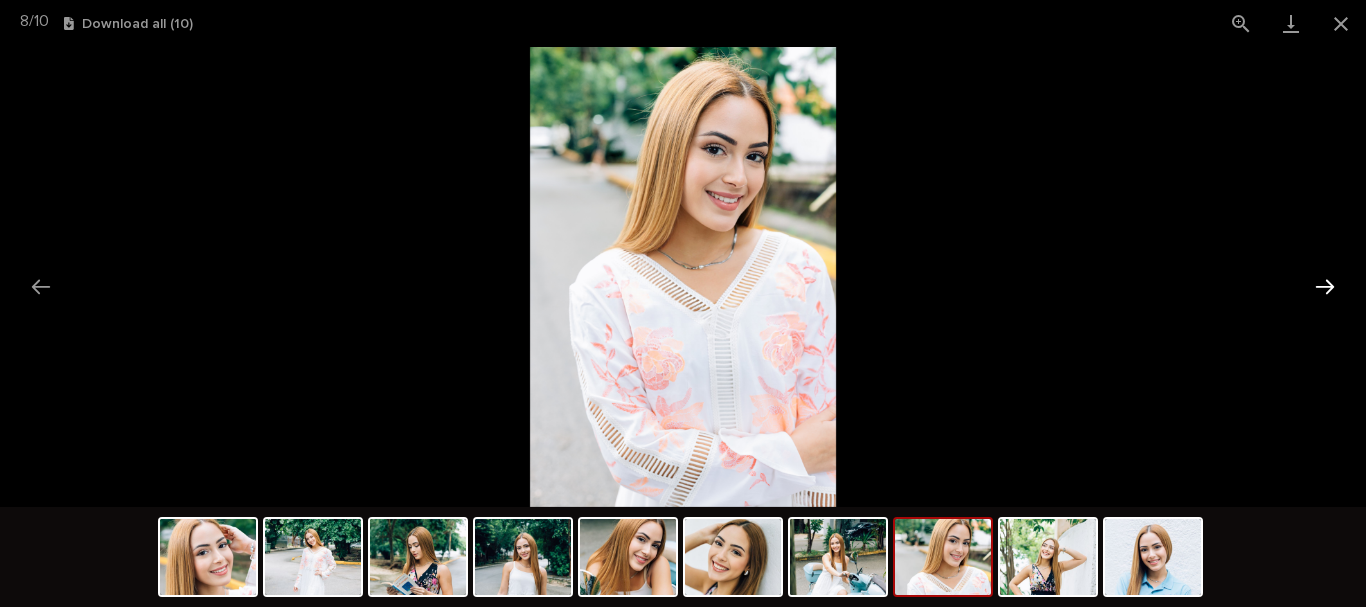 click at bounding box center (1325, 286) 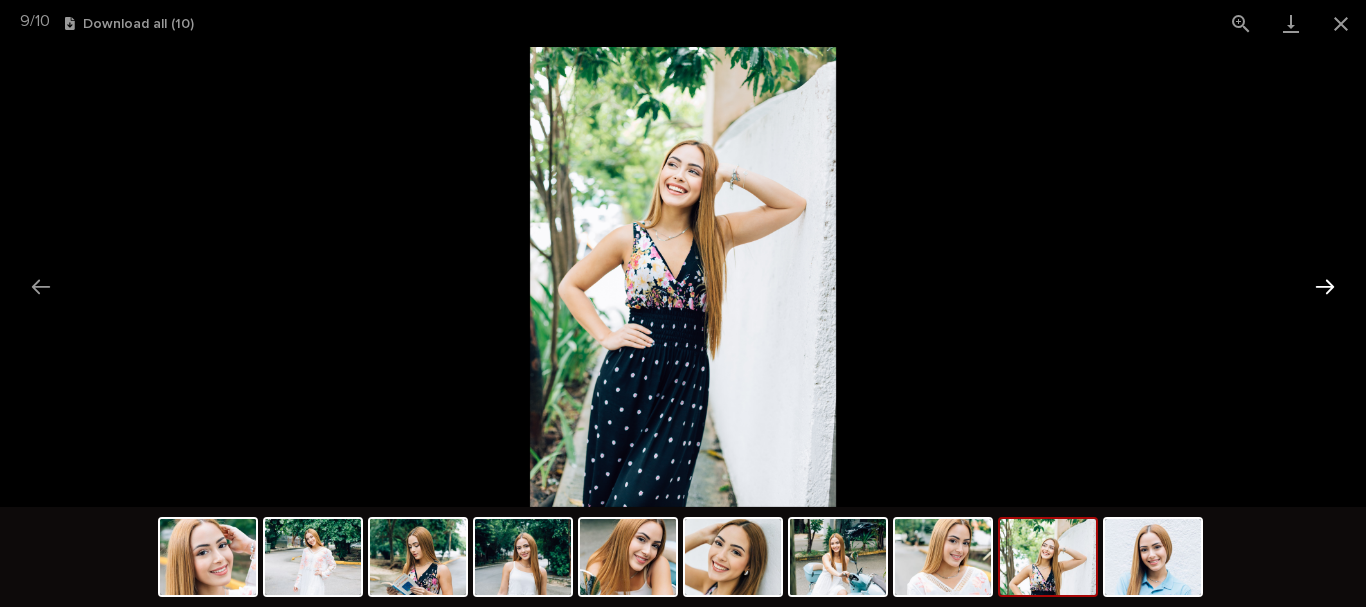click at bounding box center (1325, 286) 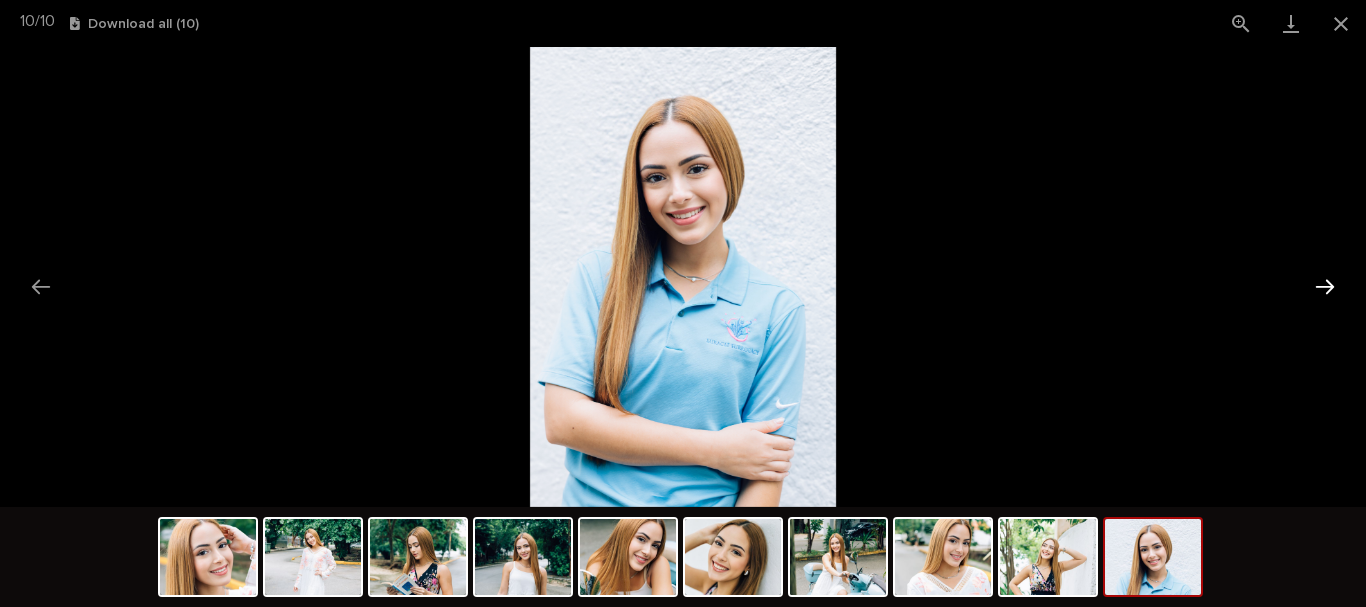 click at bounding box center (1325, 286) 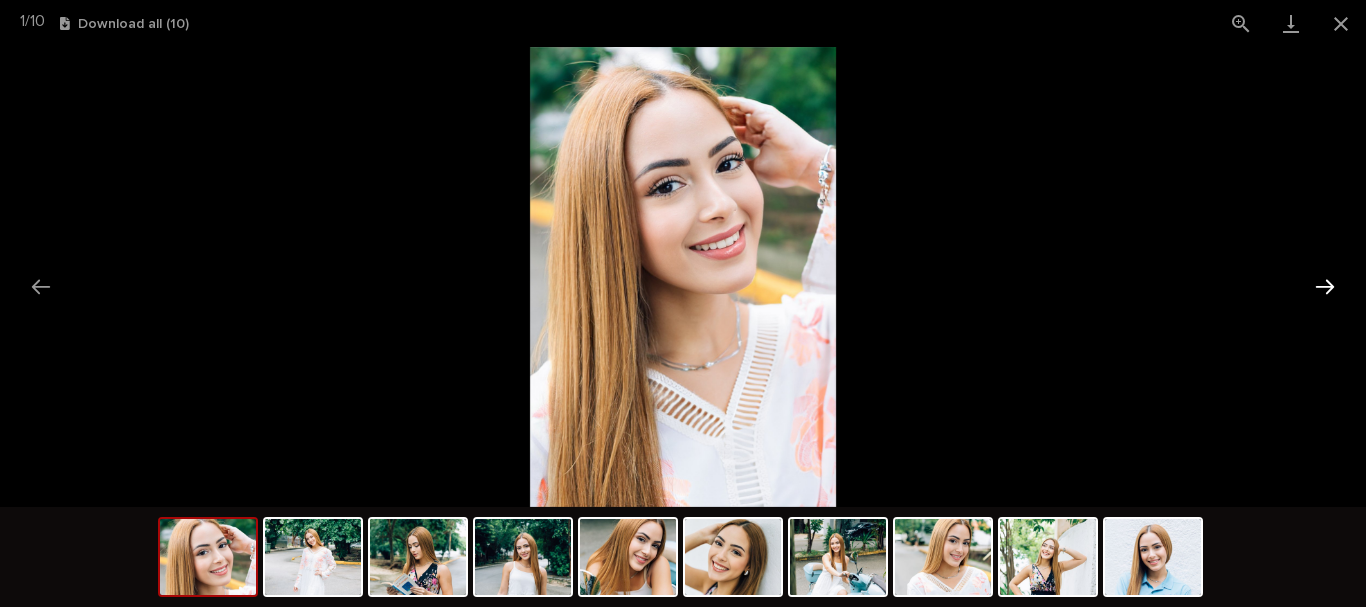 click at bounding box center (1325, 286) 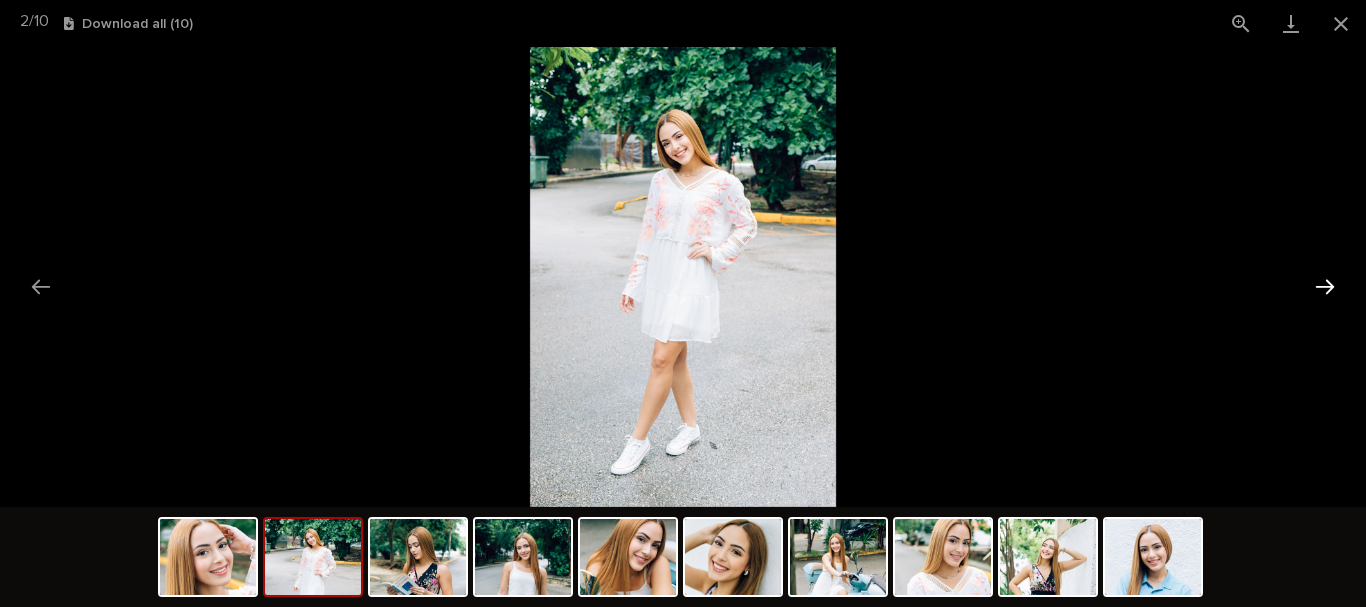click at bounding box center (1325, 286) 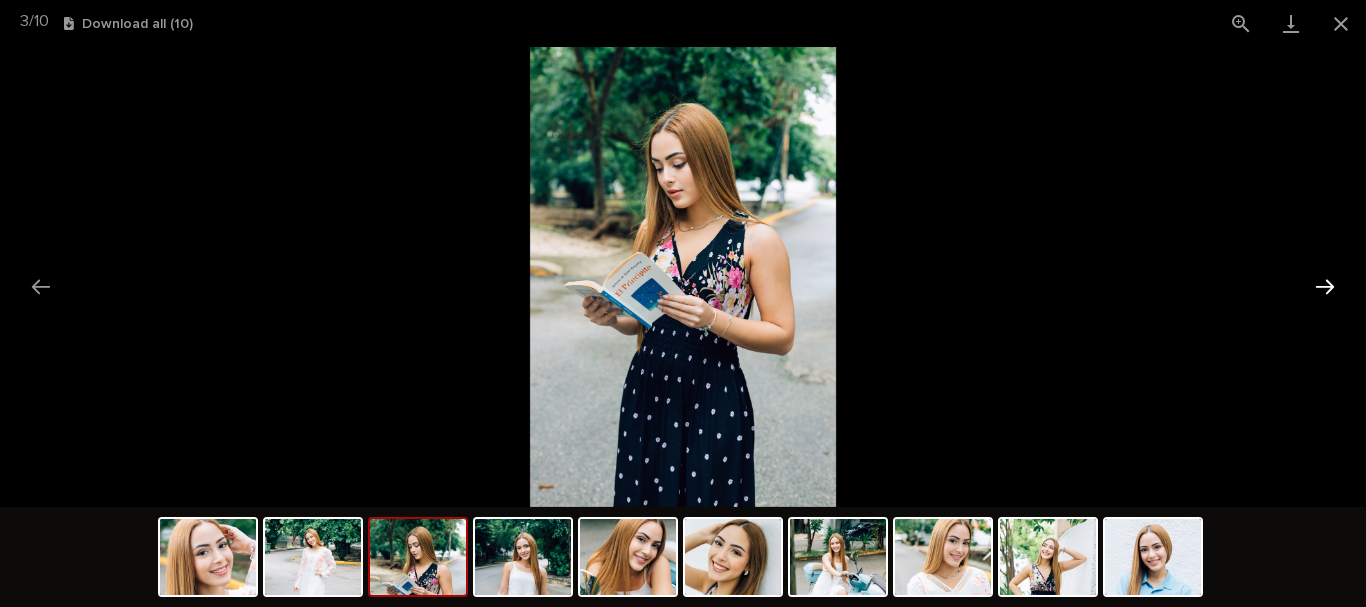 click at bounding box center [1325, 286] 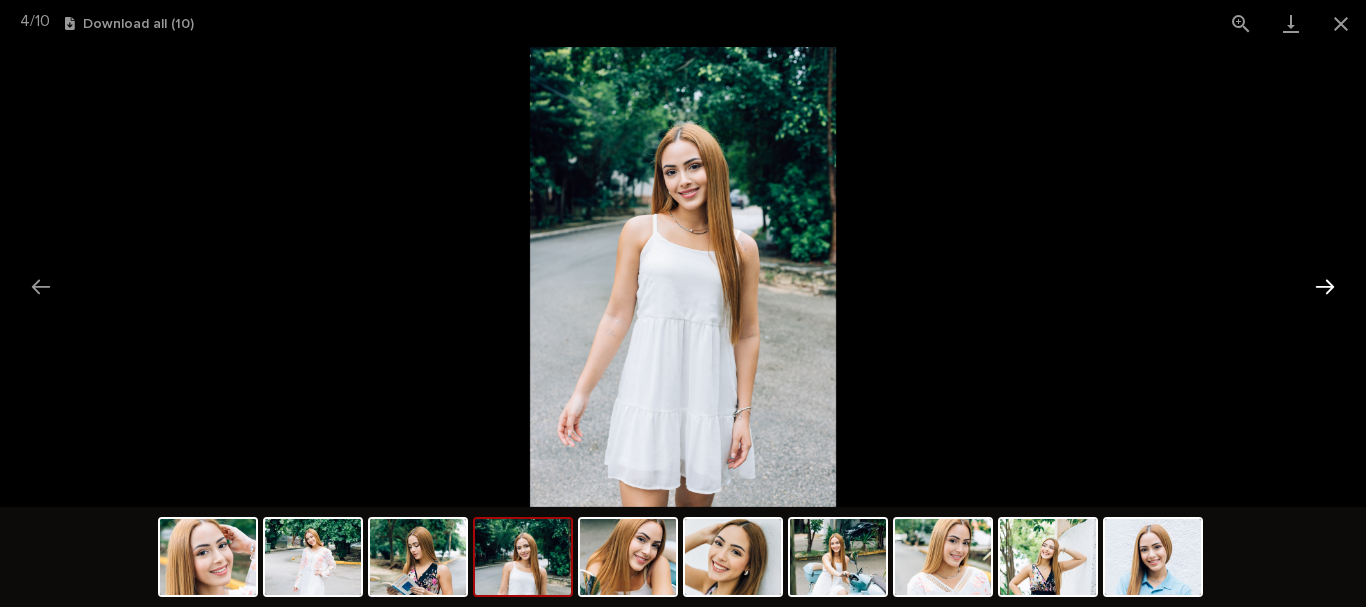 click at bounding box center (1325, 286) 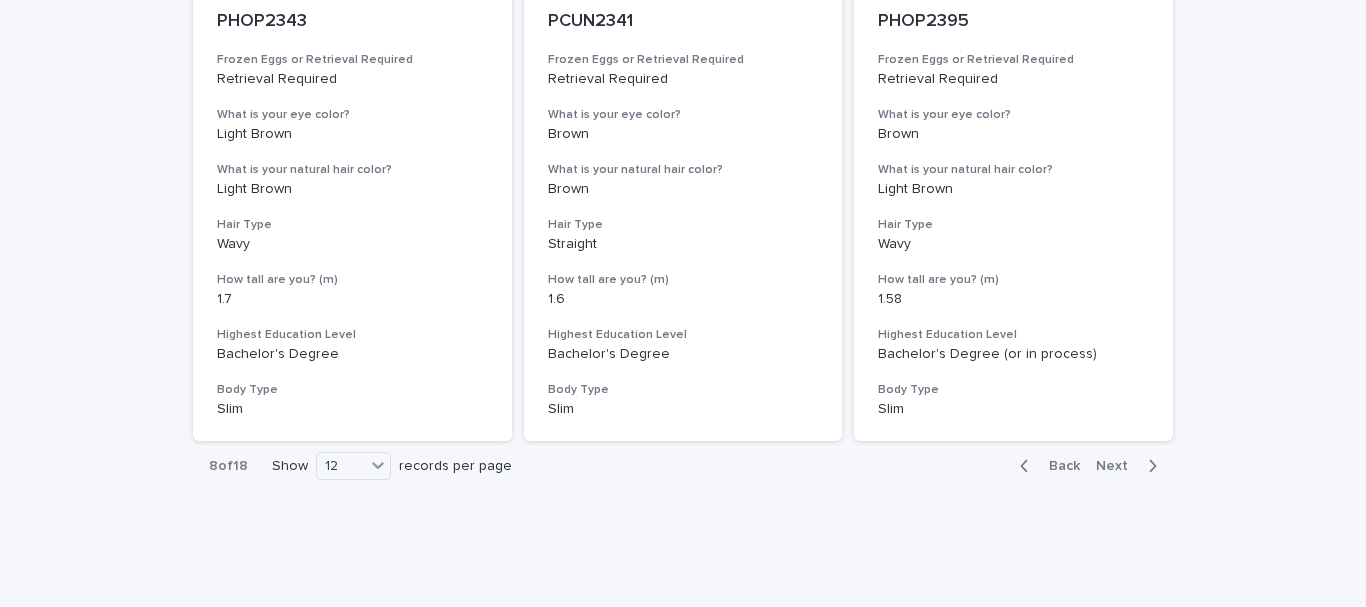 scroll, scrollTop: 2382, scrollLeft: 0, axis: vertical 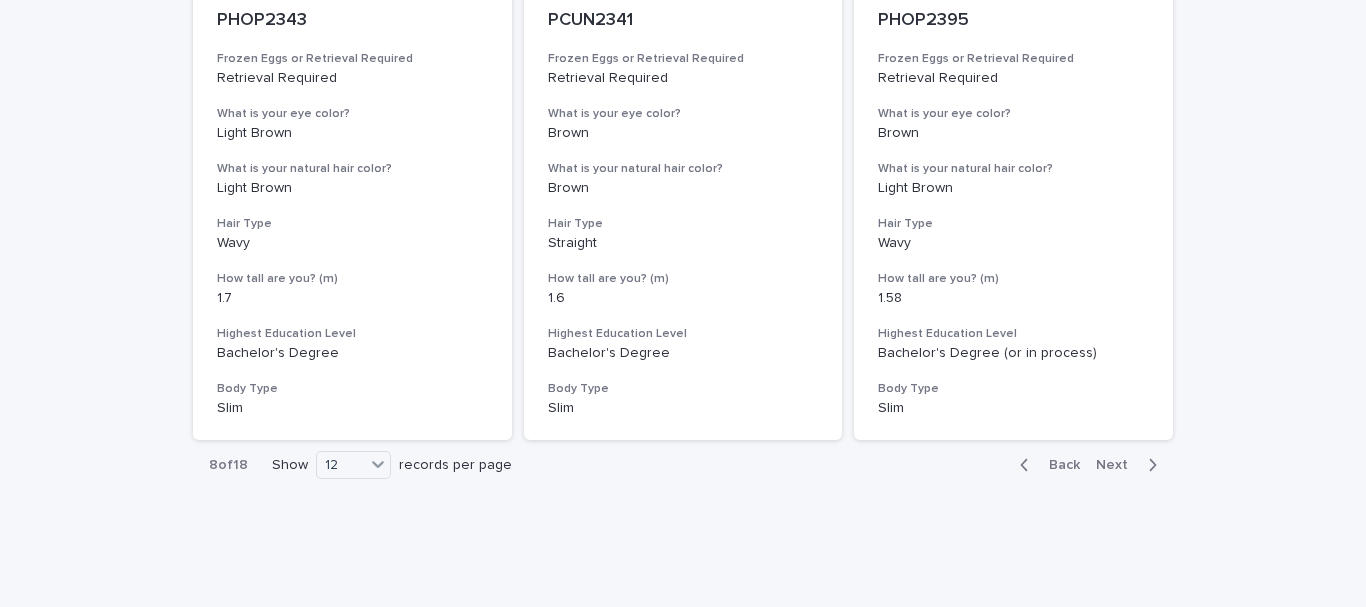 click on "Next" at bounding box center (1118, 465) 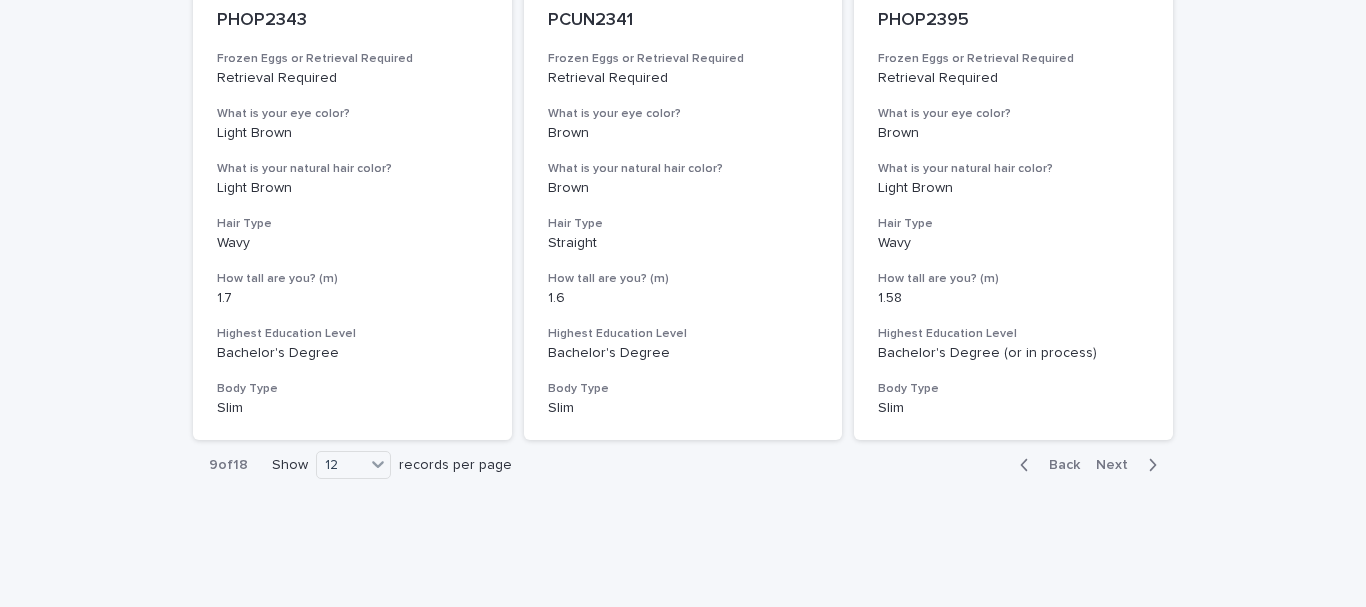 click on "Next" at bounding box center [1118, 465] 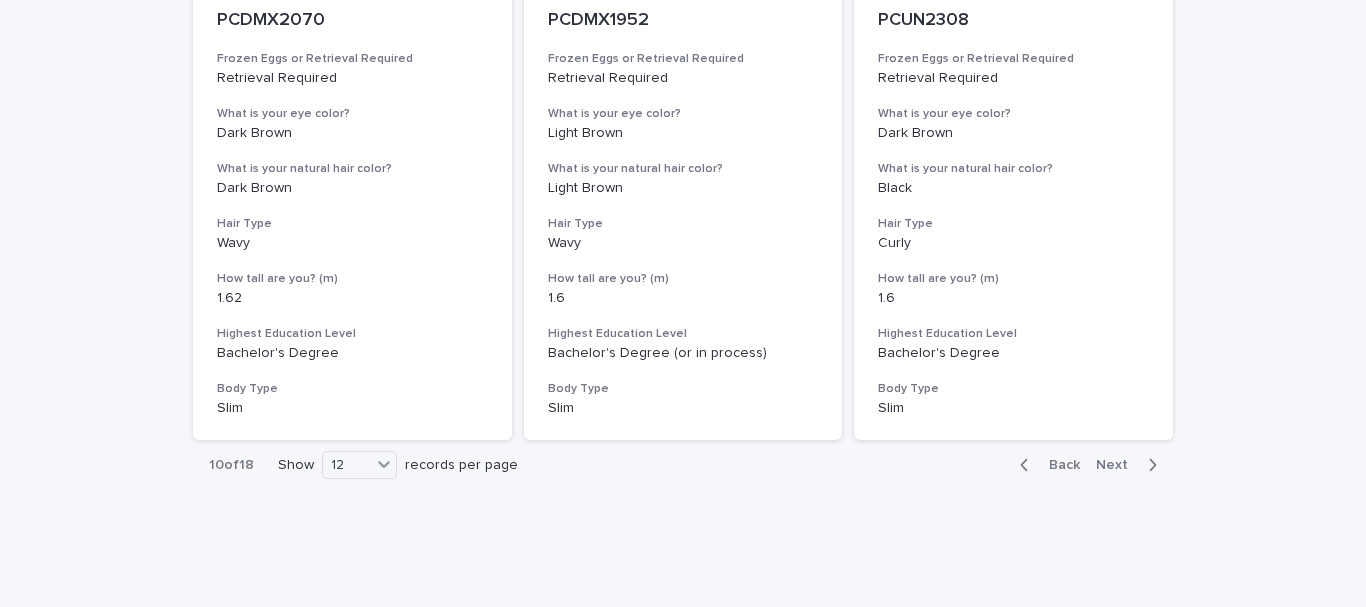 click on "Next" at bounding box center [1118, 465] 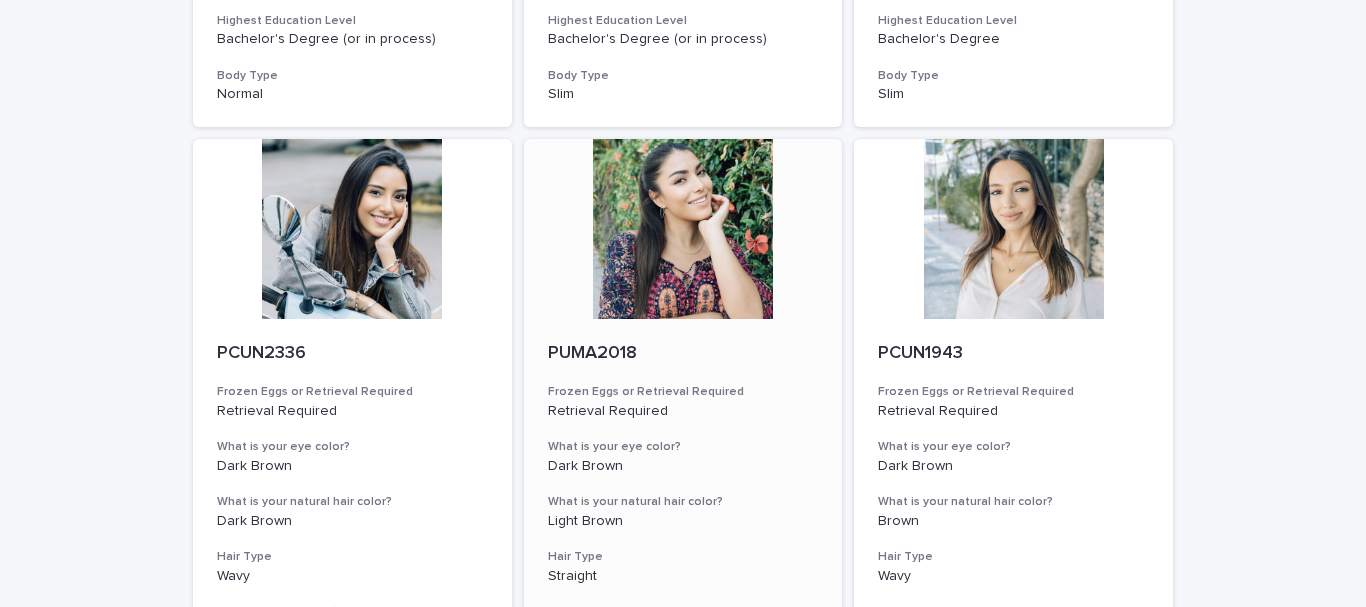 scroll, scrollTop: 1982, scrollLeft: 0, axis: vertical 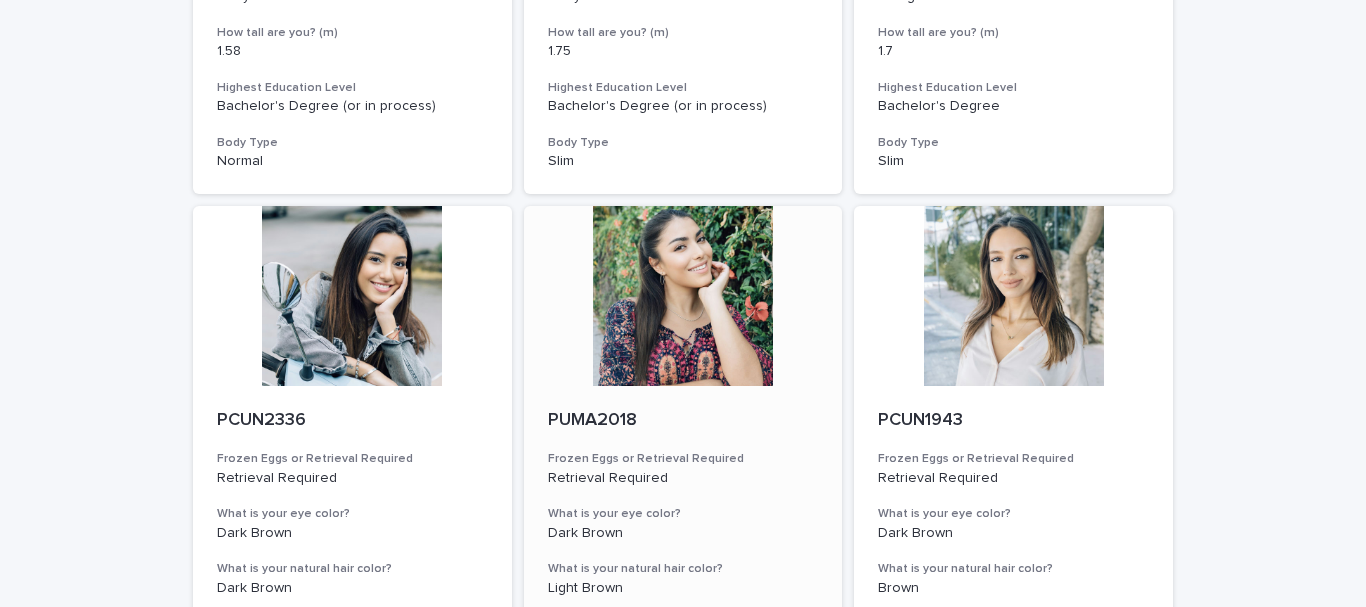 click at bounding box center [683, 296] 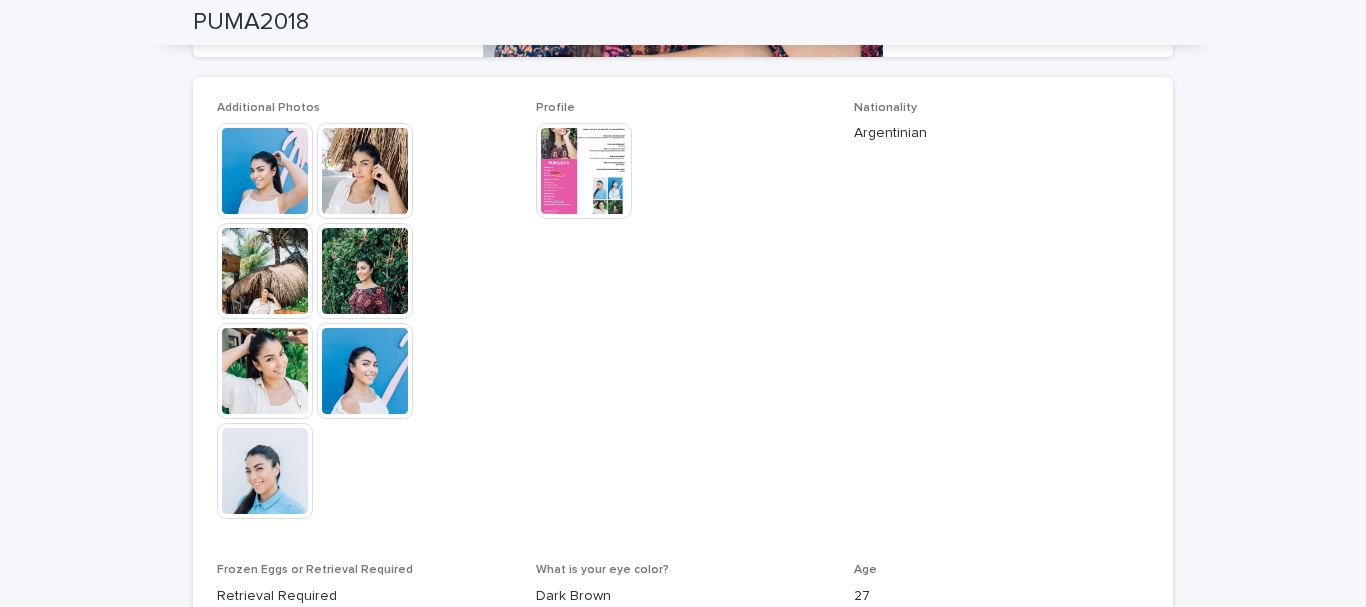 scroll, scrollTop: 600, scrollLeft: 0, axis: vertical 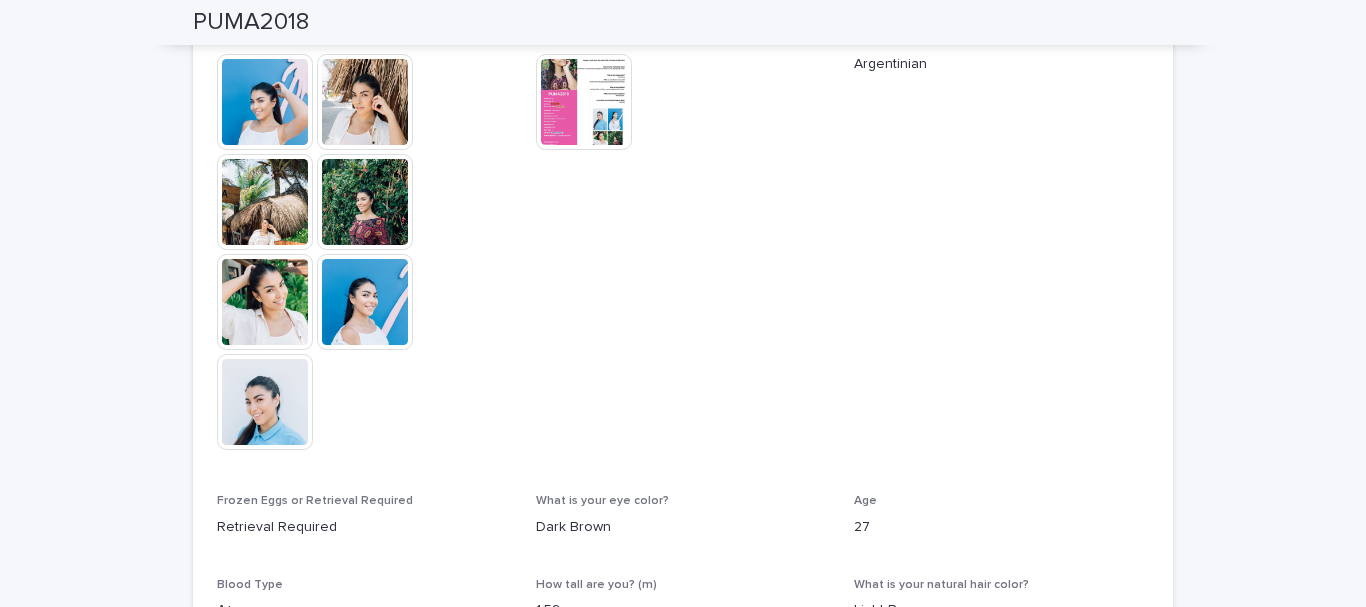 click at bounding box center [265, 102] 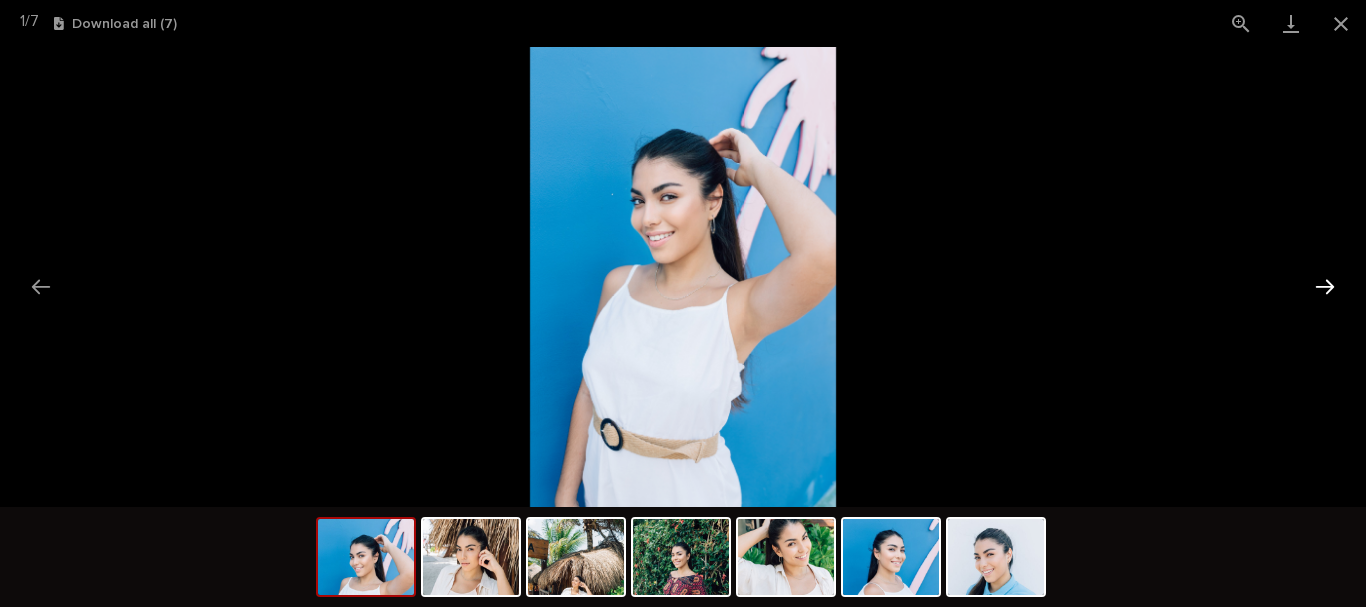 click at bounding box center (1325, 286) 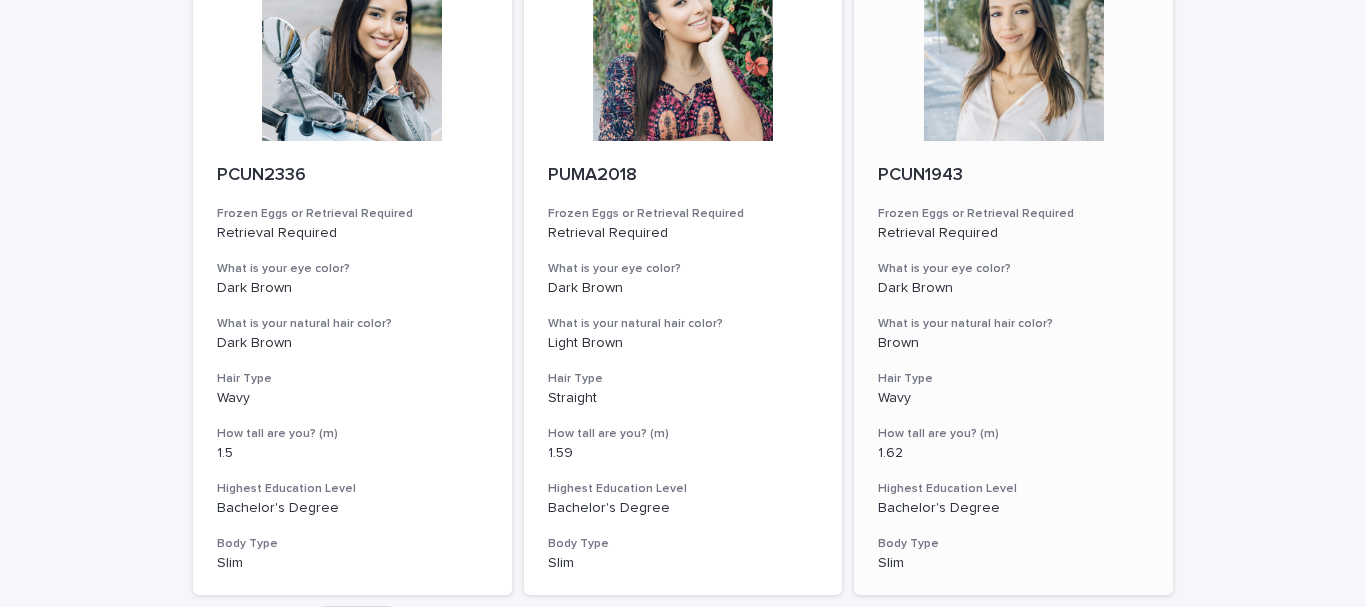 scroll, scrollTop: 2382, scrollLeft: 0, axis: vertical 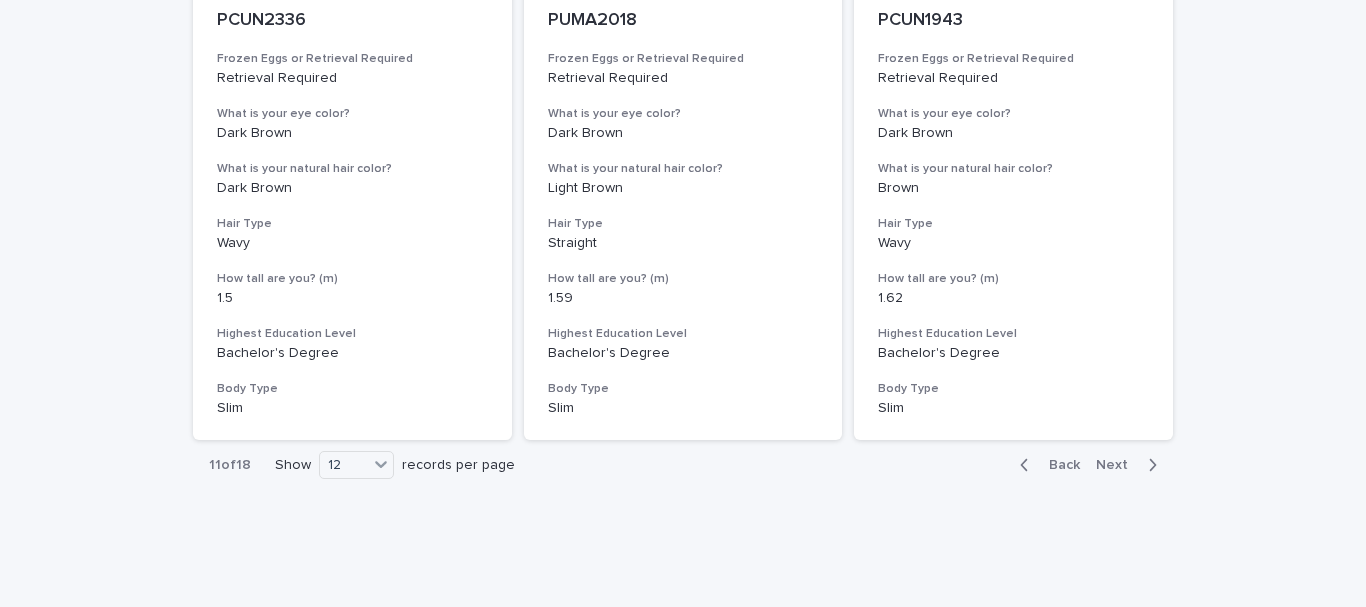 click on "Next" at bounding box center (1118, 465) 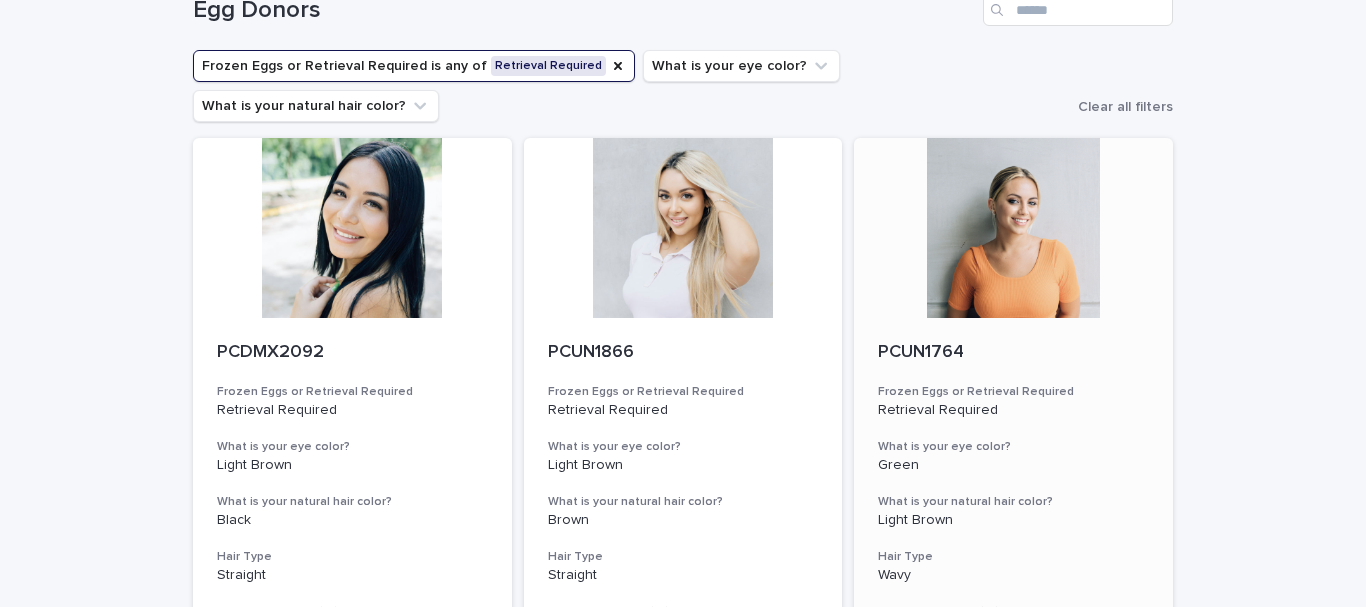 scroll, scrollTop: 100, scrollLeft: 0, axis: vertical 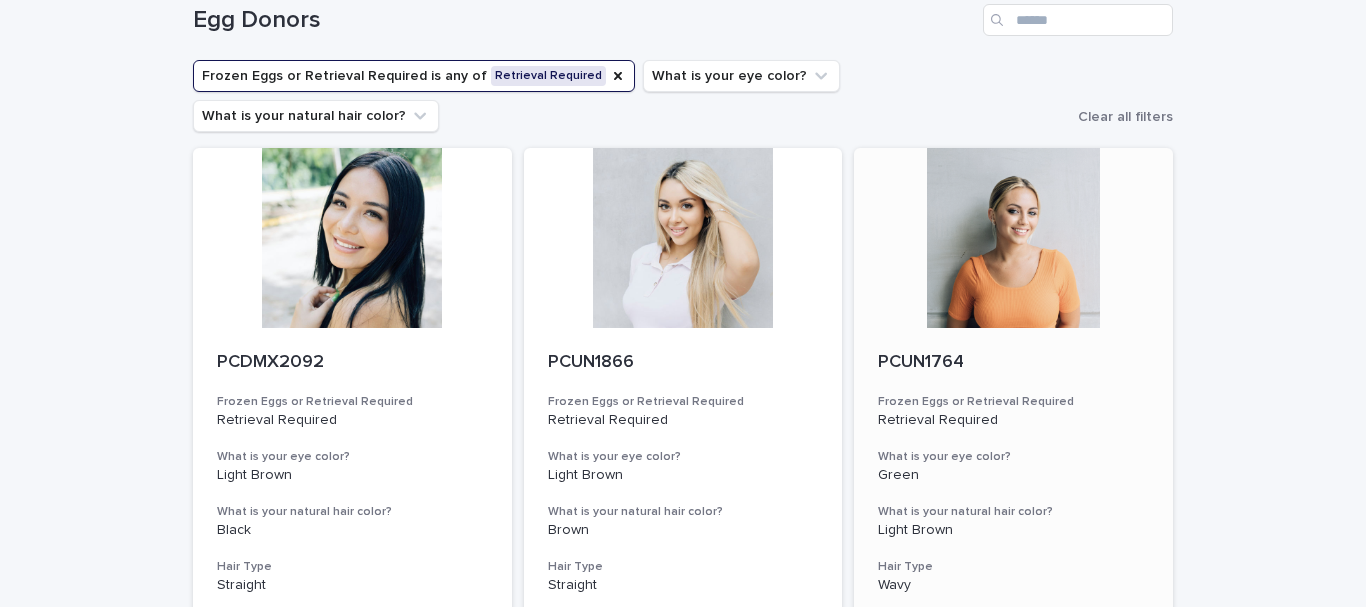 click at bounding box center [1013, 238] 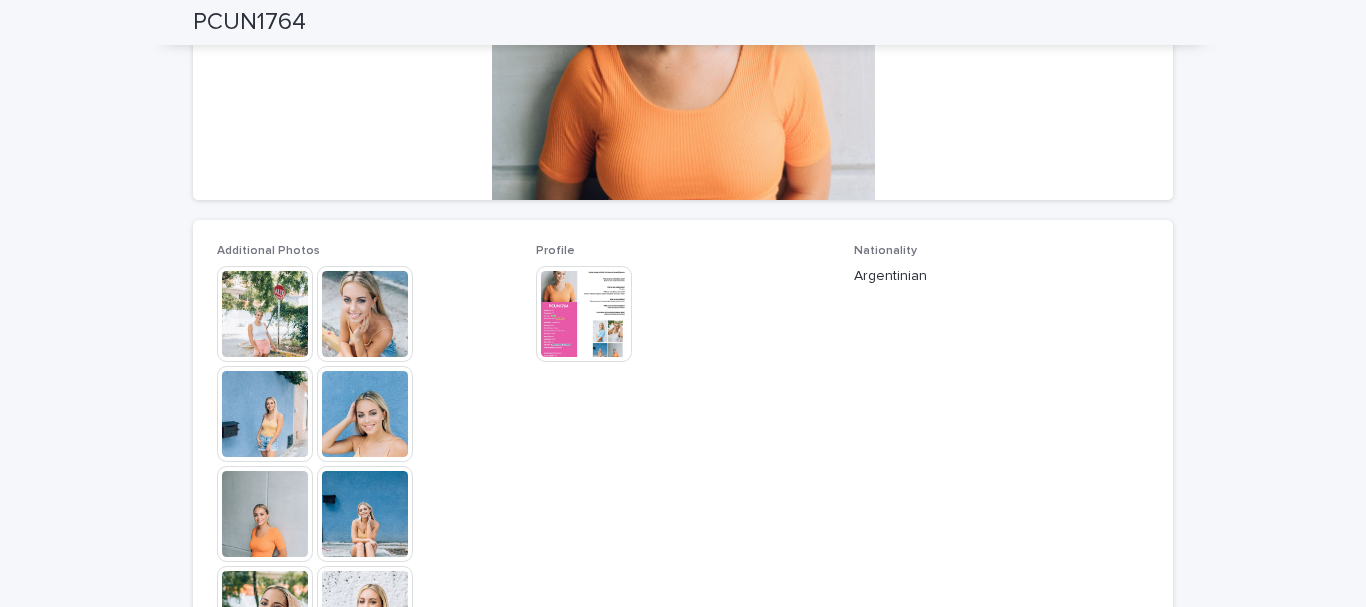scroll, scrollTop: 400, scrollLeft: 0, axis: vertical 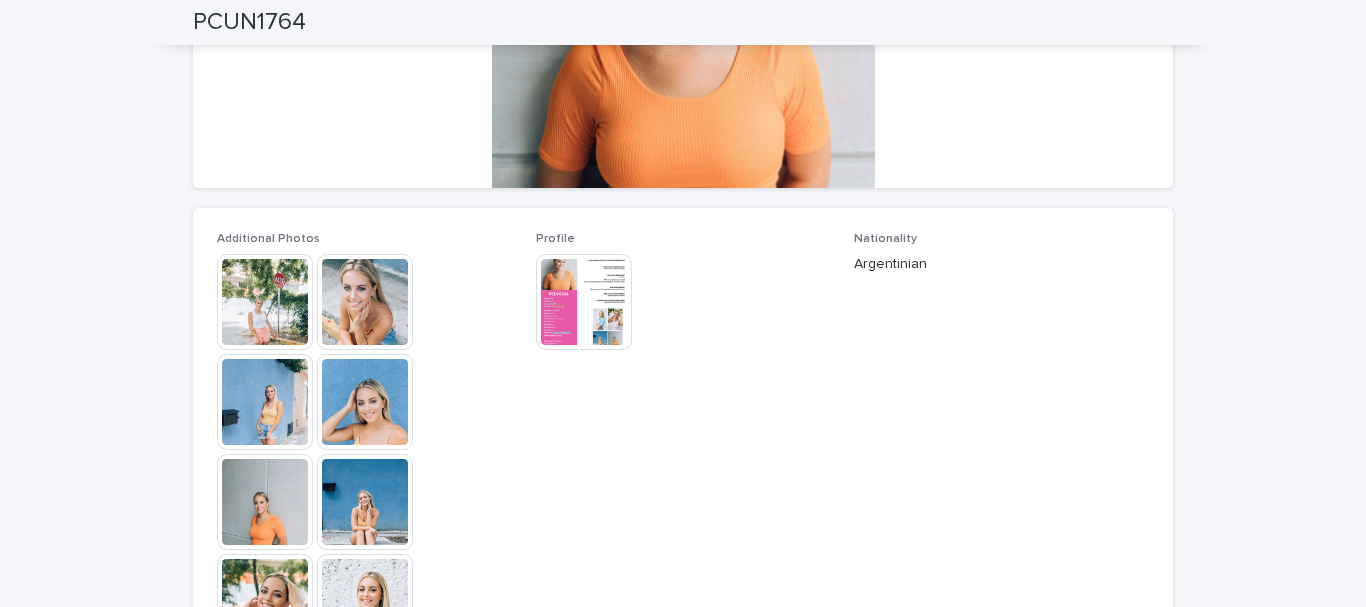 click at bounding box center (265, 402) 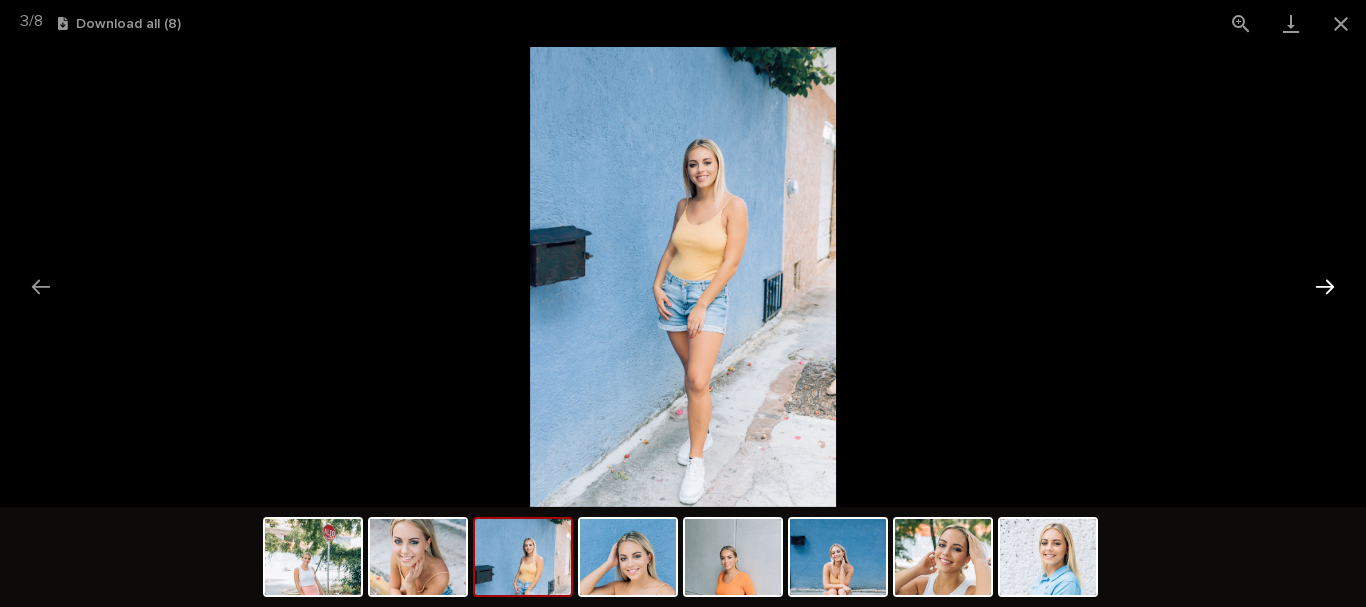click at bounding box center (1325, 286) 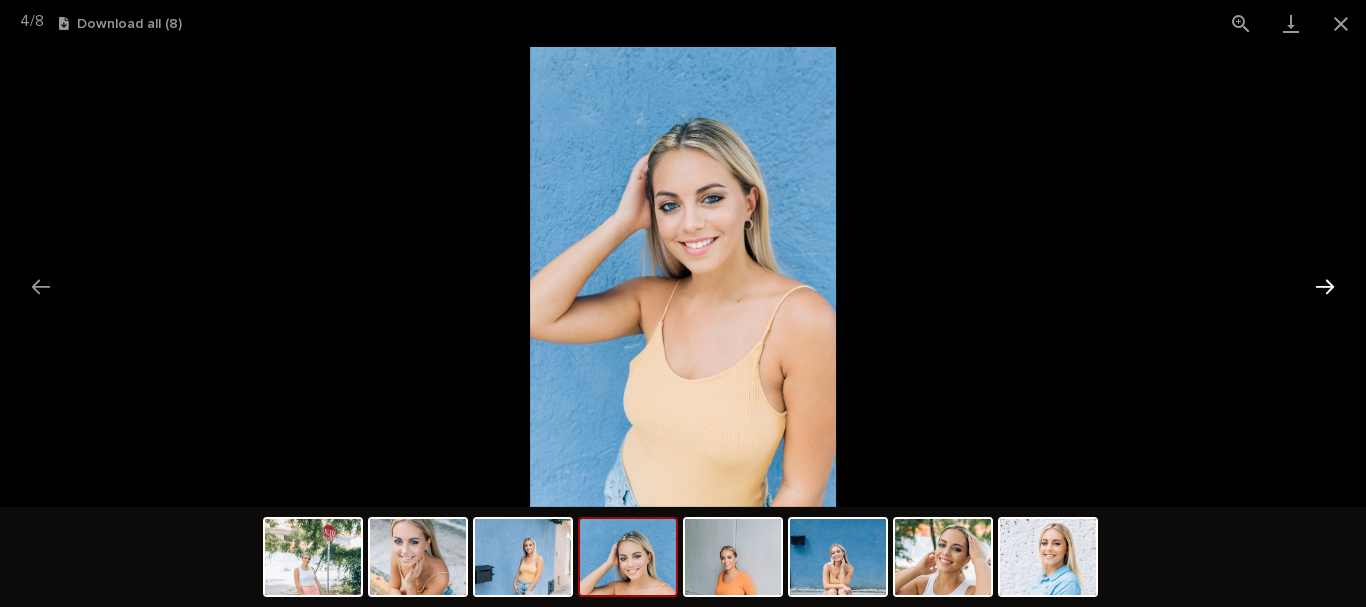 click at bounding box center [1325, 286] 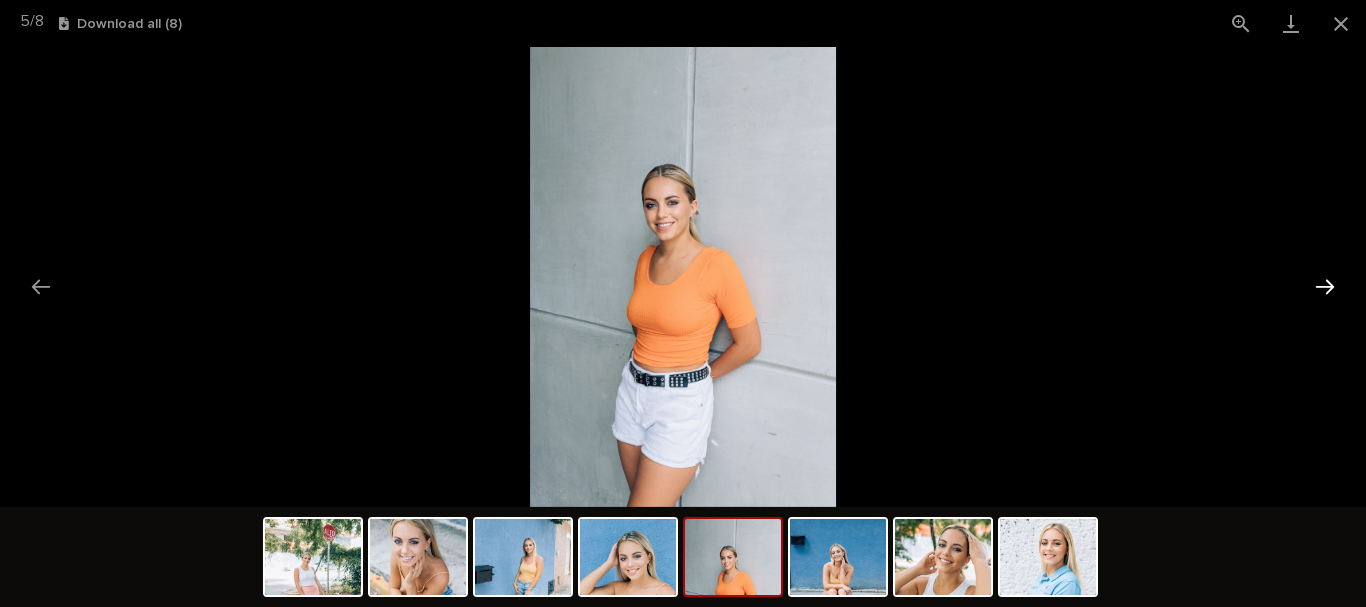 click at bounding box center [1325, 286] 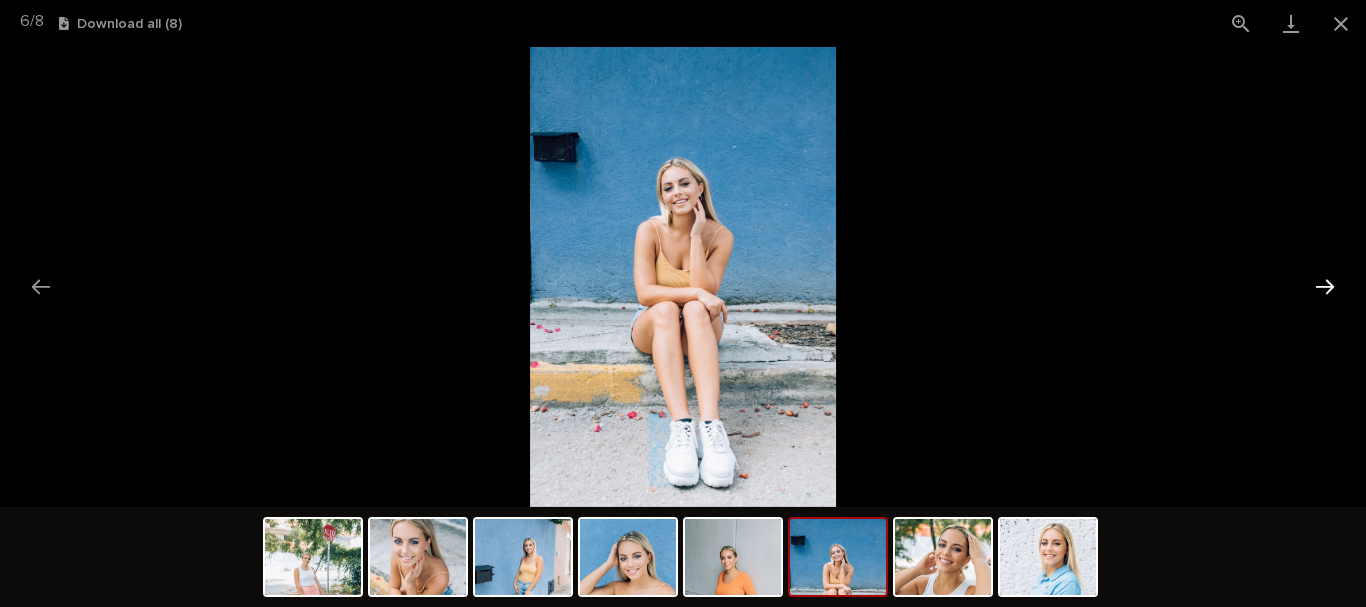 click at bounding box center (1325, 286) 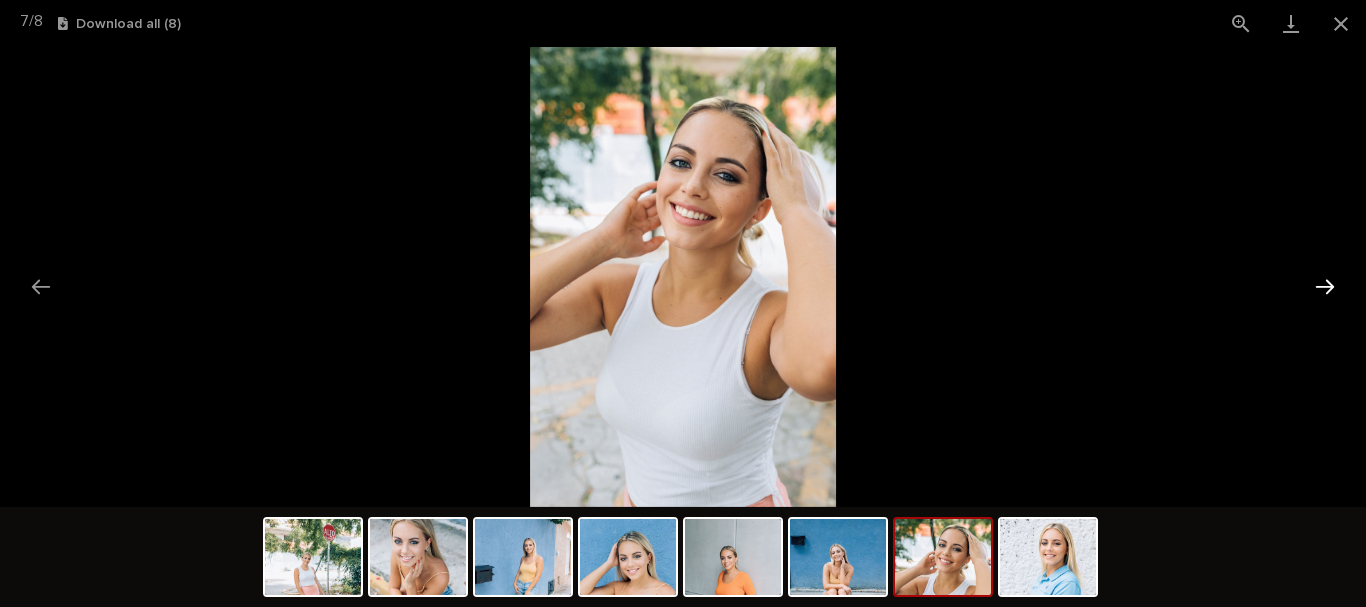 click at bounding box center [1325, 286] 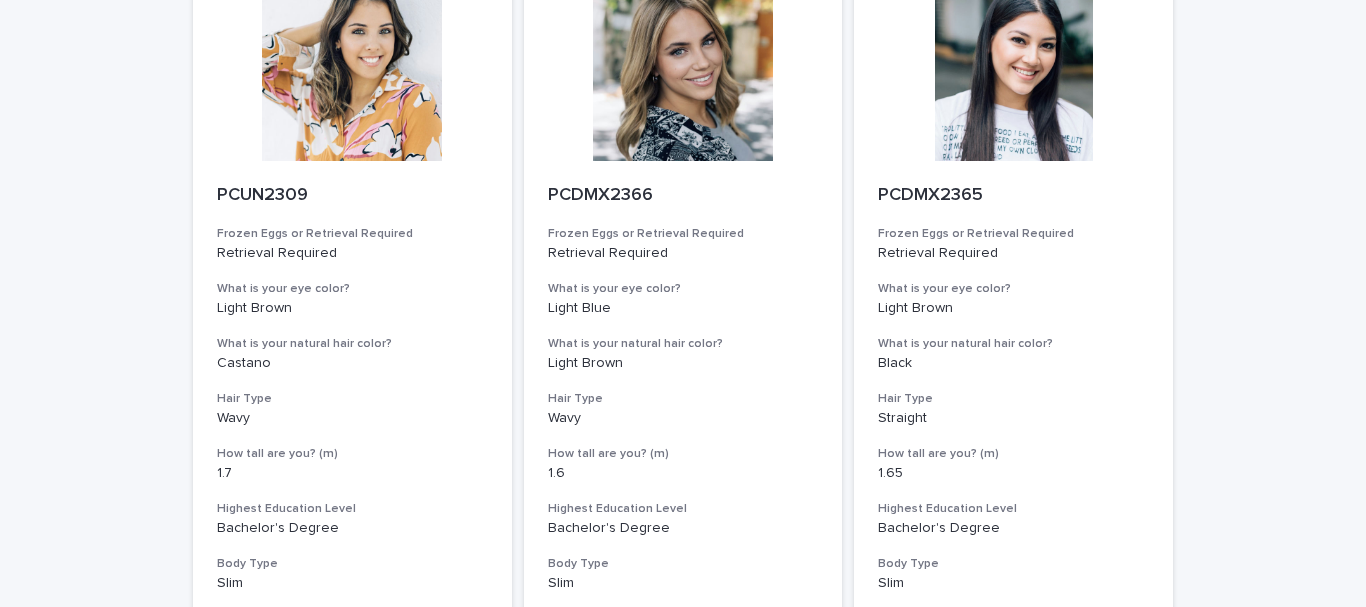 scroll, scrollTop: 2382, scrollLeft: 0, axis: vertical 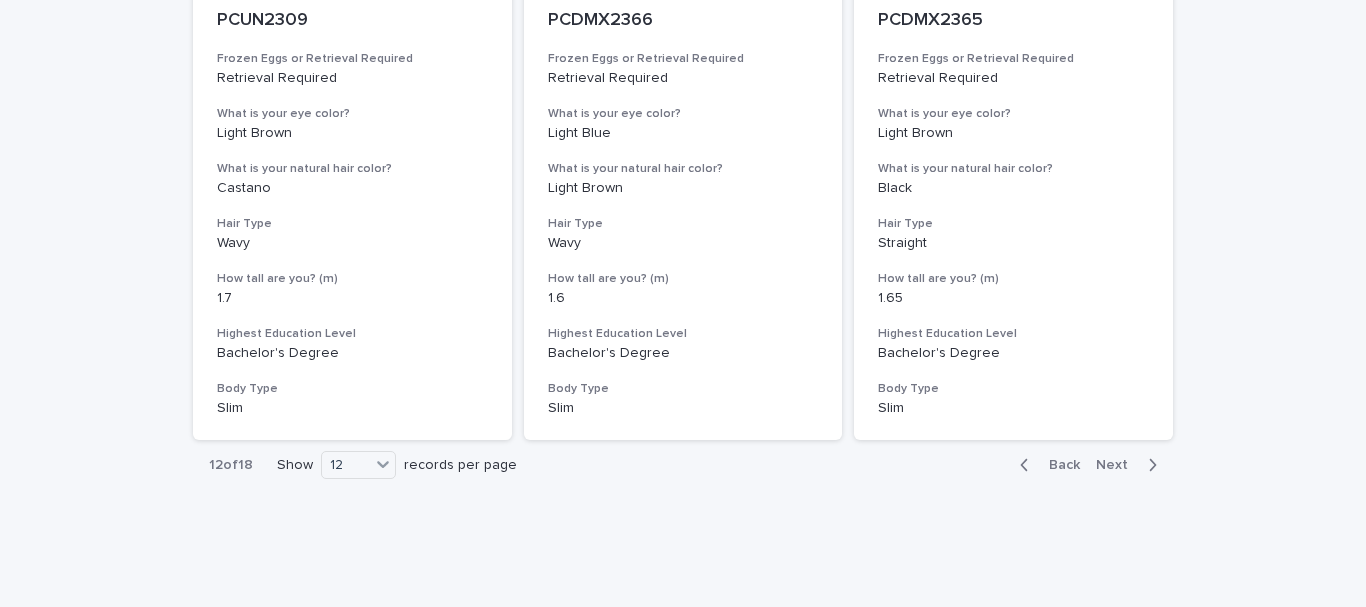 click on "Next" at bounding box center (1118, 465) 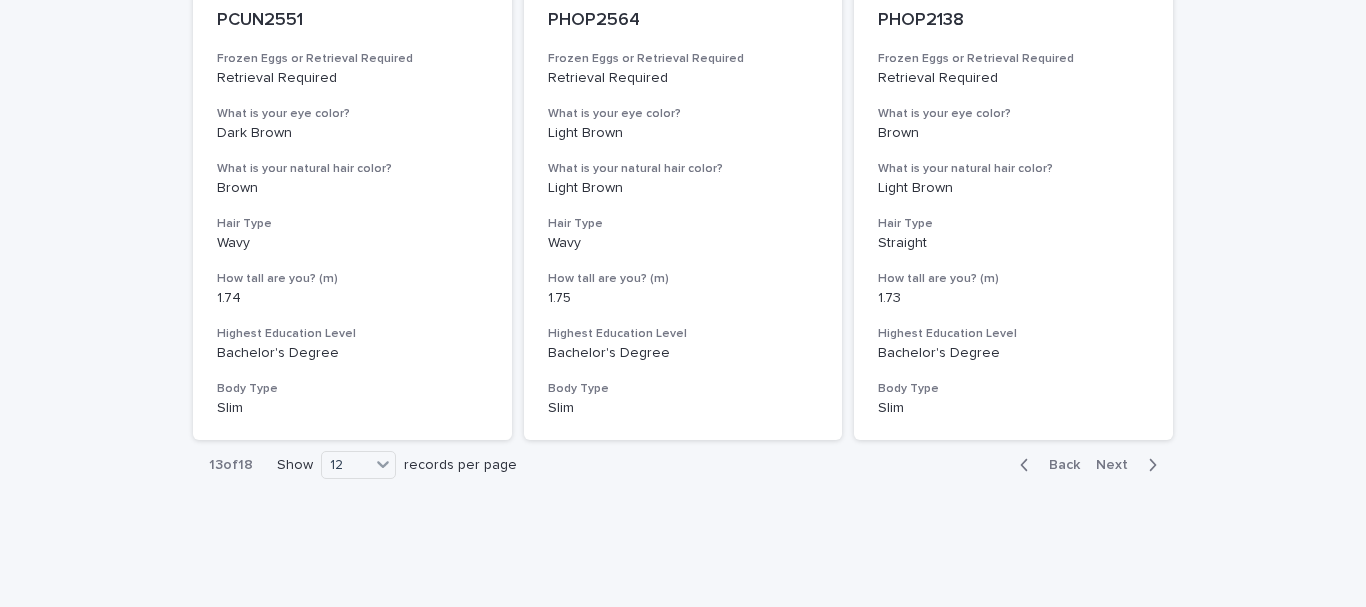 click on "Next" at bounding box center [1118, 465] 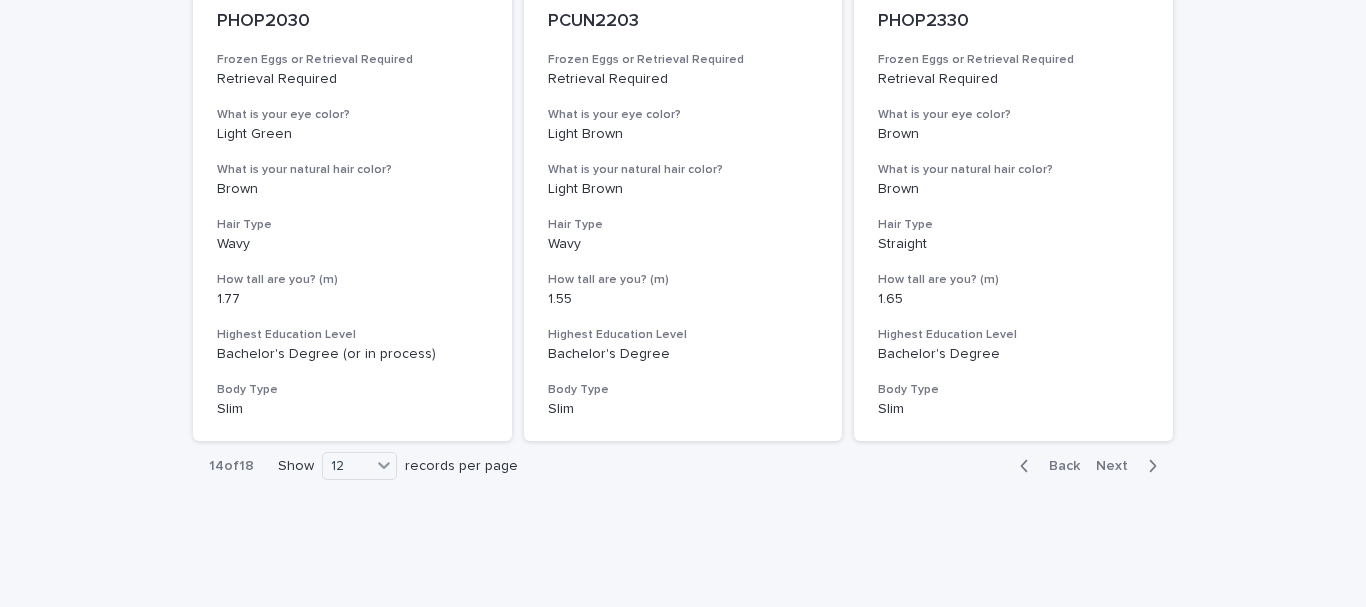 scroll, scrollTop: 2382, scrollLeft: 0, axis: vertical 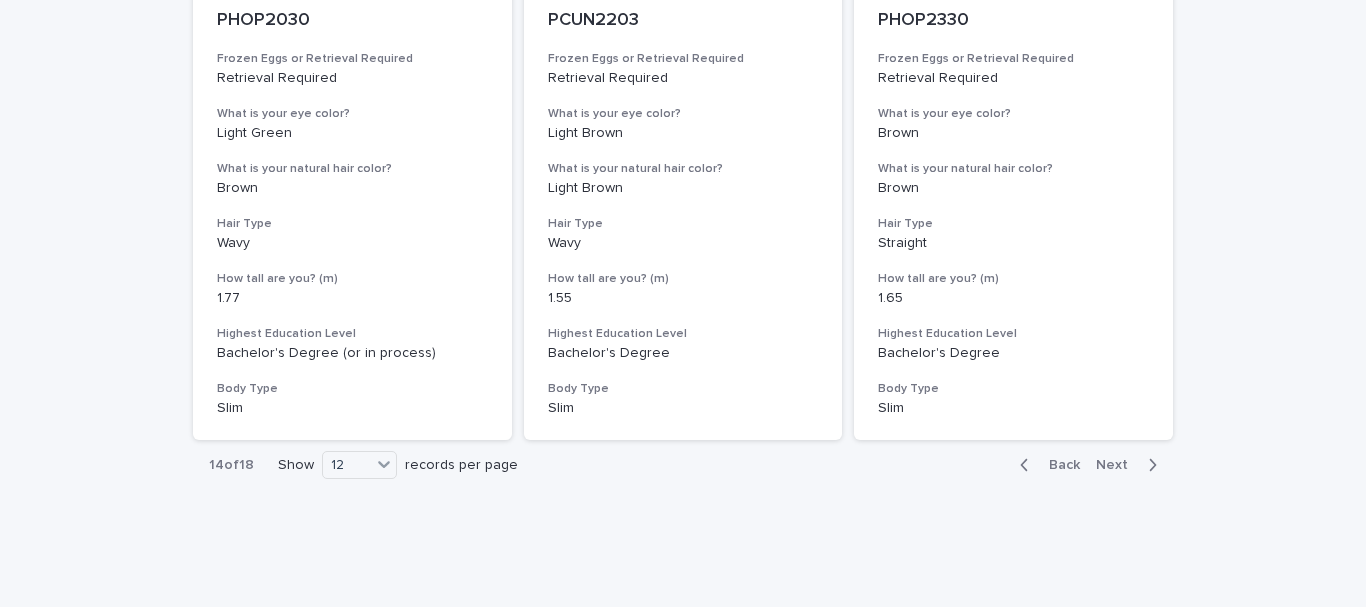 click on "Next" at bounding box center [1118, 465] 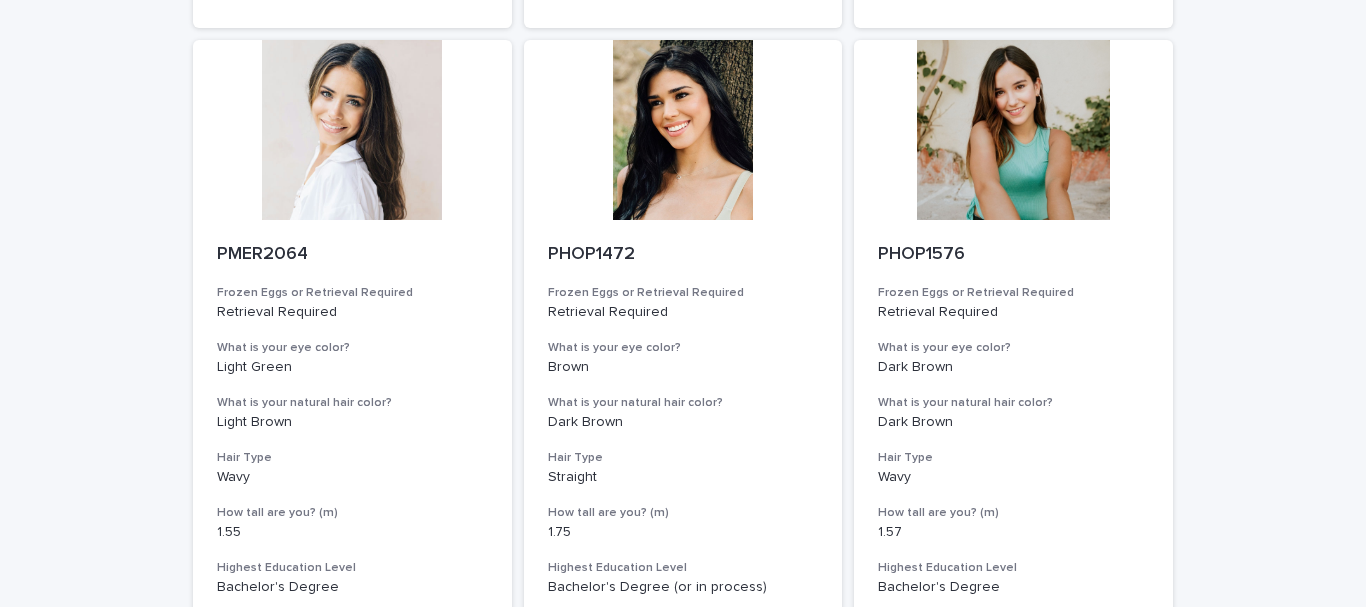 scroll, scrollTop: 2382, scrollLeft: 0, axis: vertical 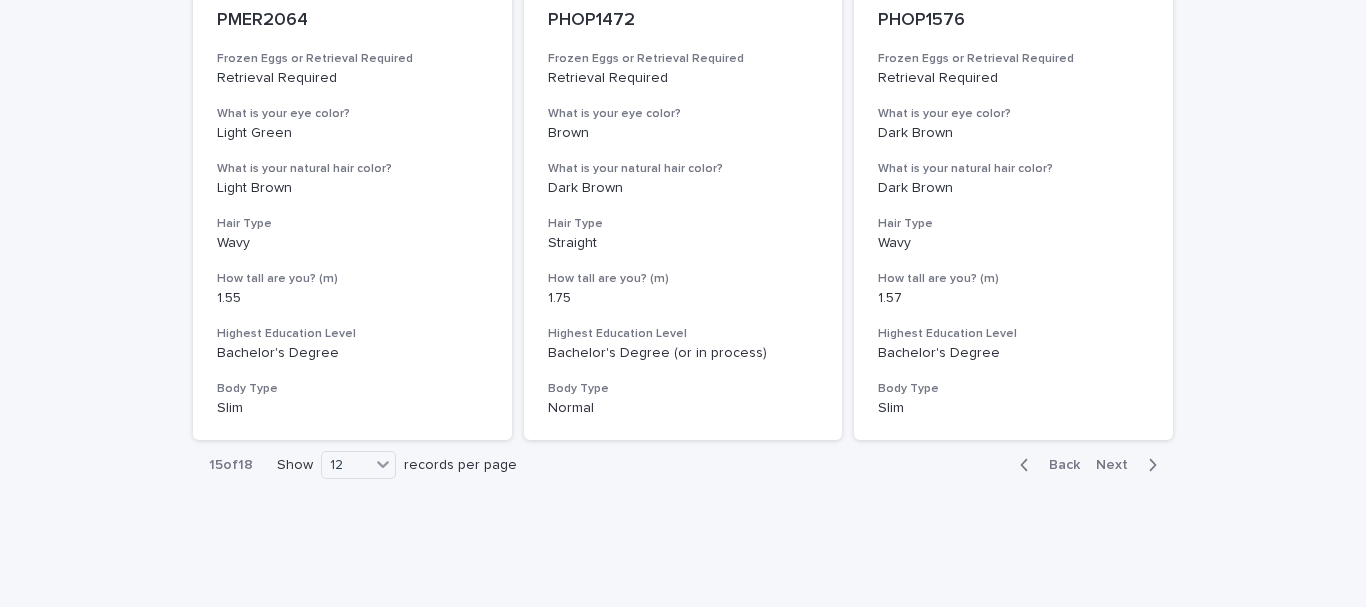 click on "Next" at bounding box center [1118, 465] 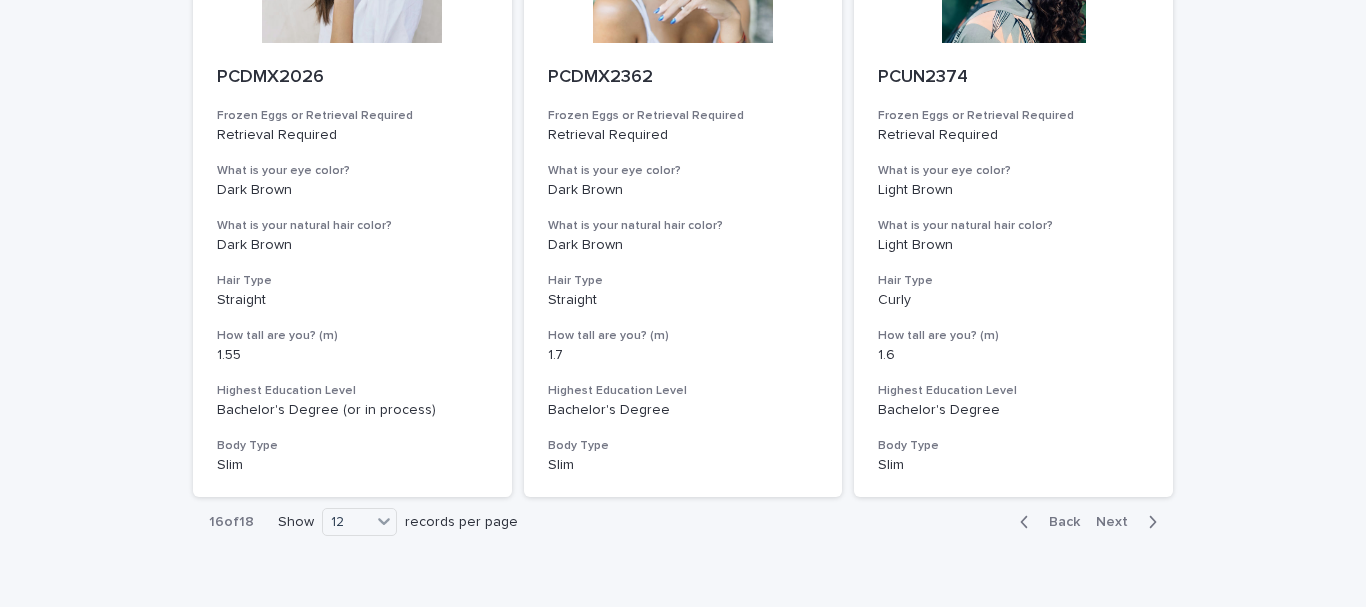scroll, scrollTop: 2382, scrollLeft: 0, axis: vertical 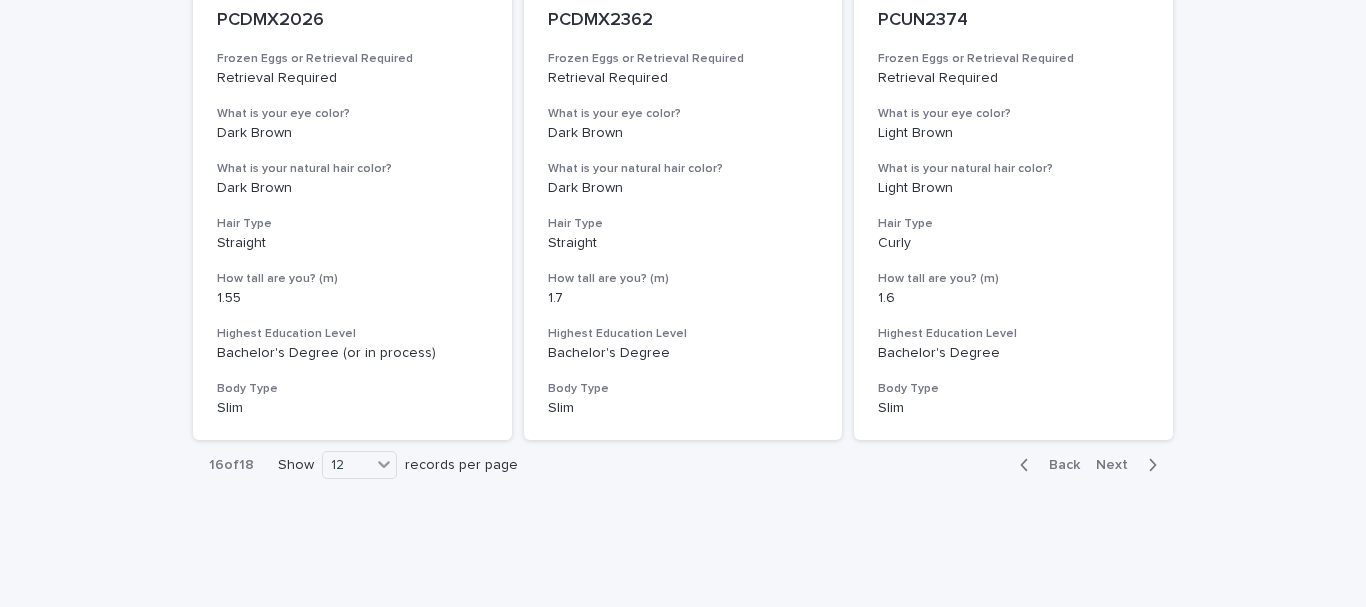 click on "Next" at bounding box center [1118, 465] 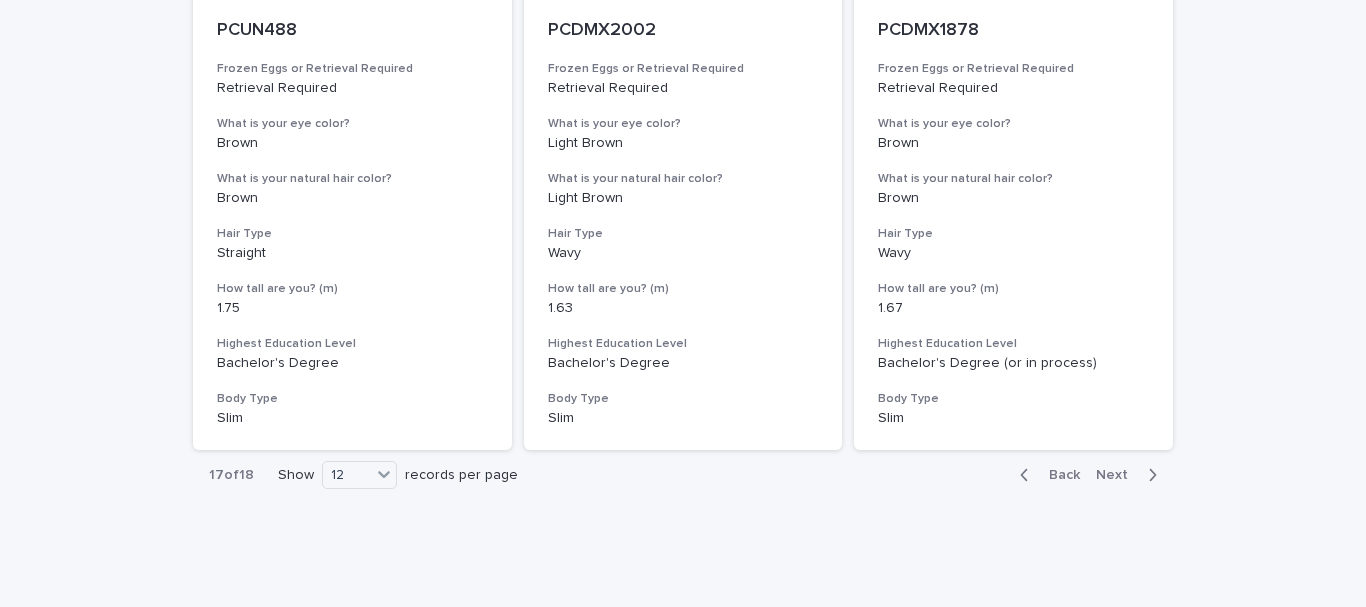 scroll, scrollTop: 2382, scrollLeft: 0, axis: vertical 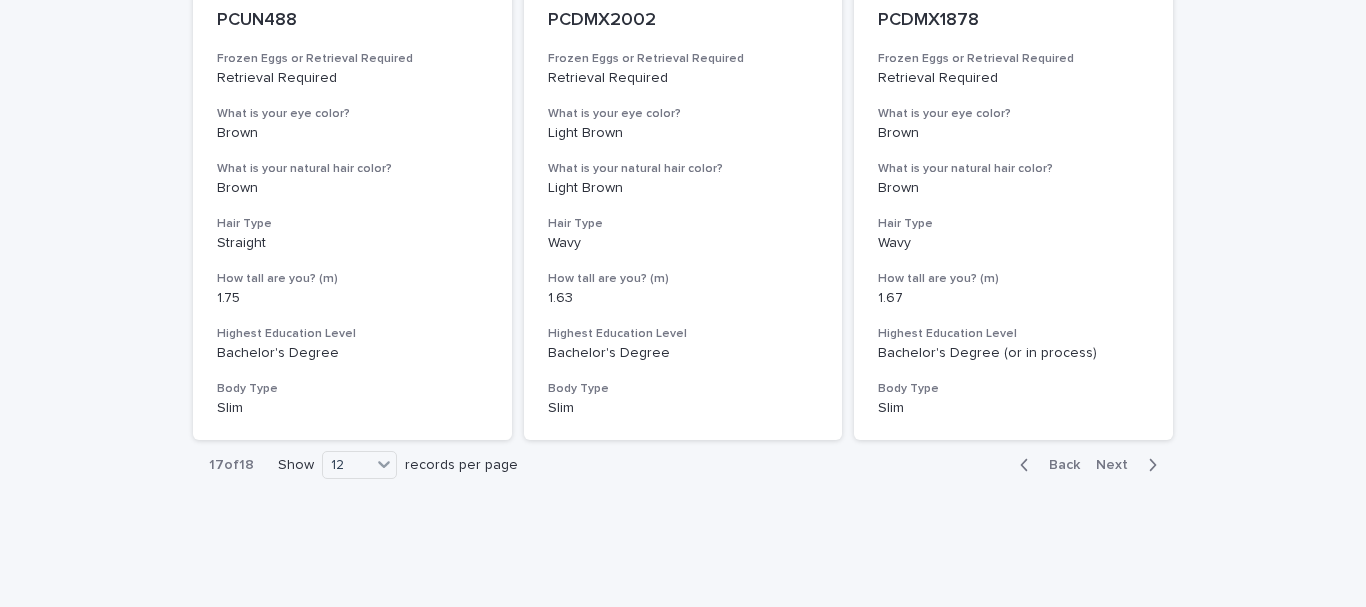 click on "Next" at bounding box center [1118, 465] 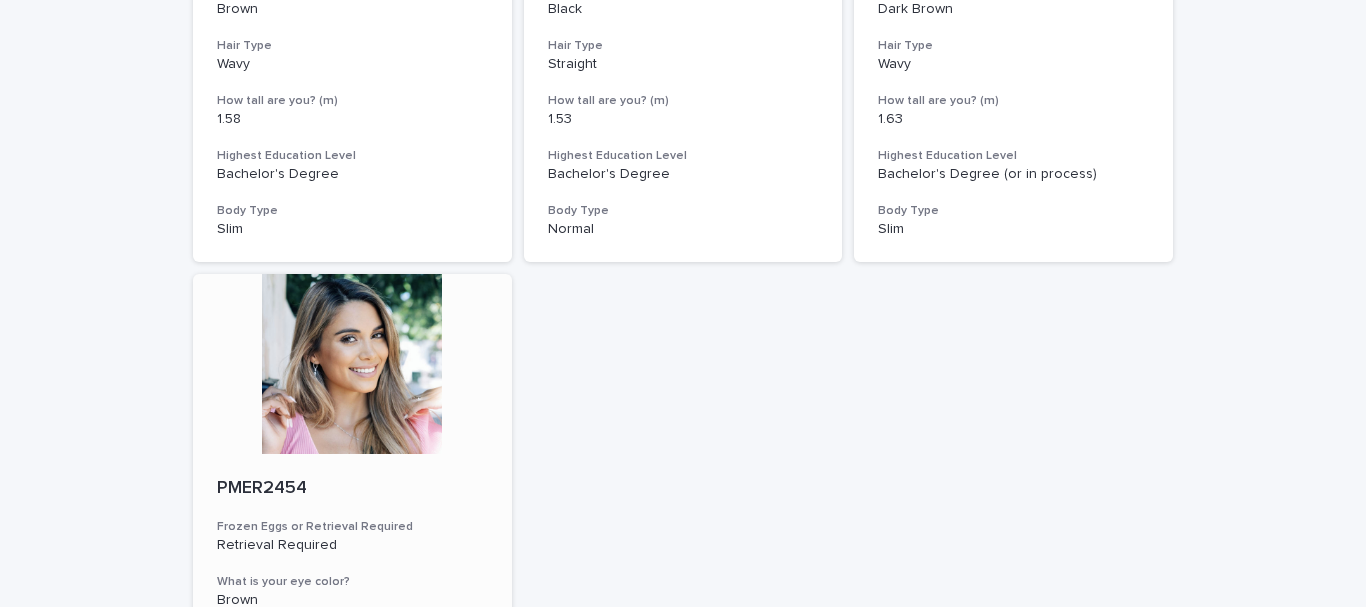 scroll, scrollTop: 800, scrollLeft: 0, axis: vertical 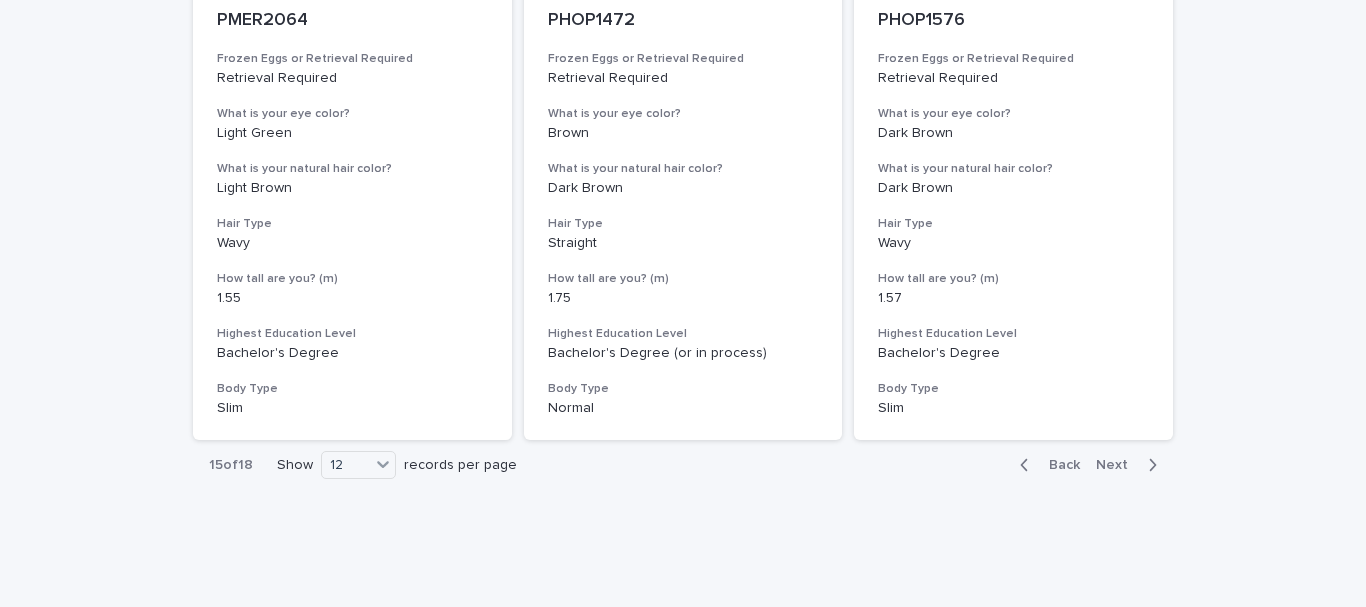 click on "Back" at bounding box center [1058, 465] 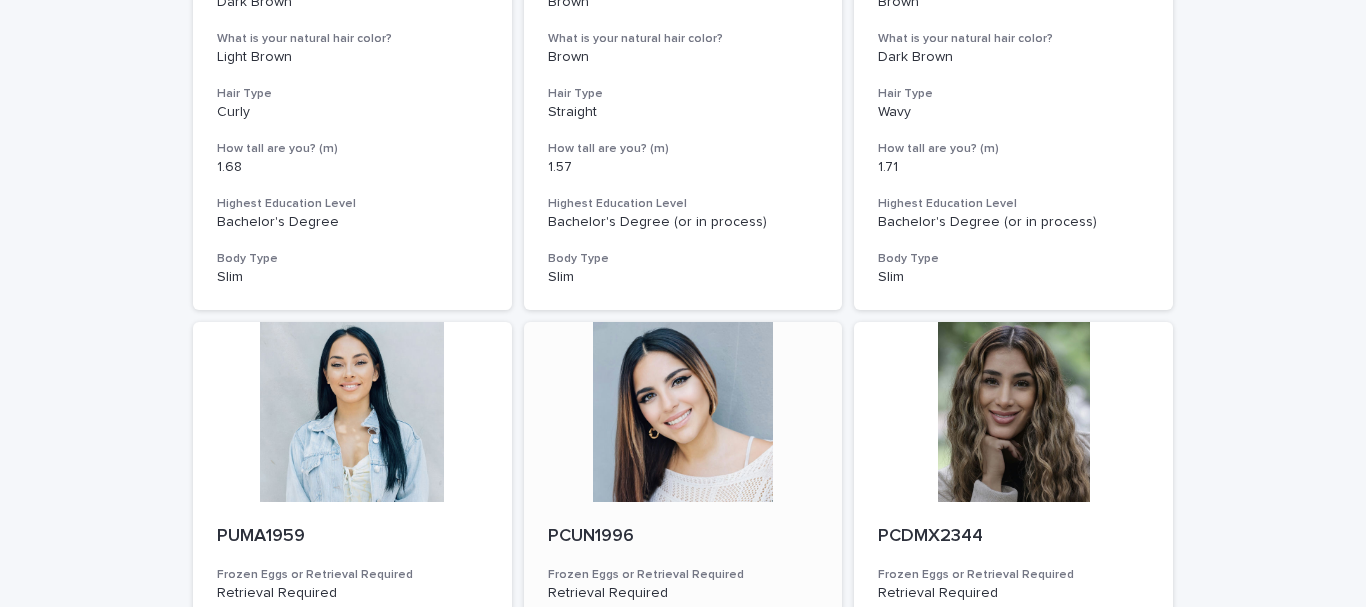 scroll, scrollTop: 682, scrollLeft: 0, axis: vertical 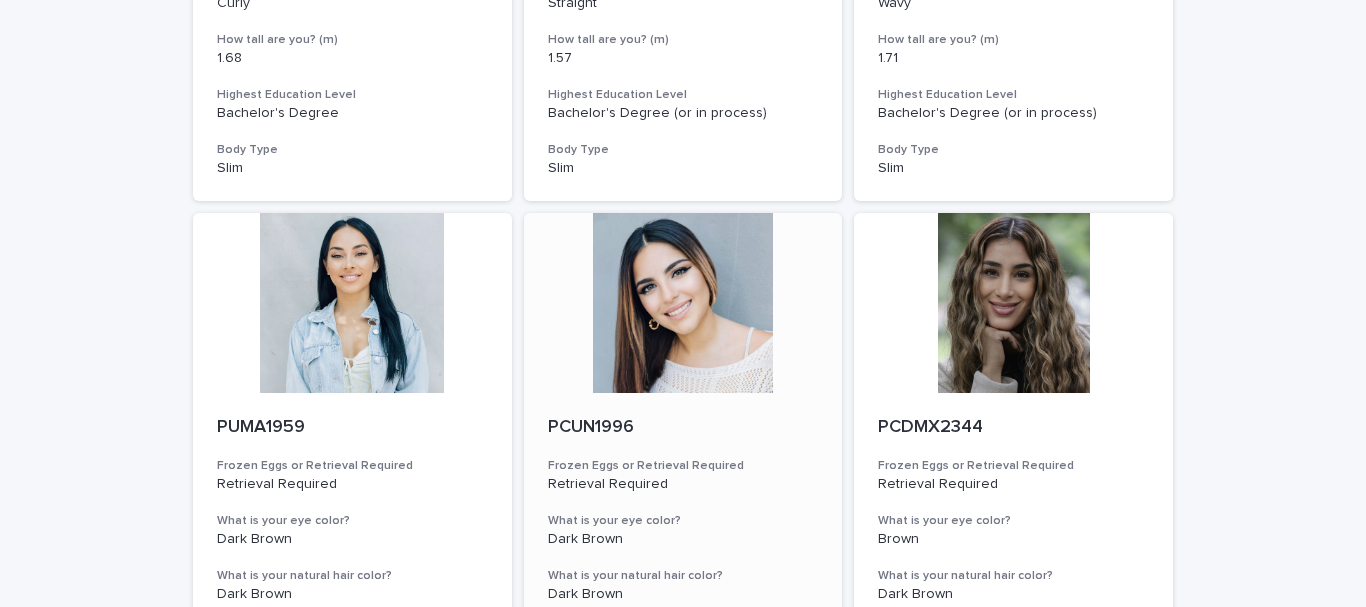 click at bounding box center (683, 303) 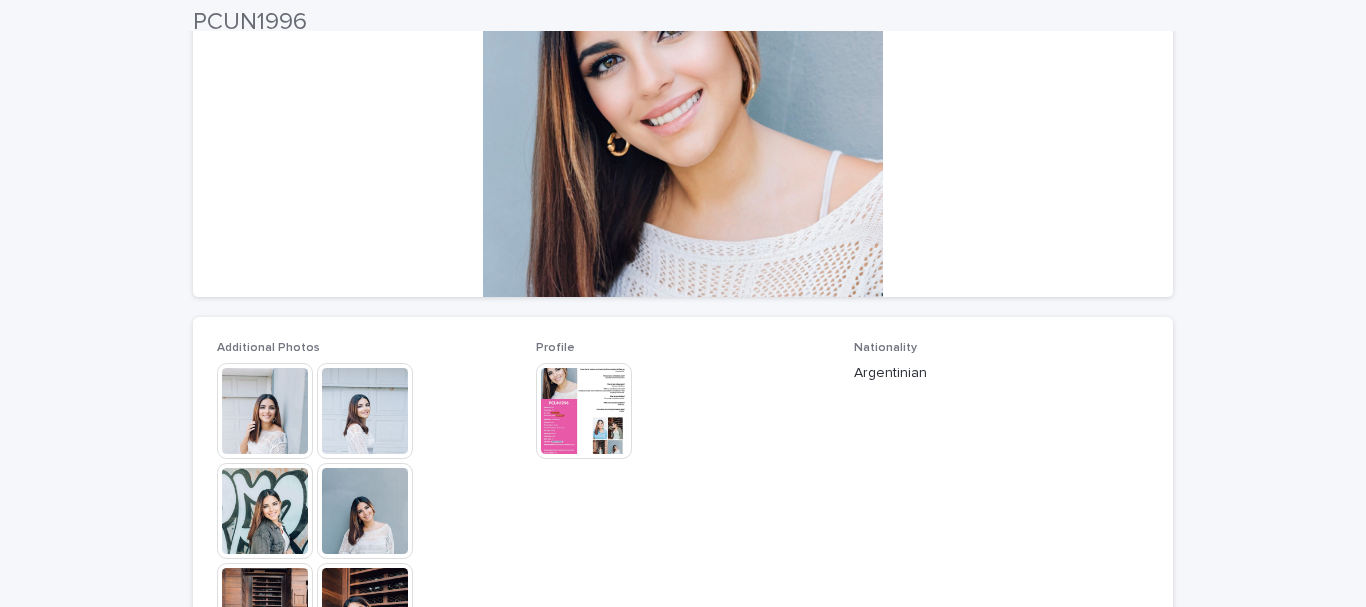 scroll, scrollTop: 300, scrollLeft: 0, axis: vertical 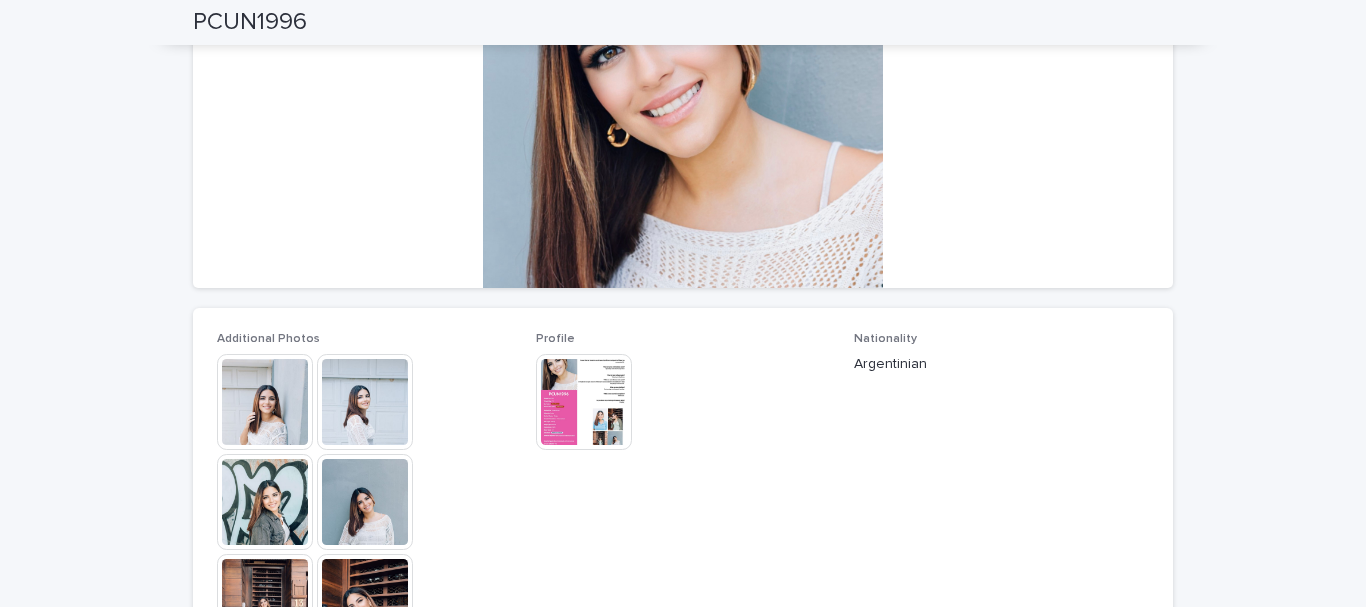 click at bounding box center [265, 402] 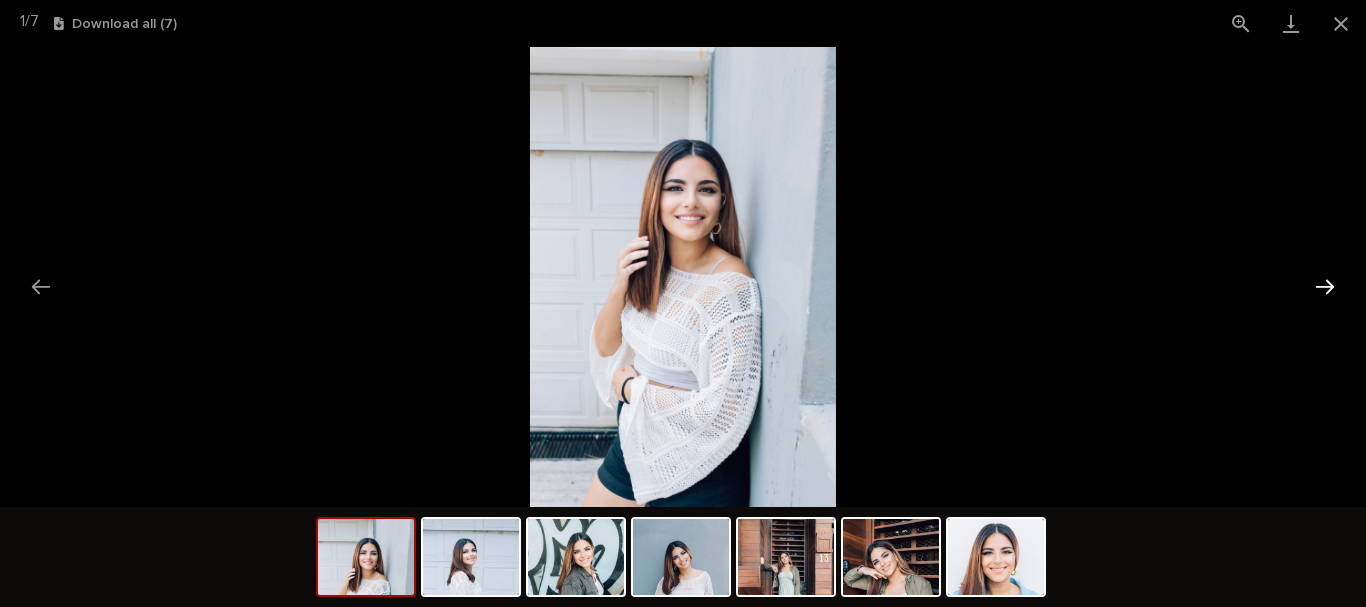click at bounding box center [1325, 286] 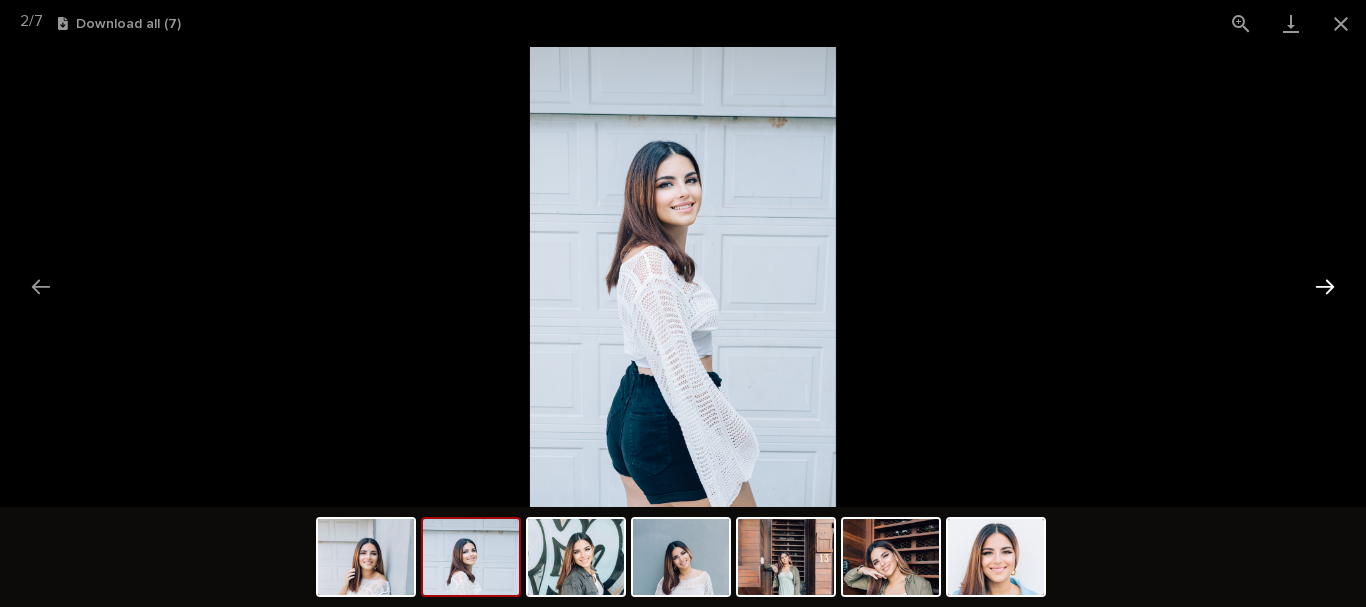 click at bounding box center (1325, 286) 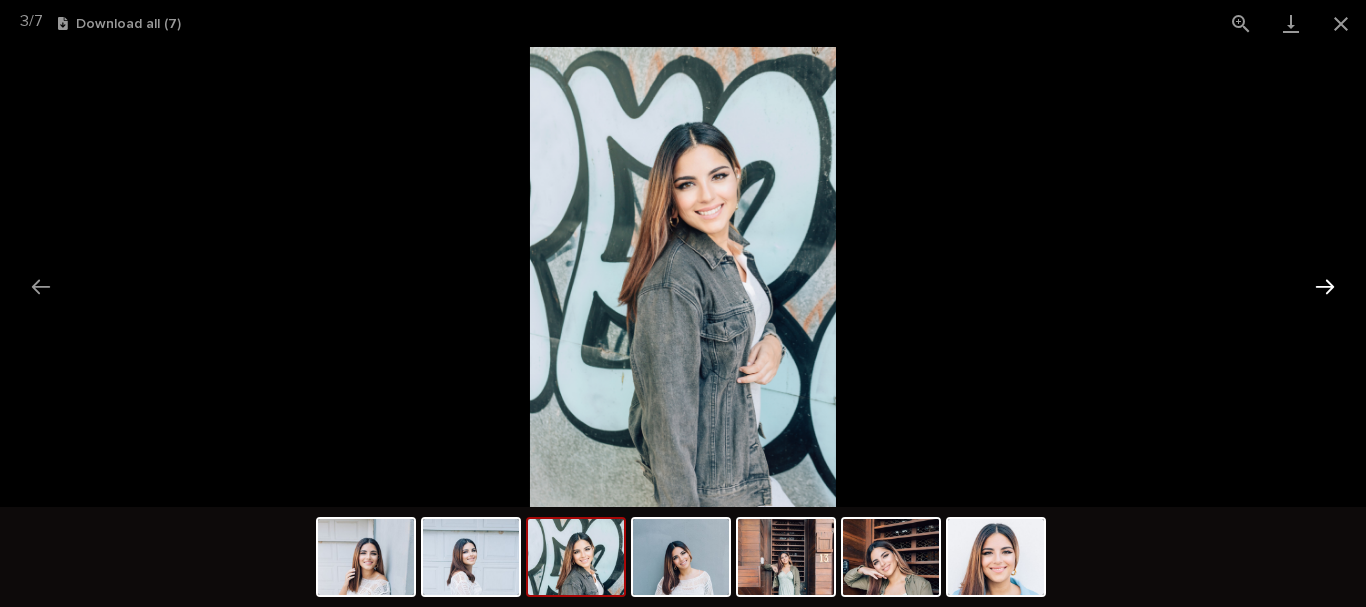 click at bounding box center [1325, 286] 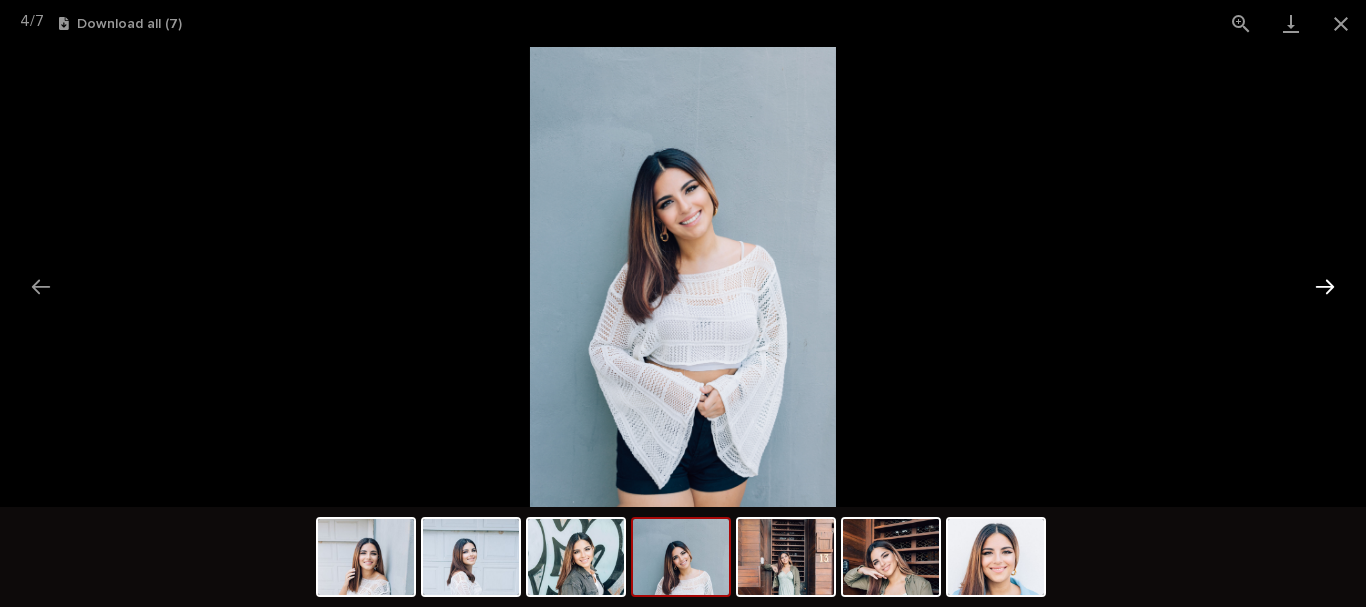 click at bounding box center [1325, 286] 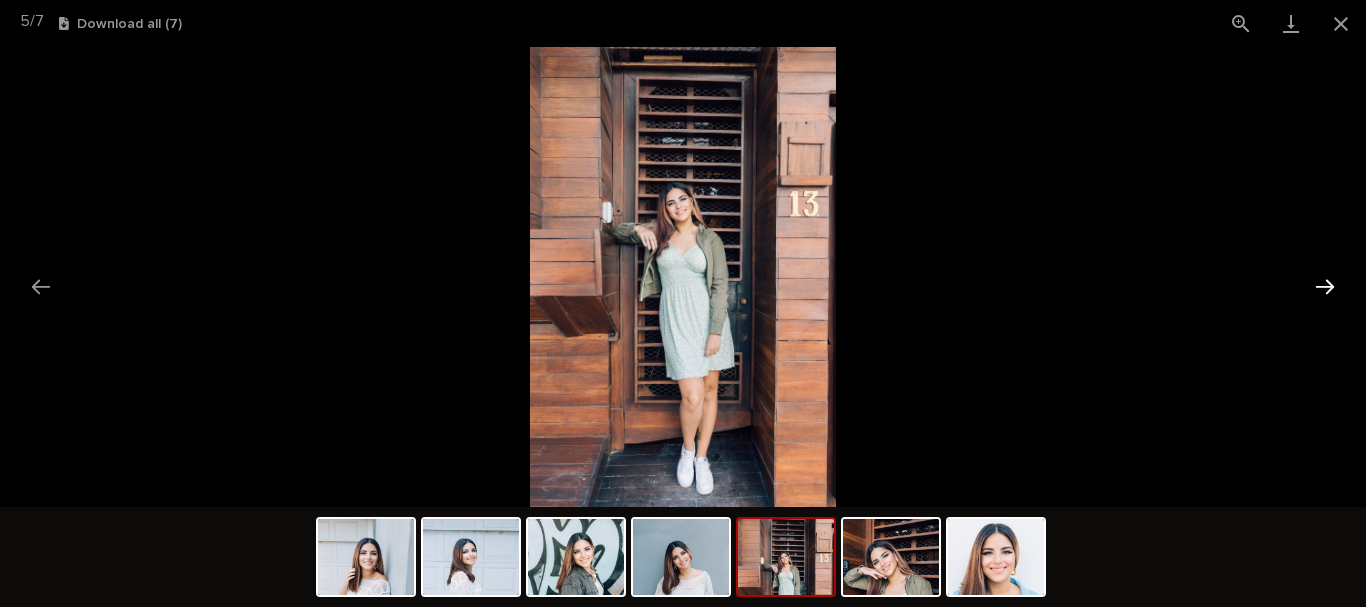 click at bounding box center (1325, 286) 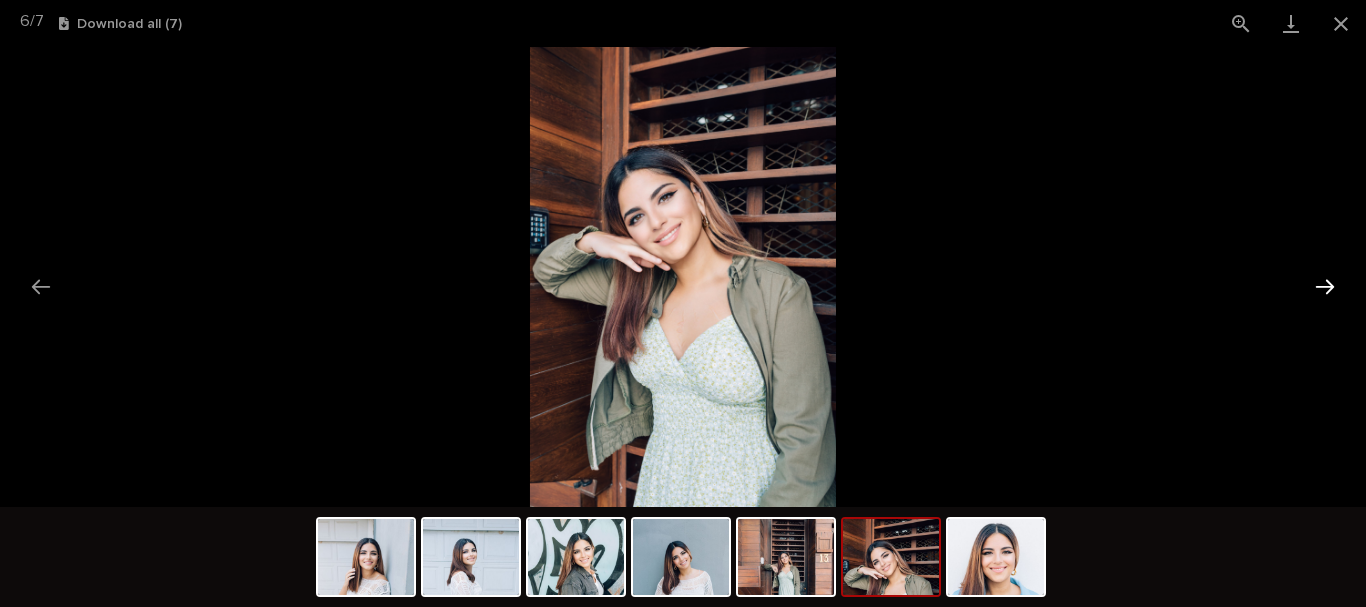 click at bounding box center [1325, 286] 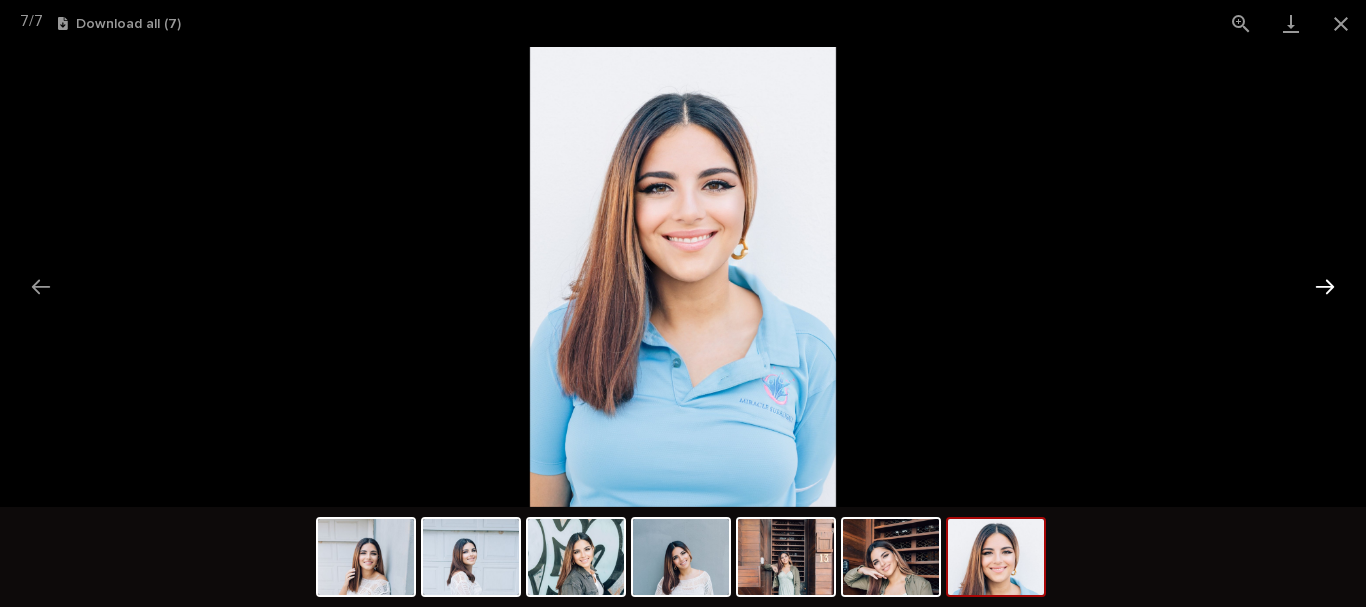 click at bounding box center [1325, 286] 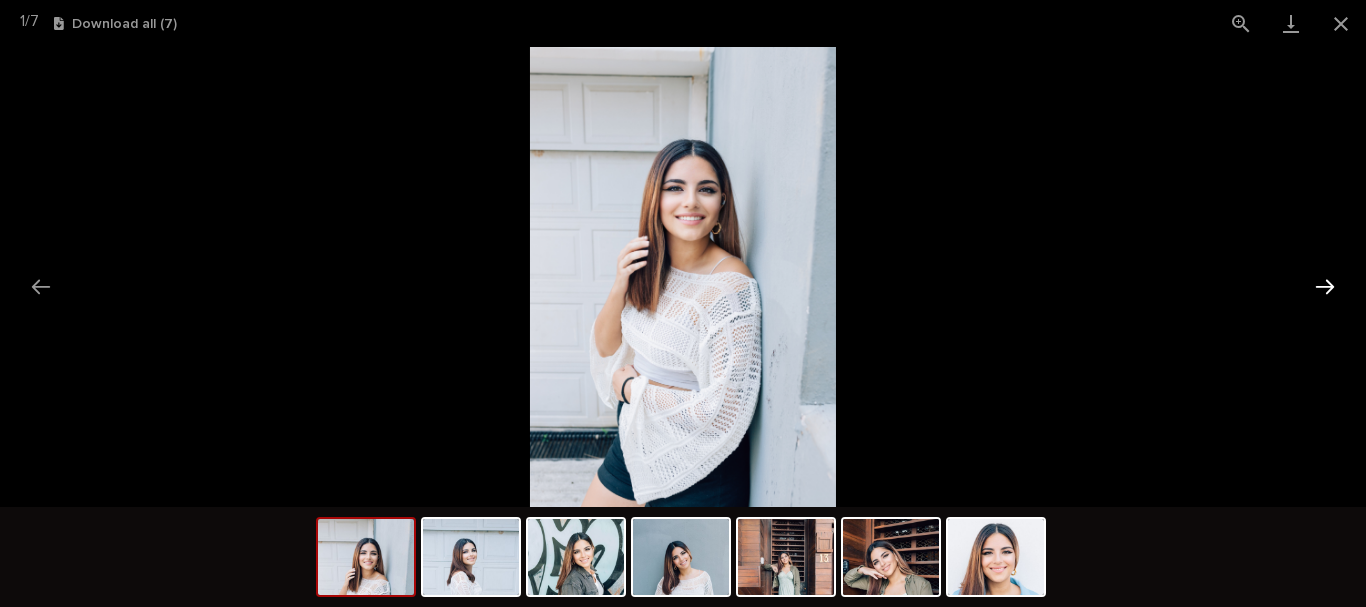 click at bounding box center (1325, 286) 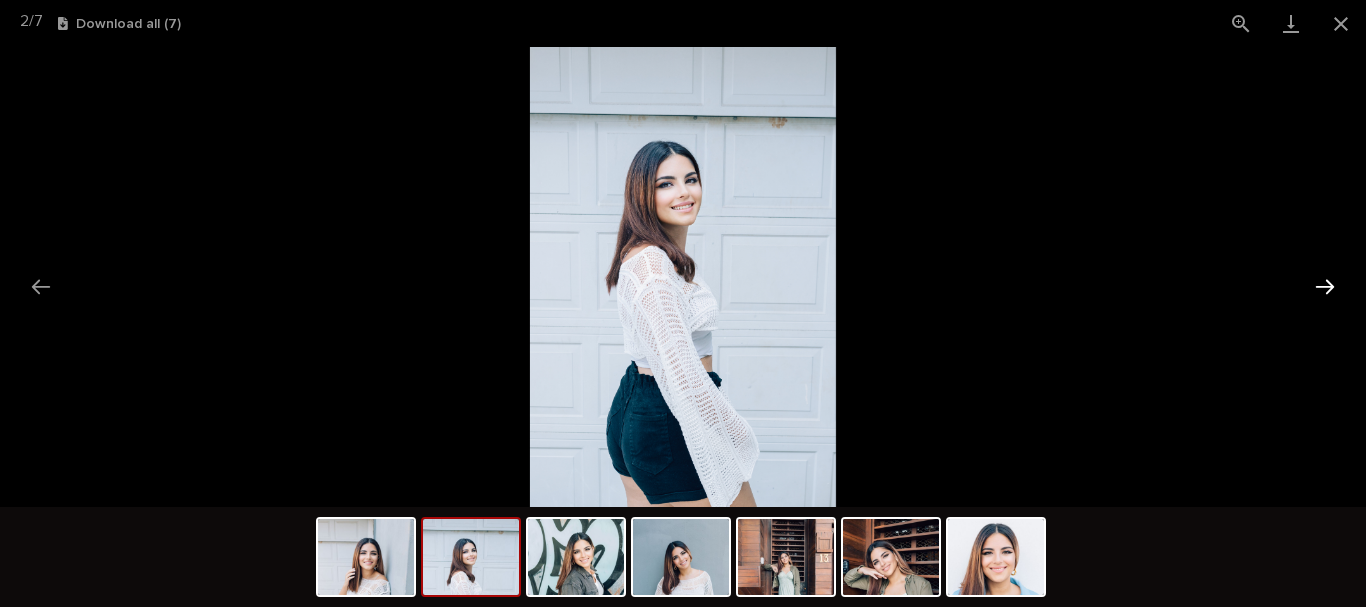 click at bounding box center [1325, 286] 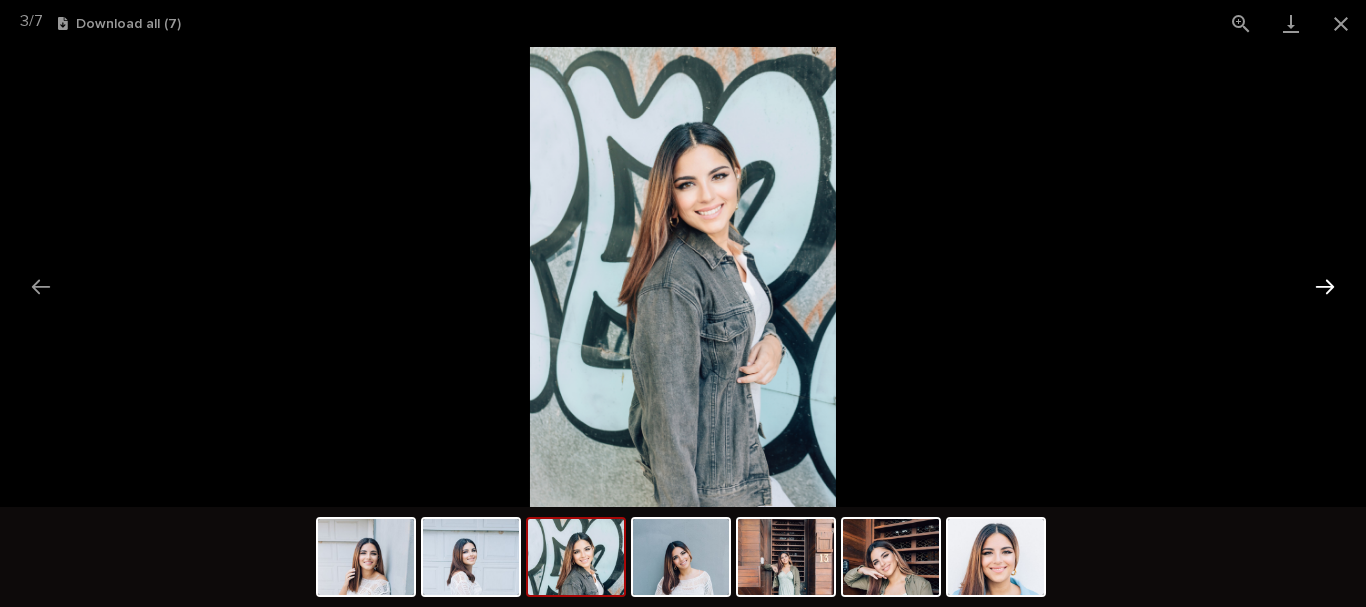 click at bounding box center [1325, 286] 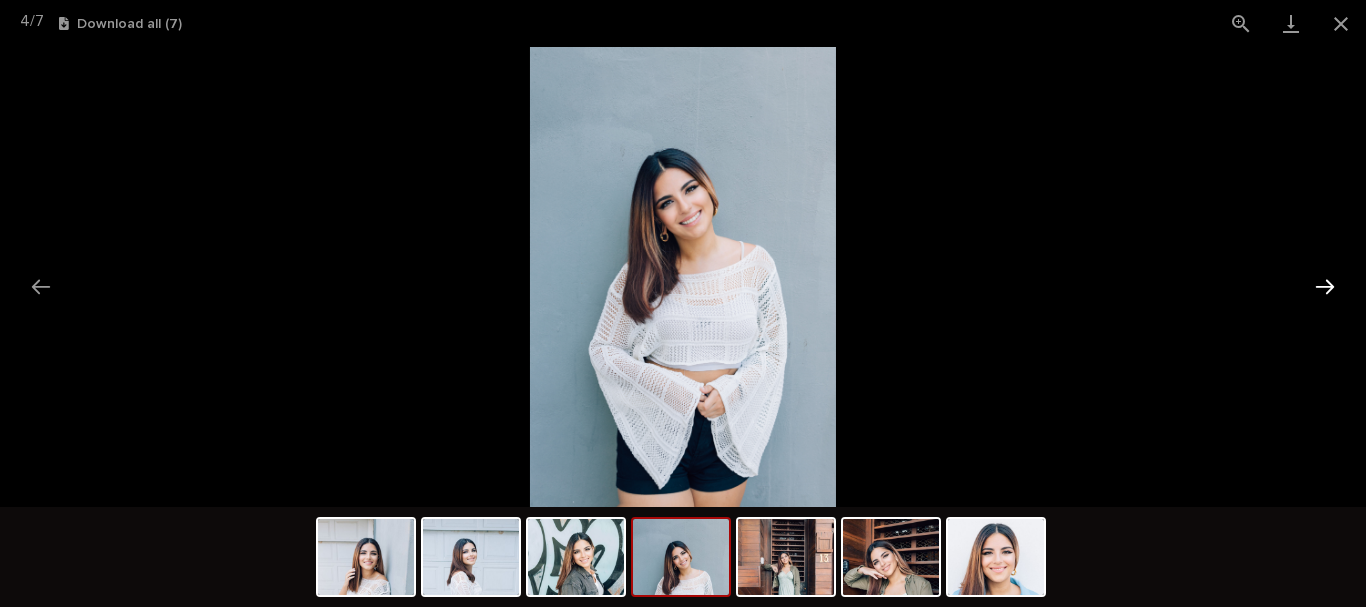 click at bounding box center (1325, 286) 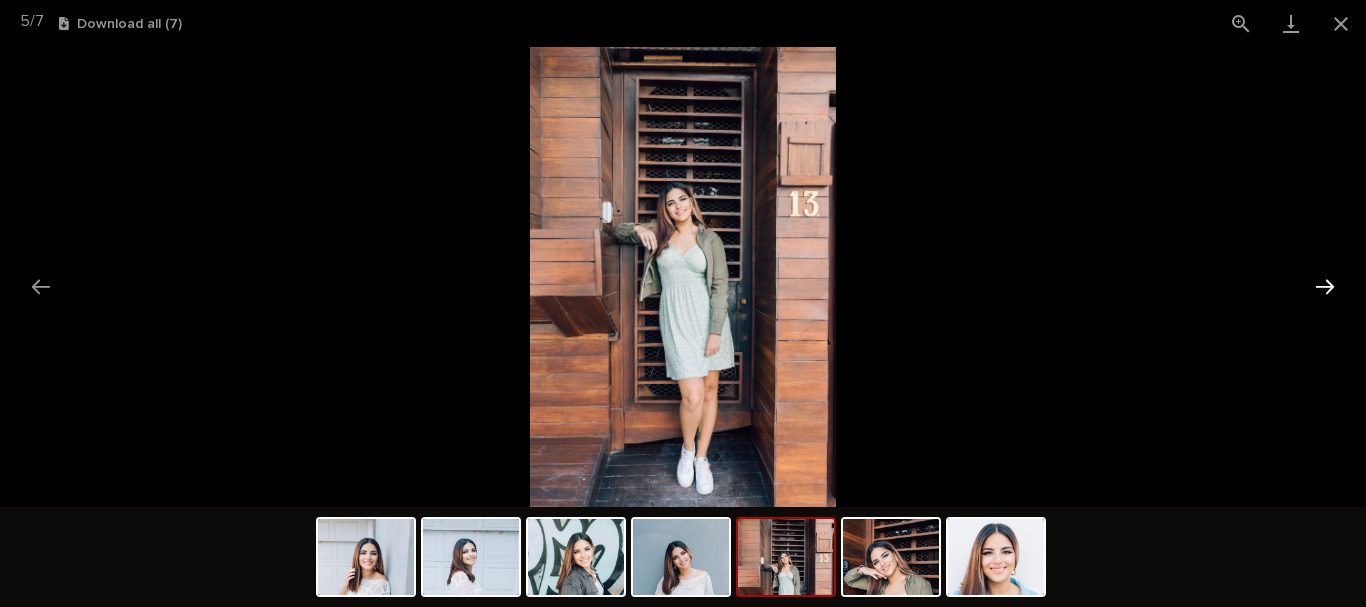 click at bounding box center (1325, 286) 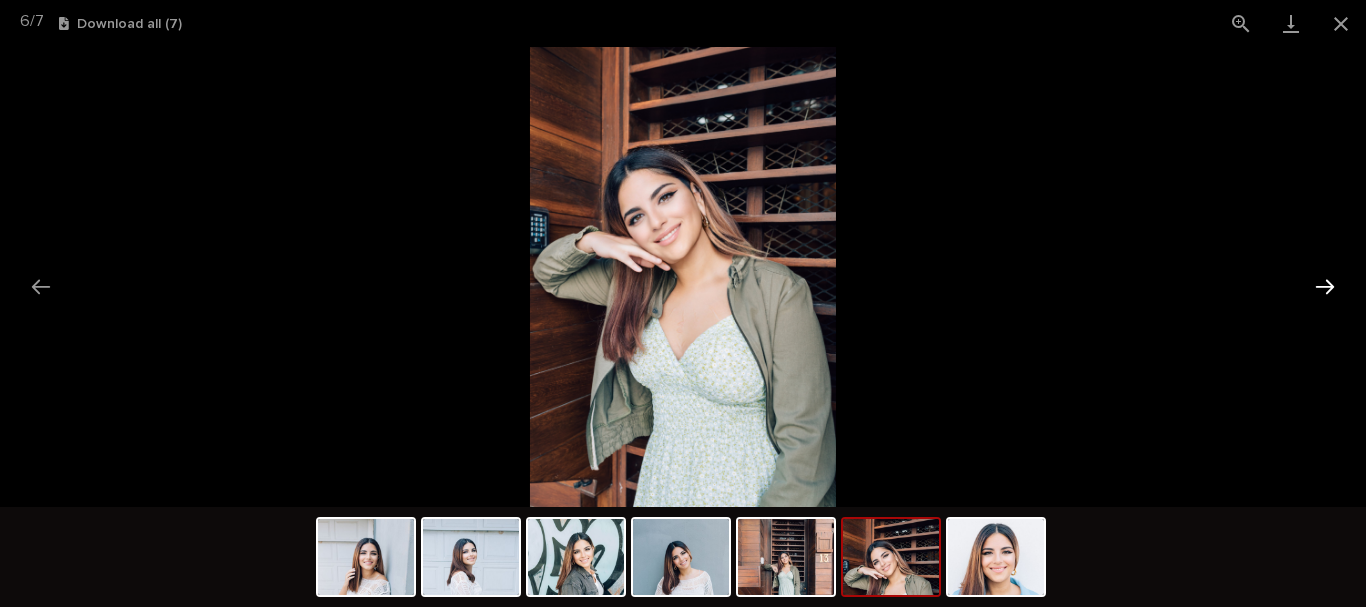 click at bounding box center [1325, 286] 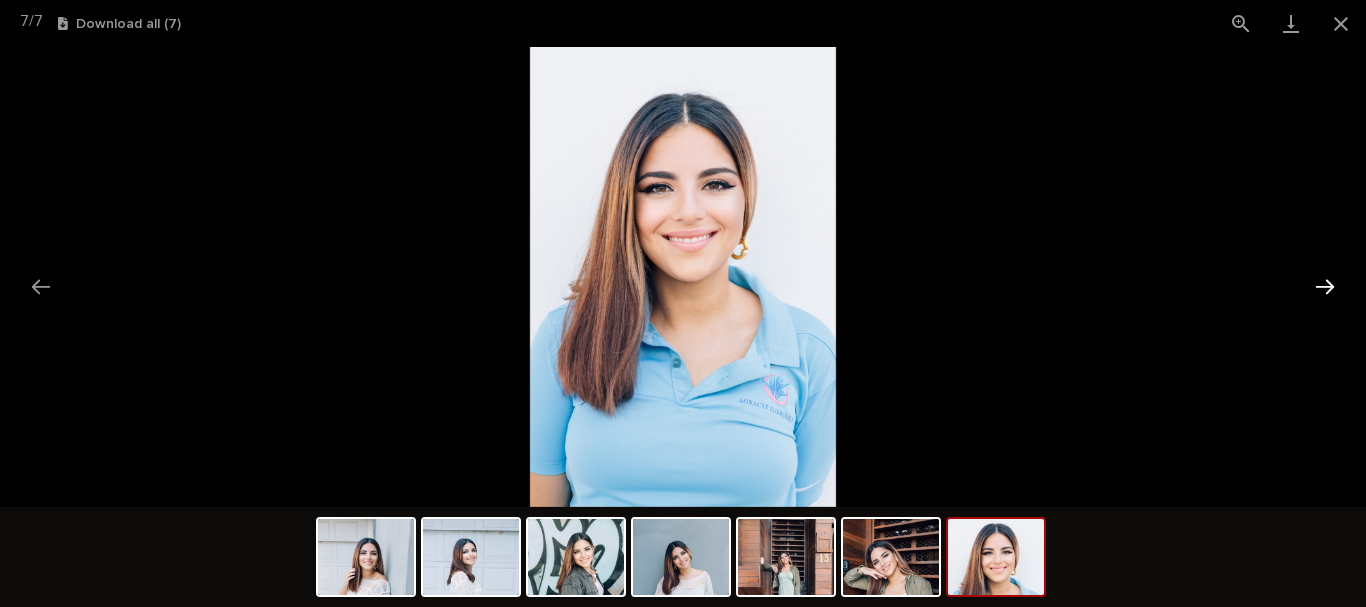 click at bounding box center [1325, 286] 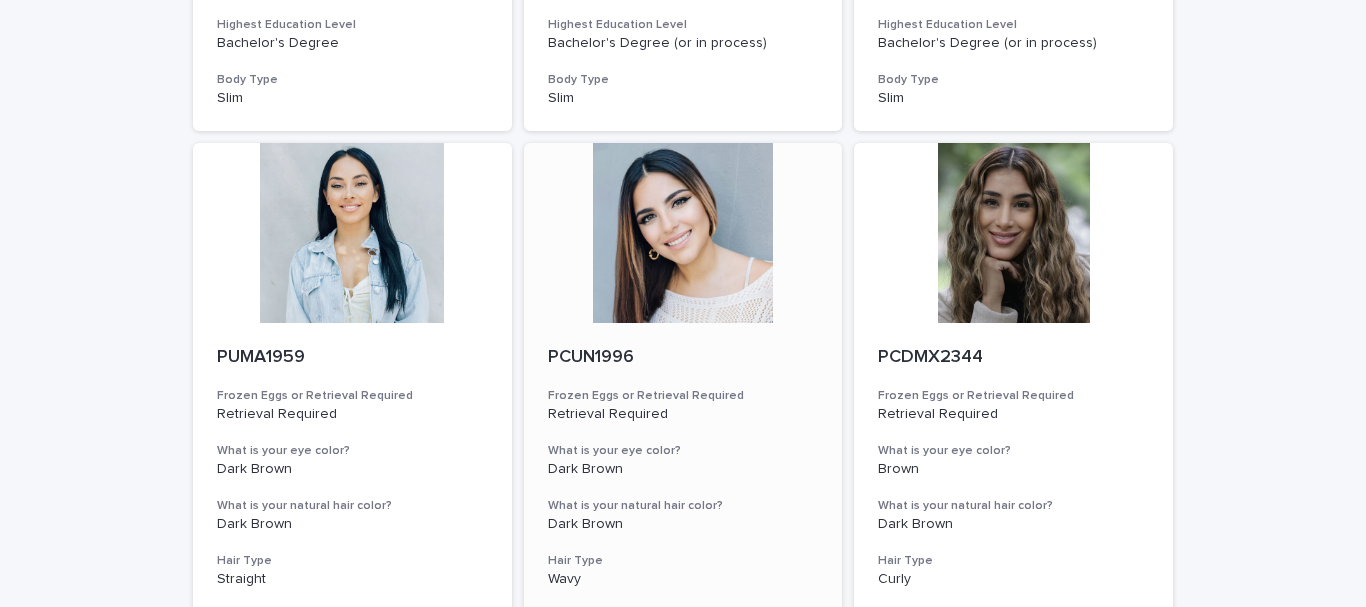 scroll, scrollTop: 800, scrollLeft: 0, axis: vertical 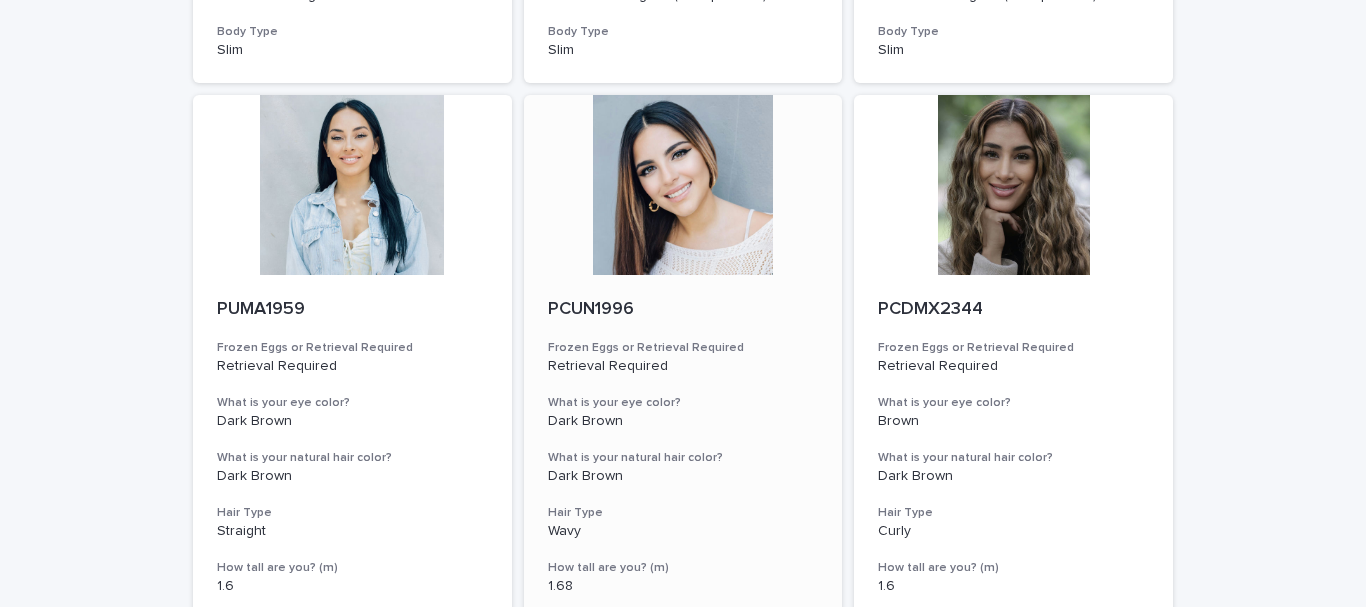 click on "Frozen Eggs or Retrieval Required" at bounding box center (683, 348) 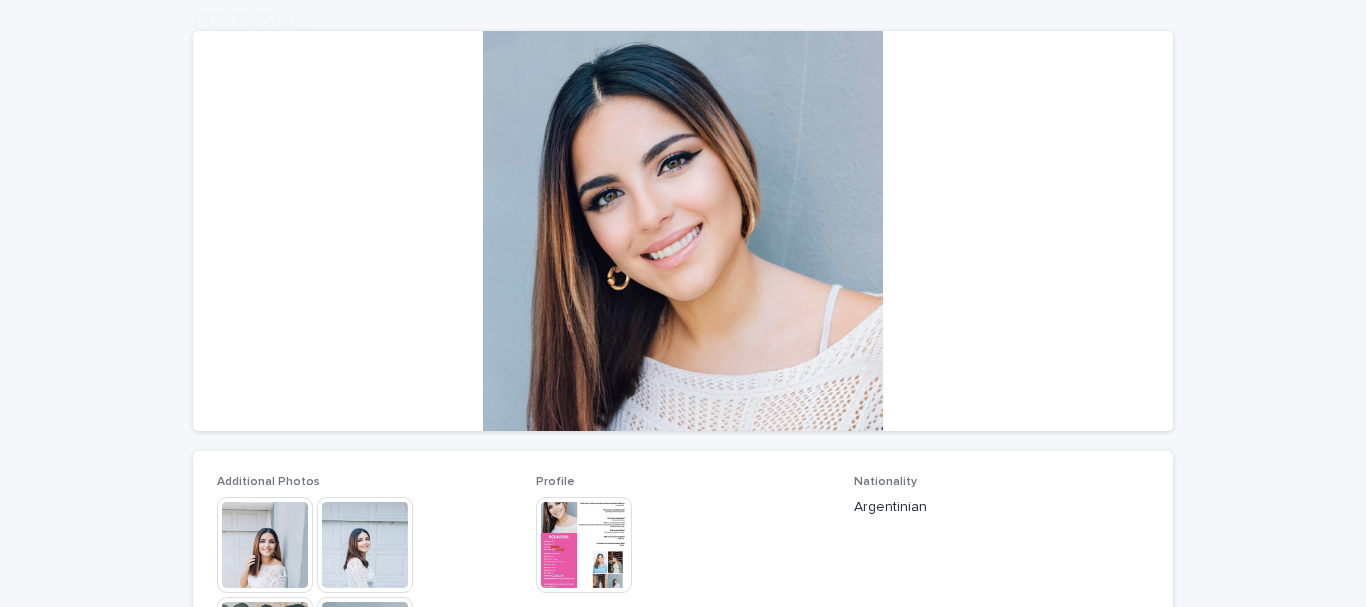 scroll, scrollTop: 400, scrollLeft: 0, axis: vertical 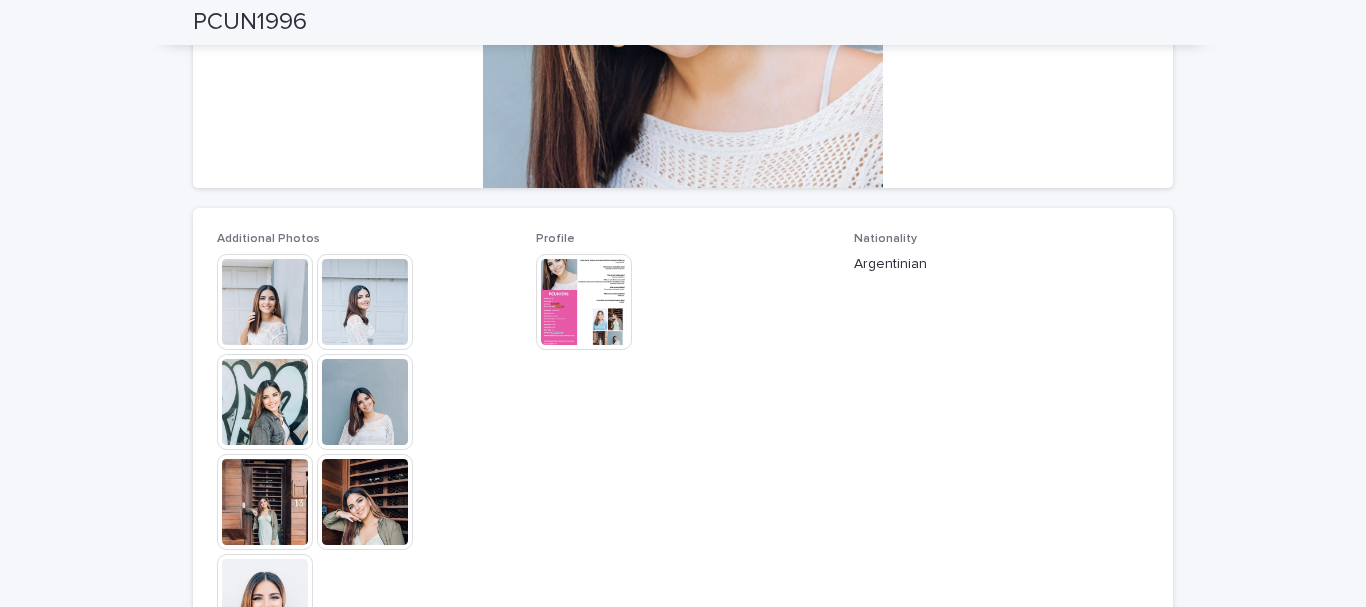 click at bounding box center (584, 302) 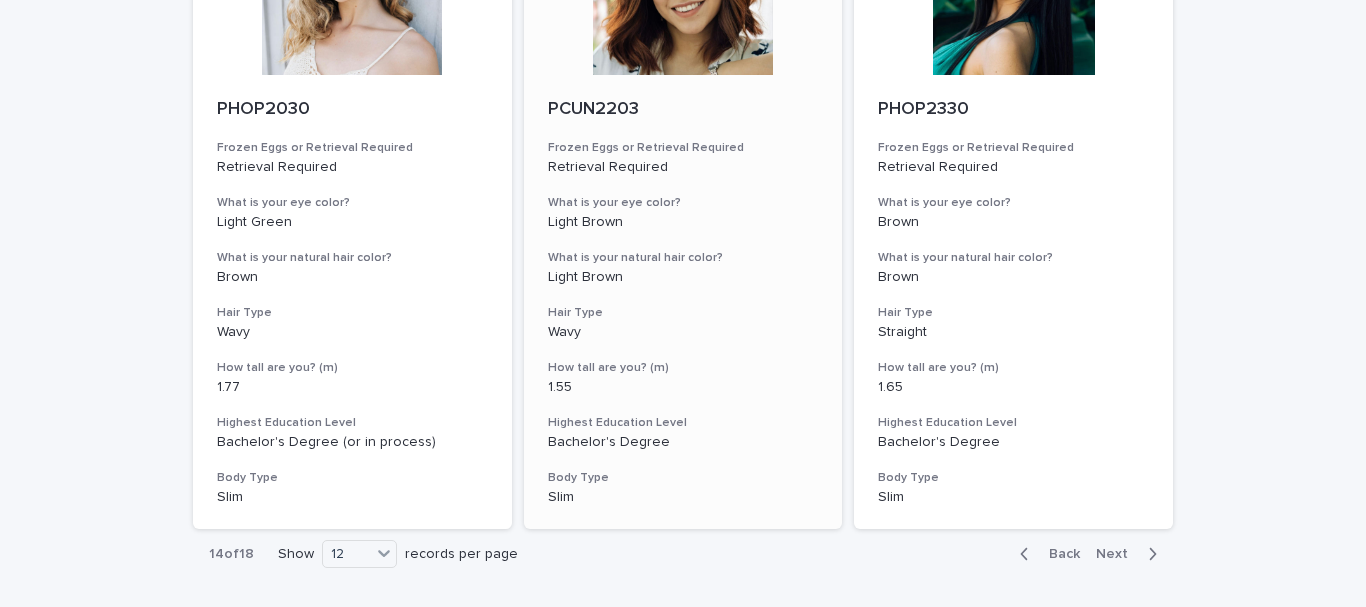 scroll, scrollTop: 2382, scrollLeft: 0, axis: vertical 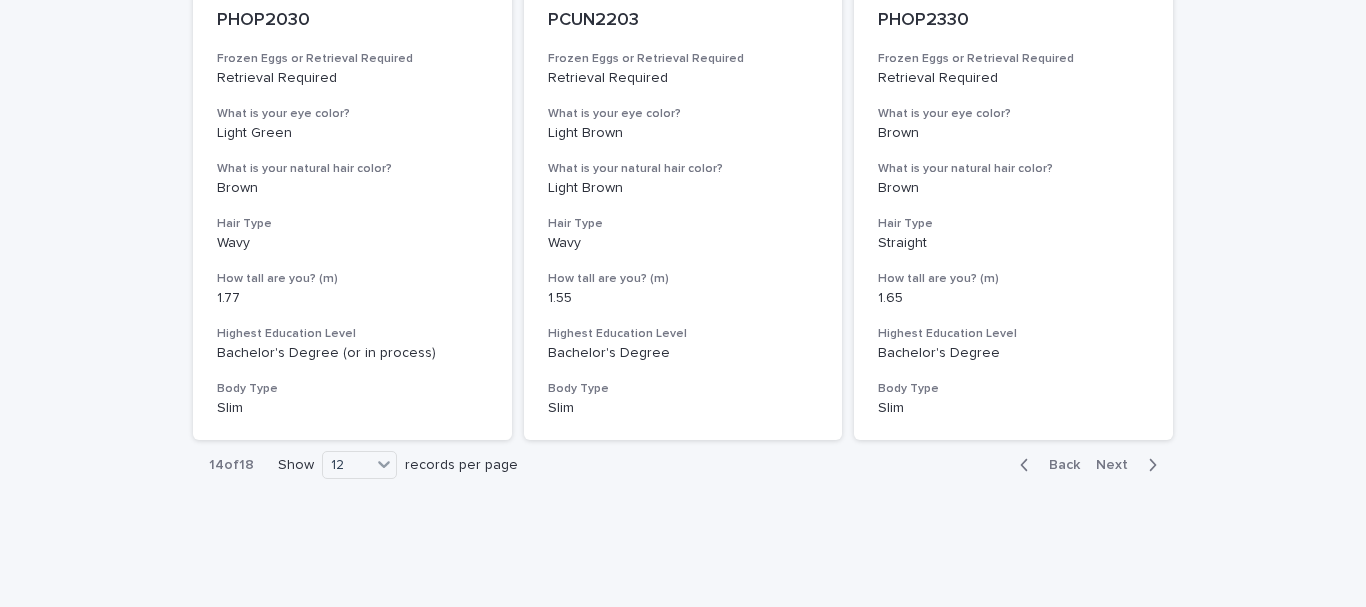 click on "Back" at bounding box center [1058, 465] 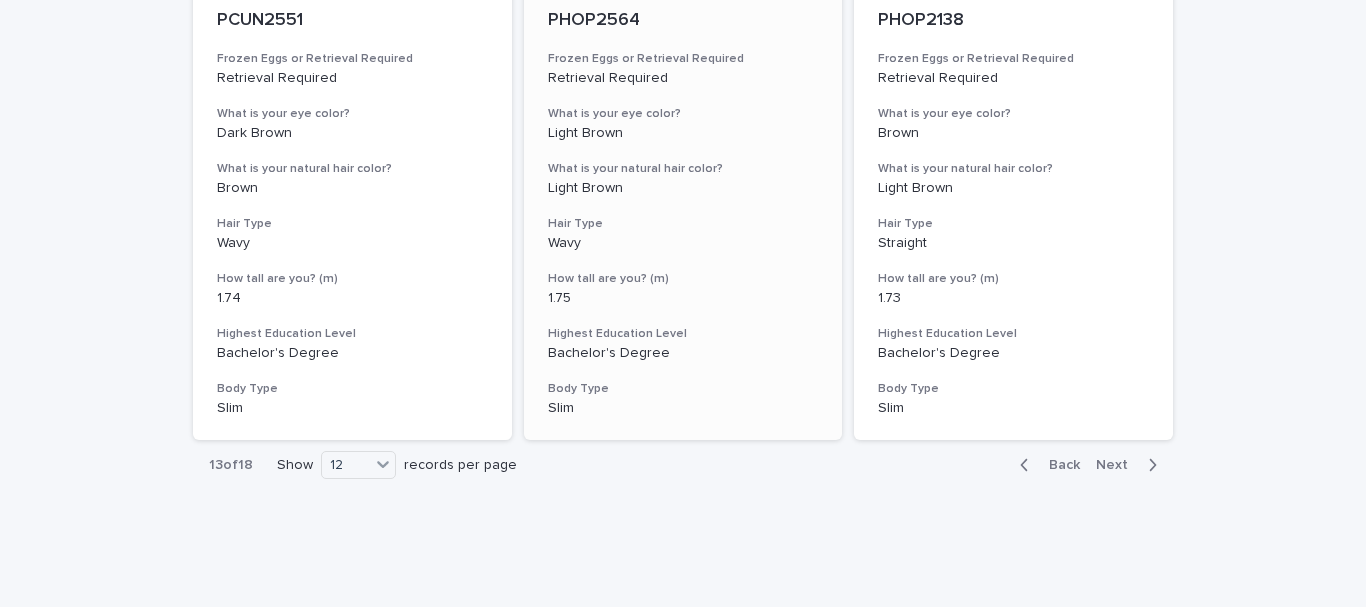 scroll, scrollTop: 1882, scrollLeft: 0, axis: vertical 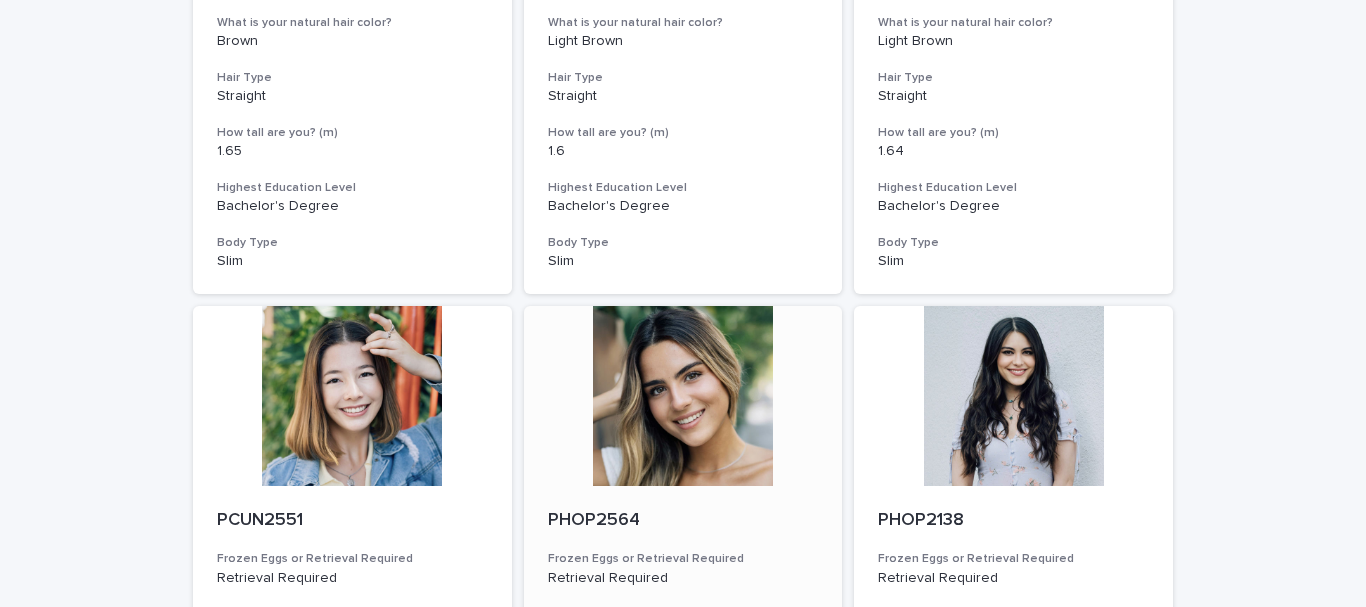 click at bounding box center [683, 396] 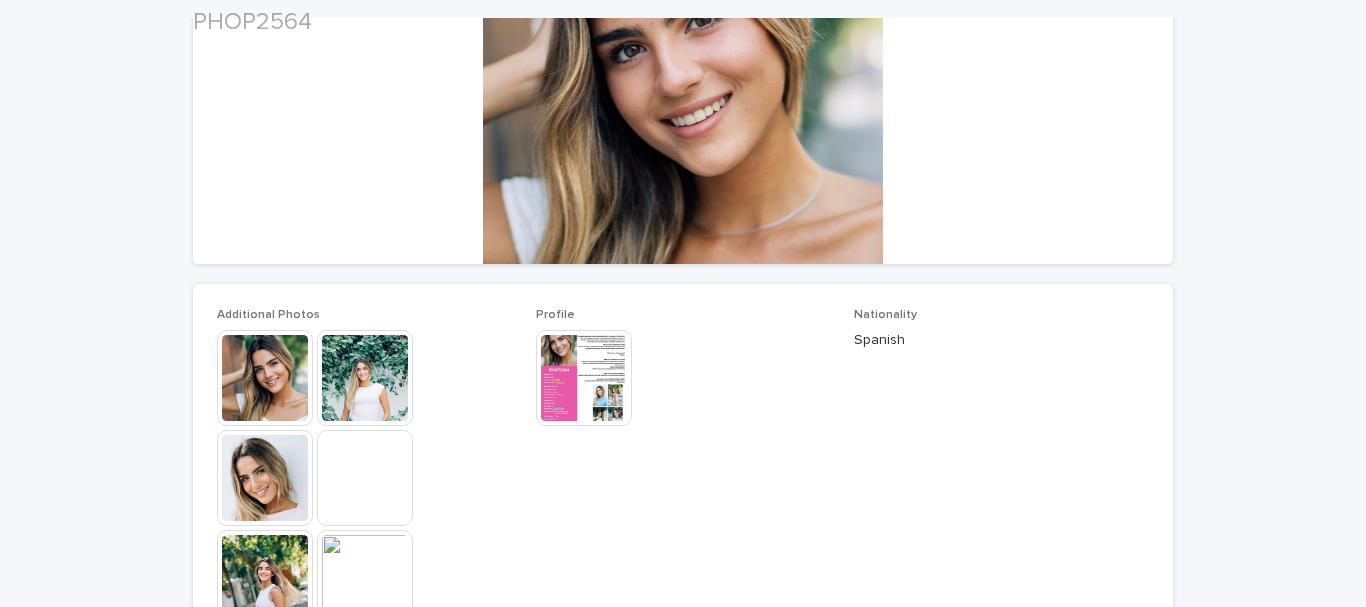 scroll, scrollTop: 400, scrollLeft: 0, axis: vertical 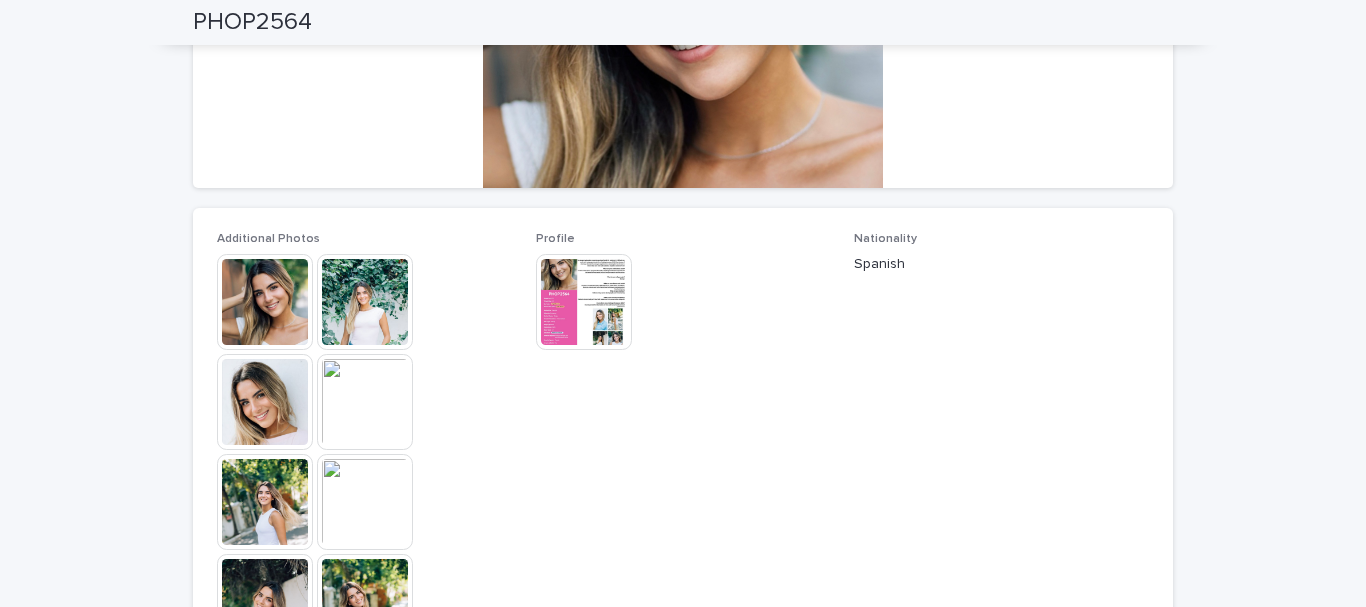 click at bounding box center (265, 402) 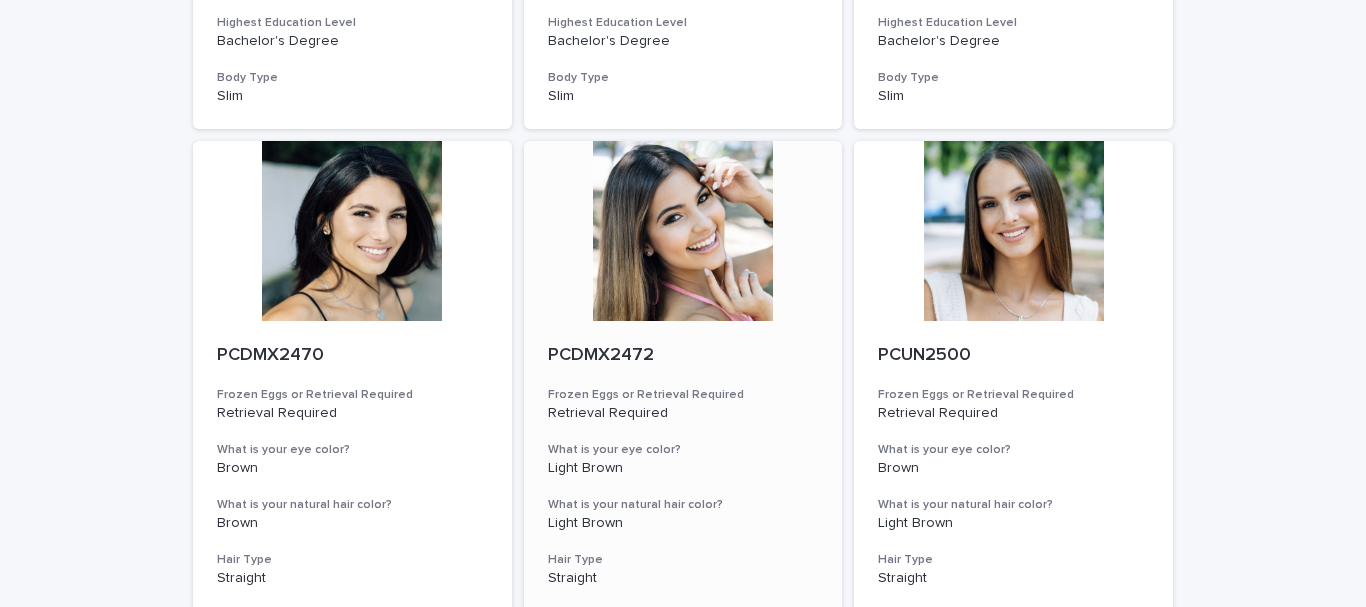 scroll, scrollTop: 1800, scrollLeft: 0, axis: vertical 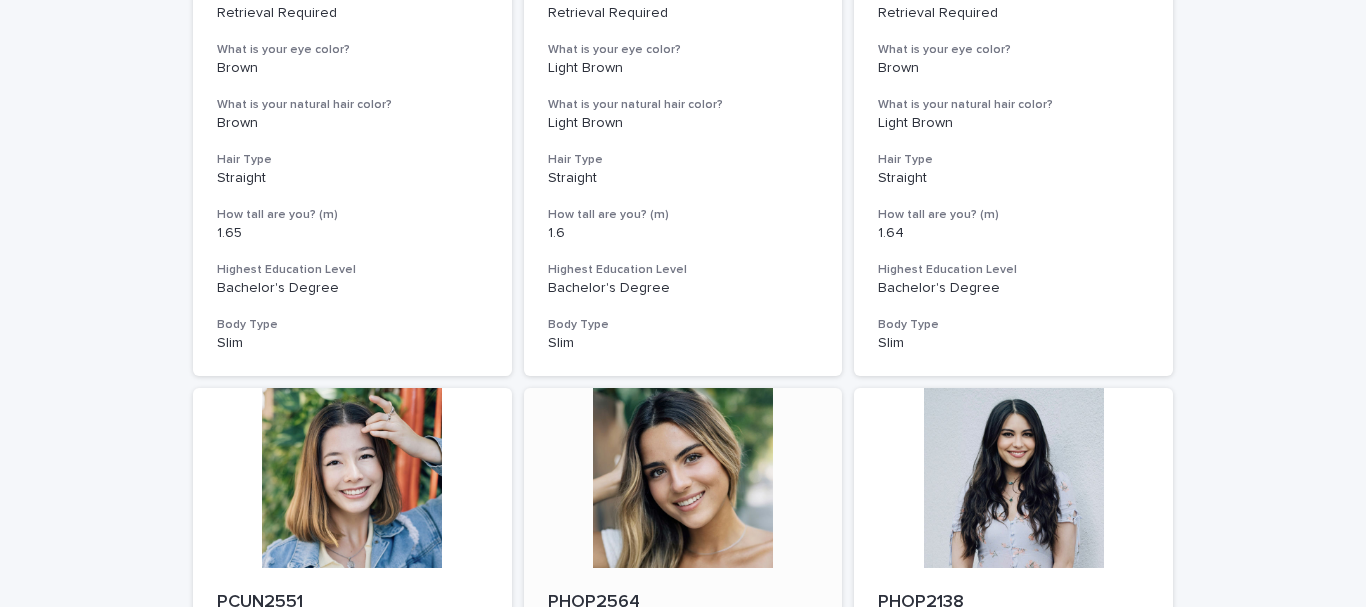 click at bounding box center [683, 478] 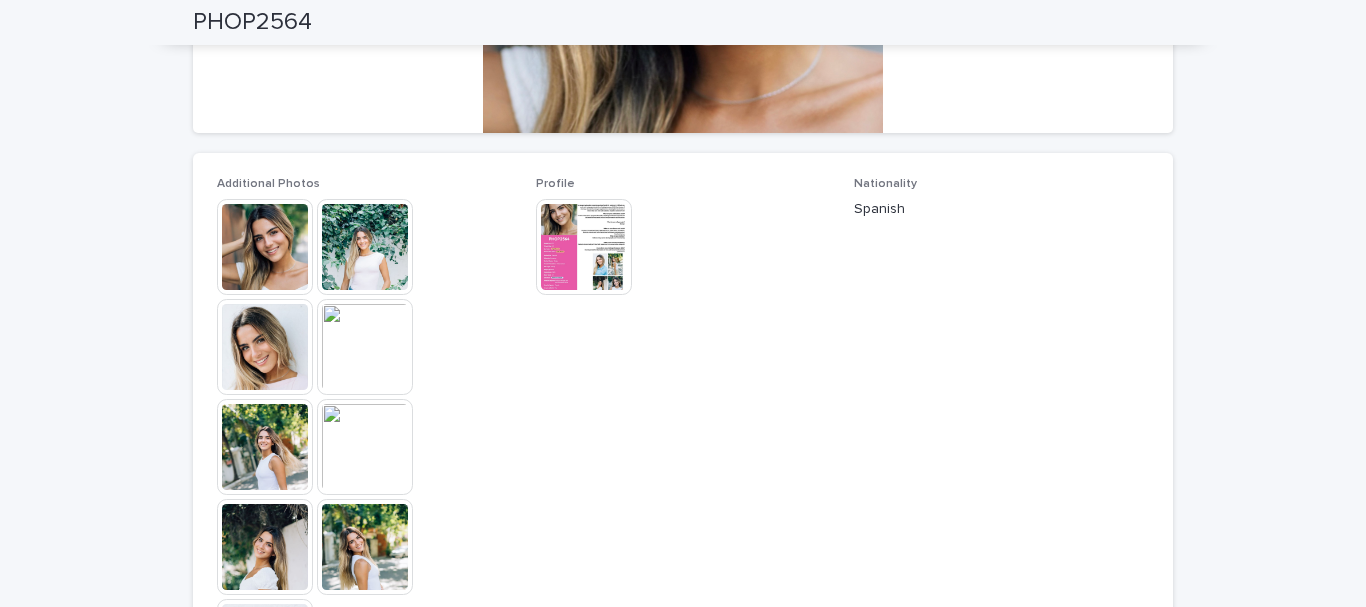 scroll, scrollTop: 500, scrollLeft: 0, axis: vertical 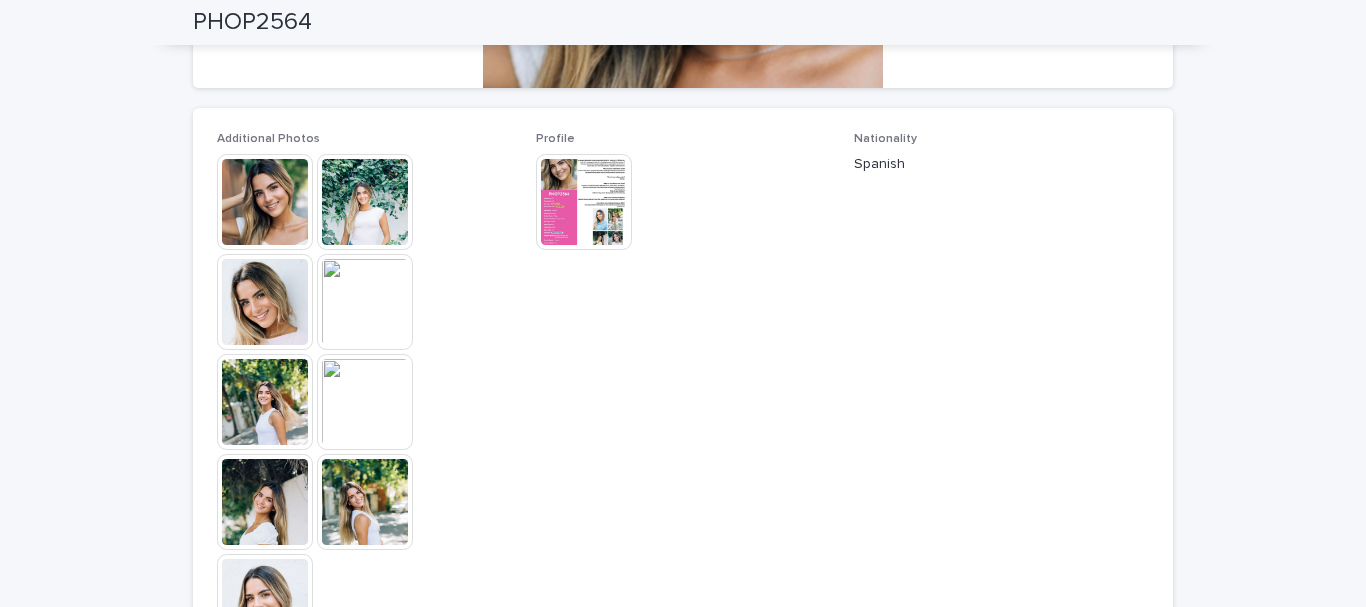 click at bounding box center (584, 202) 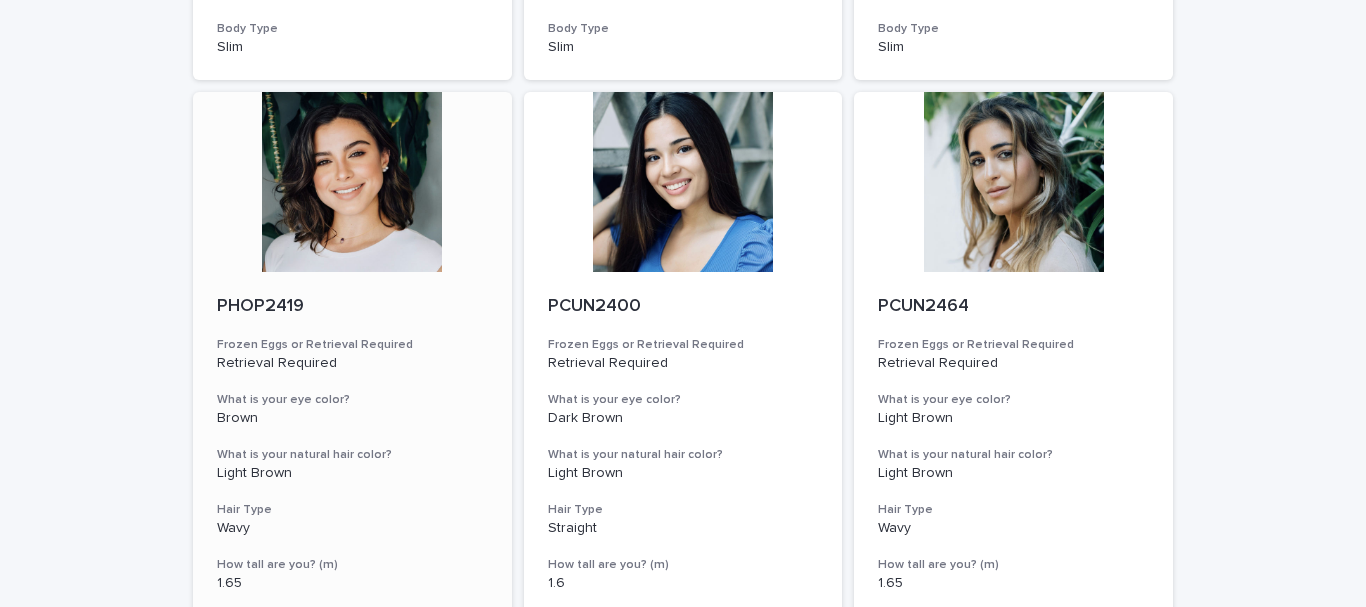 scroll, scrollTop: 800, scrollLeft: 0, axis: vertical 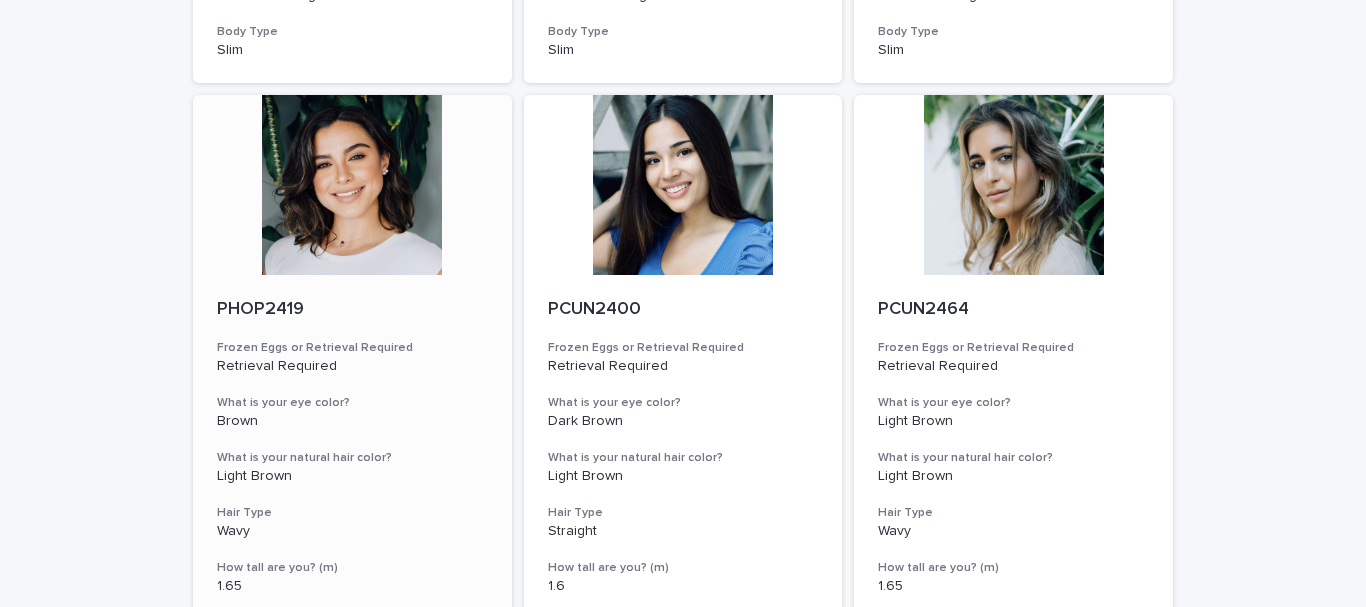click at bounding box center (352, 185) 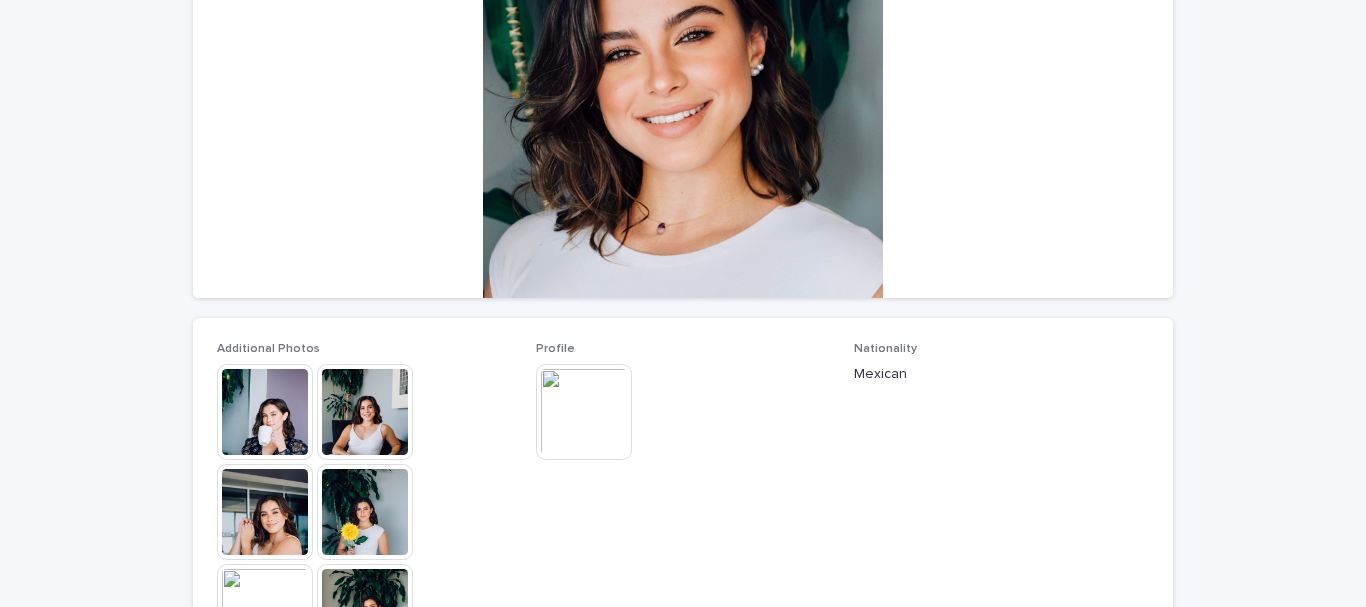 scroll, scrollTop: 400, scrollLeft: 0, axis: vertical 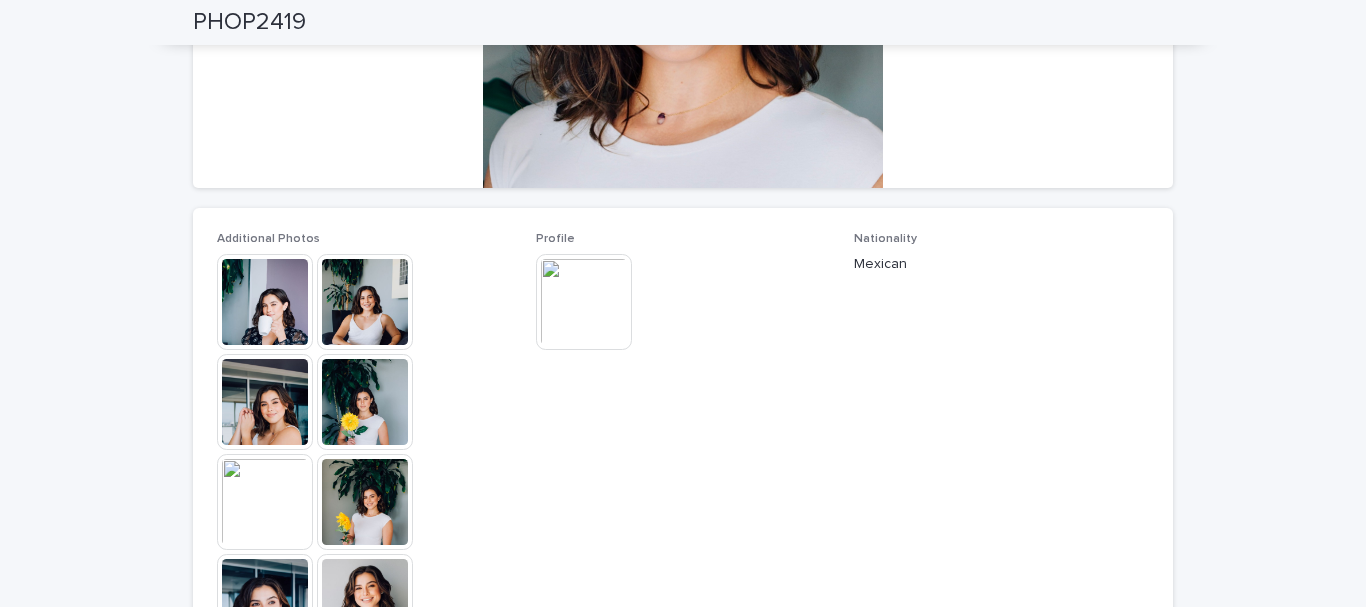 click at bounding box center (265, 402) 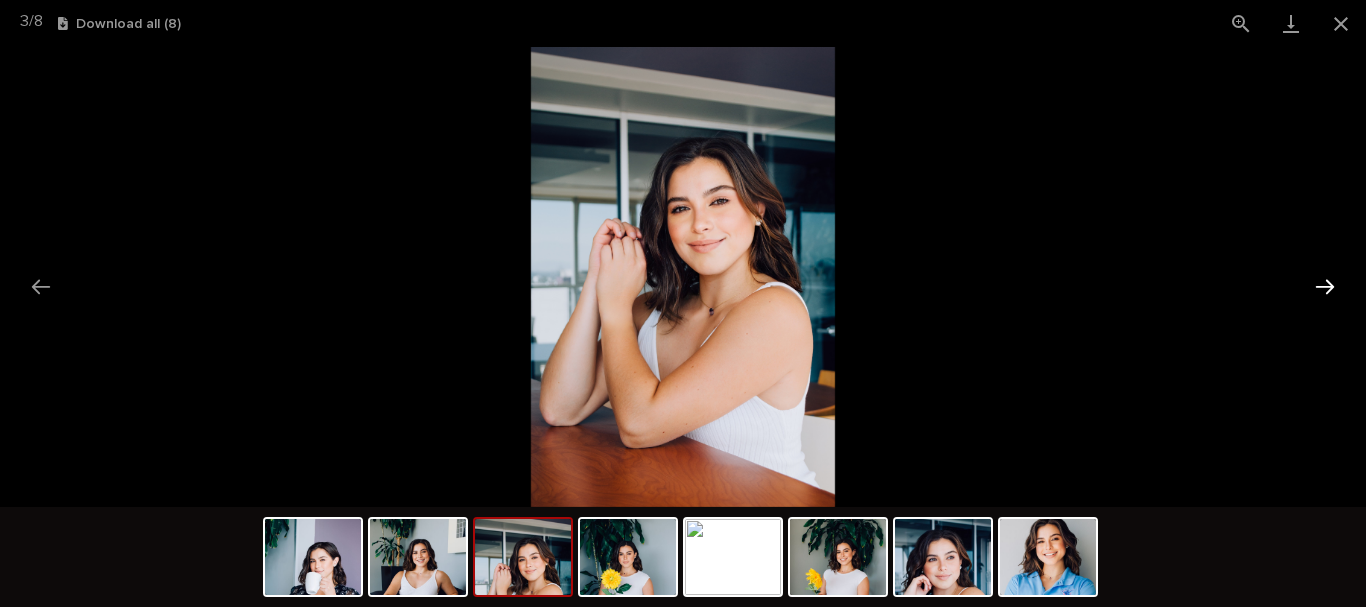 click at bounding box center (1325, 286) 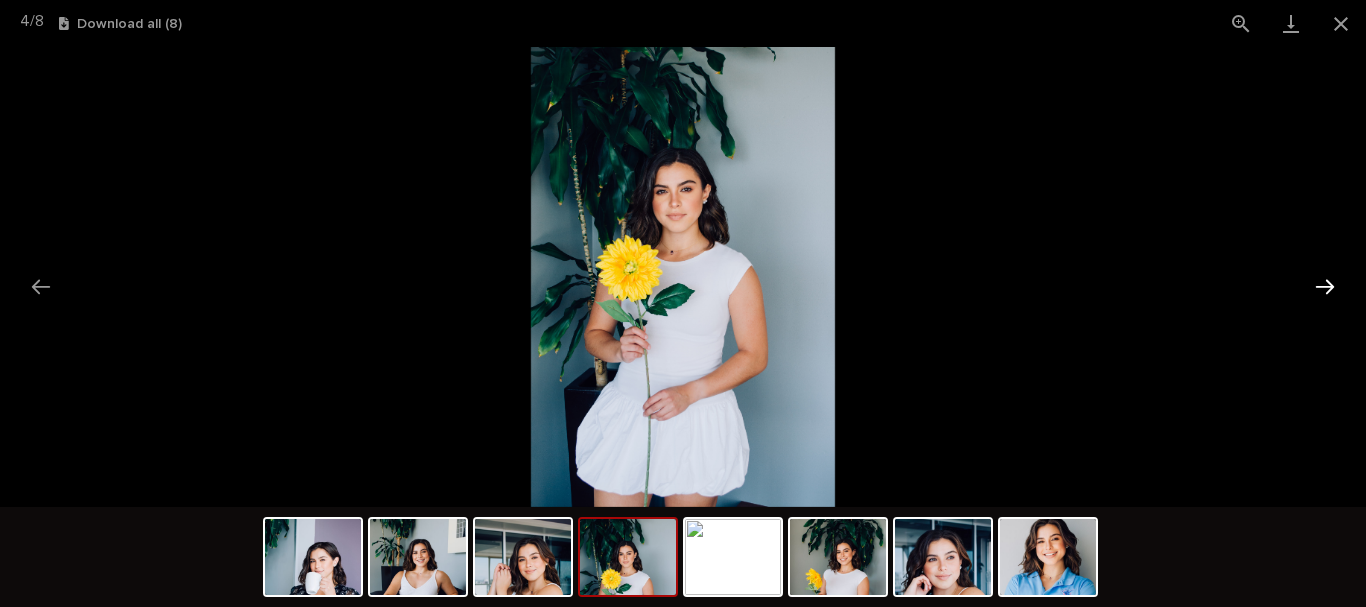click at bounding box center (1325, 286) 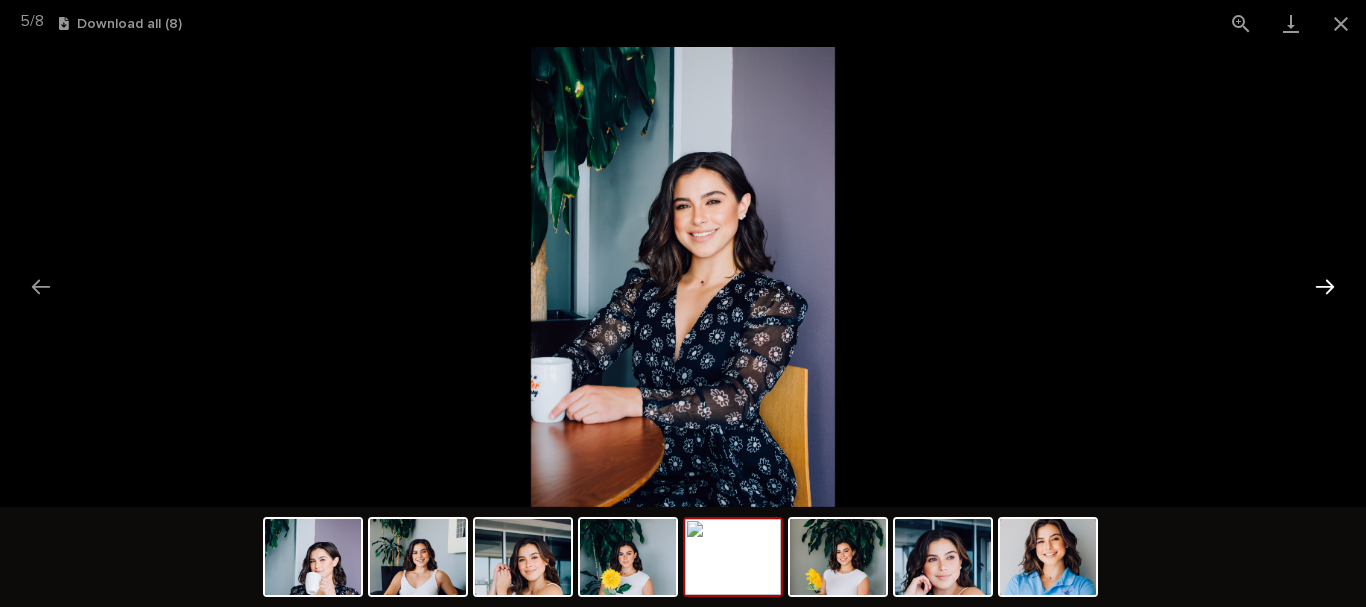 click at bounding box center [1325, 286] 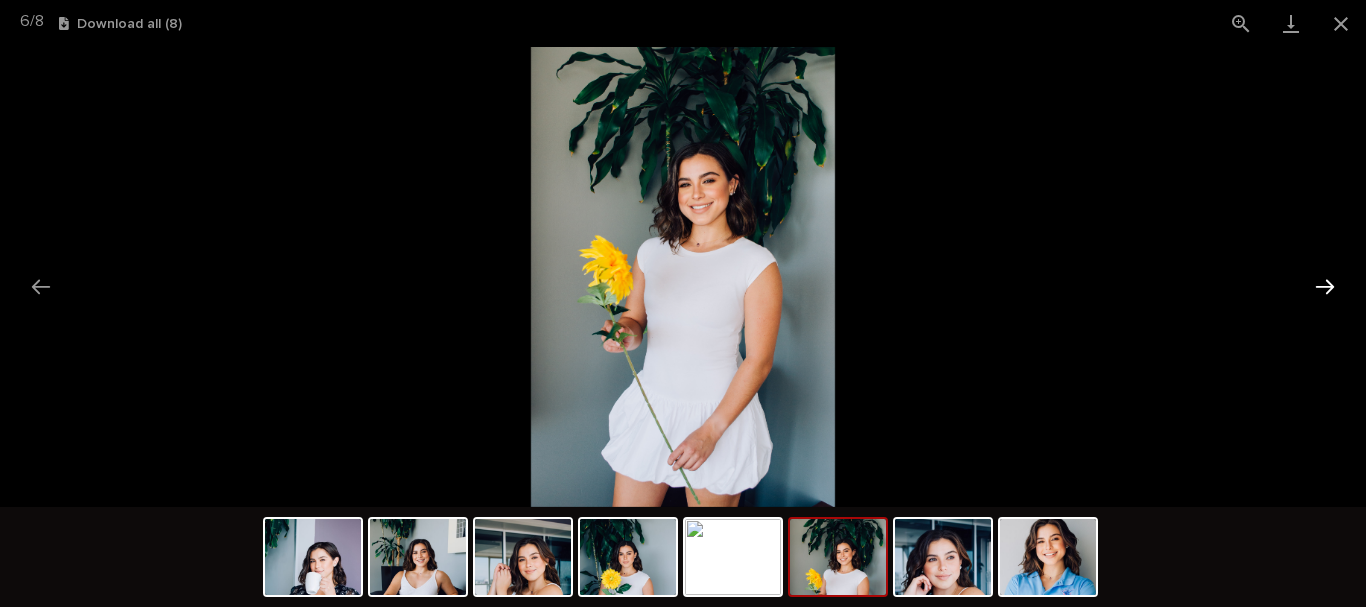 click at bounding box center [1325, 286] 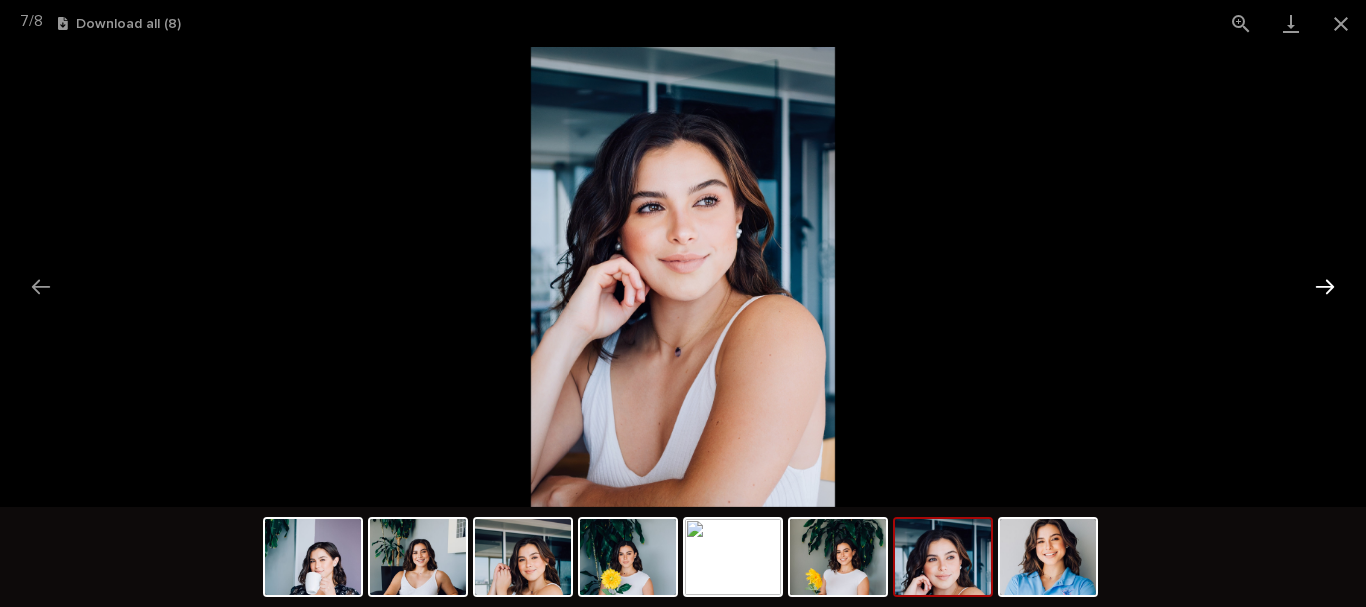 click at bounding box center (1325, 286) 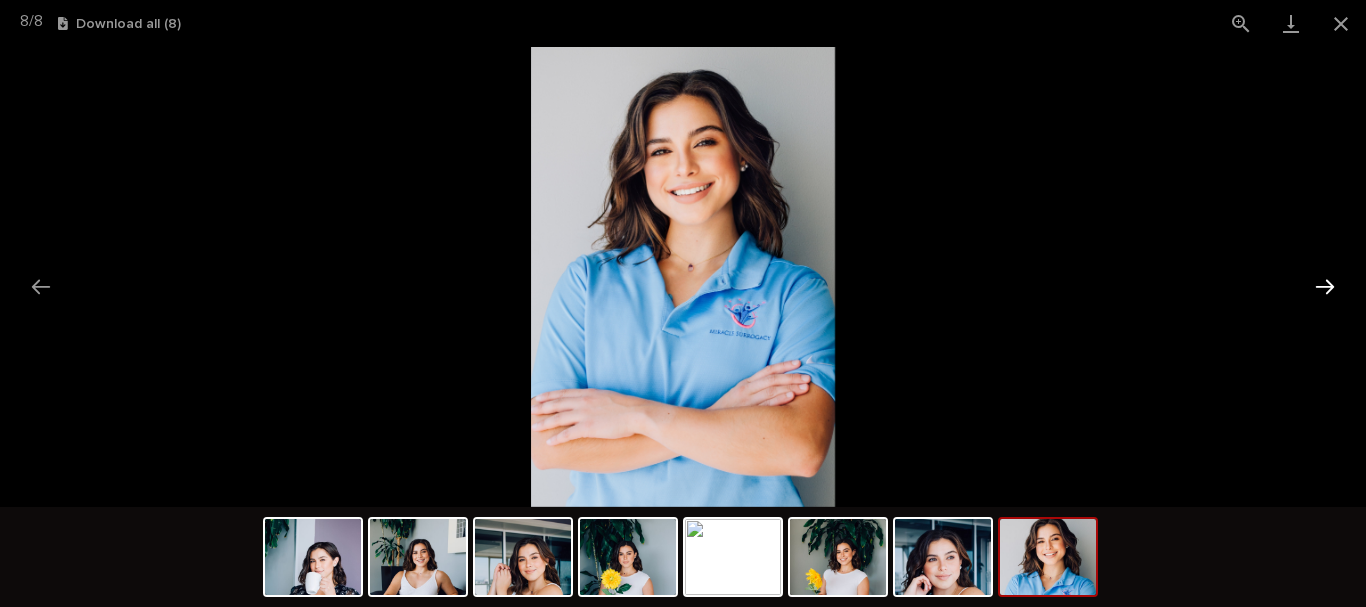 click at bounding box center [1325, 286] 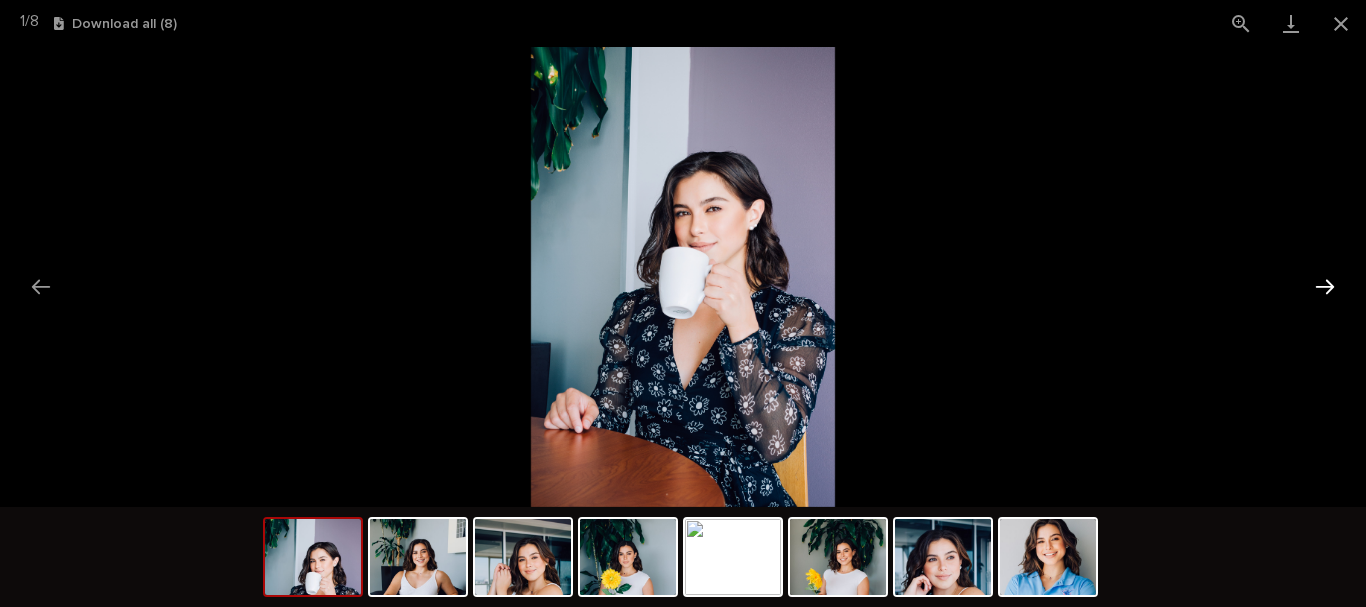click at bounding box center (1325, 286) 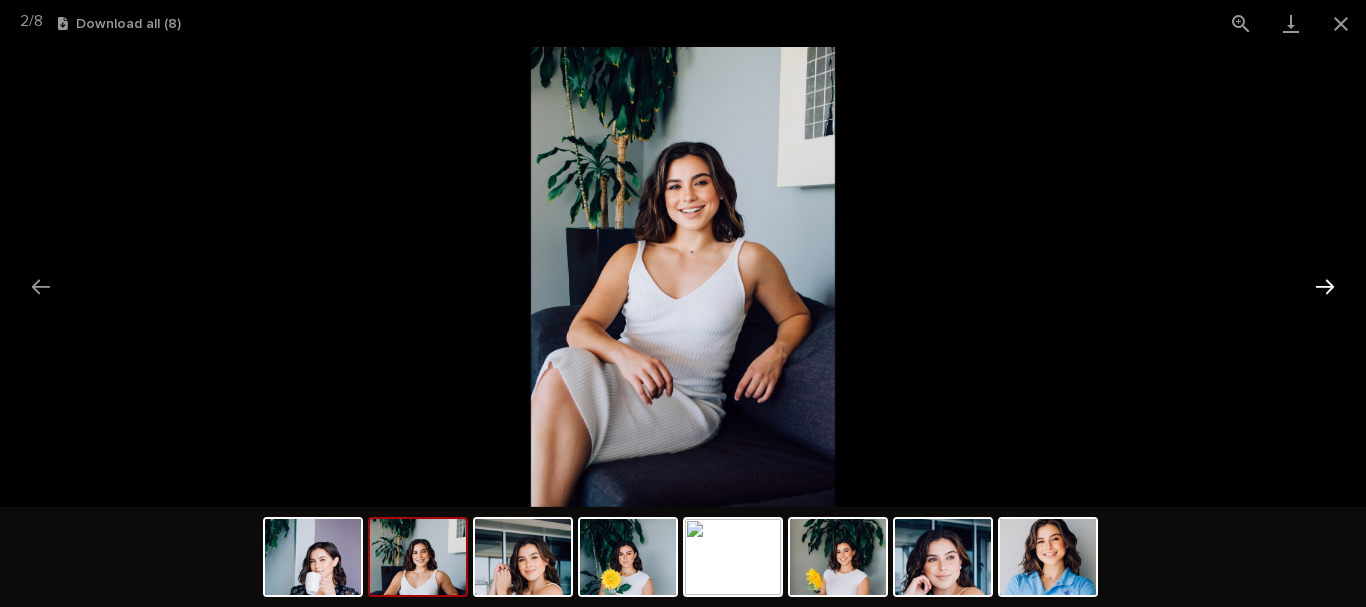 click at bounding box center [1325, 286] 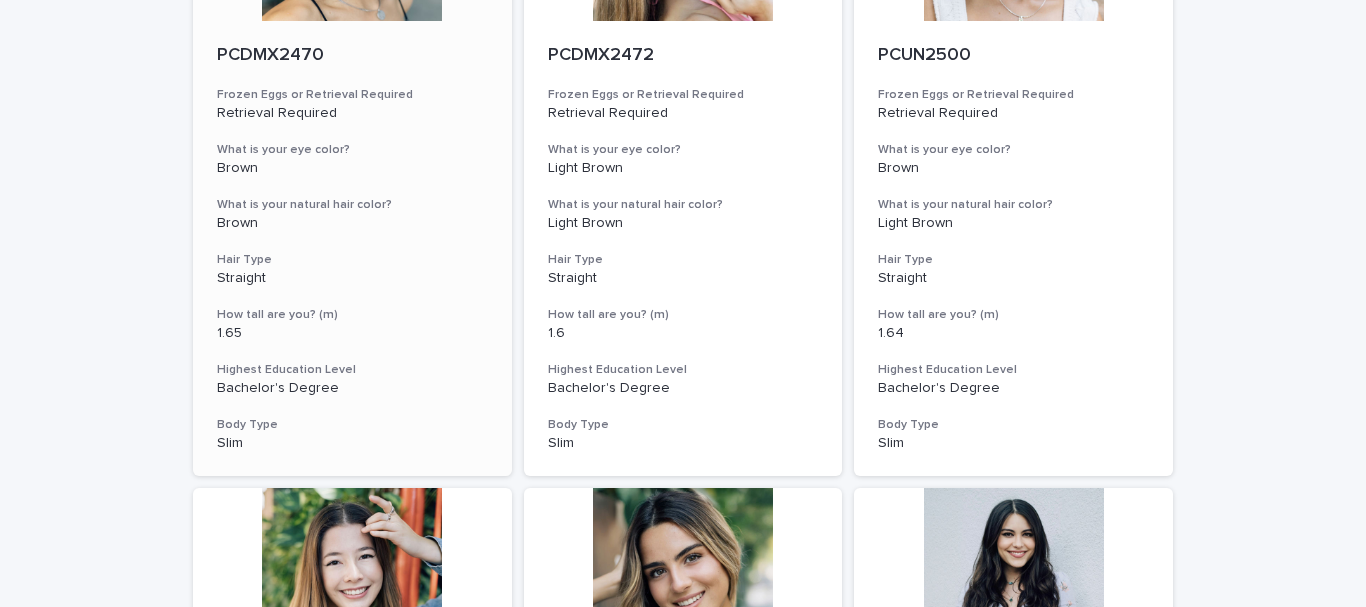 scroll, scrollTop: 1300, scrollLeft: 0, axis: vertical 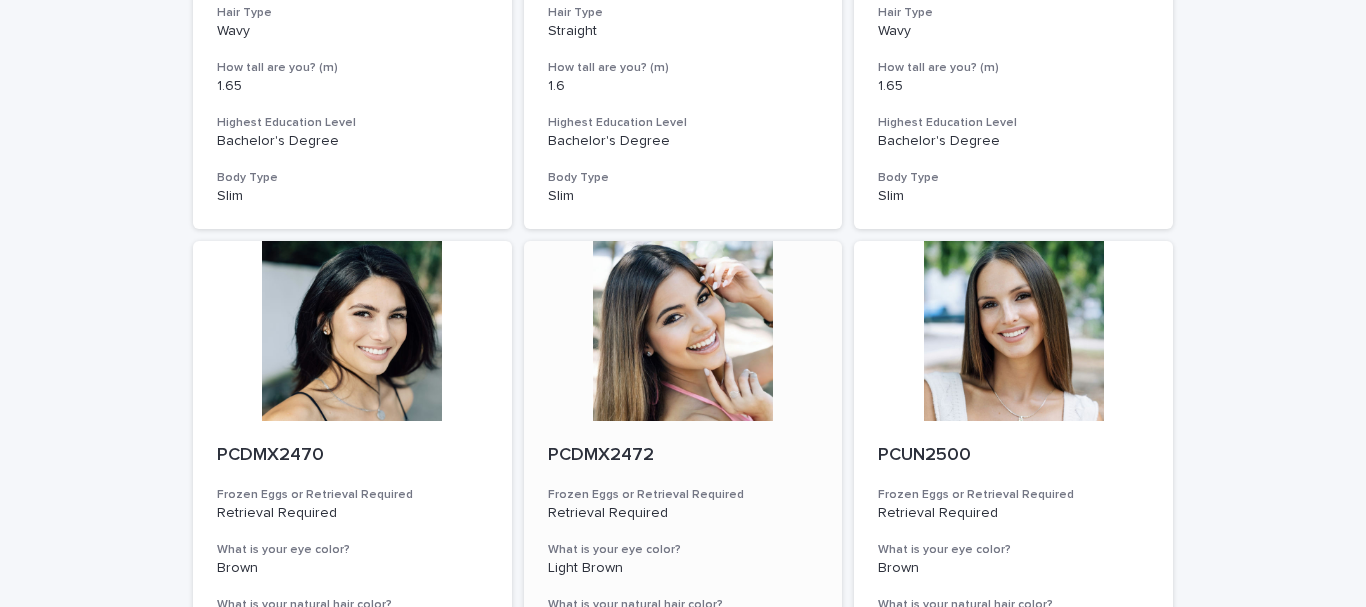 click at bounding box center (683, 331) 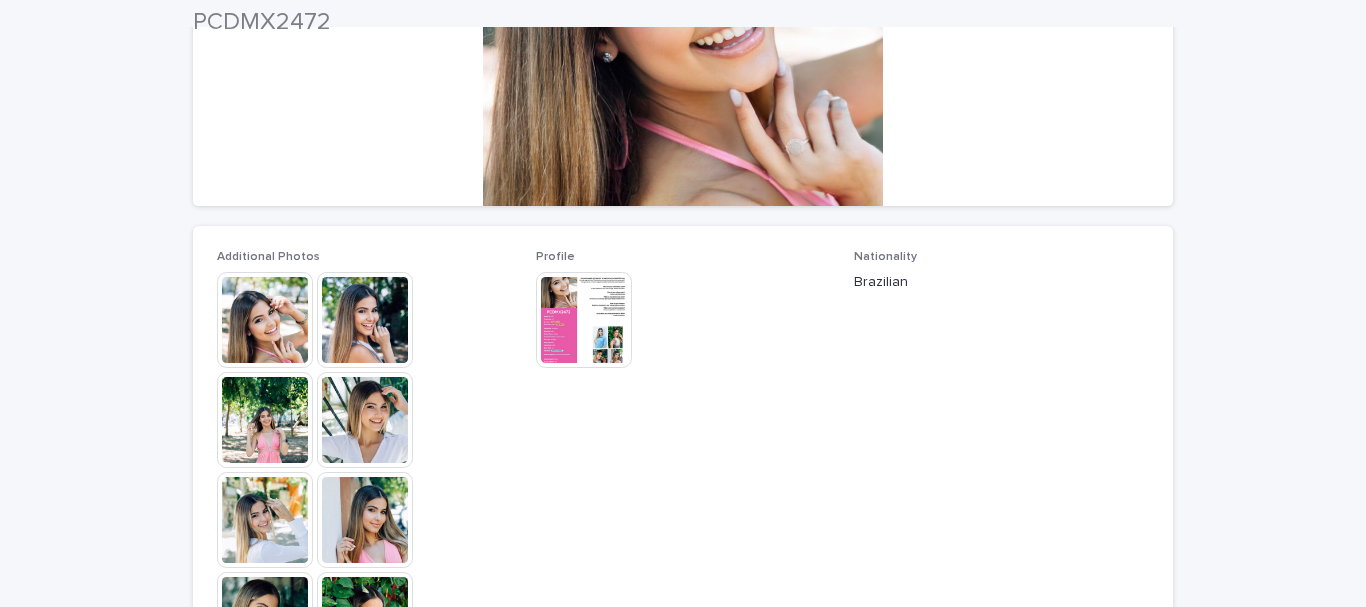 scroll, scrollTop: 400, scrollLeft: 0, axis: vertical 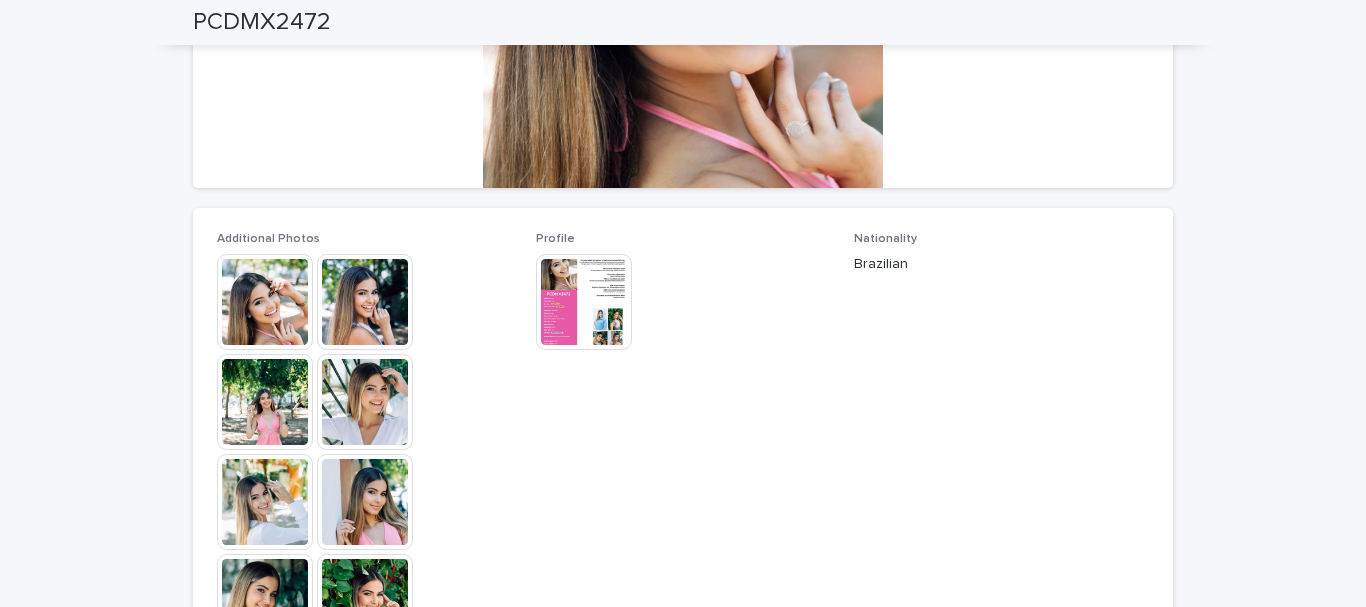 click at bounding box center (265, 302) 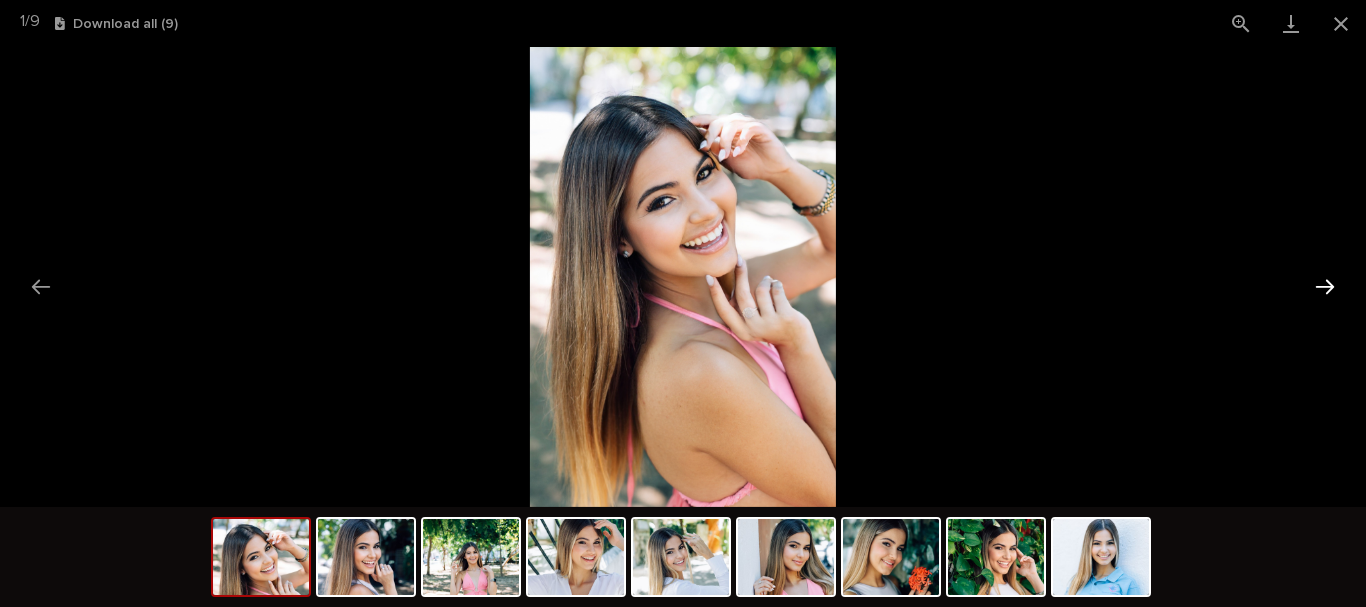 click at bounding box center (1325, 286) 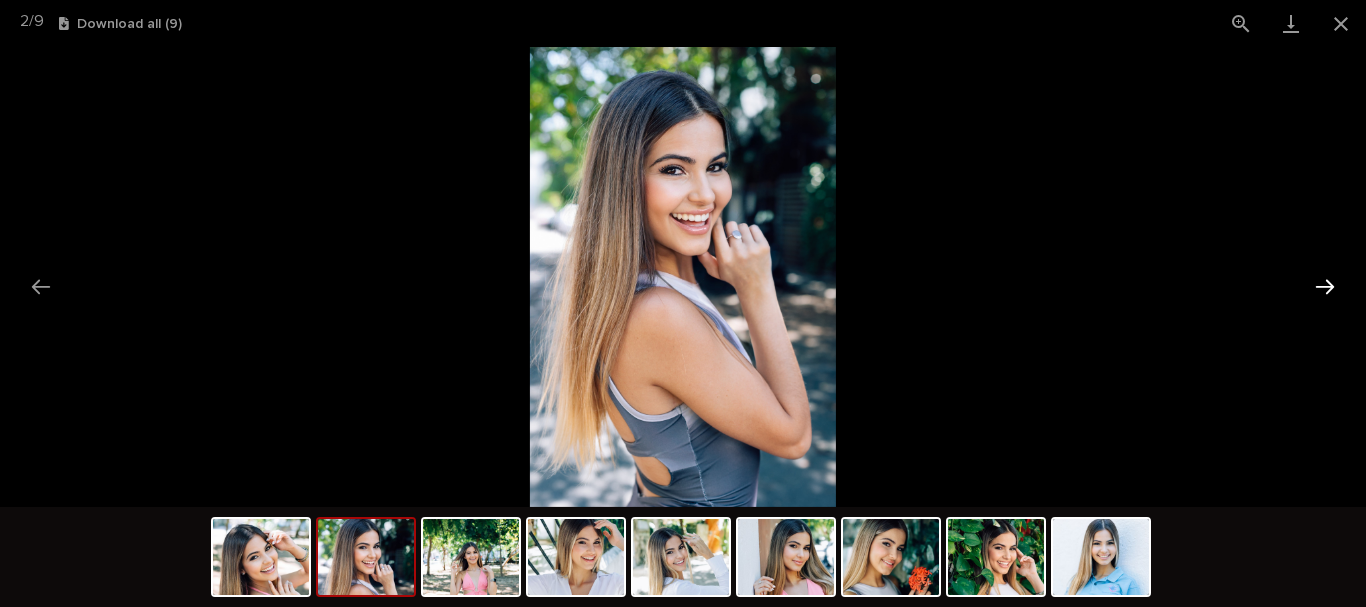 click at bounding box center [1325, 286] 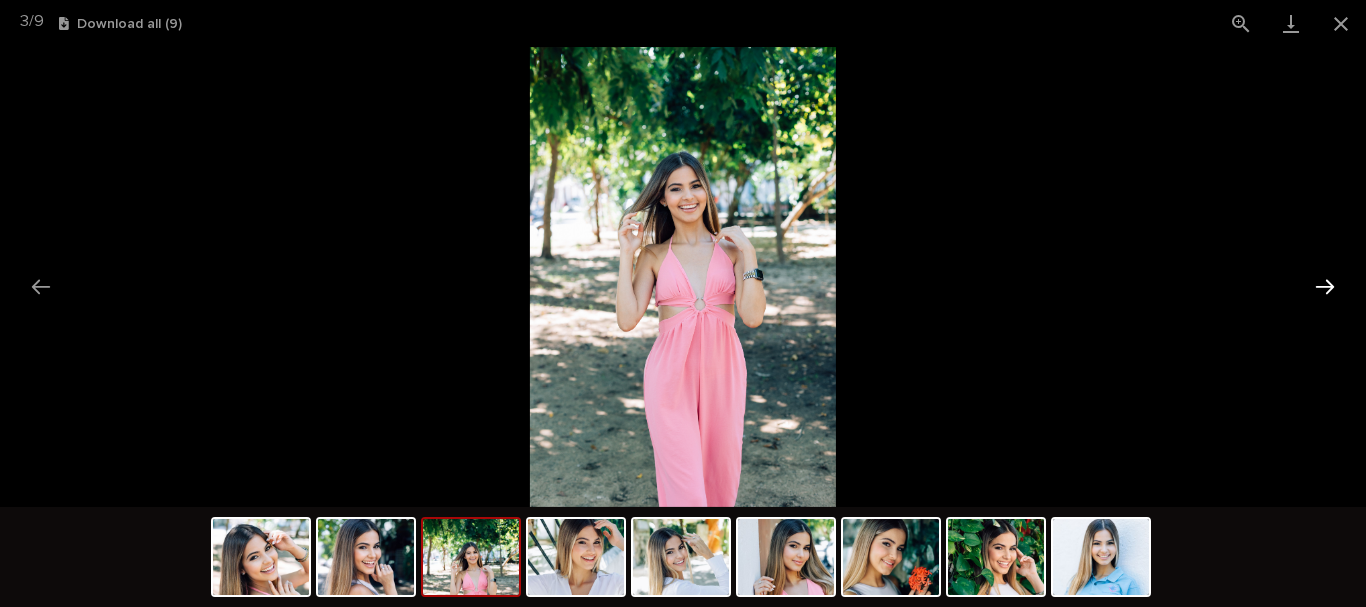 click at bounding box center [1325, 286] 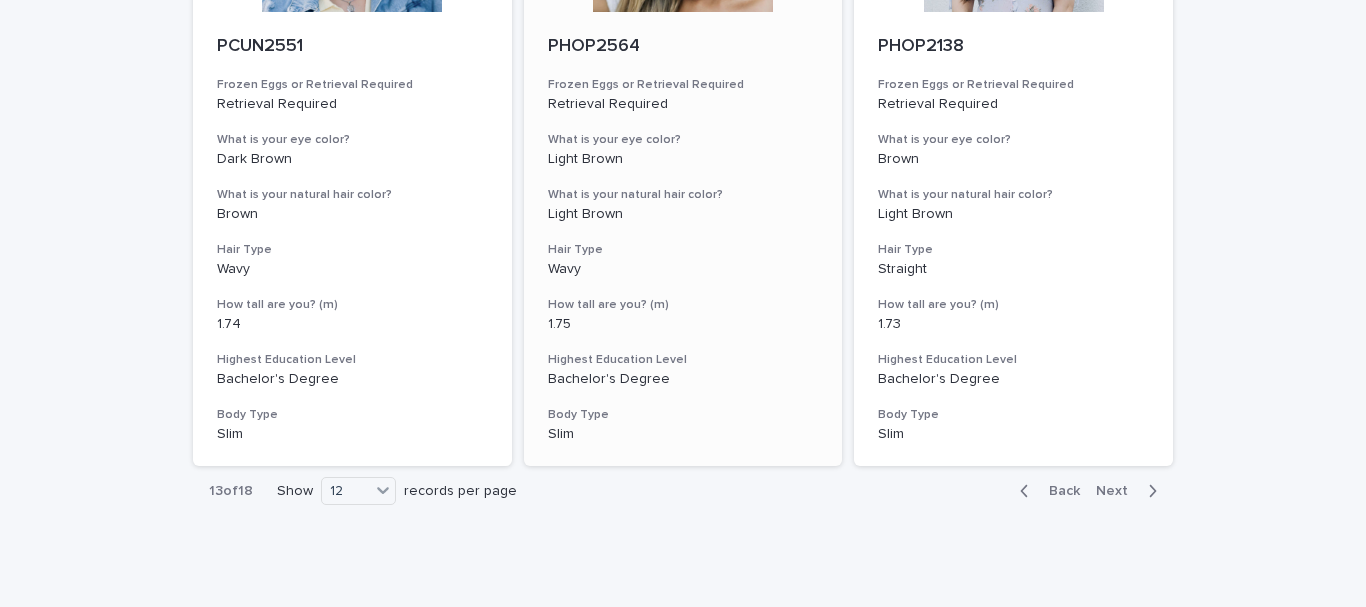 scroll, scrollTop: 2382, scrollLeft: 0, axis: vertical 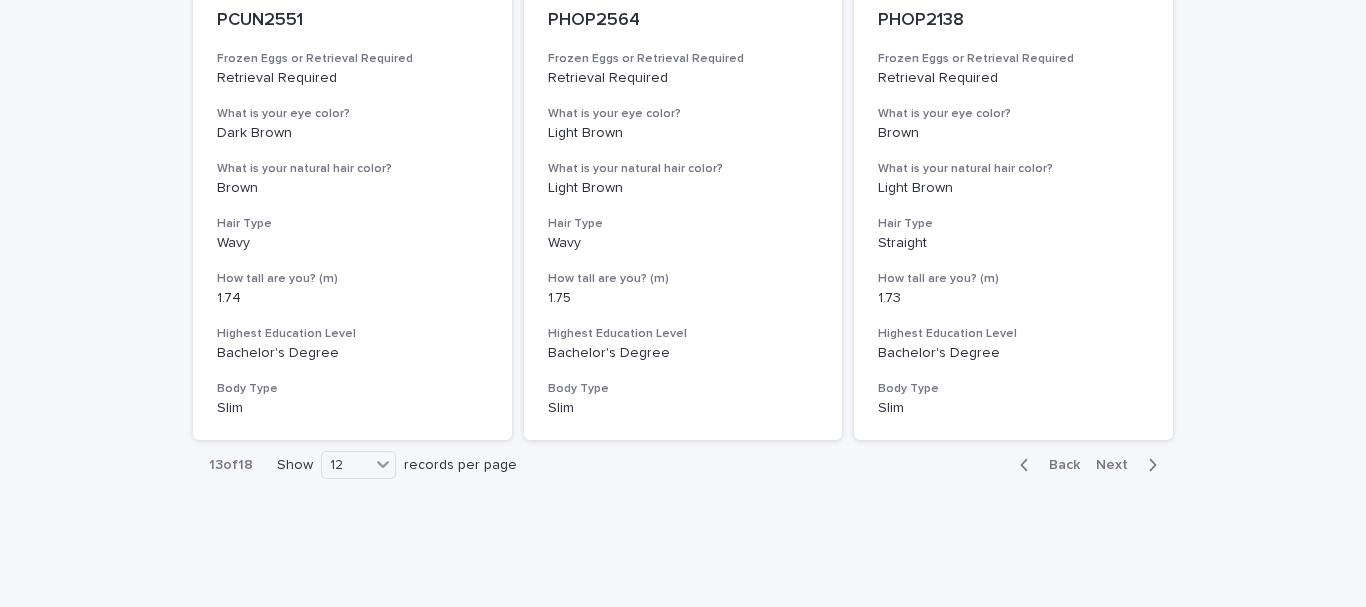 click on "Back" at bounding box center (1058, 465) 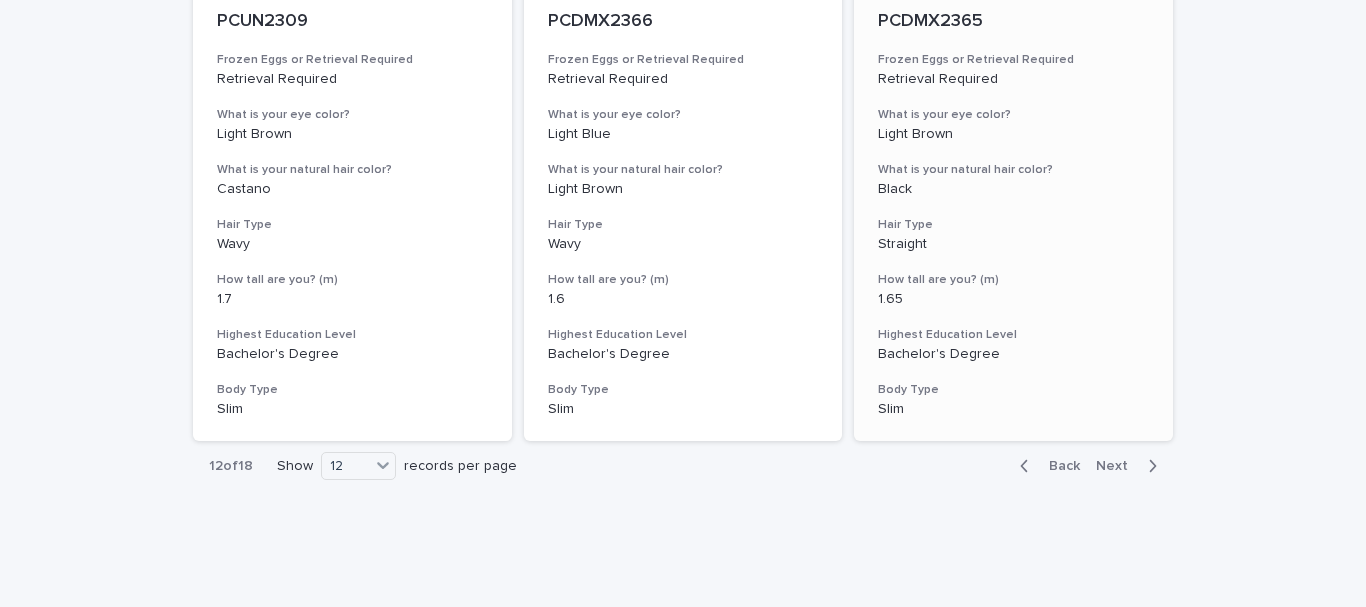 scroll, scrollTop: 2382, scrollLeft: 0, axis: vertical 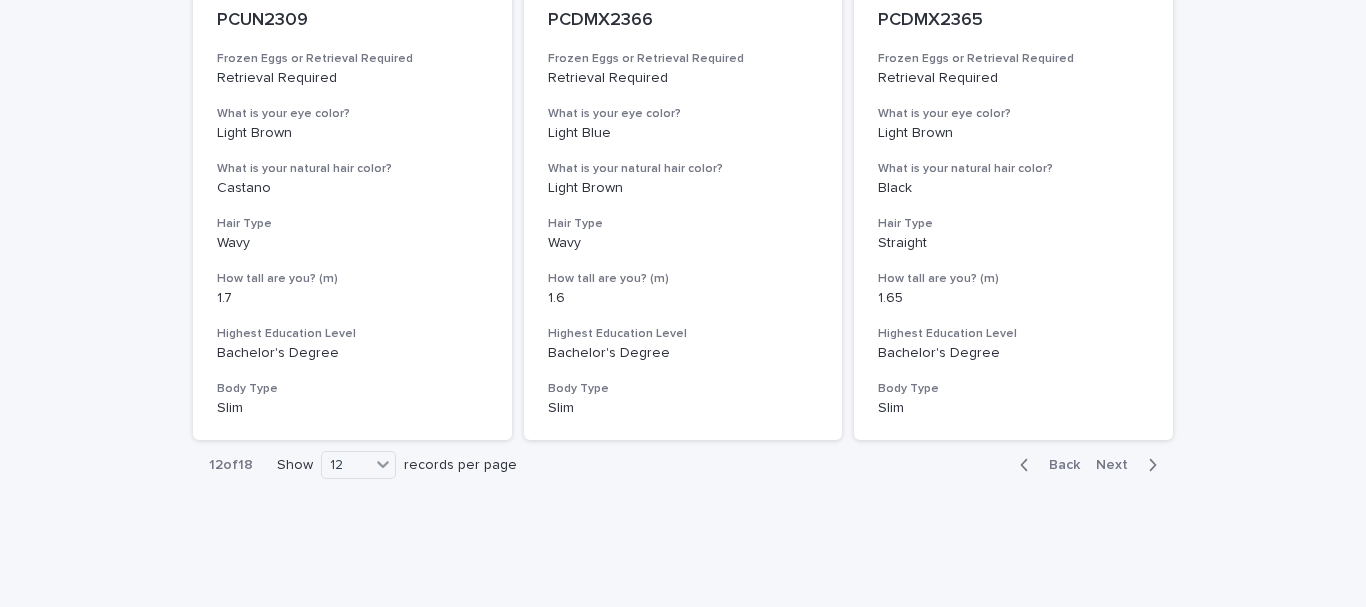 click on "Back" at bounding box center [1058, 465] 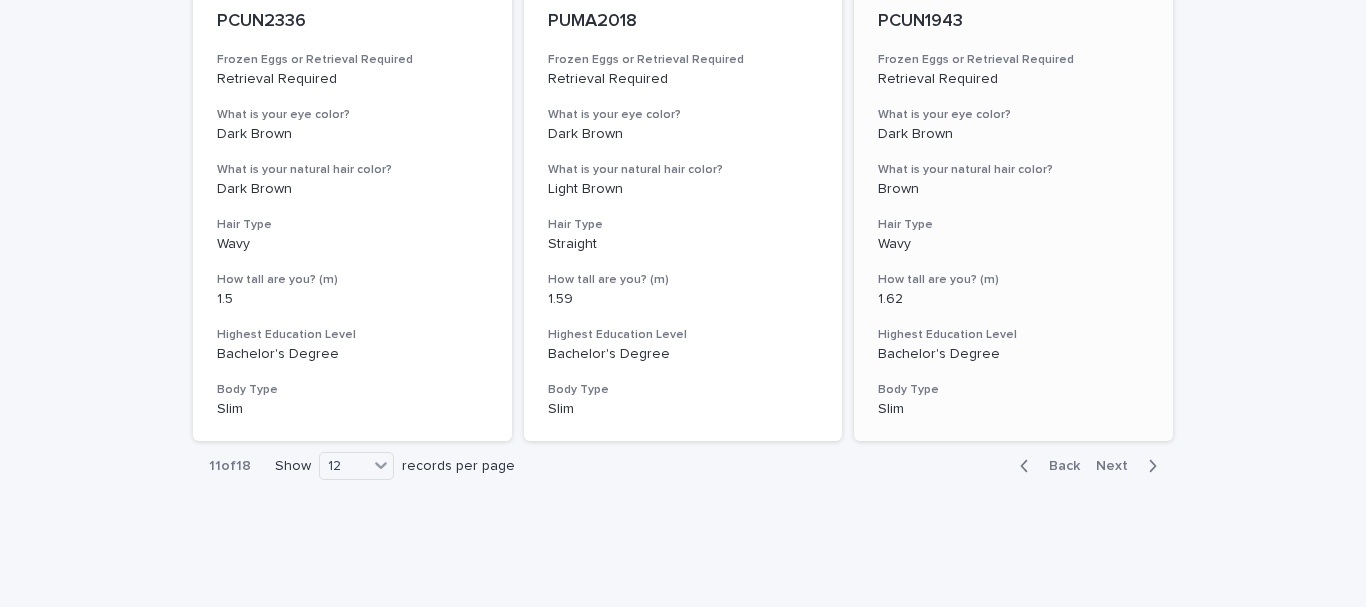 scroll, scrollTop: 2382, scrollLeft: 0, axis: vertical 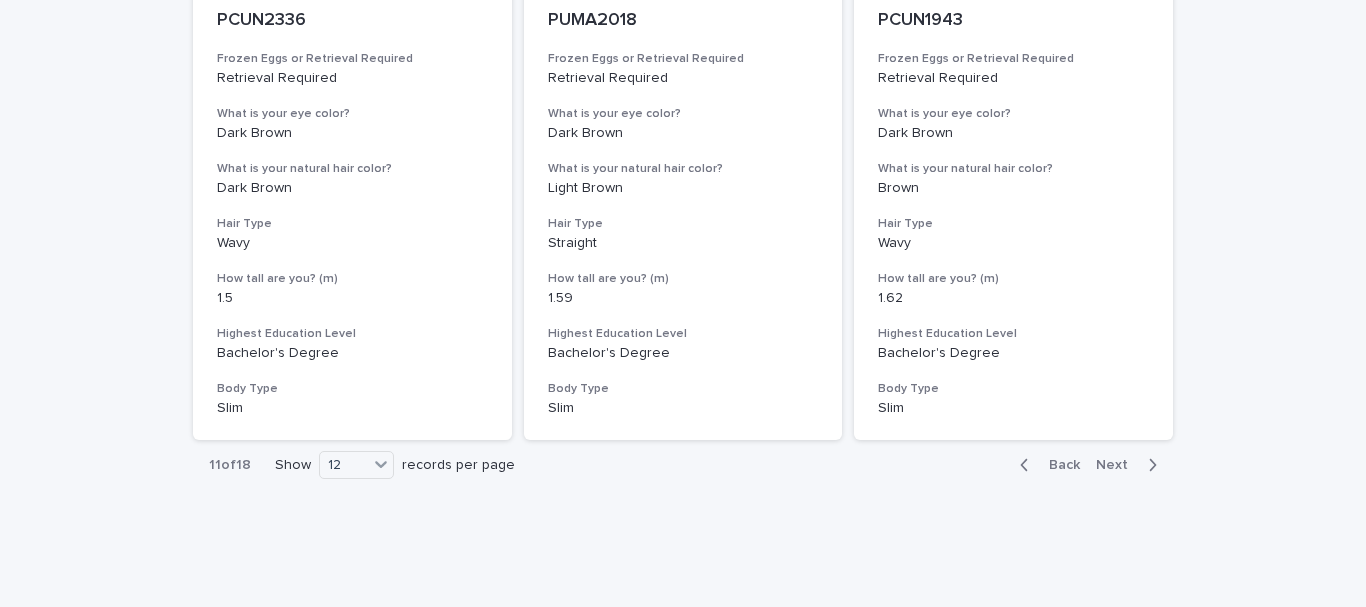 click on "Next" at bounding box center (1118, 465) 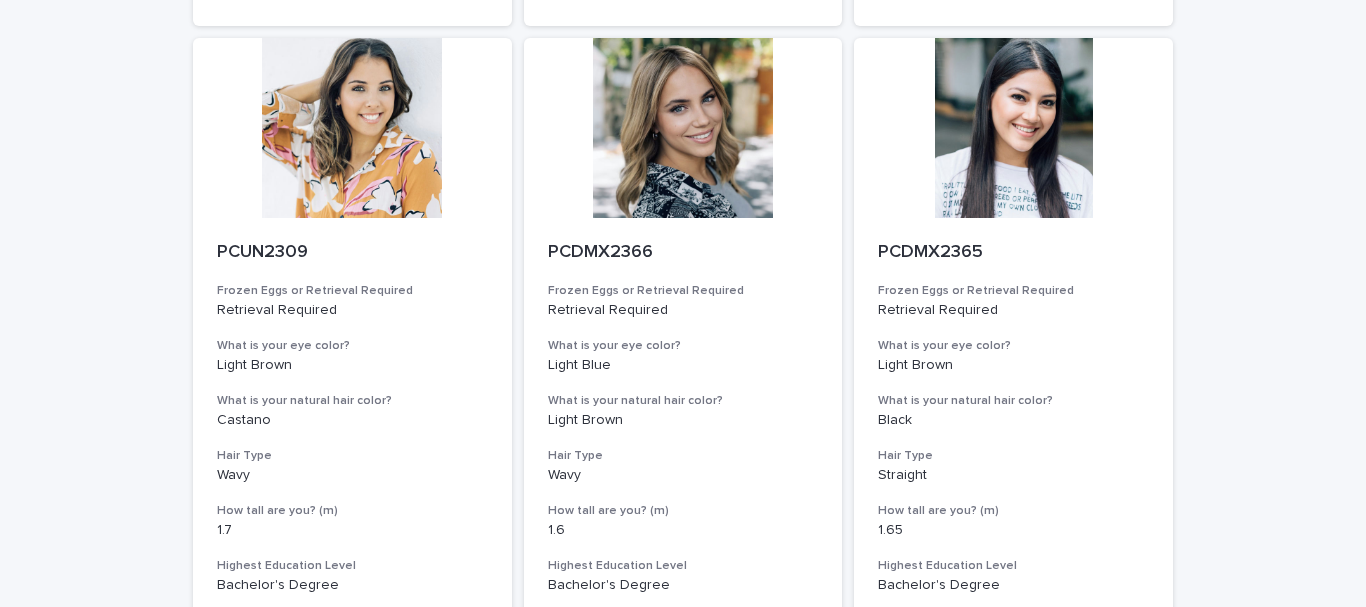 scroll, scrollTop: 2382, scrollLeft: 0, axis: vertical 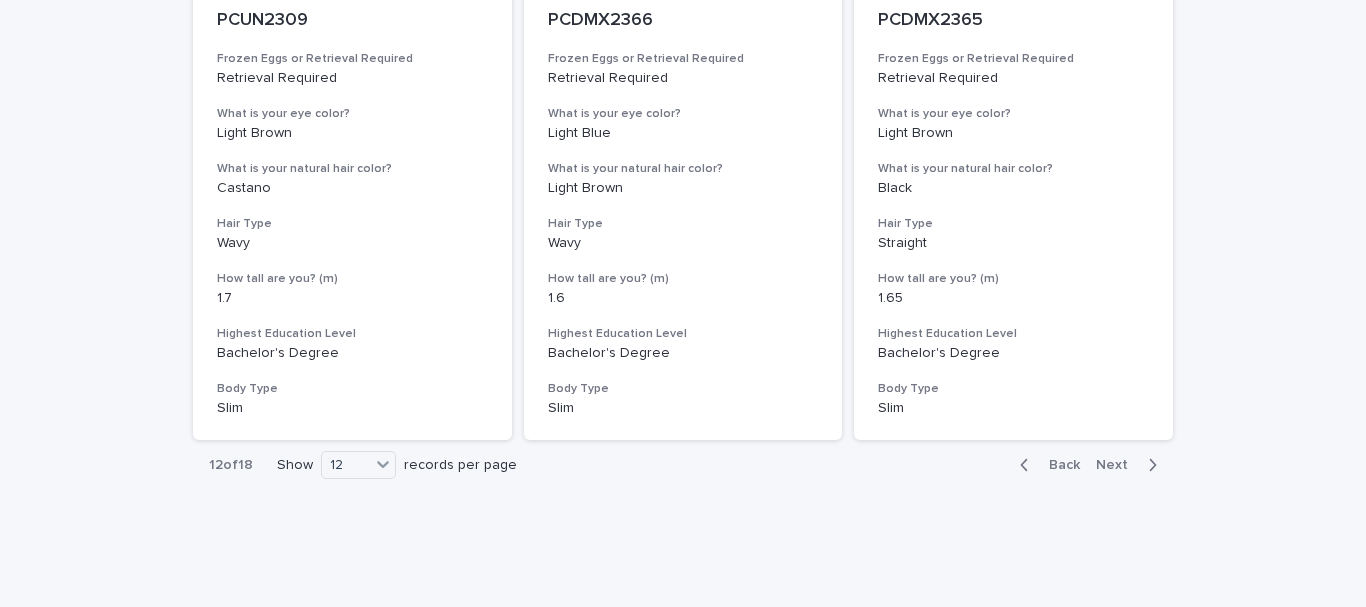 click on "Next" at bounding box center [1130, 465] 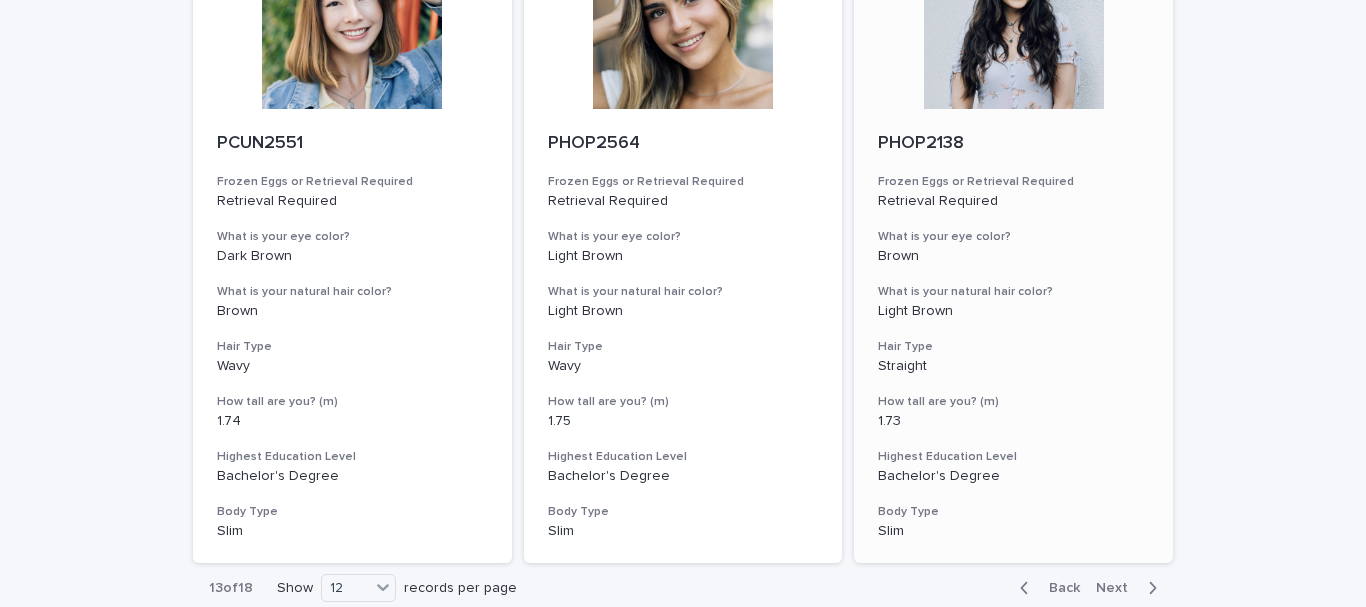 scroll, scrollTop: 1982, scrollLeft: 0, axis: vertical 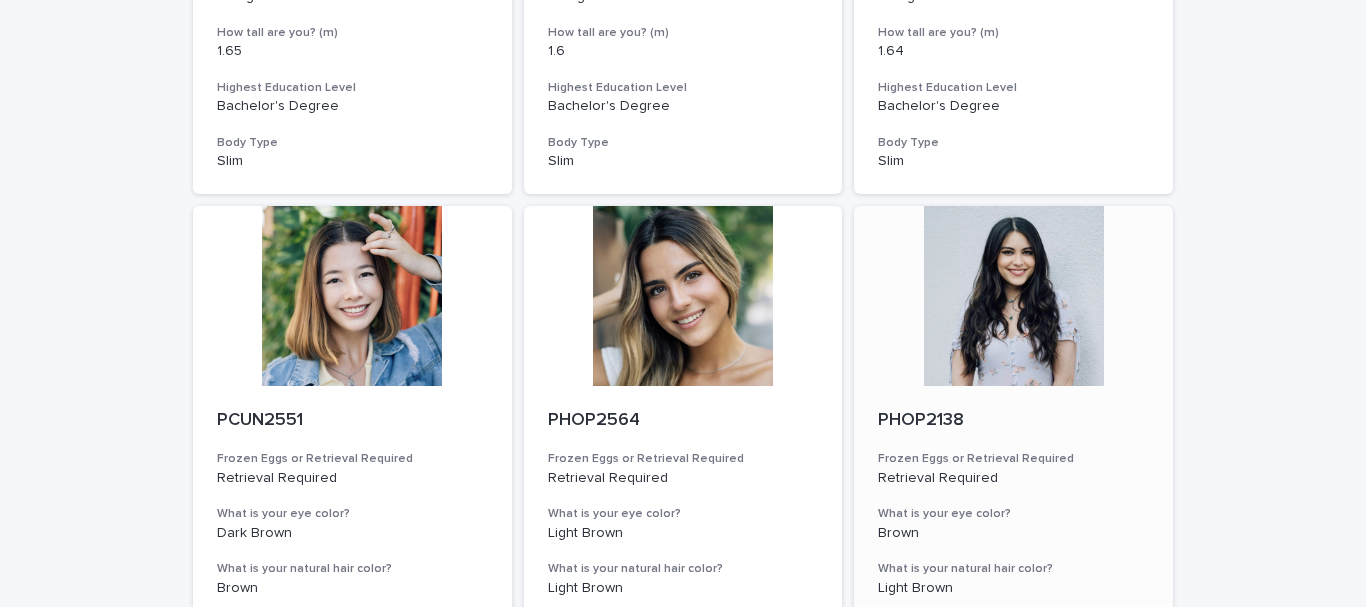 click at bounding box center (1013, 296) 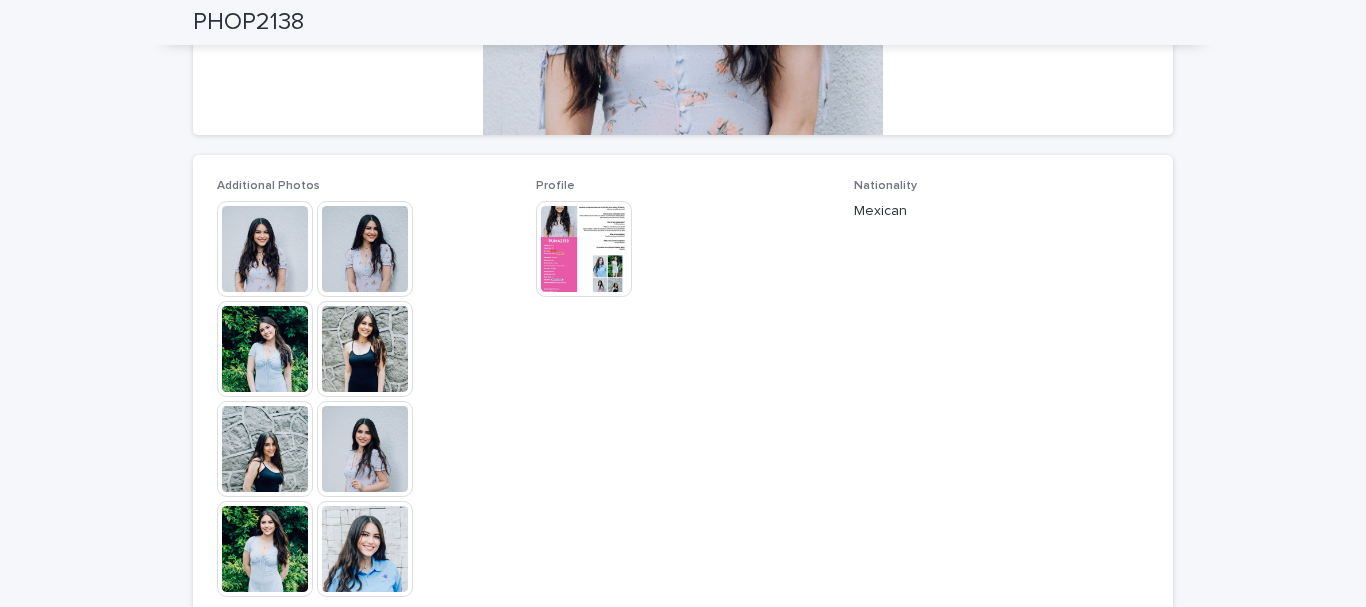 scroll, scrollTop: 500, scrollLeft: 0, axis: vertical 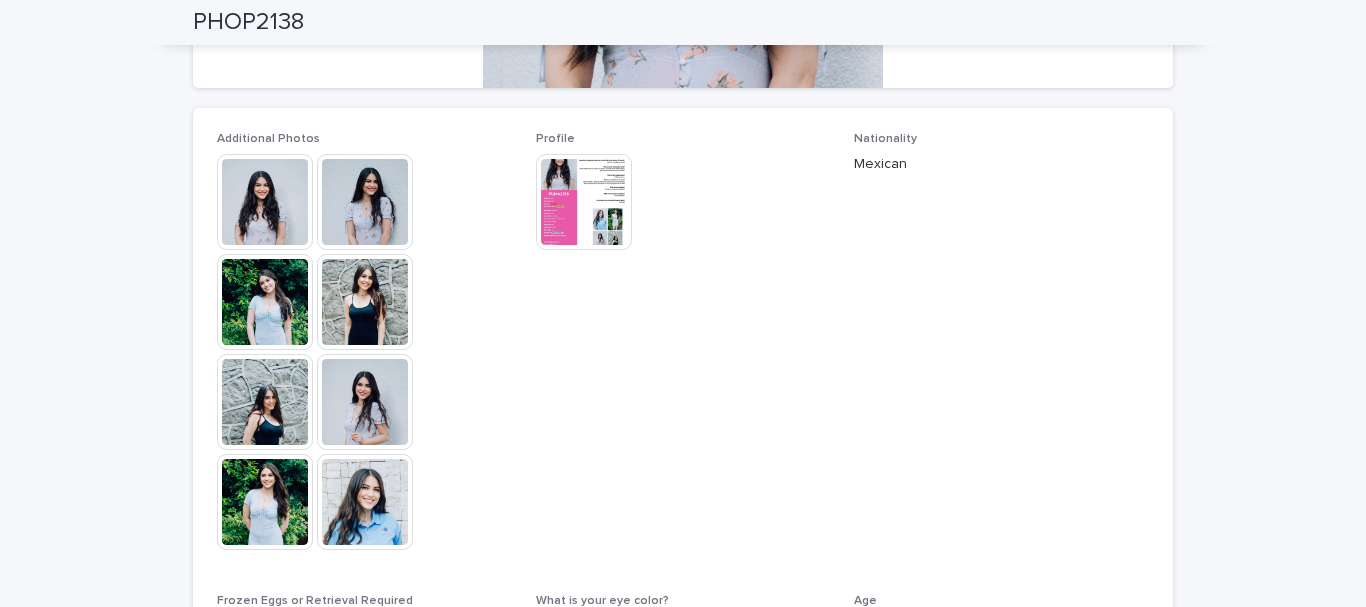 click at bounding box center [265, 202] 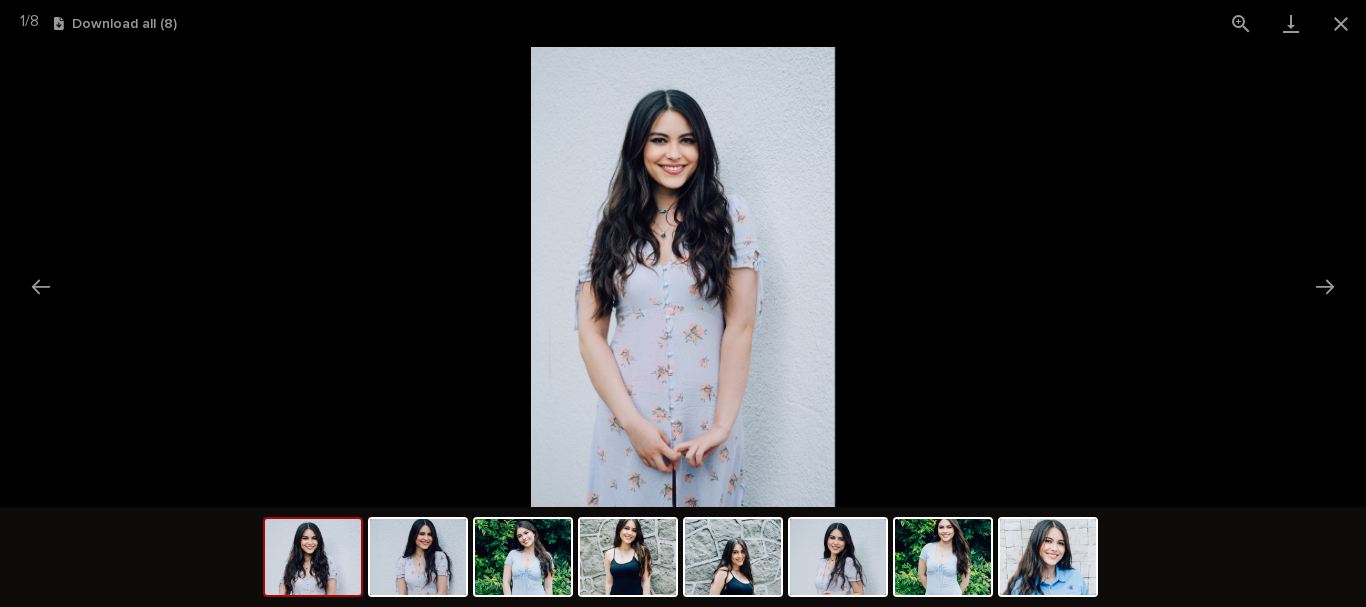 click at bounding box center (313, 557) 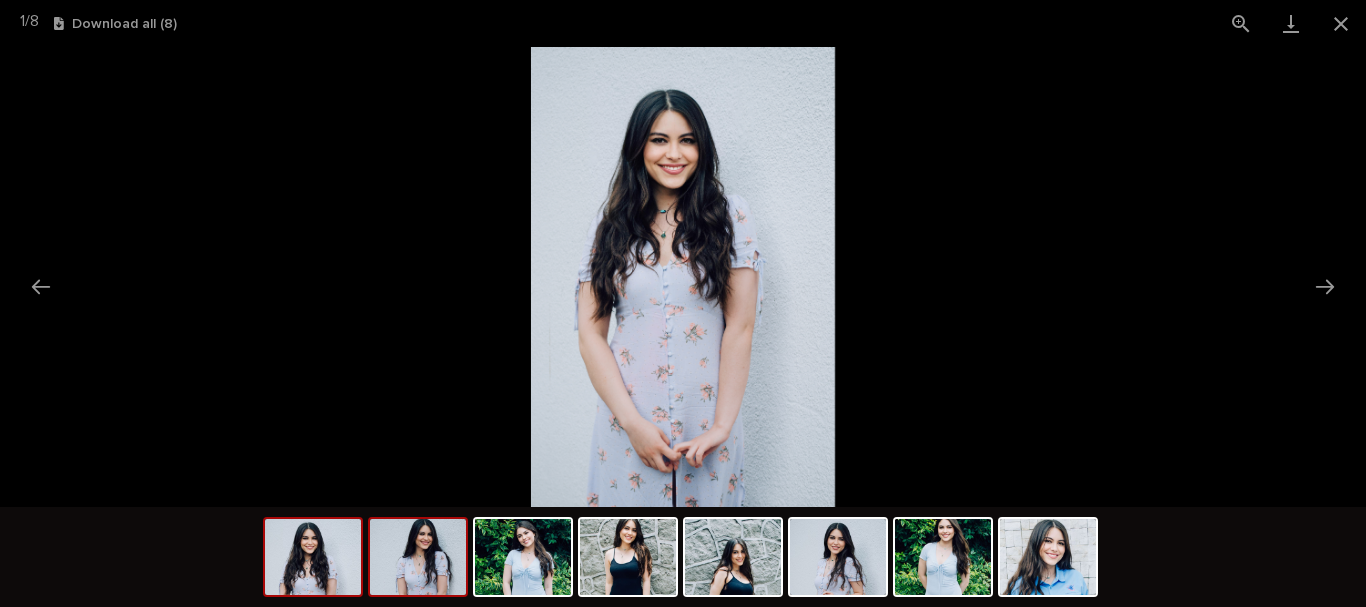 click at bounding box center (418, 557) 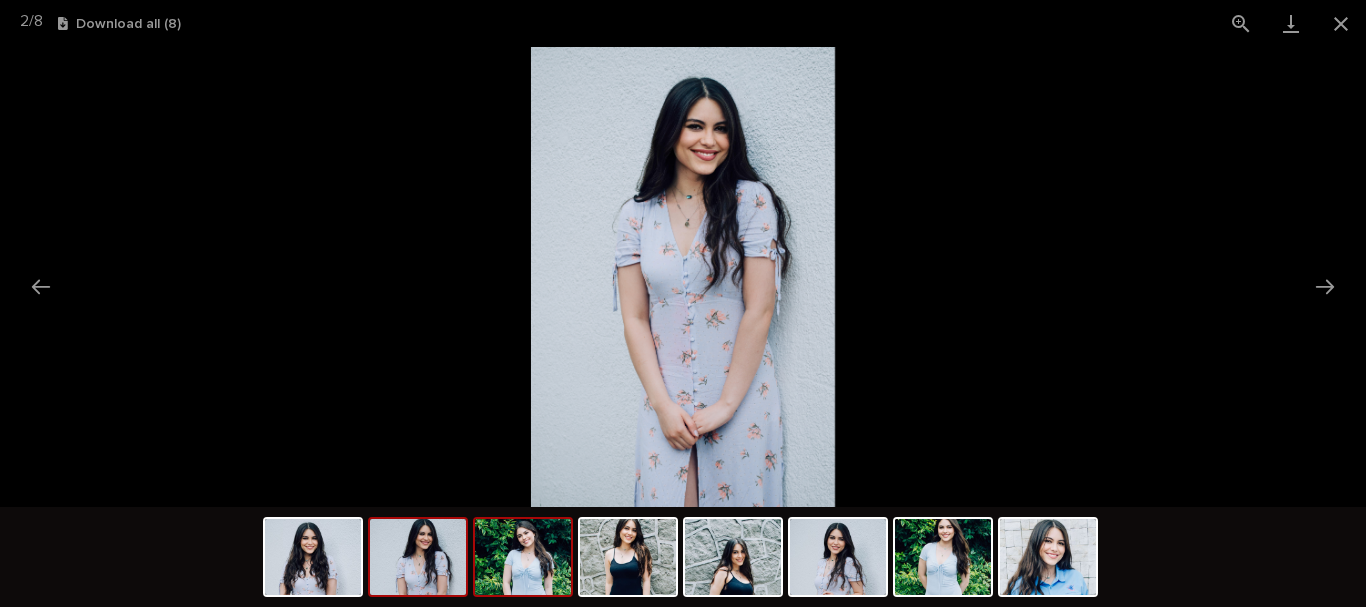 click at bounding box center (523, 557) 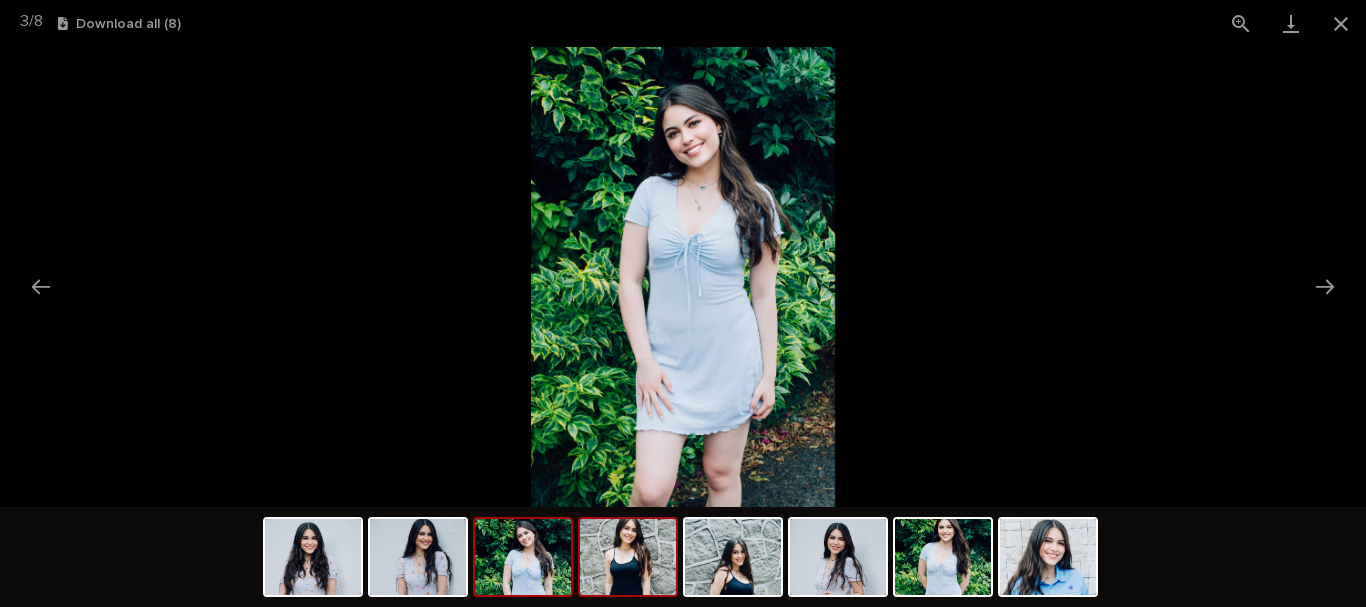 click at bounding box center (628, 557) 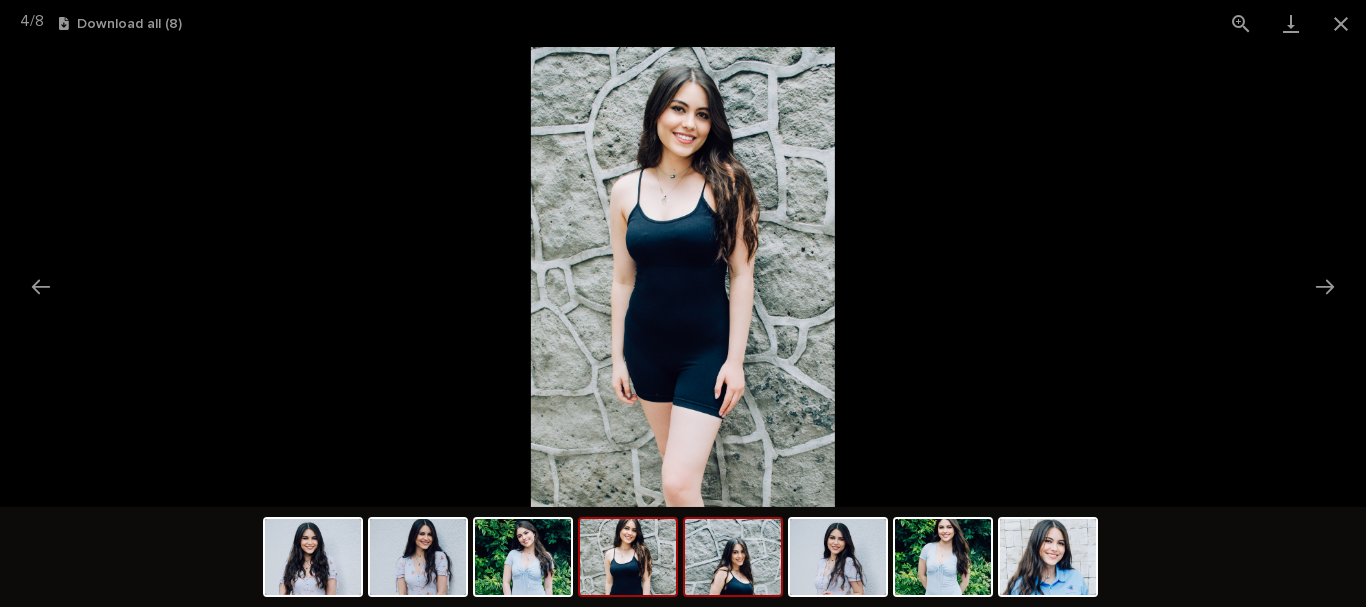 click at bounding box center [733, 557] 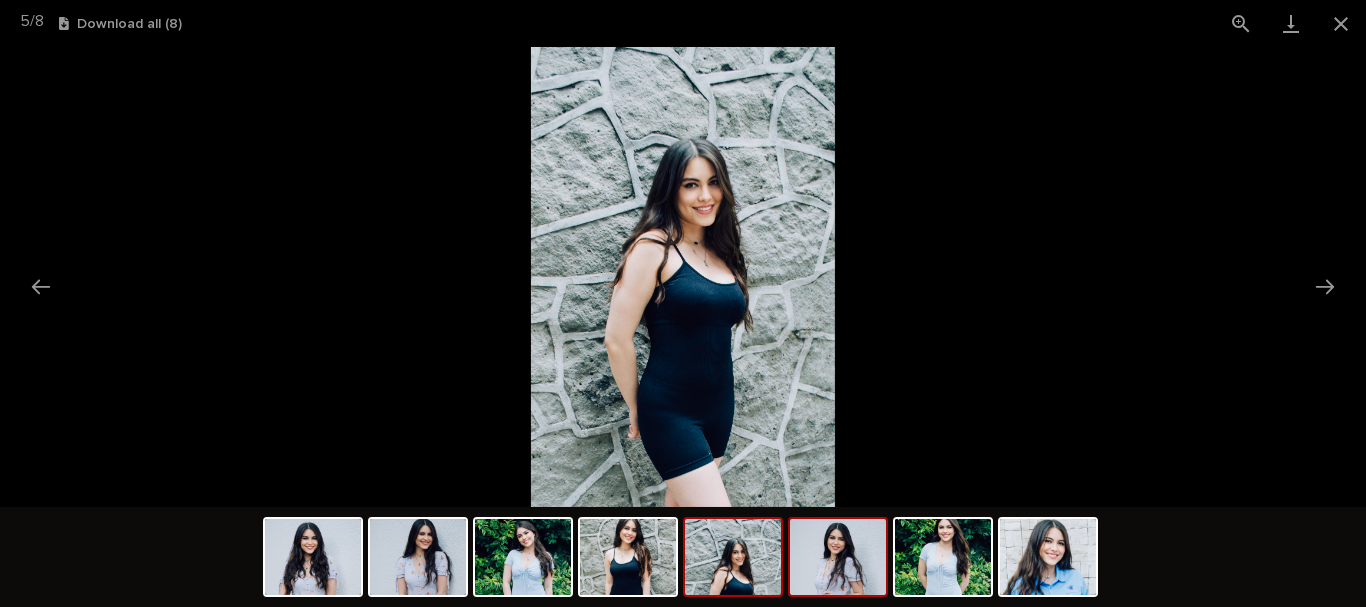 click at bounding box center (838, 557) 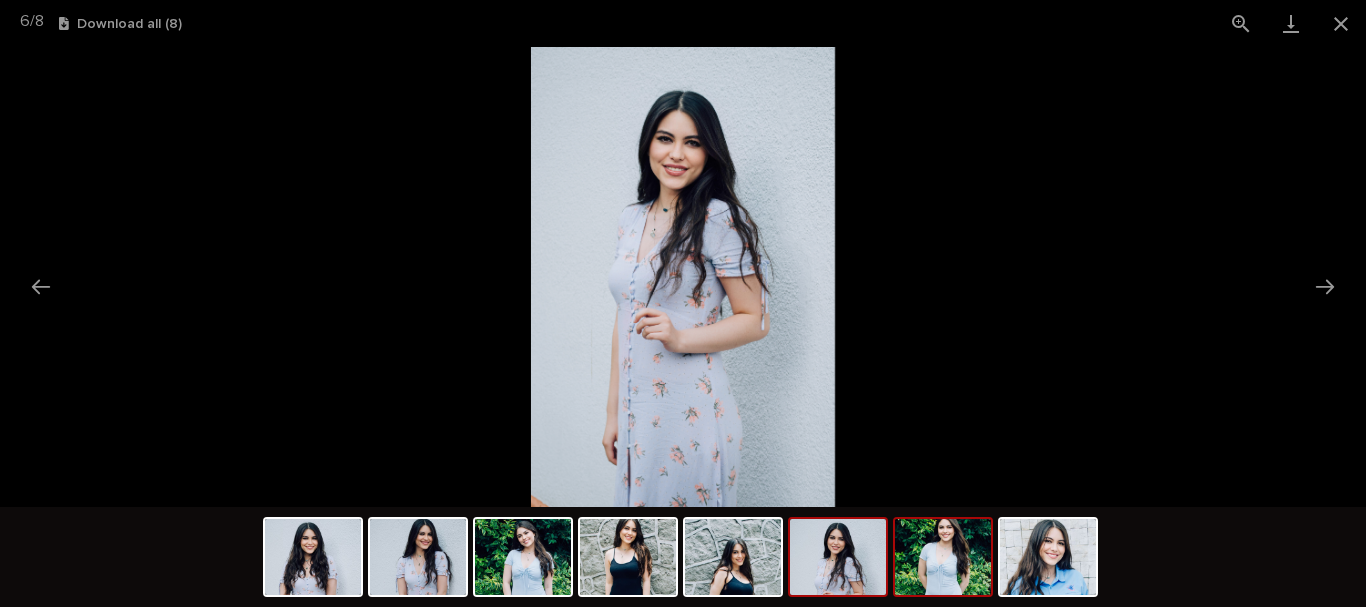 click at bounding box center (943, 557) 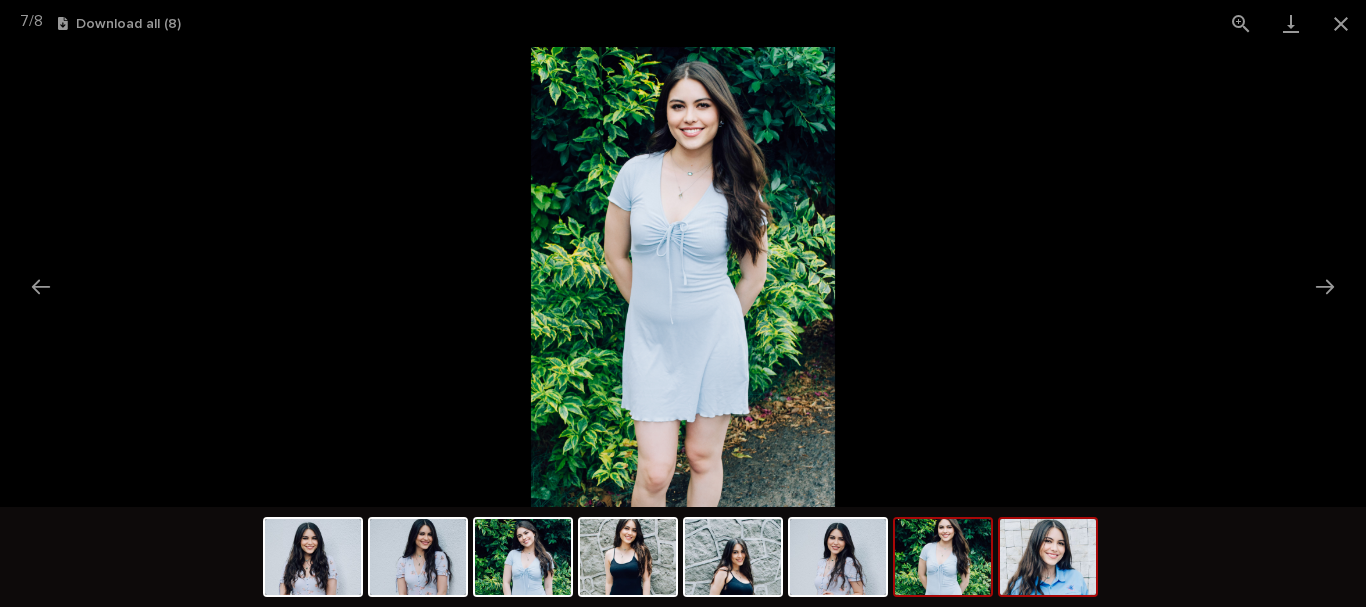 click at bounding box center (1048, 557) 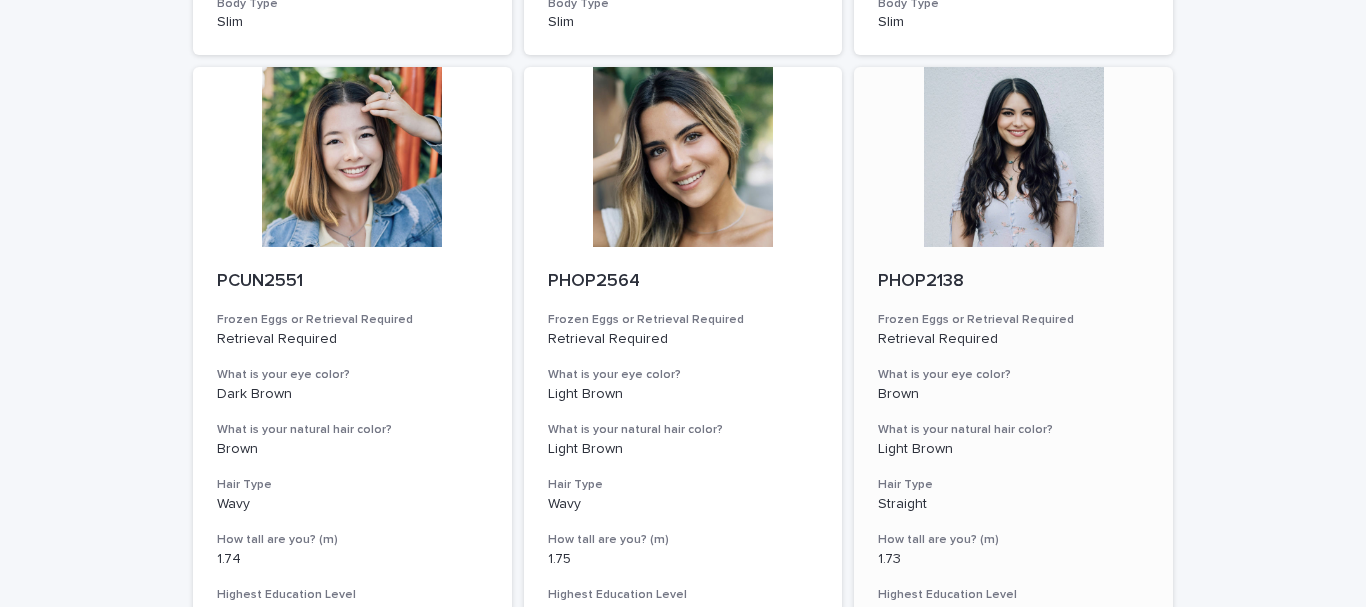 scroll, scrollTop: 2100, scrollLeft: 0, axis: vertical 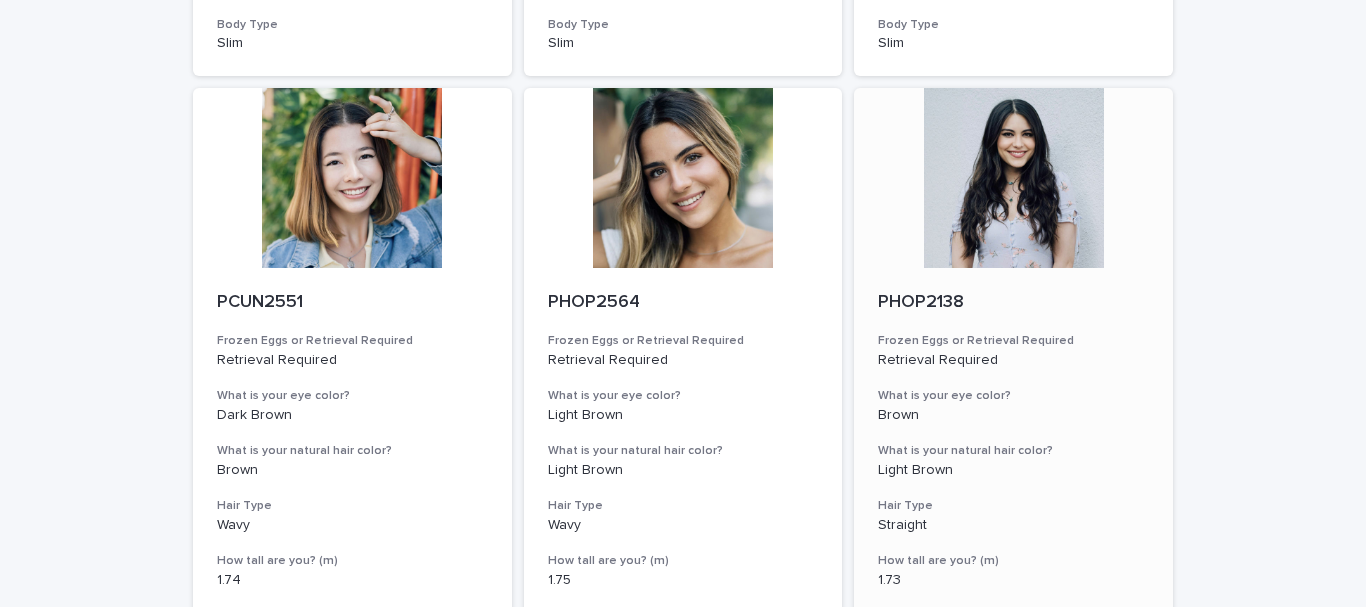 click at bounding box center (1013, 178) 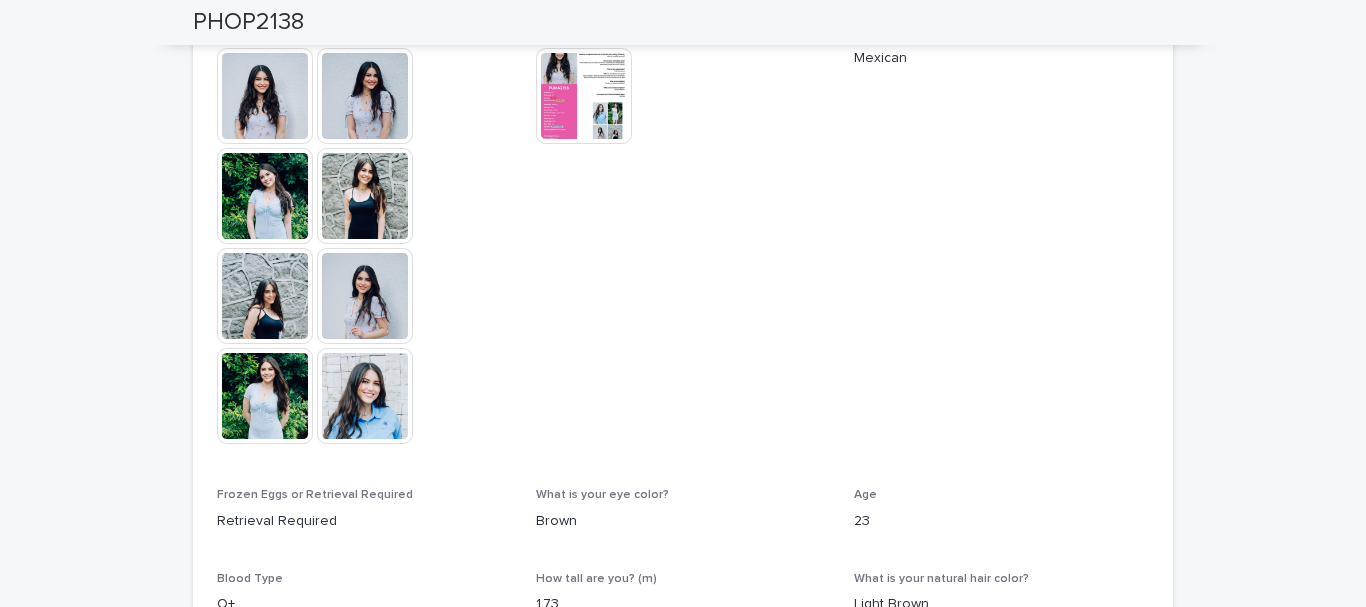 scroll, scrollTop: 600, scrollLeft: 0, axis: vertical 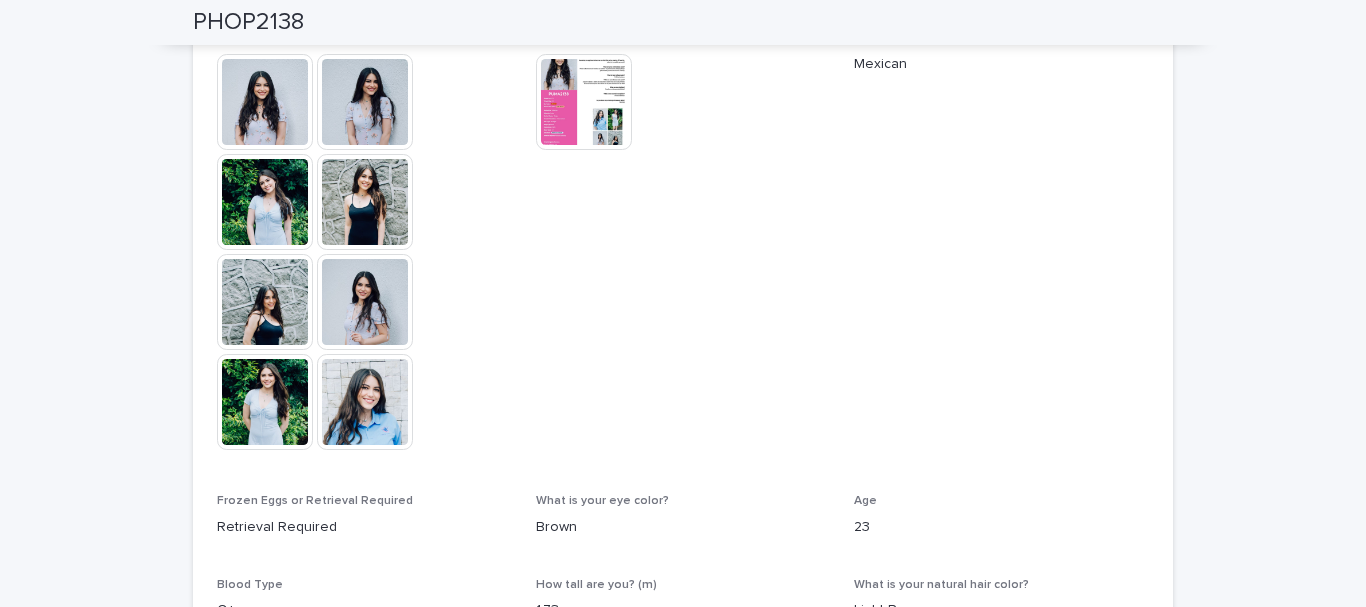 click at bounding box center [584, 102] 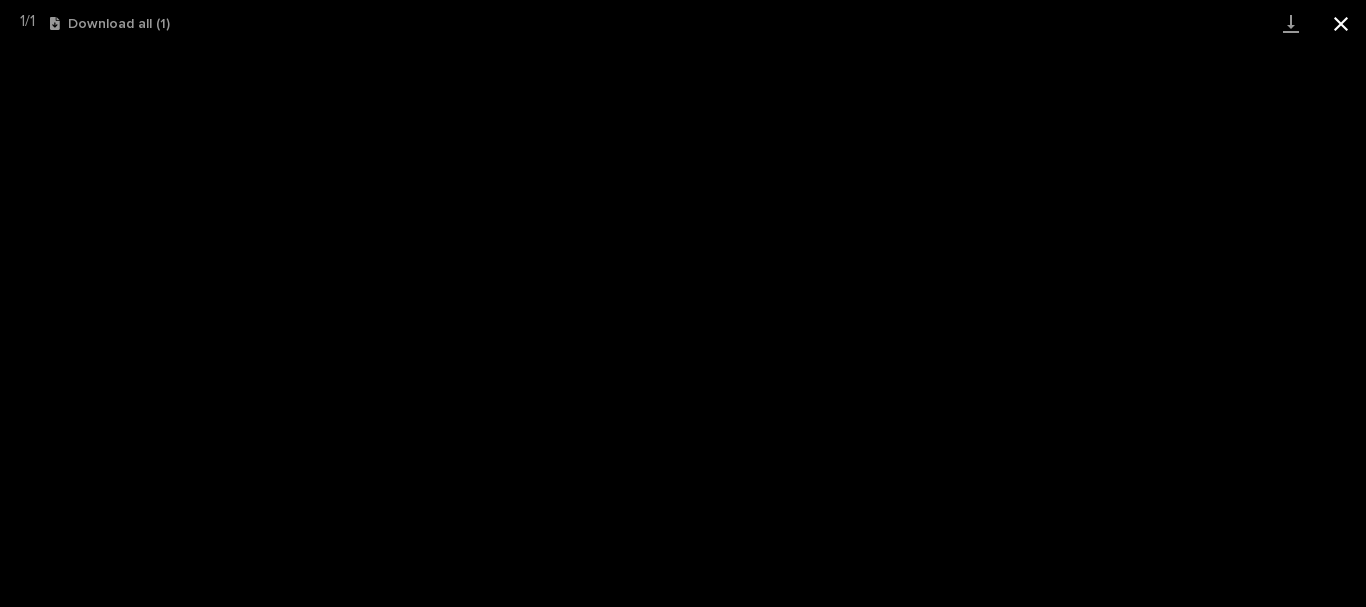 click at bounding box center (1341, 23) 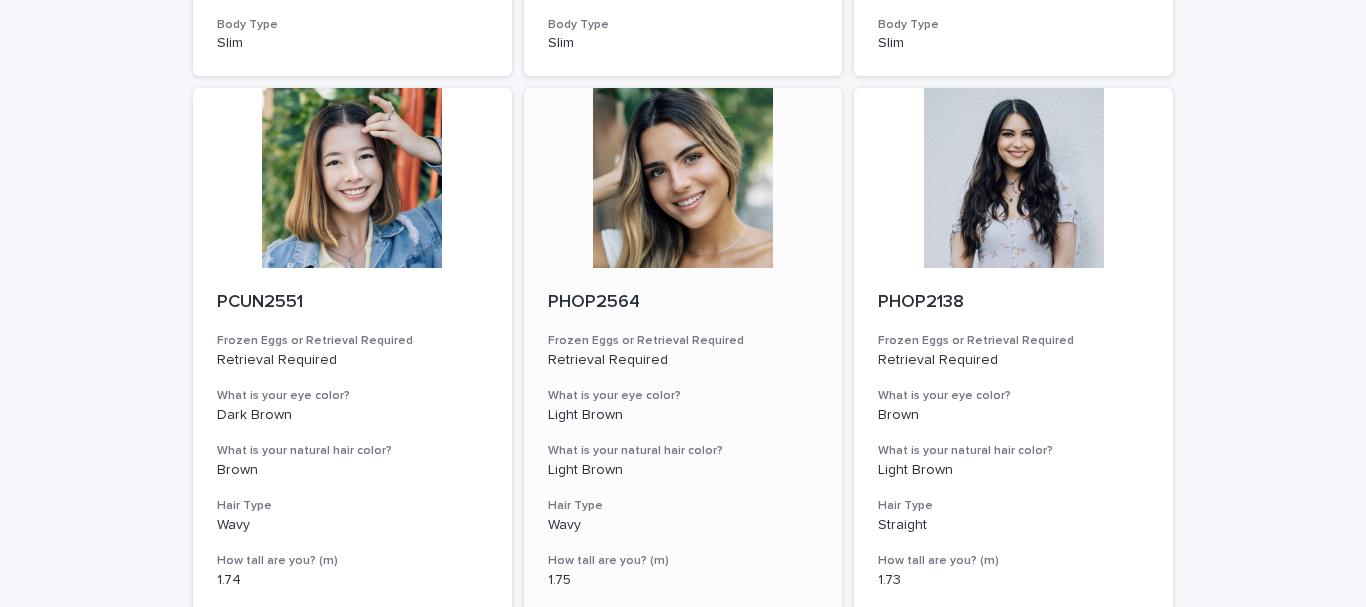 scroll, scrollTop: 2382, scrollLeft: 0, axis: vertical 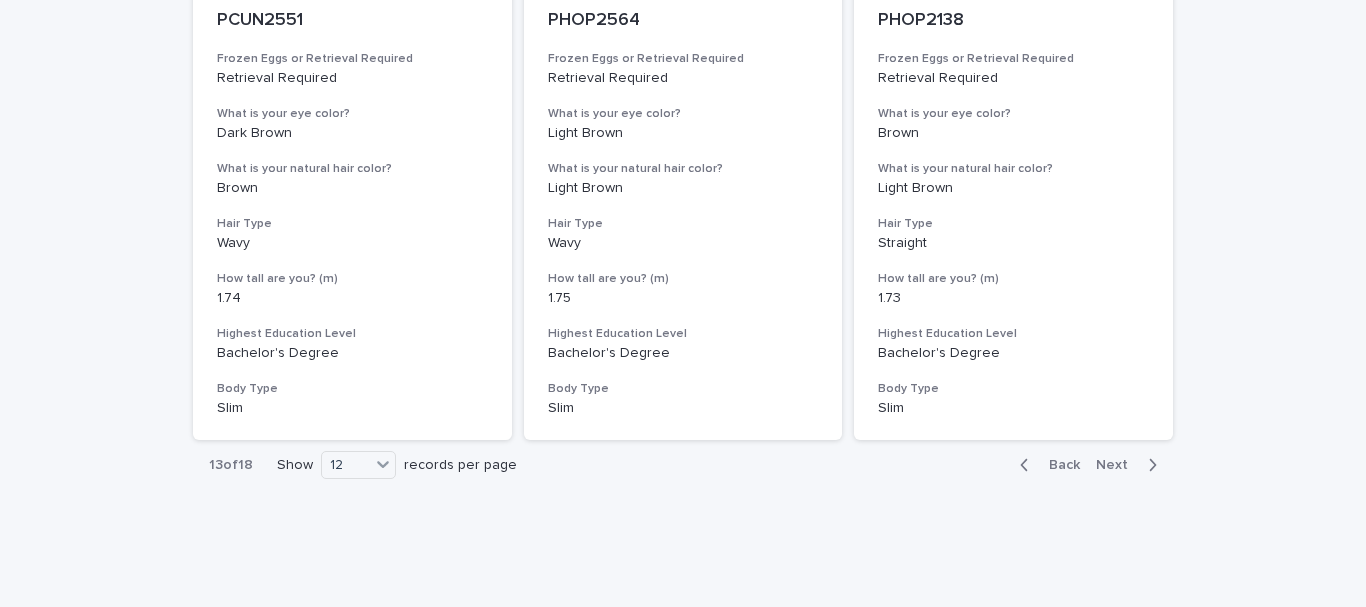 click on "Next" at bounding box center (1118, 465) 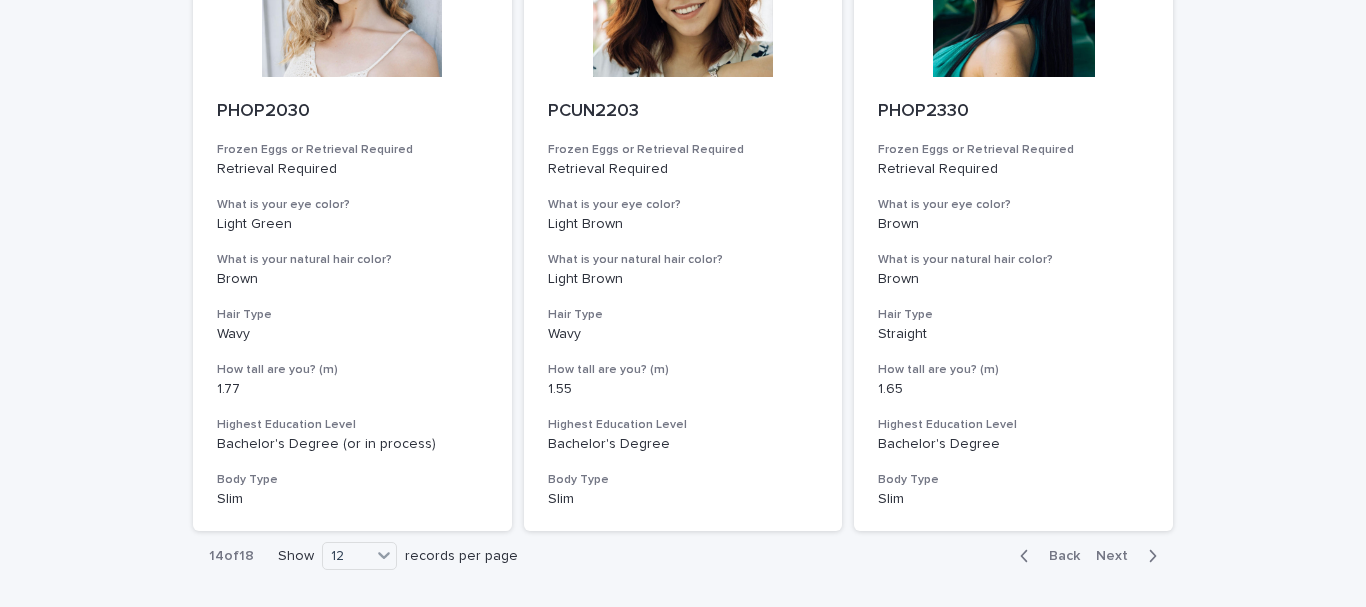 scroll, scrollTop: 2382, scrollLeft: 0, axis: vertical 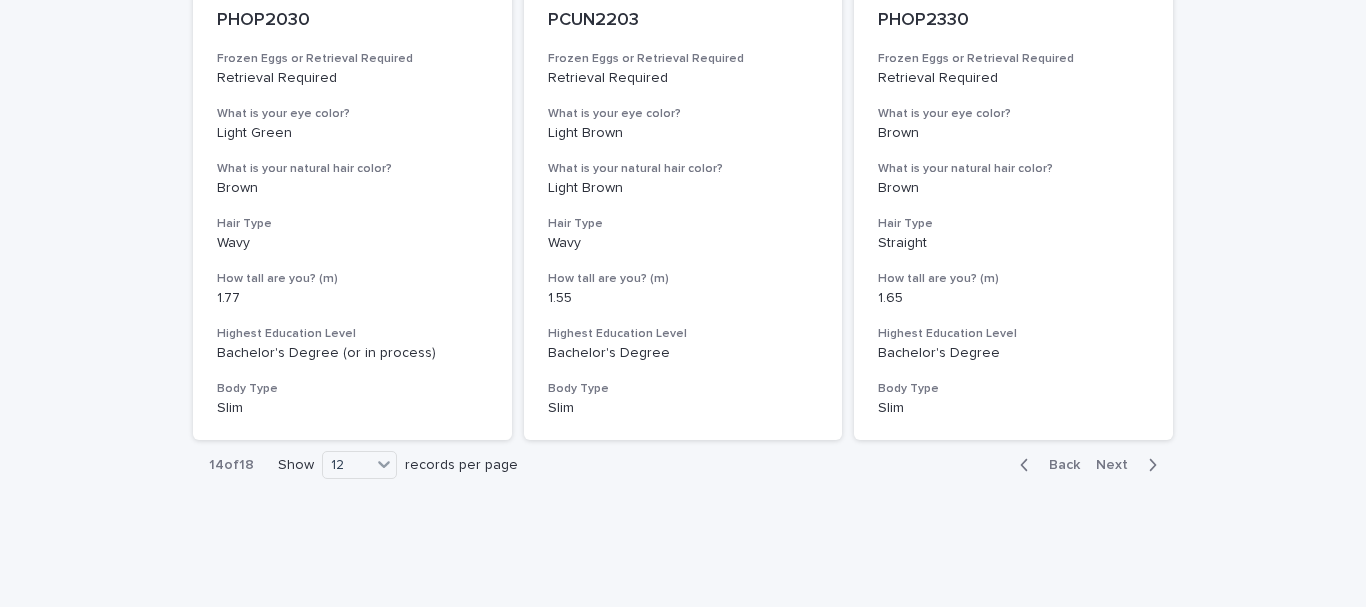 click on "Next" at bounding box center [1118, 465] 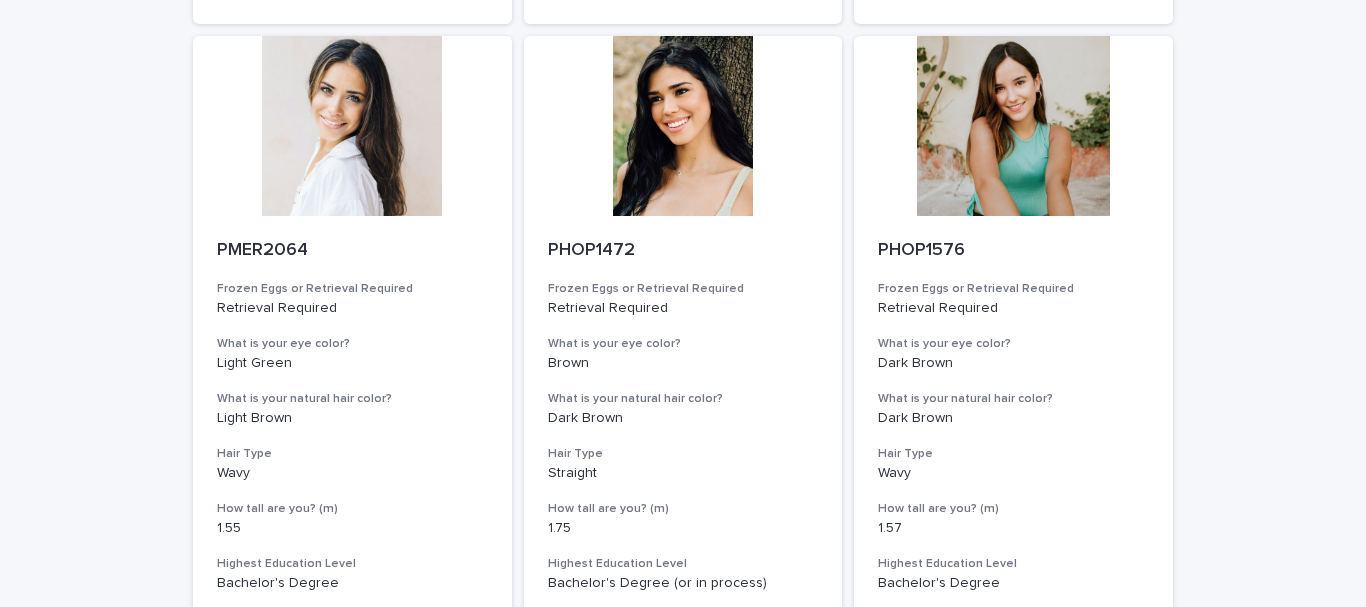scroll, scrollTop: 2382, scrollLeft: 0, axis: vertical 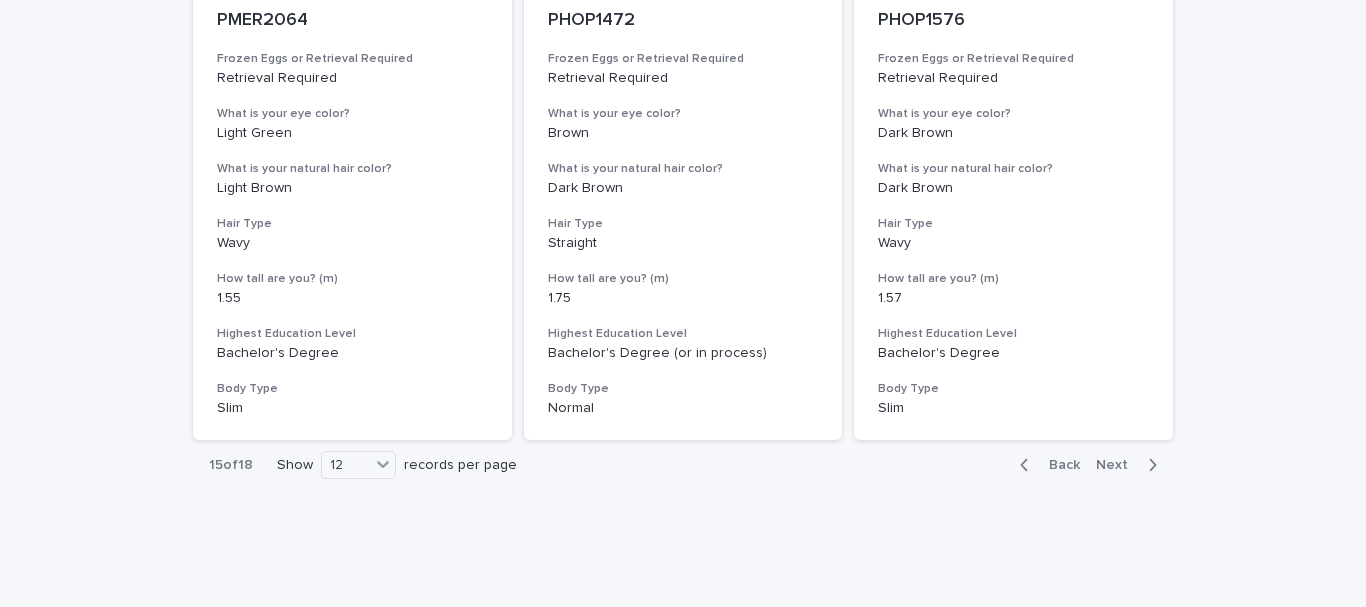 click on "Next" at bounding box center [1118, 465] 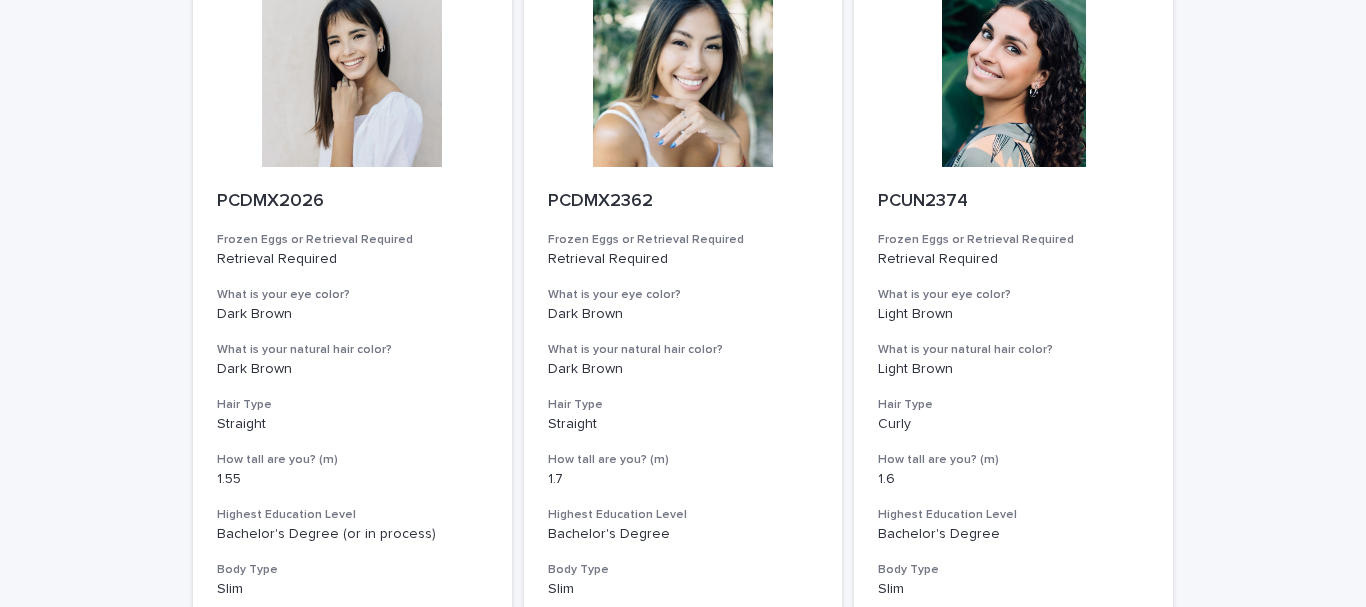 scroll, scrollTop: 2382, scrollLeft: 0, axis: vertical 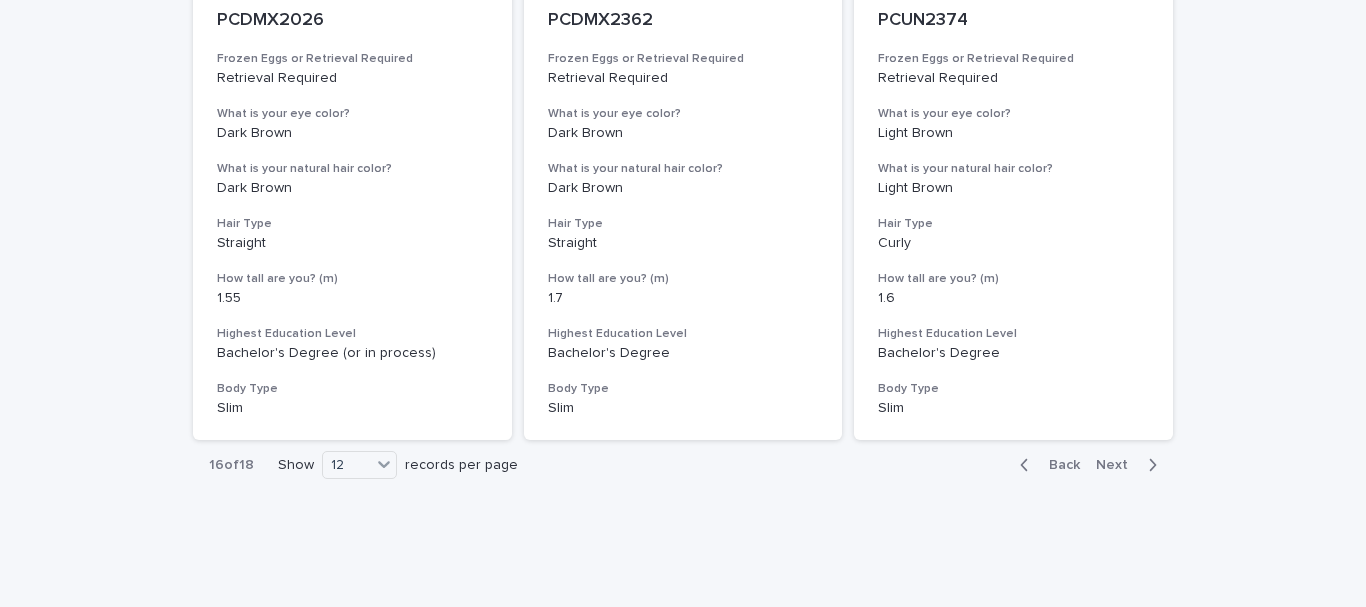 click on "Next" at bounding box center (1118, 465) 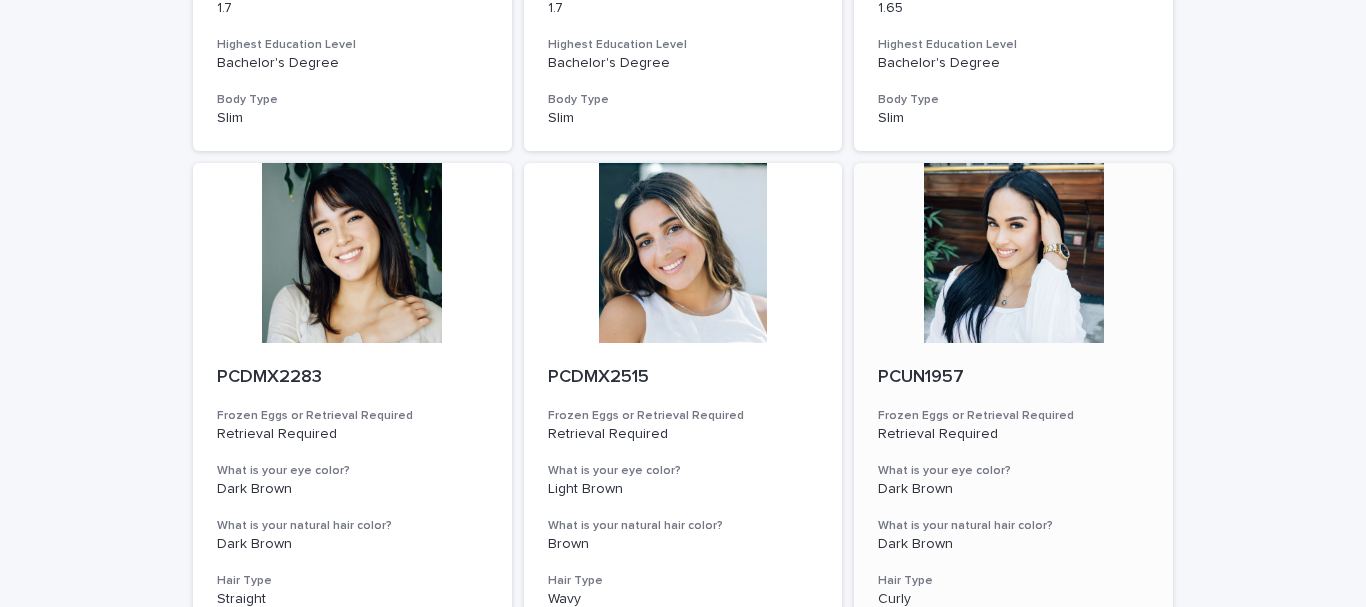 scroll, scrollTop: 682, scrollLeft: 0, axis: vertical 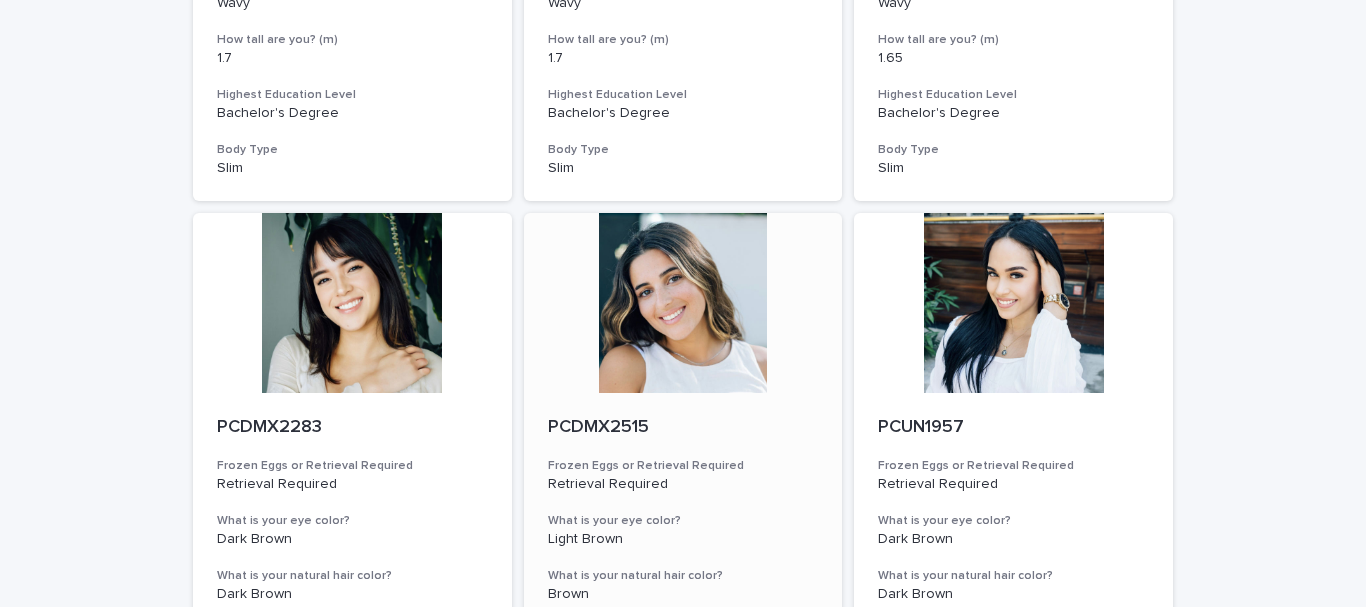 click at bounding box center [683, 303] 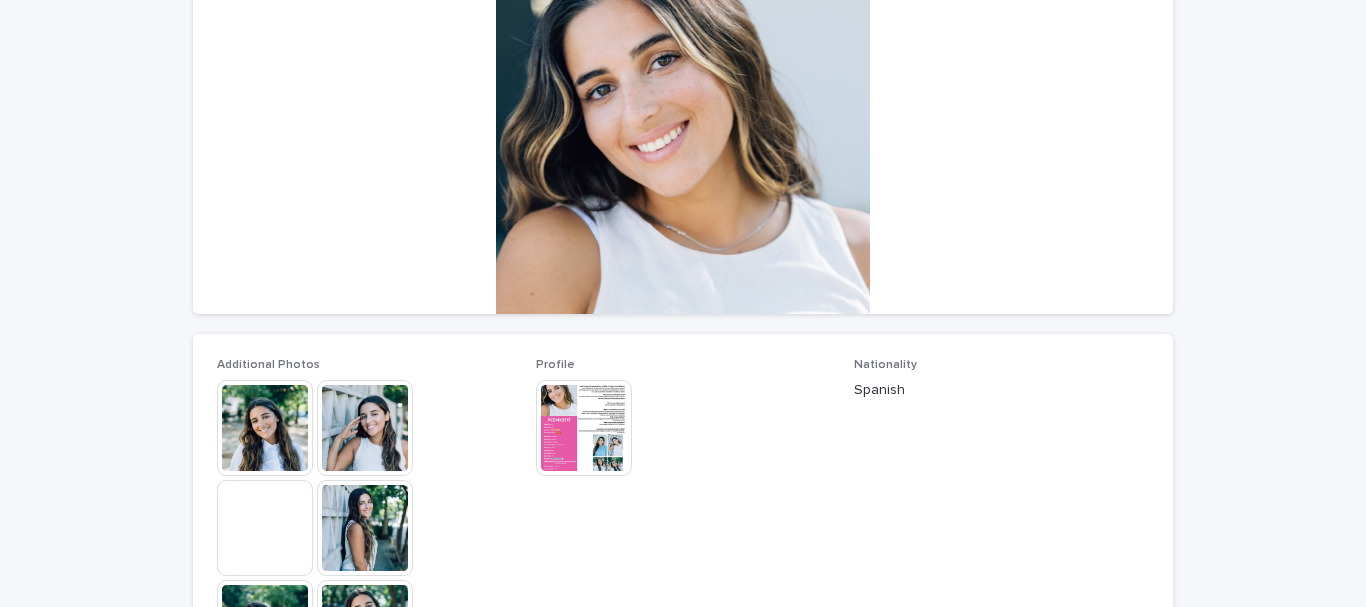 scroll, scrollTop: 300, scrollLeft: 0, axis: vertical 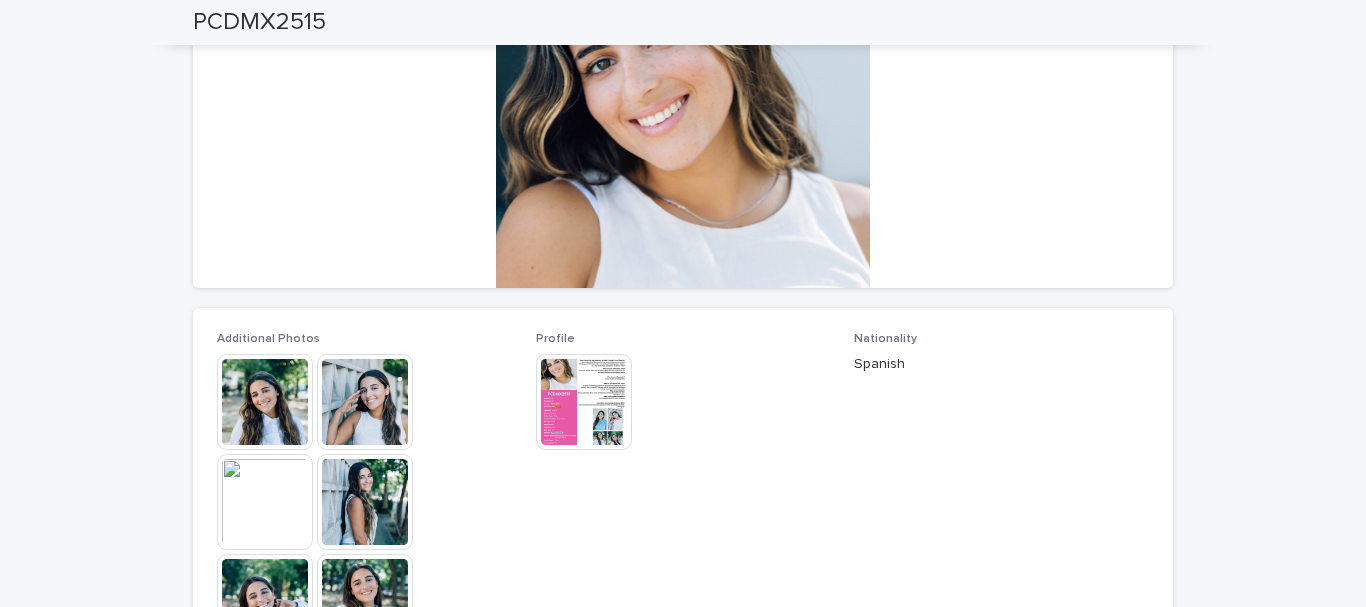 click at bounding box center (365, 502) 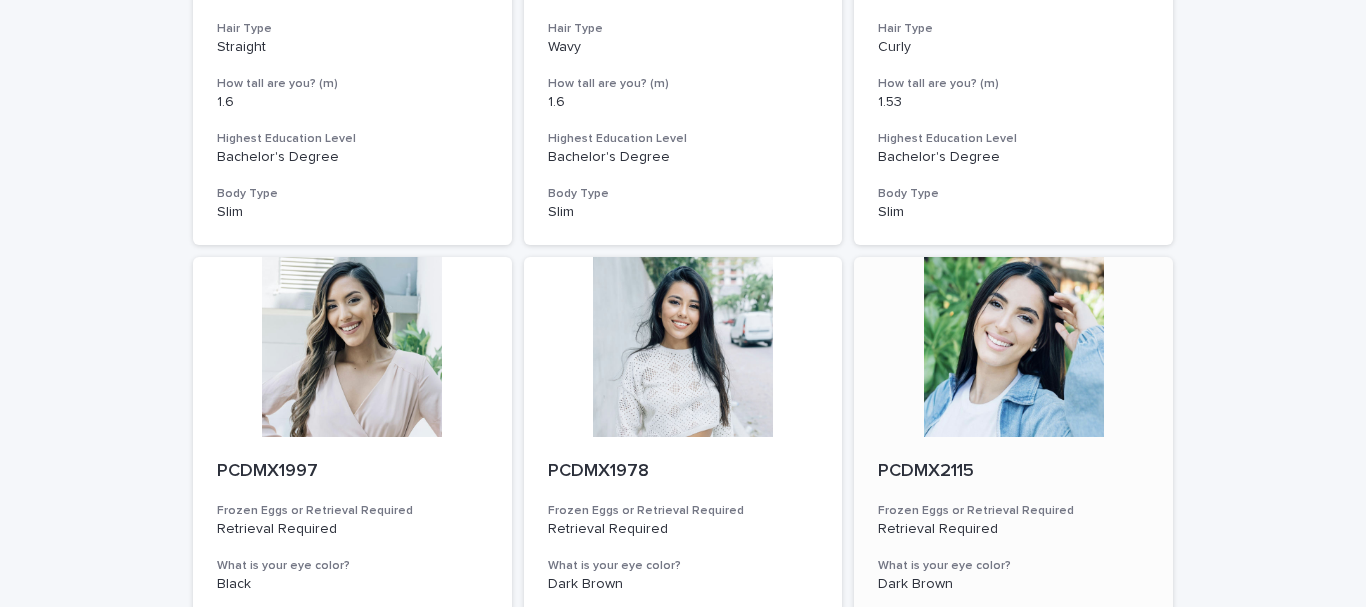 scroll, scrollTop: 1400, scrollLeft: 0, axis: vertical 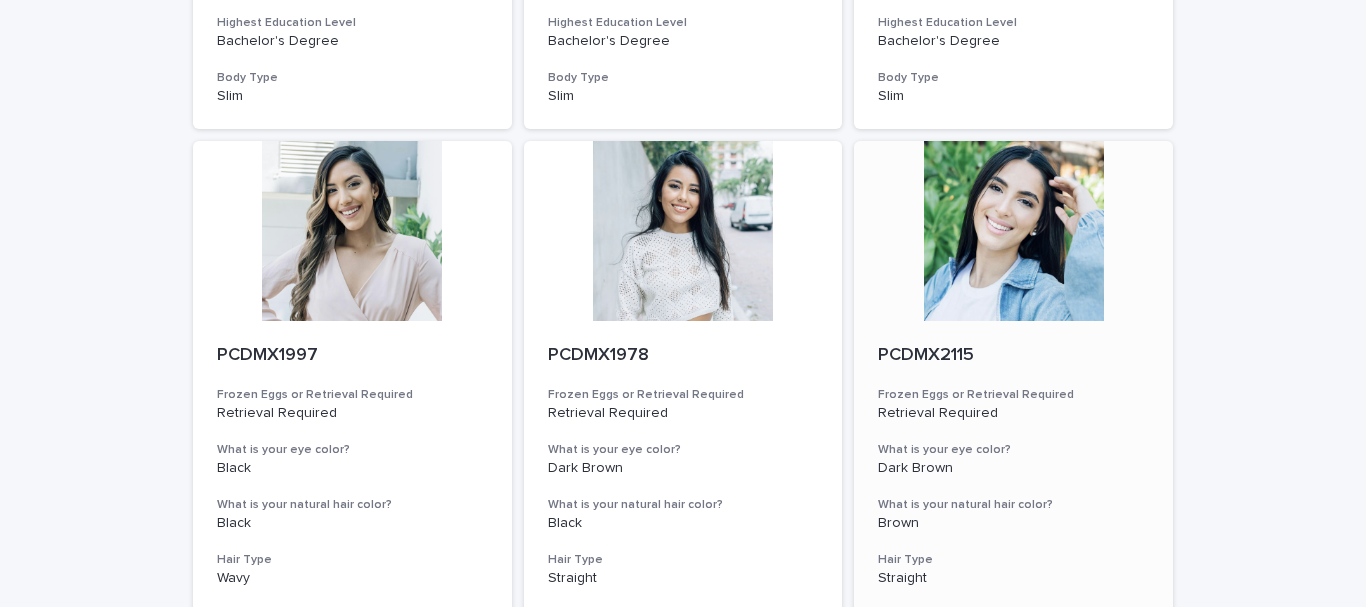 click at bounding box center [1013, 231] 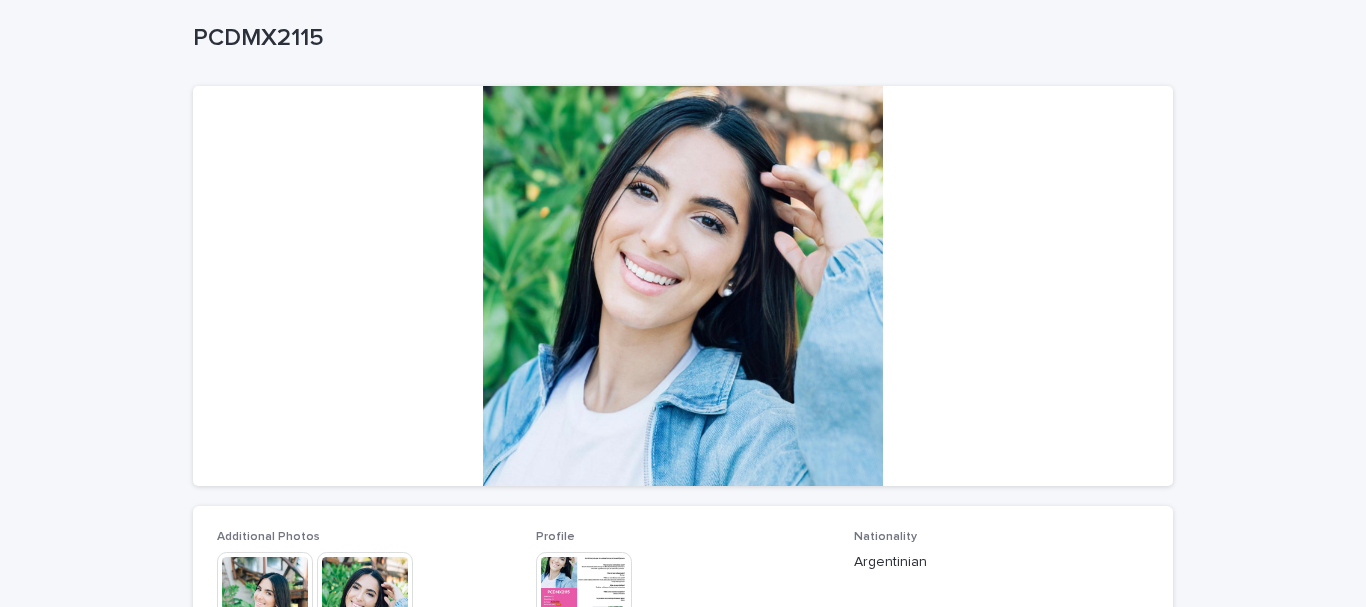 scroll, scrollTop: 400, scrollLeft: 0, axis: vertical 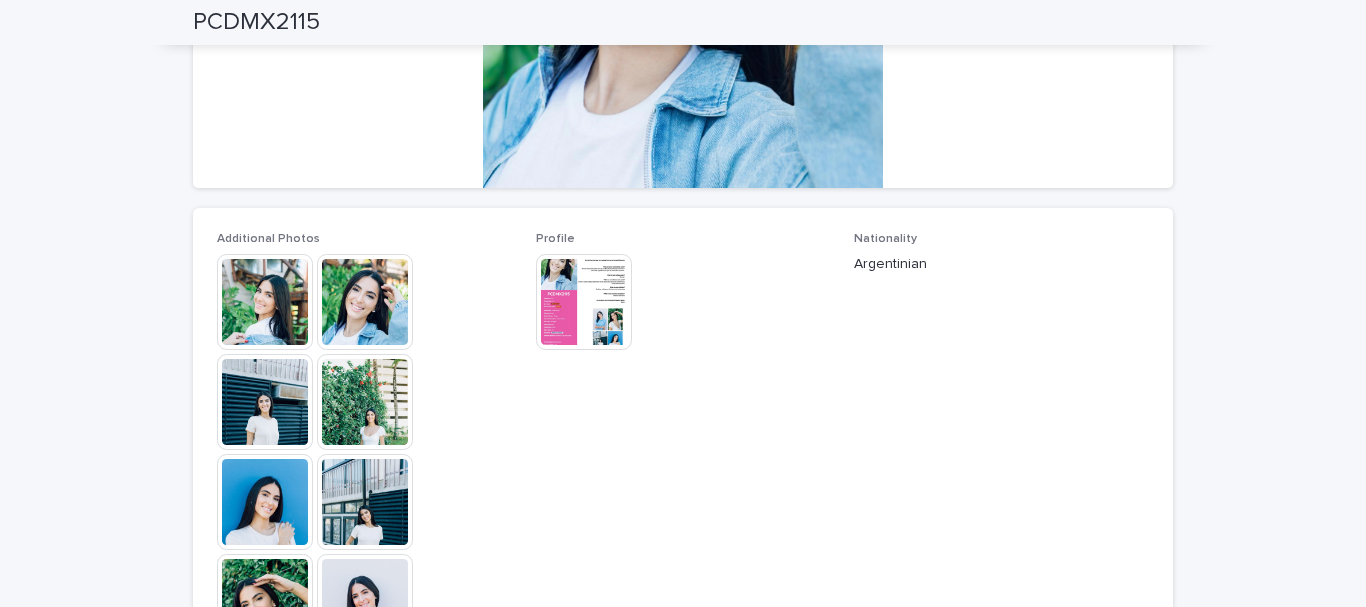 click at bounding box center (265, 302) 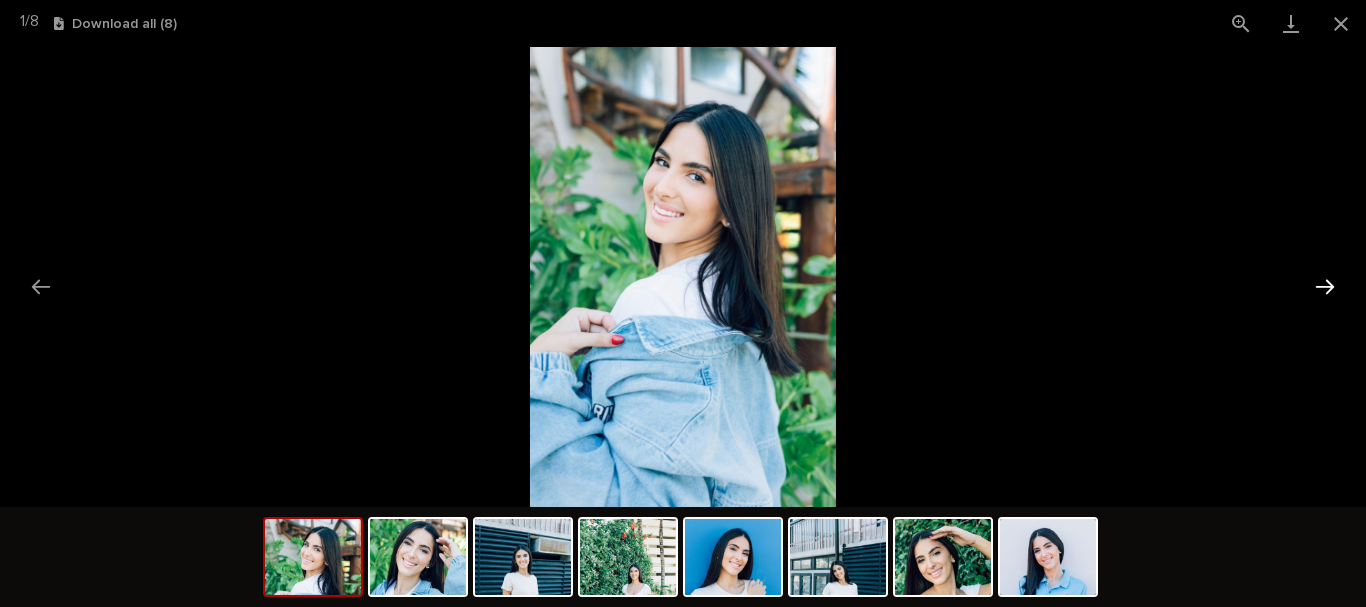 click at bounding box center (1325, 286) 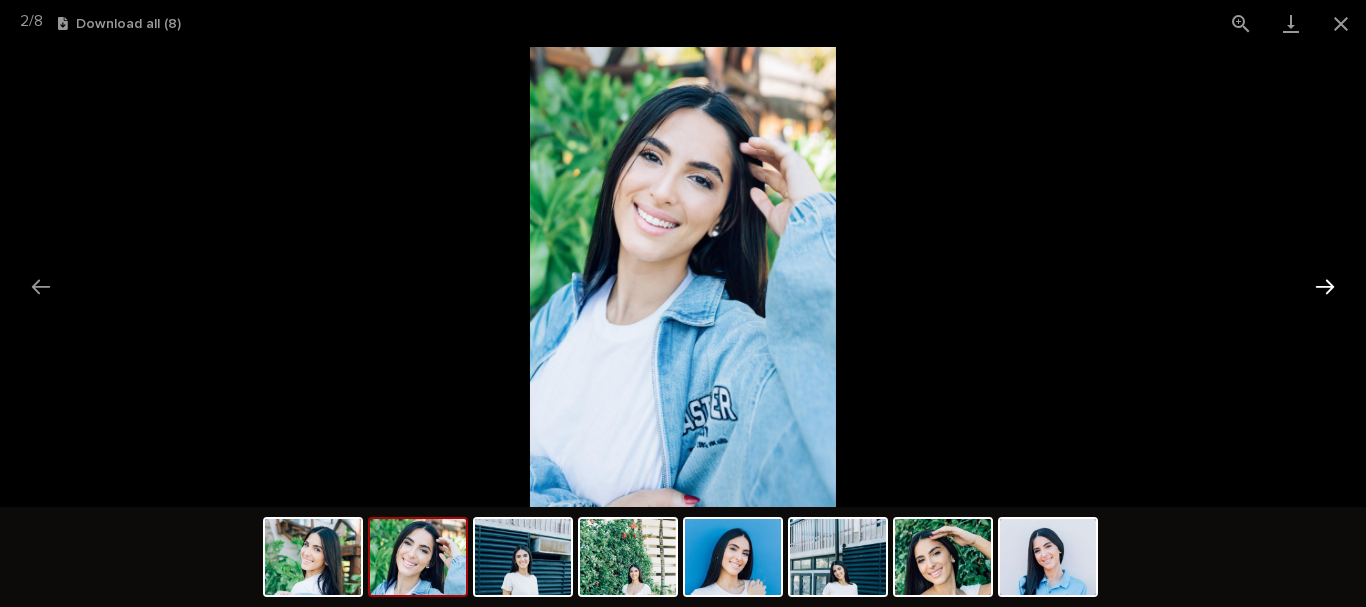 click at bounding box center (1325, 286) 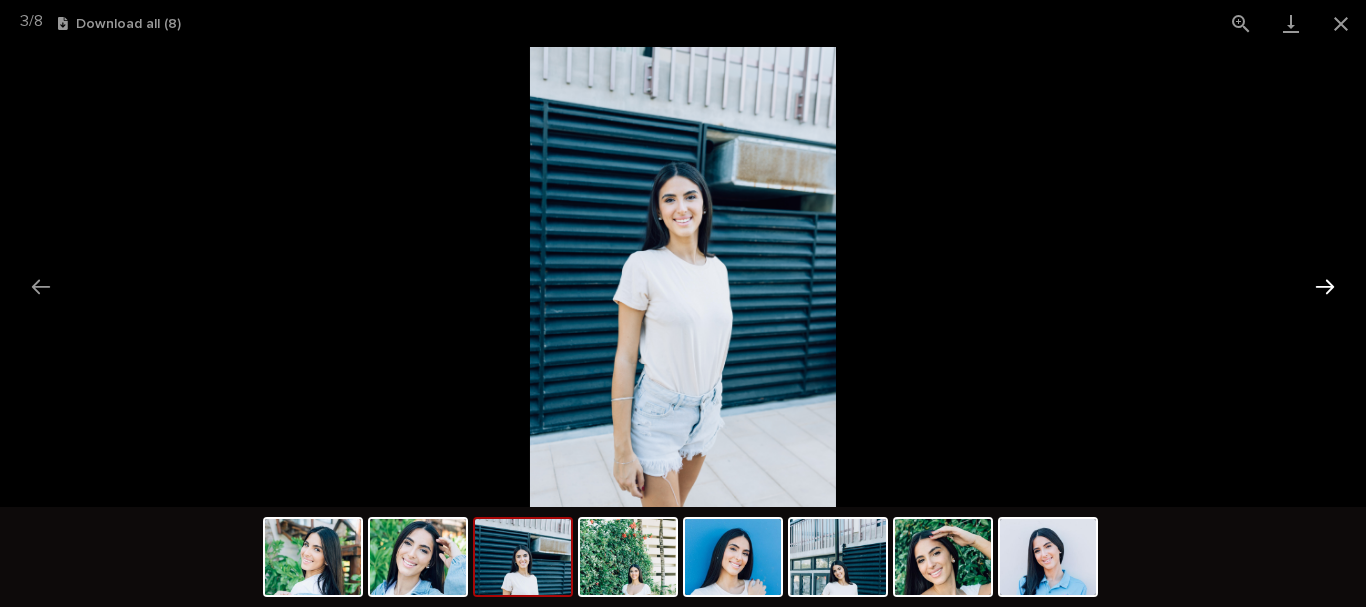 click at bounding box center [1325, 286] 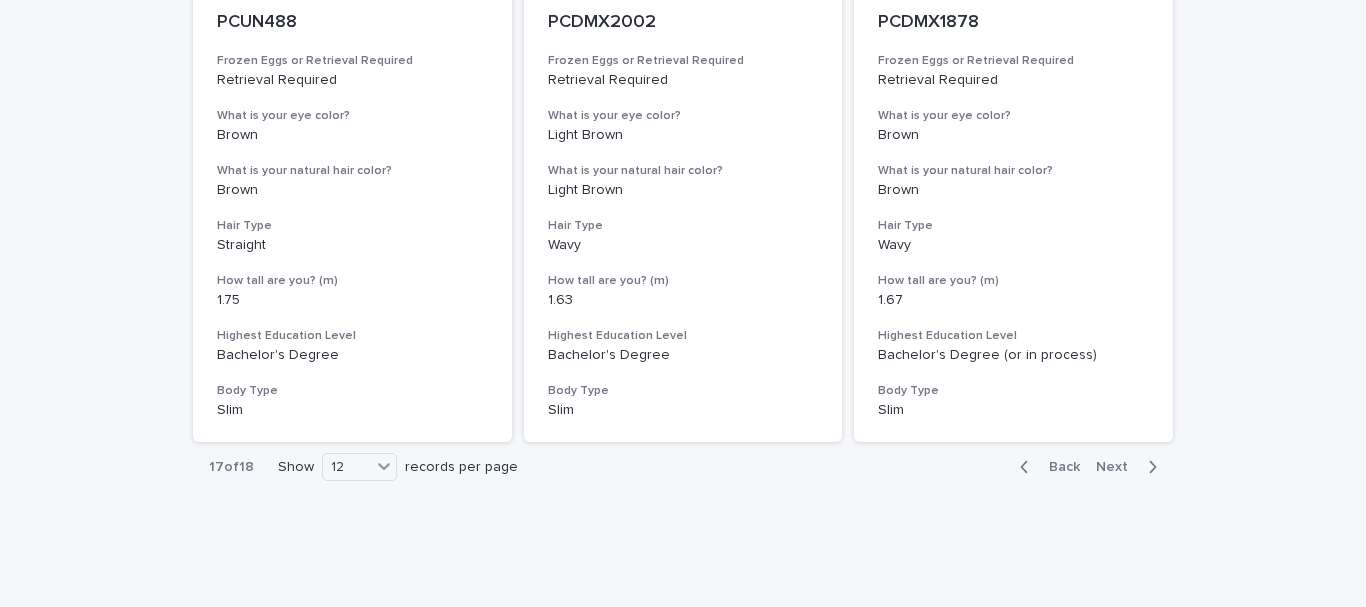 scroll, scrollTop: 2382, scrollLeft: 0, axis: vertical 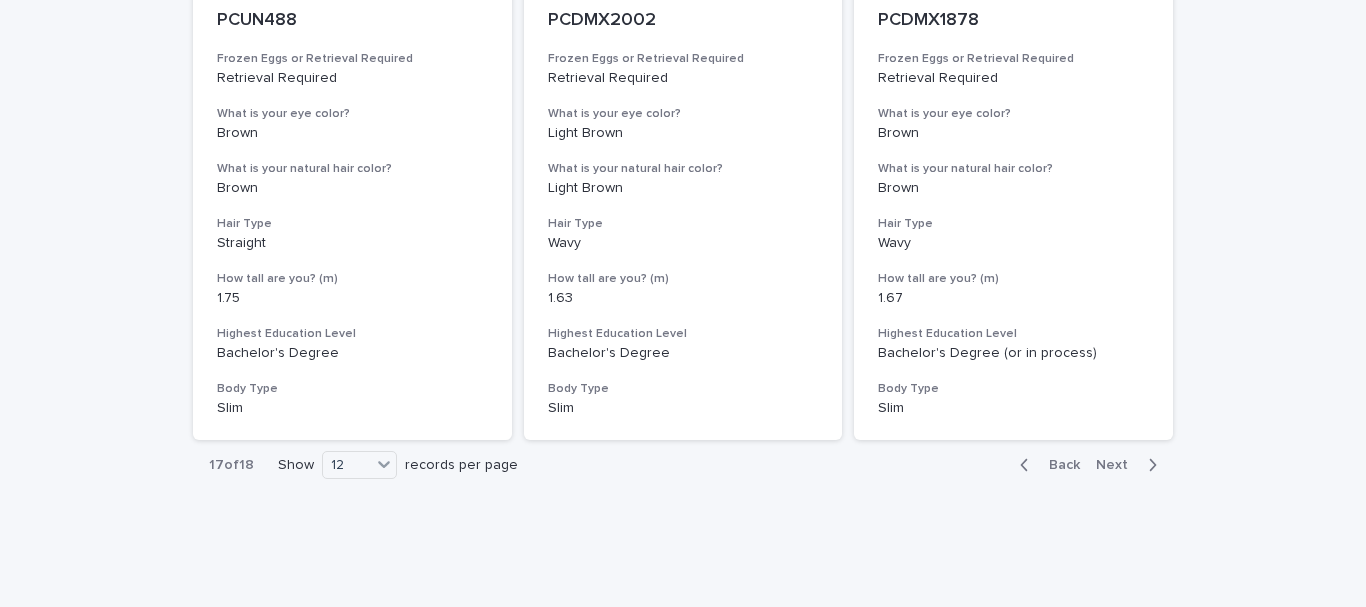 click on "Next" at bounding box center (1118, 465) 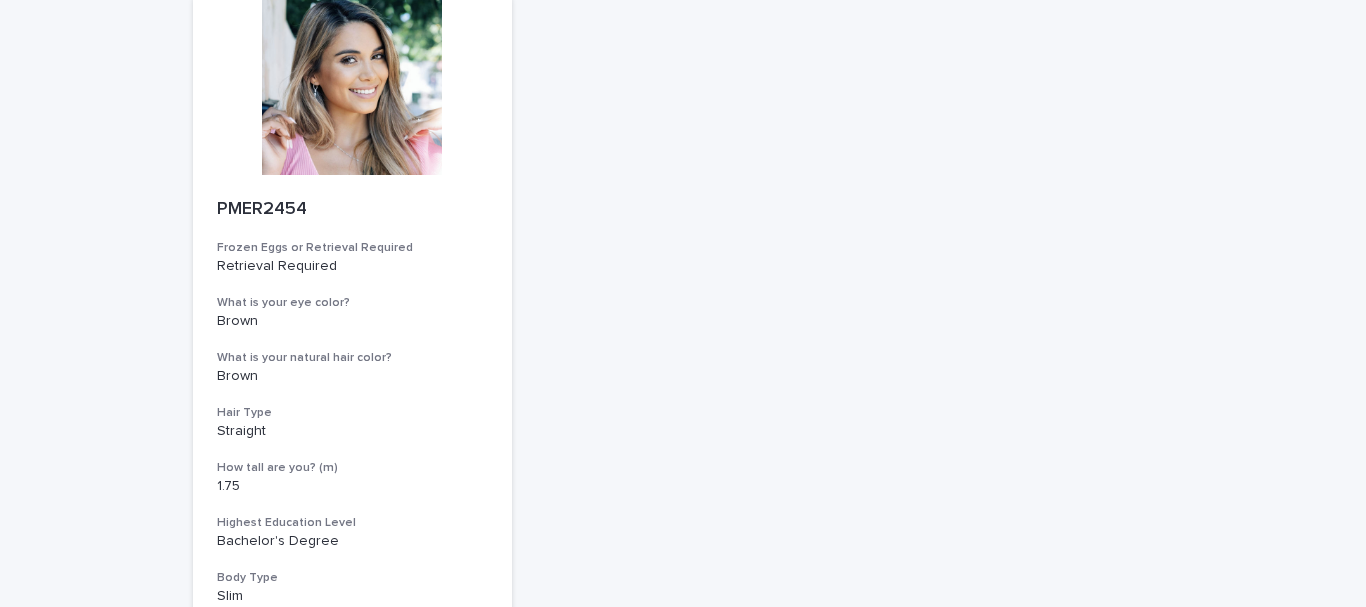 scroll, scrollTop: 1089, scrollLeft: 0, axis: vertical 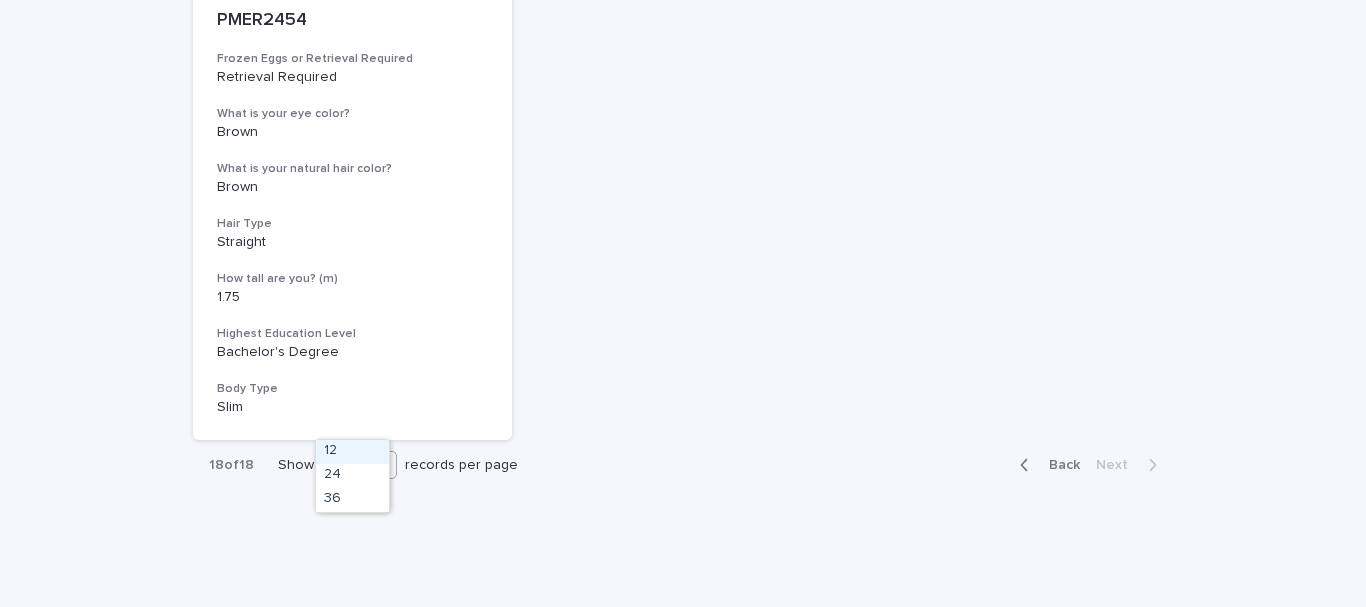 click 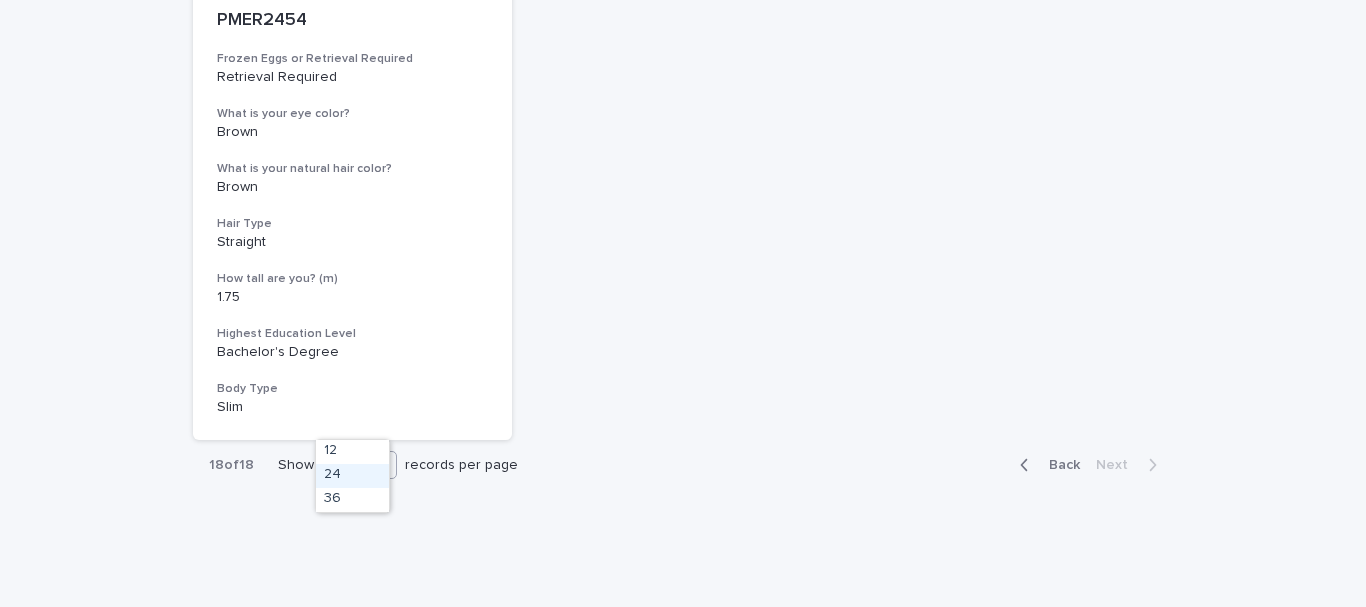 click on "24" at bounding box center (352, 476) 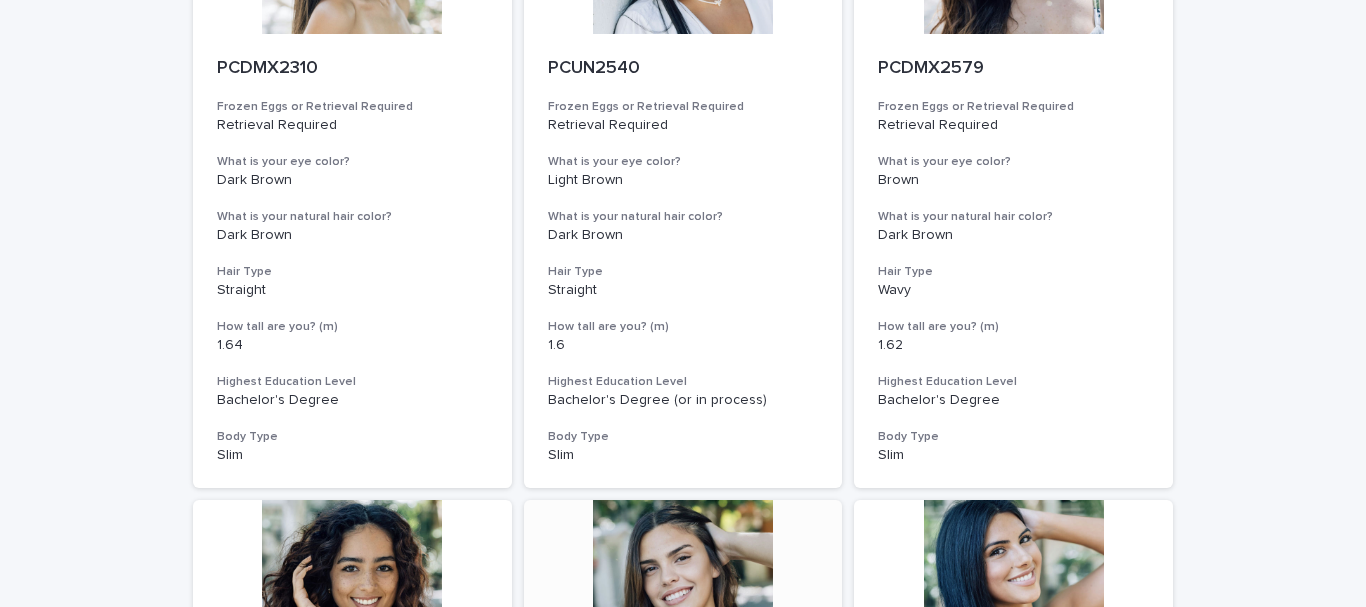 scroll, scrollTop: 4569, scrollLeft: 0, axis: vertical 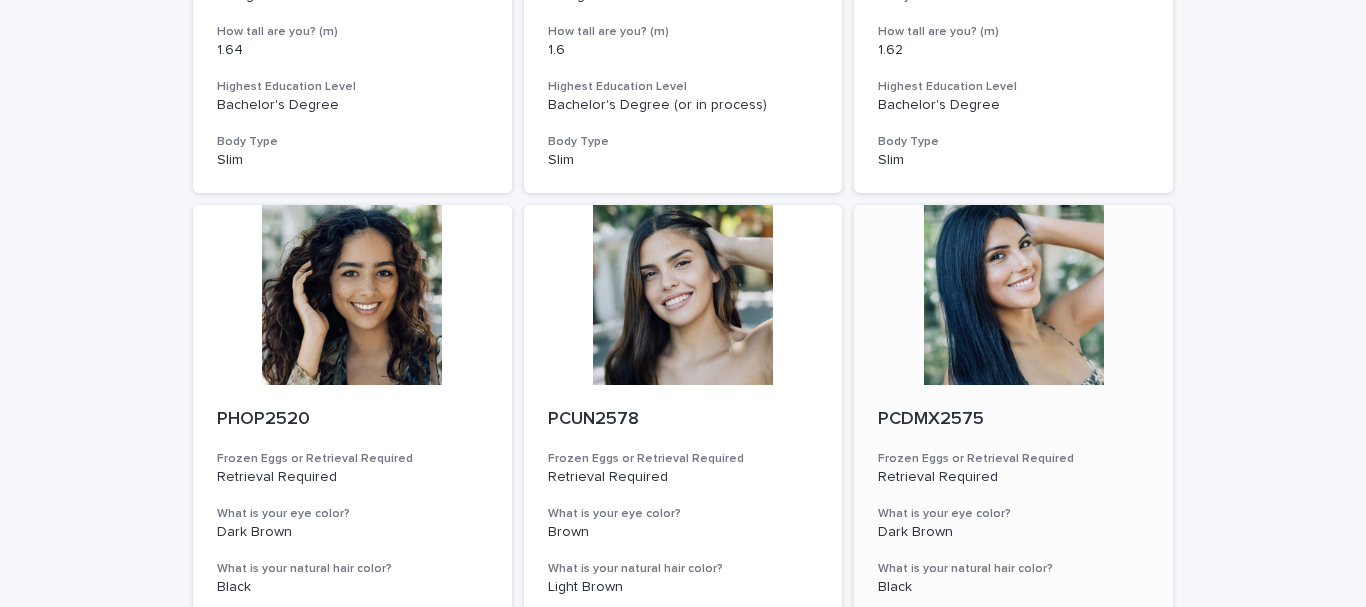 click at bounding box center (1013, 295) 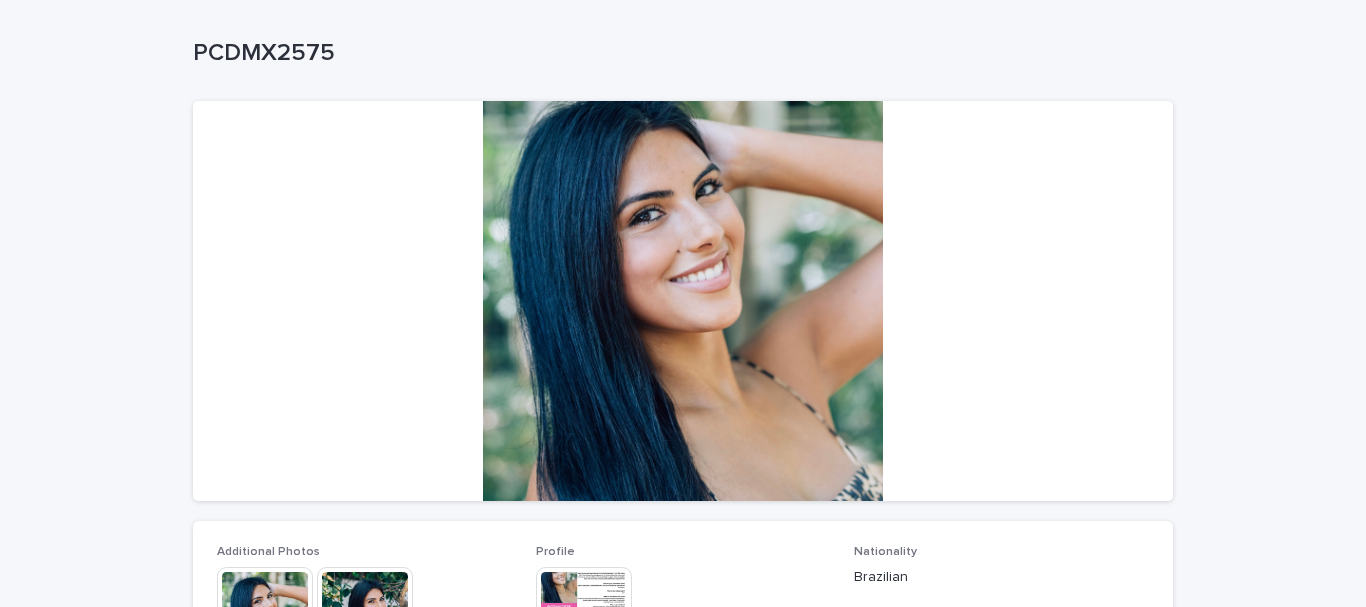 scroll, scrollTop: 400, scrollLeft: 0, axis: vertical 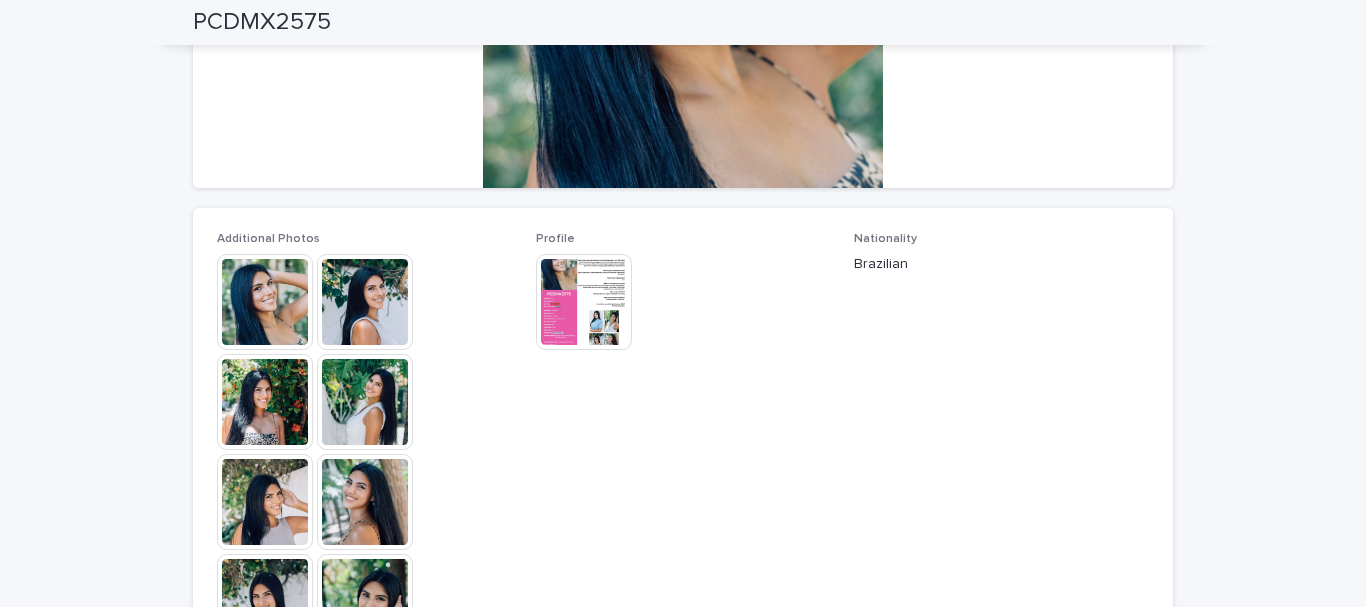 click at bounding box center [365, 402] 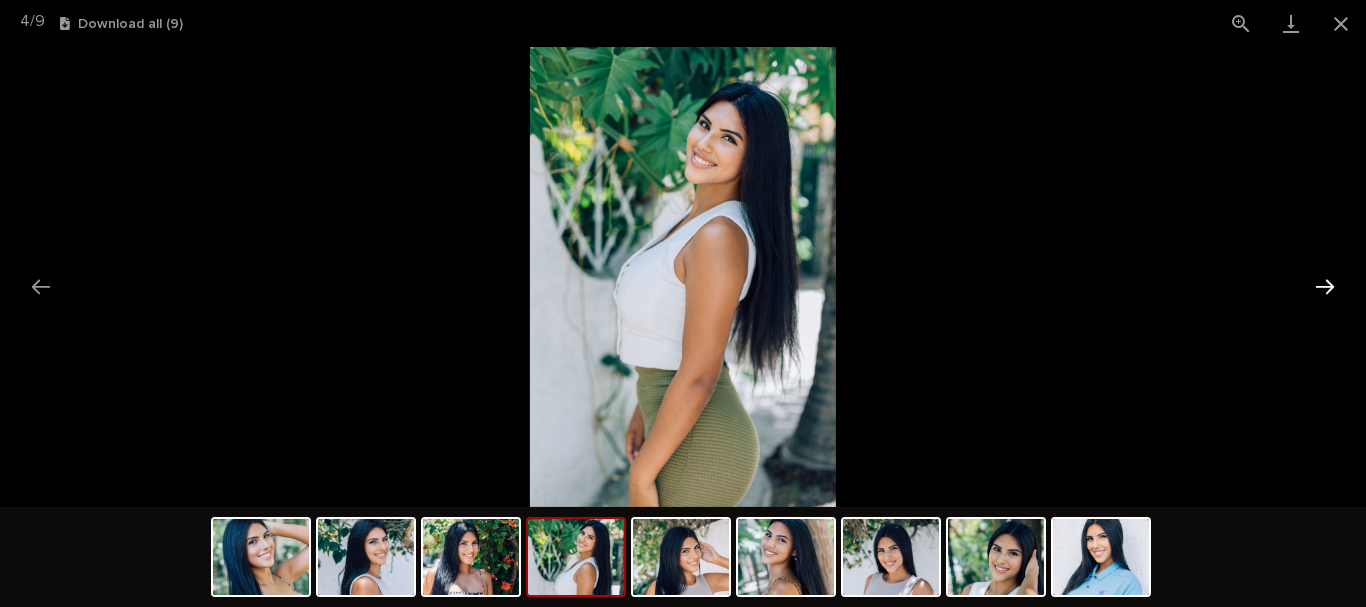 click at bounding box center [1325, 286] 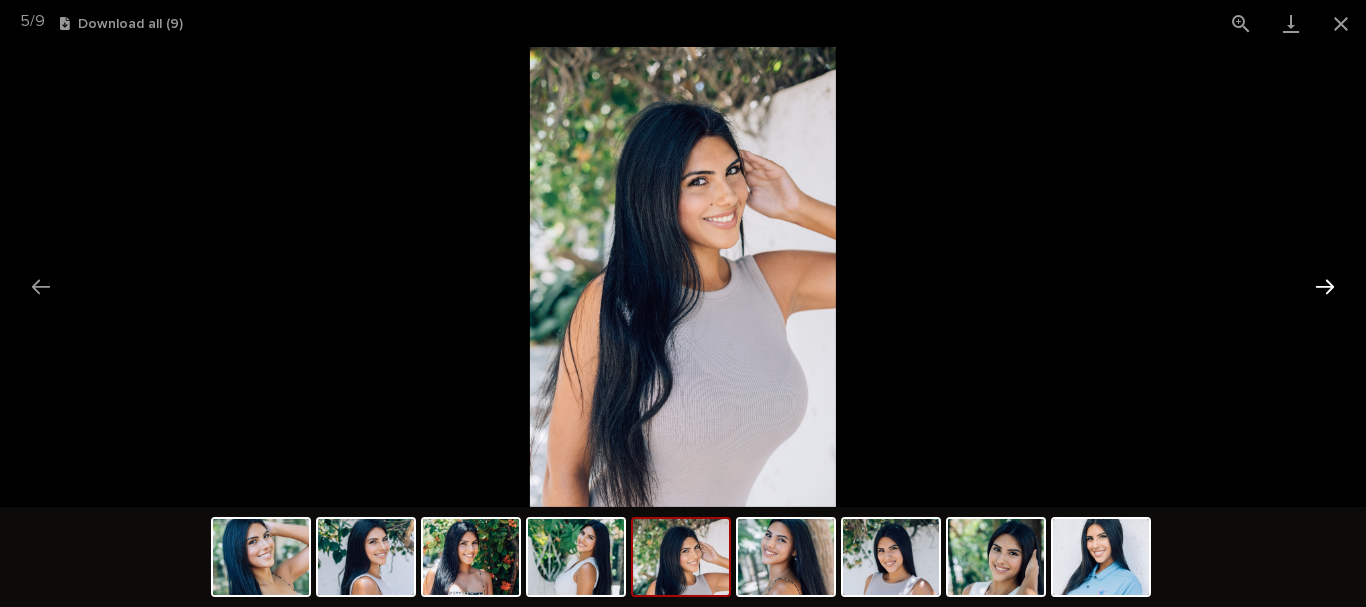 click at bounding box center (1325, 286) 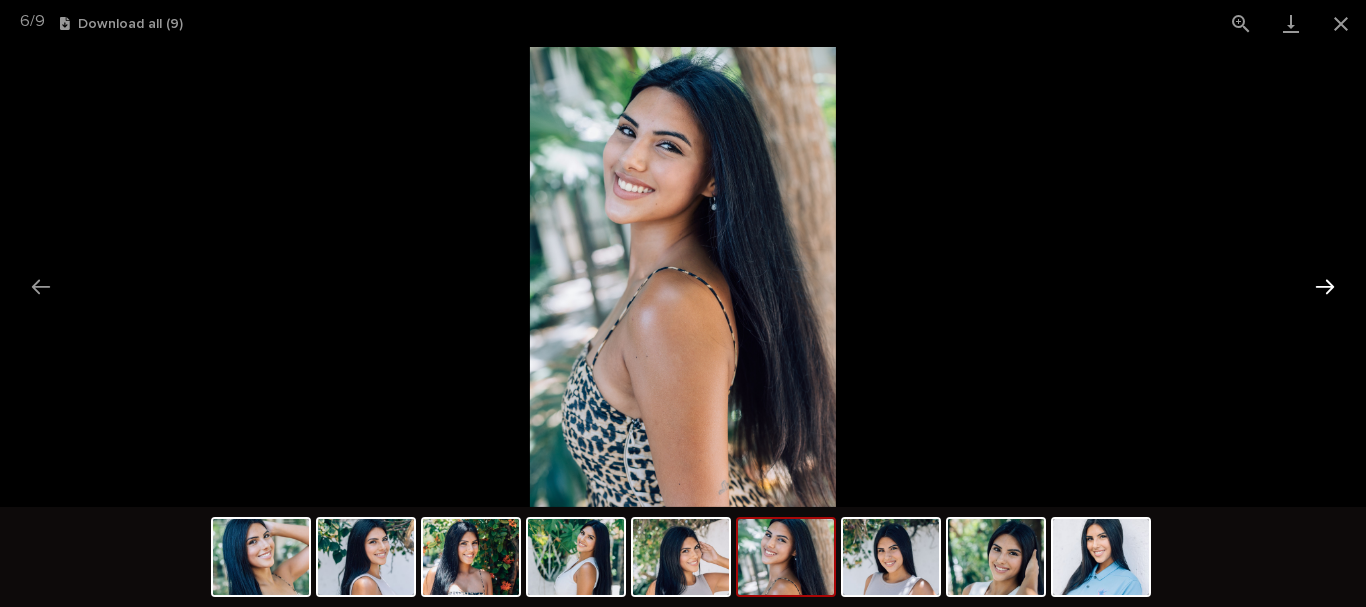 click at bounding box center [1325, 286] 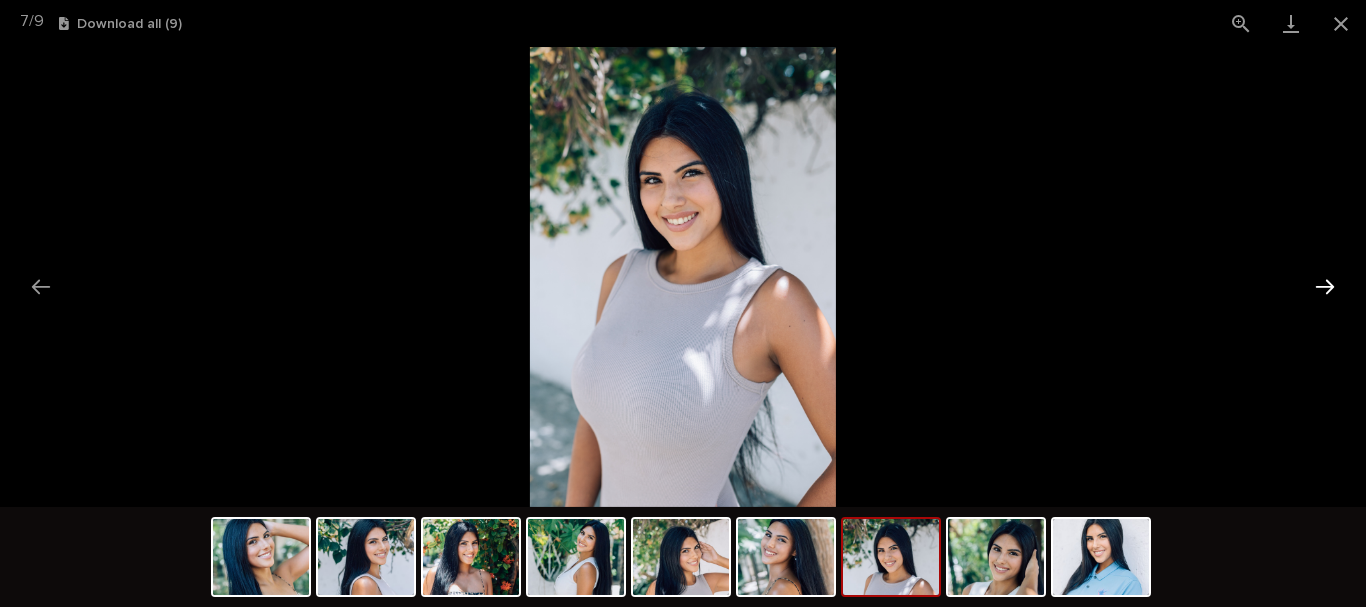 click at bounding box center (1325, 286) 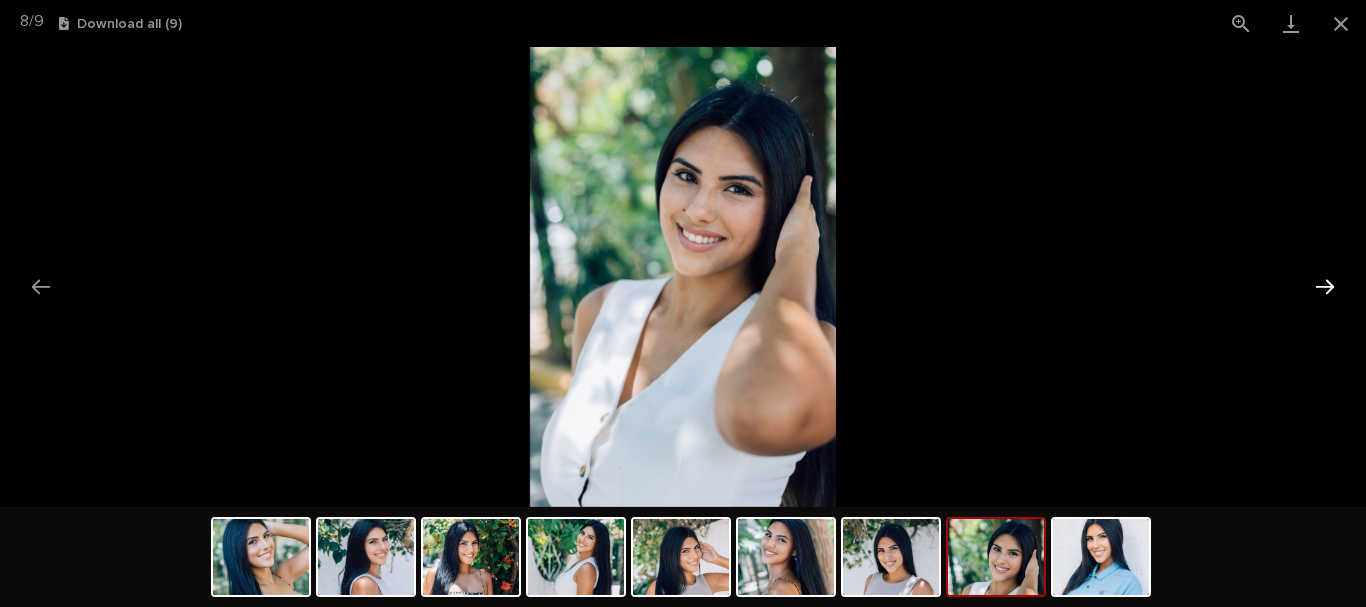 click at bounding box center [1325, 286] 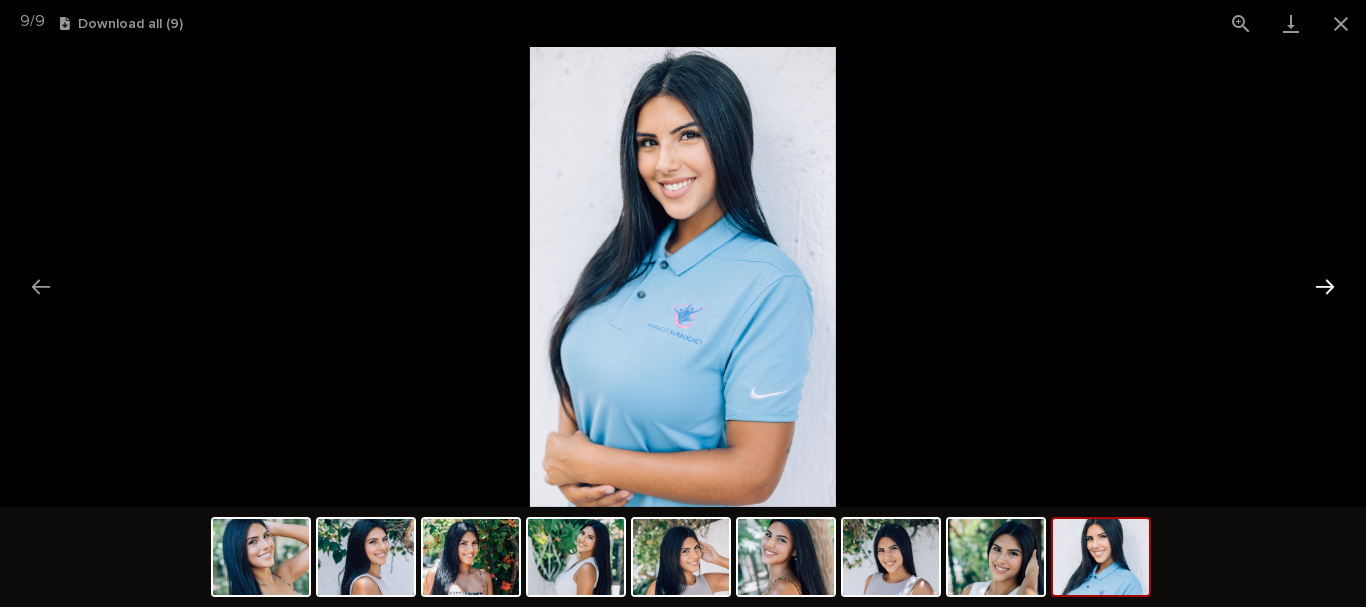click at bounding box center [1325, 286] 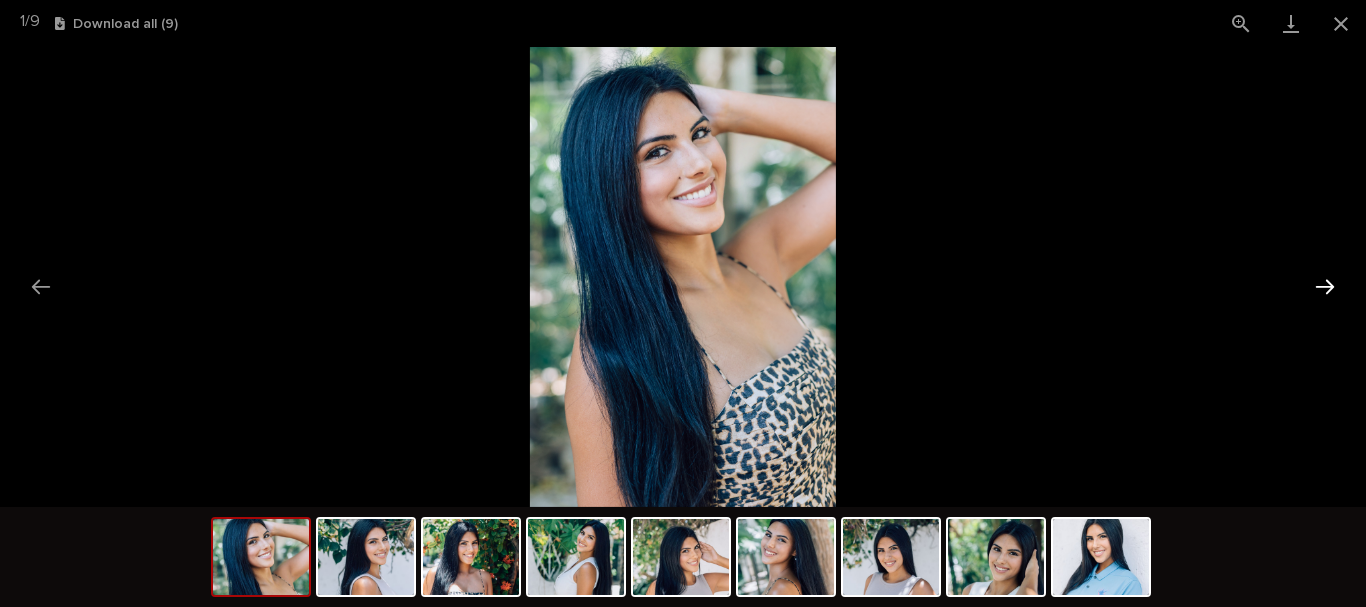 click at bounding box center (1325, 286) 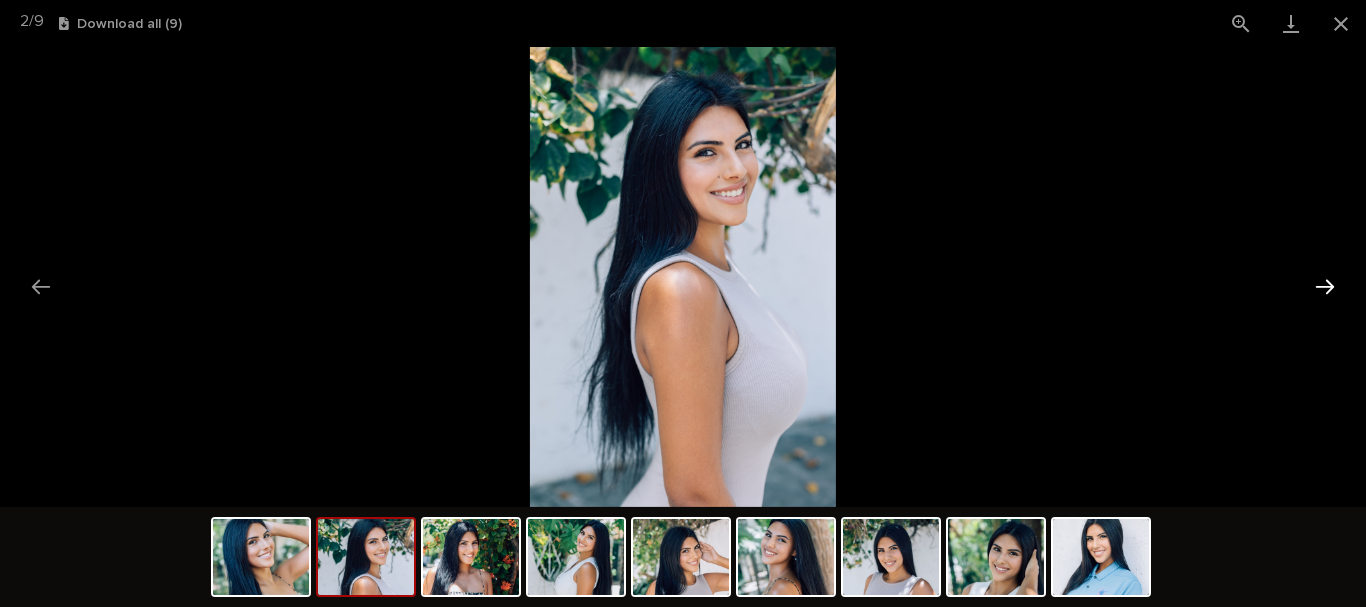 click at bounding box center [1325, 286] 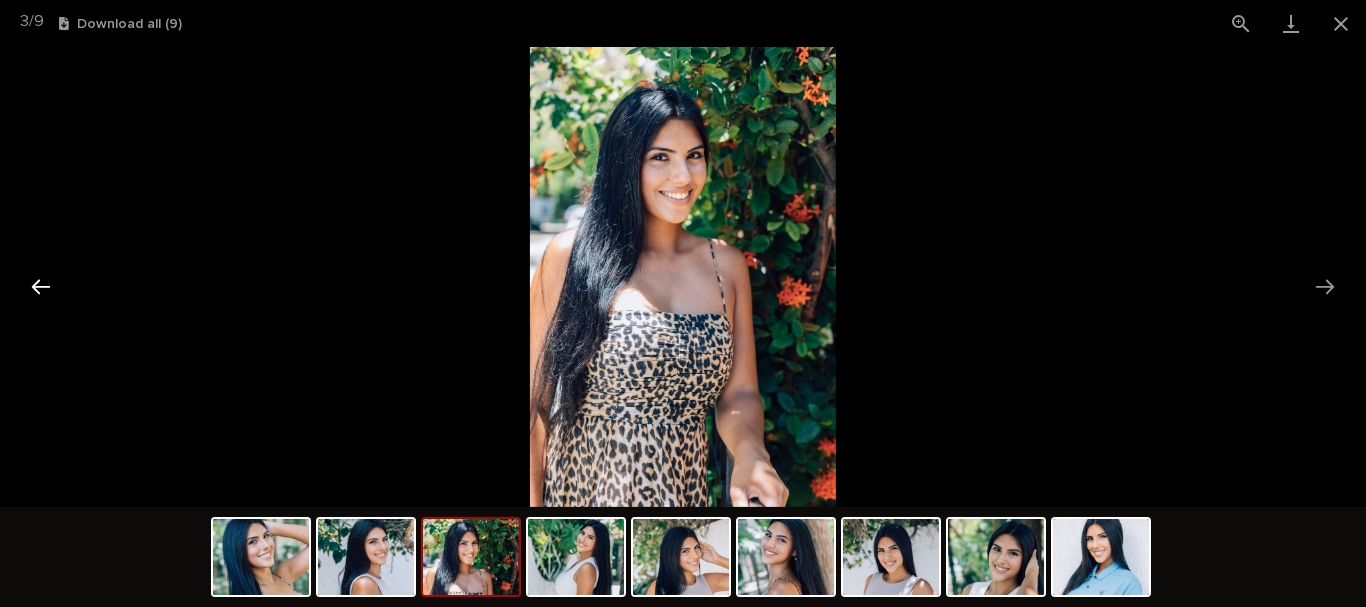 click at bounding box center [41, 286] 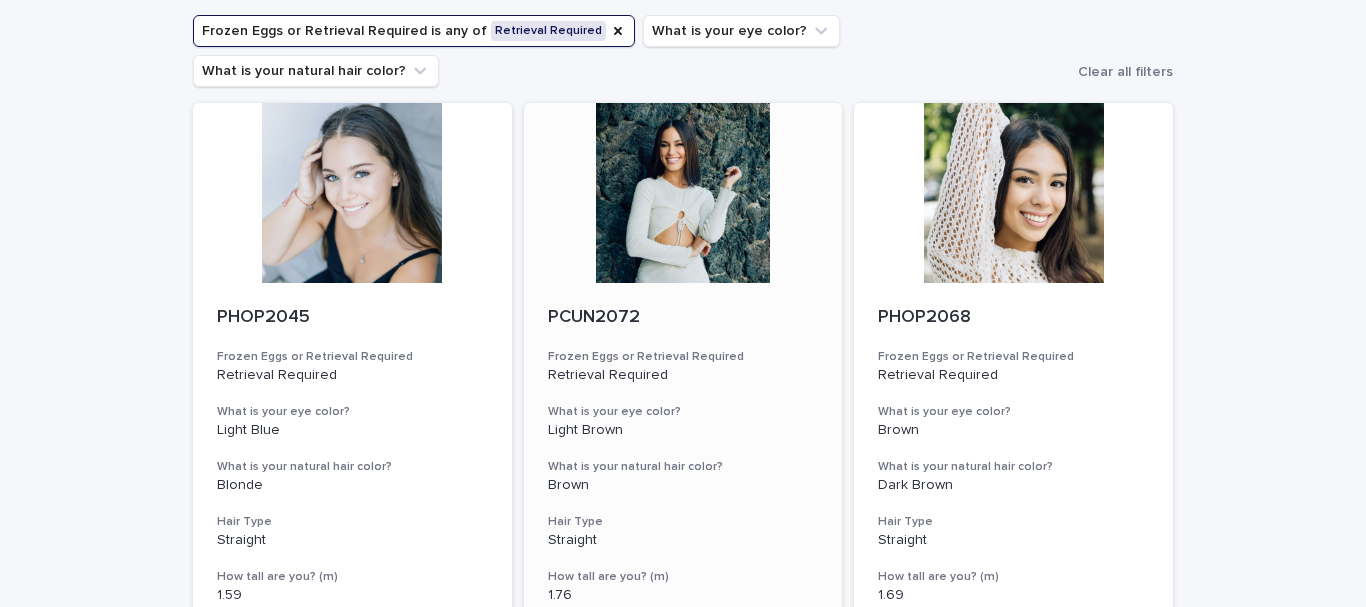 scroll, scrollTop: 100, scrollLeft: 0, axis: vertical 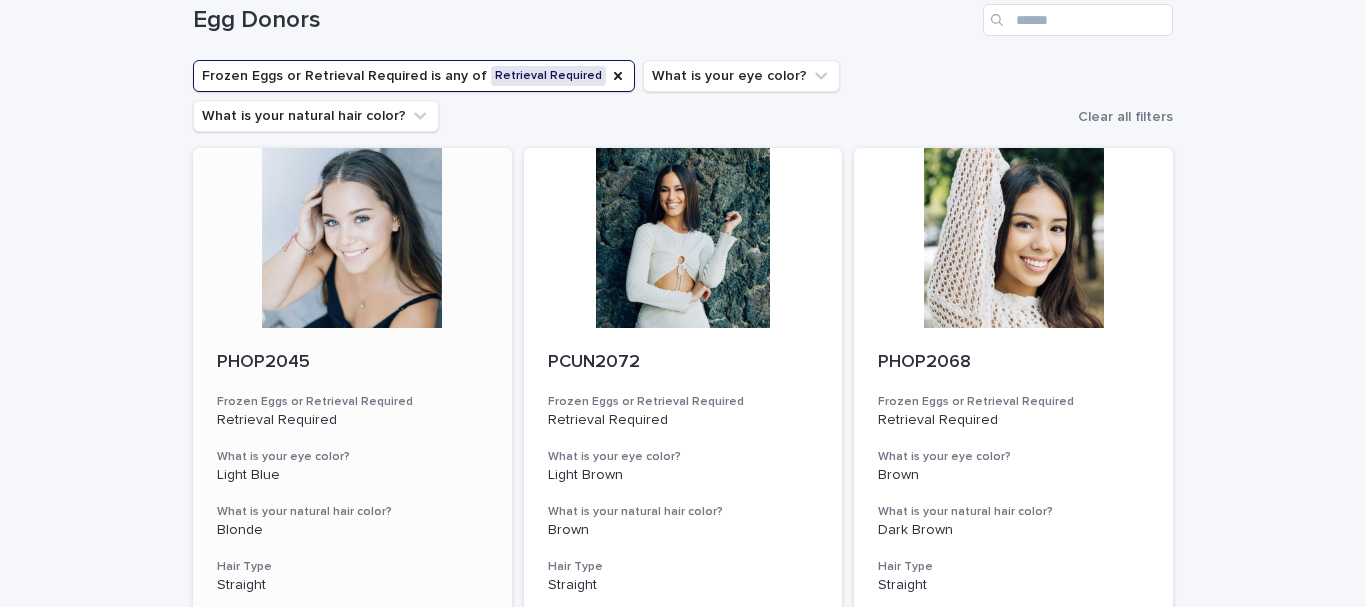 click at bounding box center (352, 238) 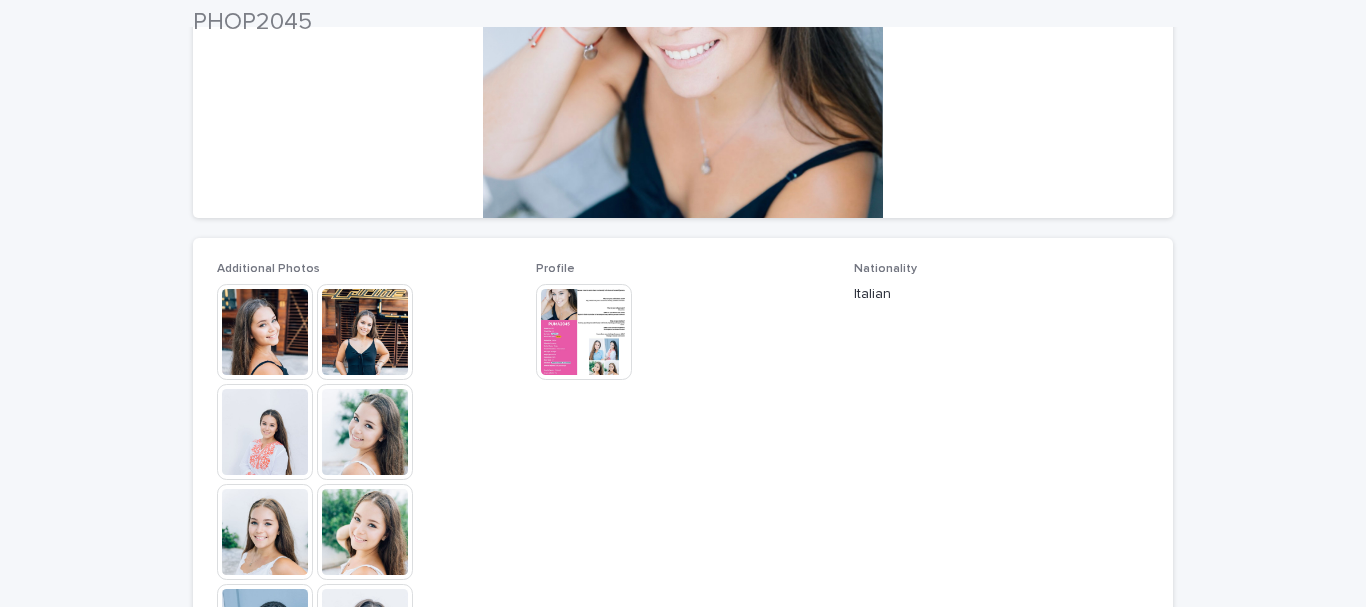 scroll, scrollTop: 400, scrollLeft: 0, axis: vertical 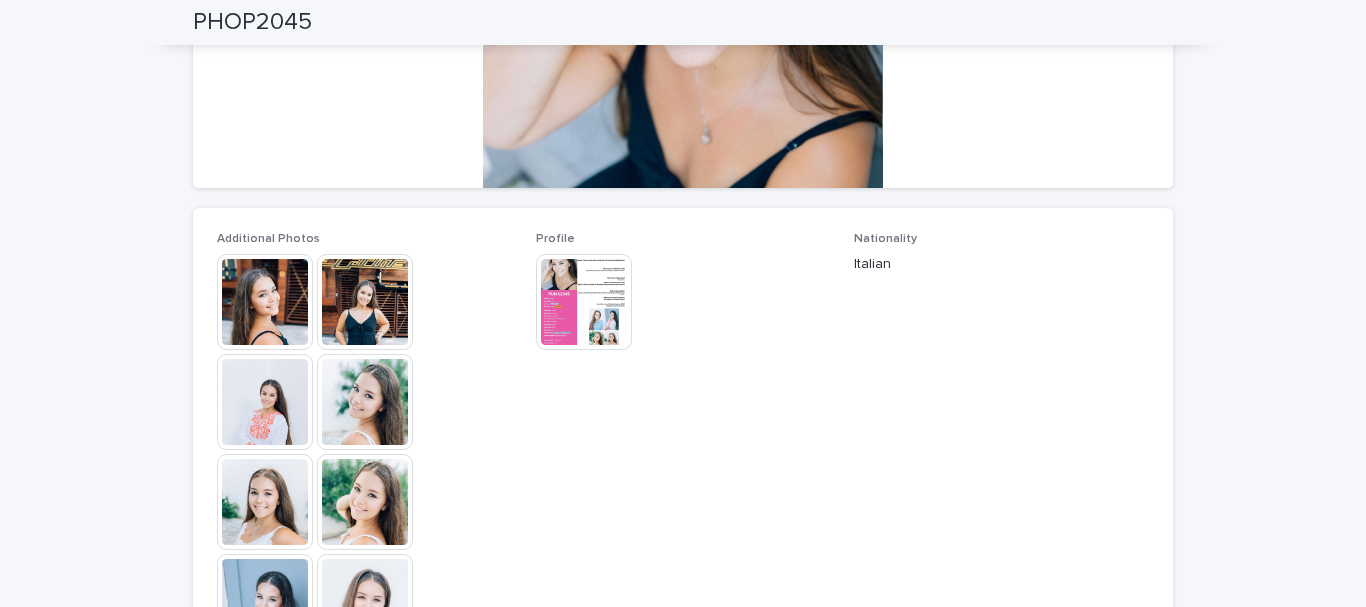 click at bounding box center [365, 402] 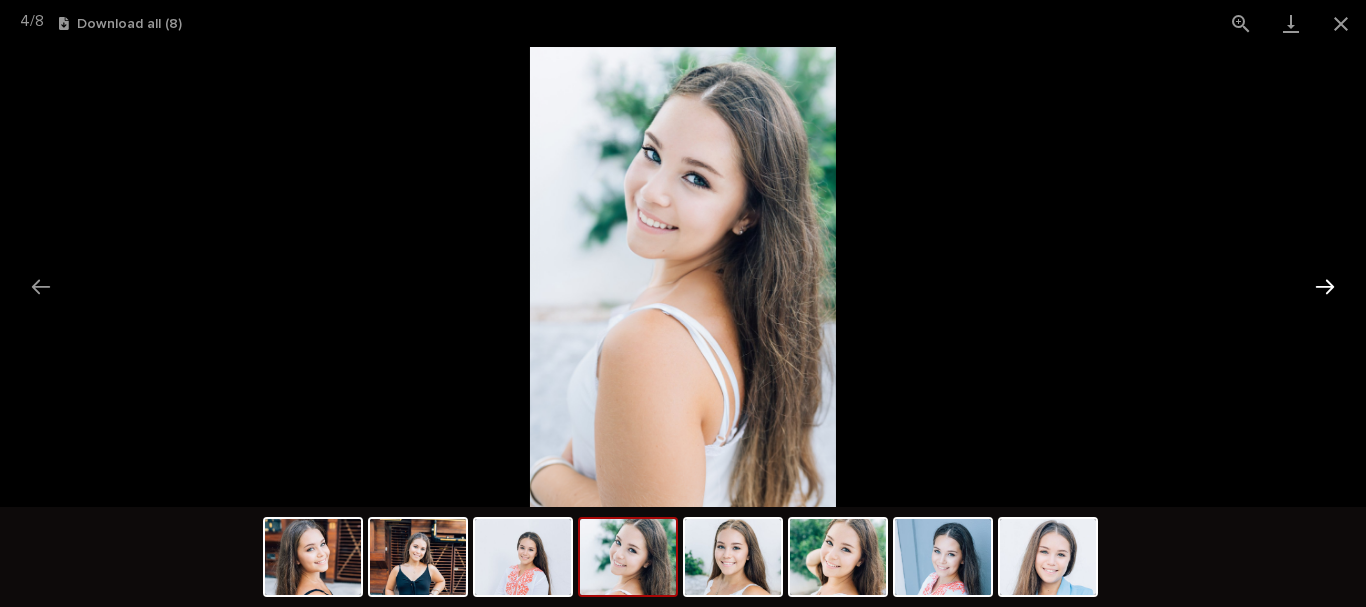 click at bounding box center [1325, 286] 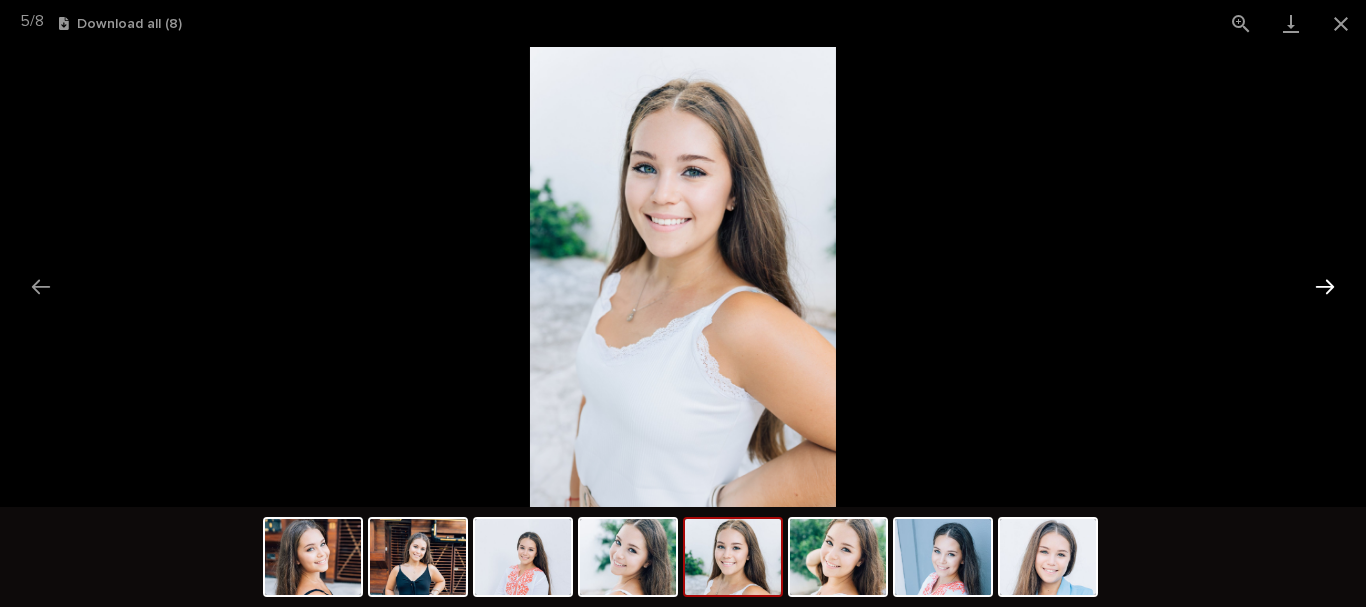 click at bounding box center [1325, 286] 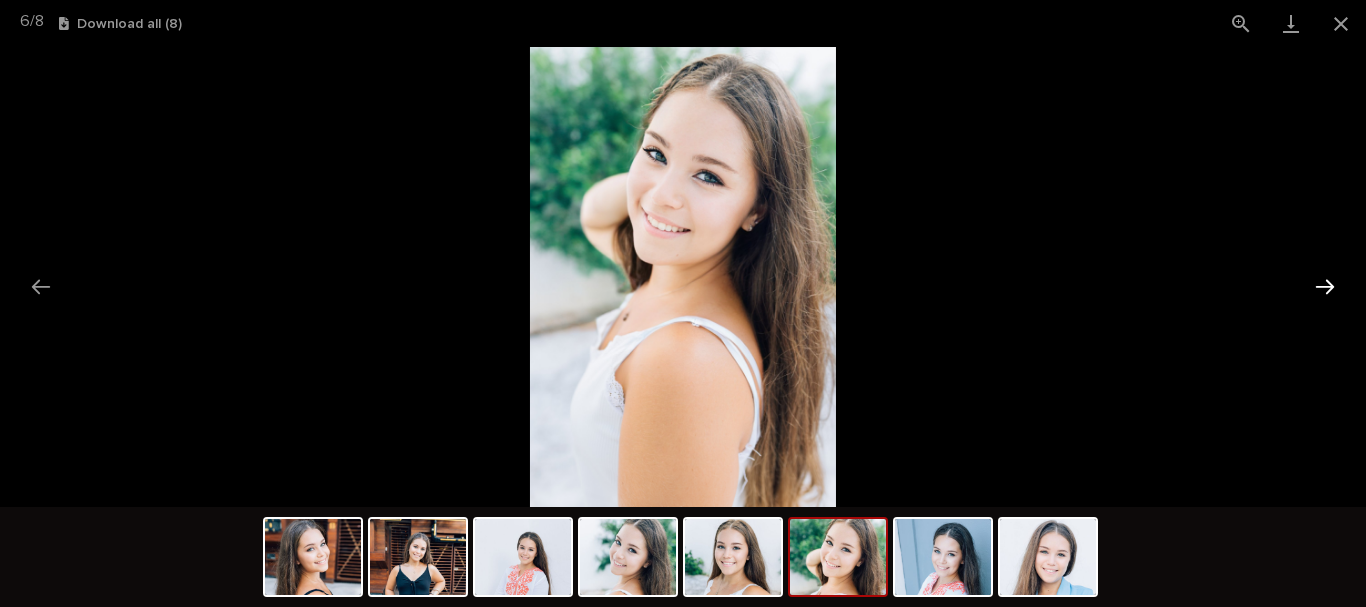 click at bounding box center [1325, 286] 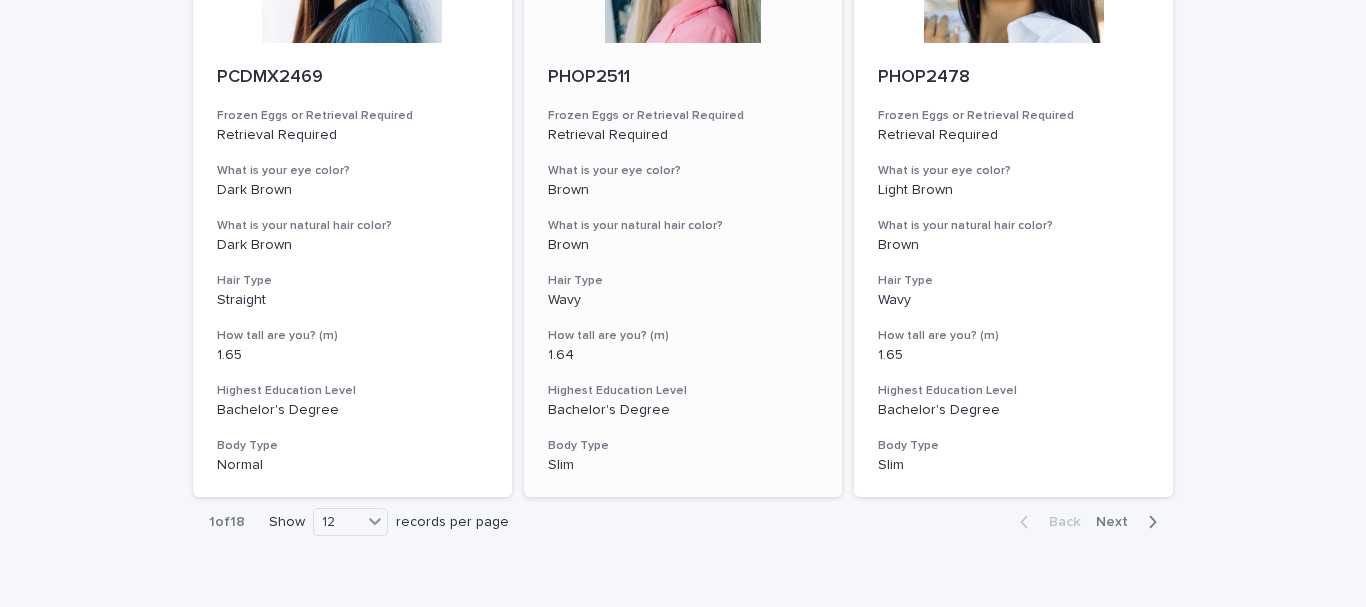 scroll, scrollTop: 2382, scrollLeft: 0, axis: vertical 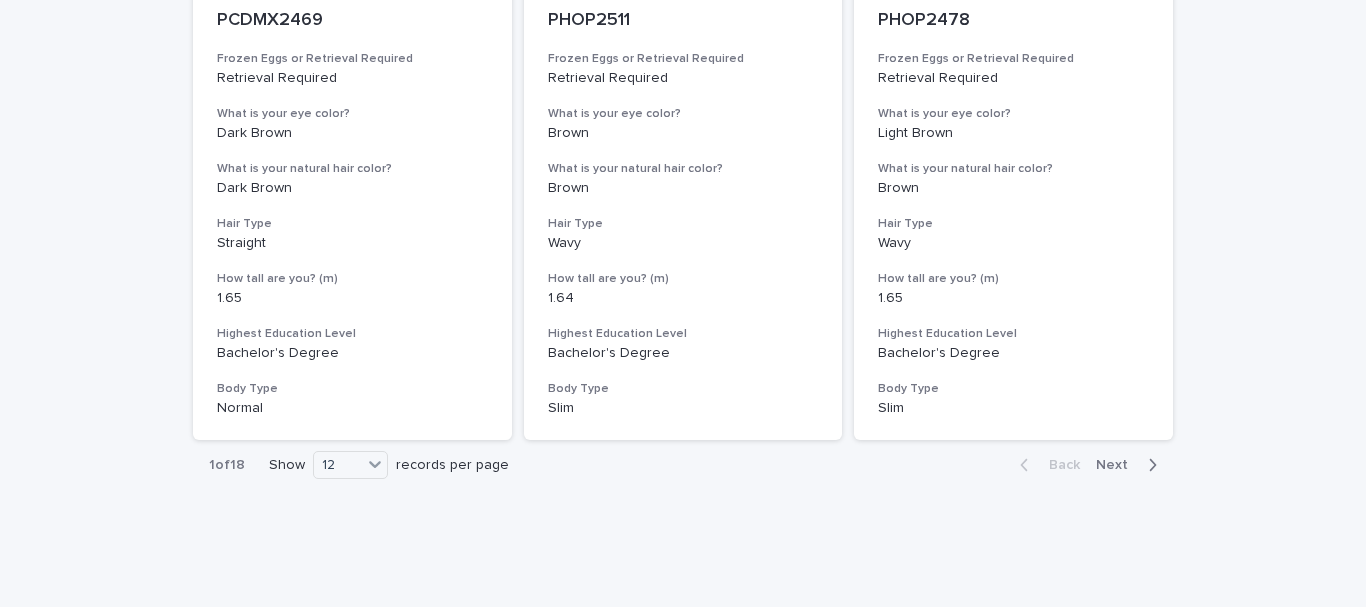 click on "Next" at bounding box center (1118, 465) 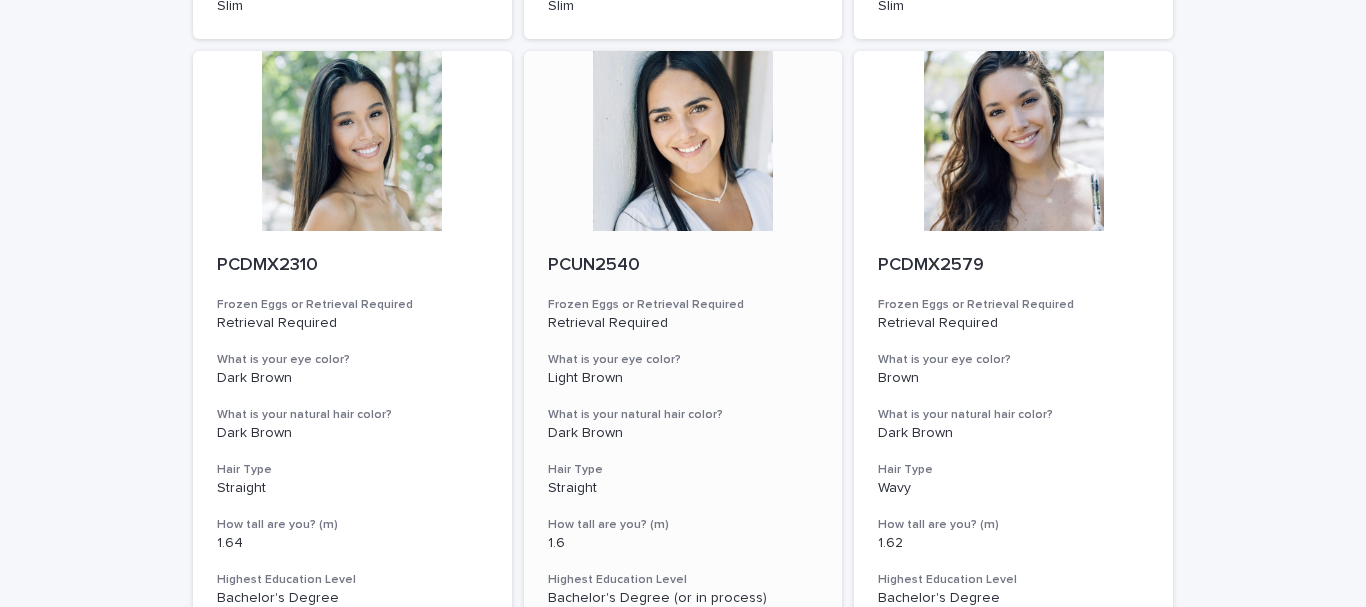 scroll, scrollTop: 1482, scrollLeft: 0, axis: vertical 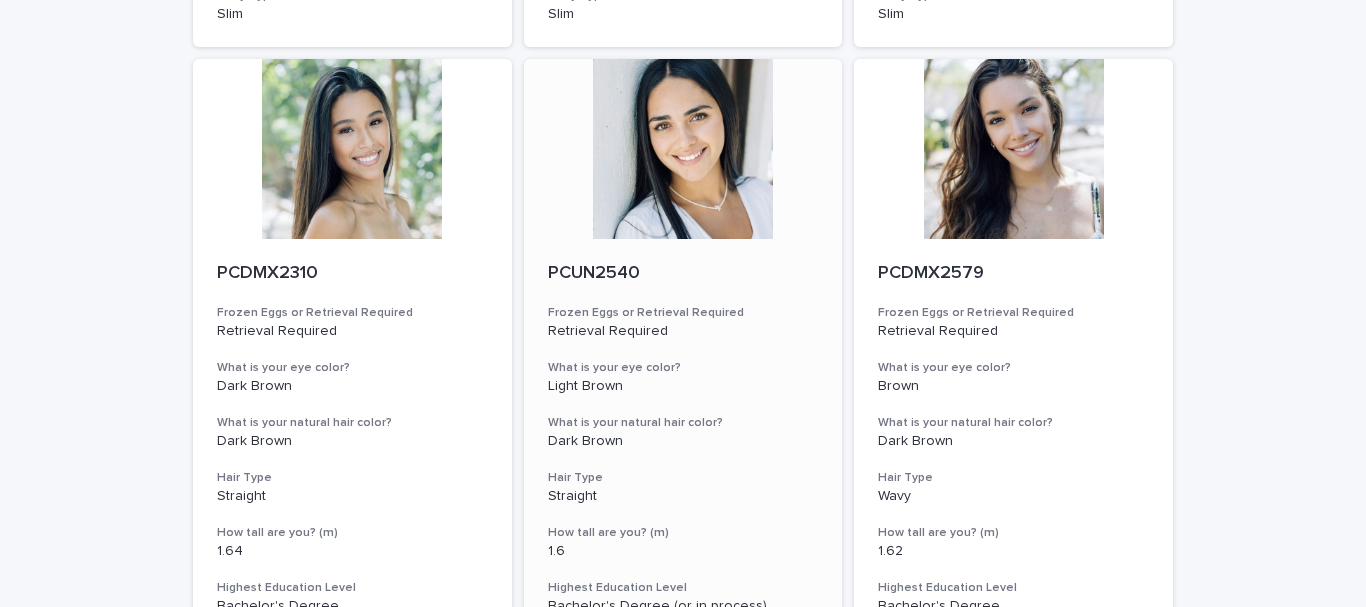 click at bounding box center [683, 149] 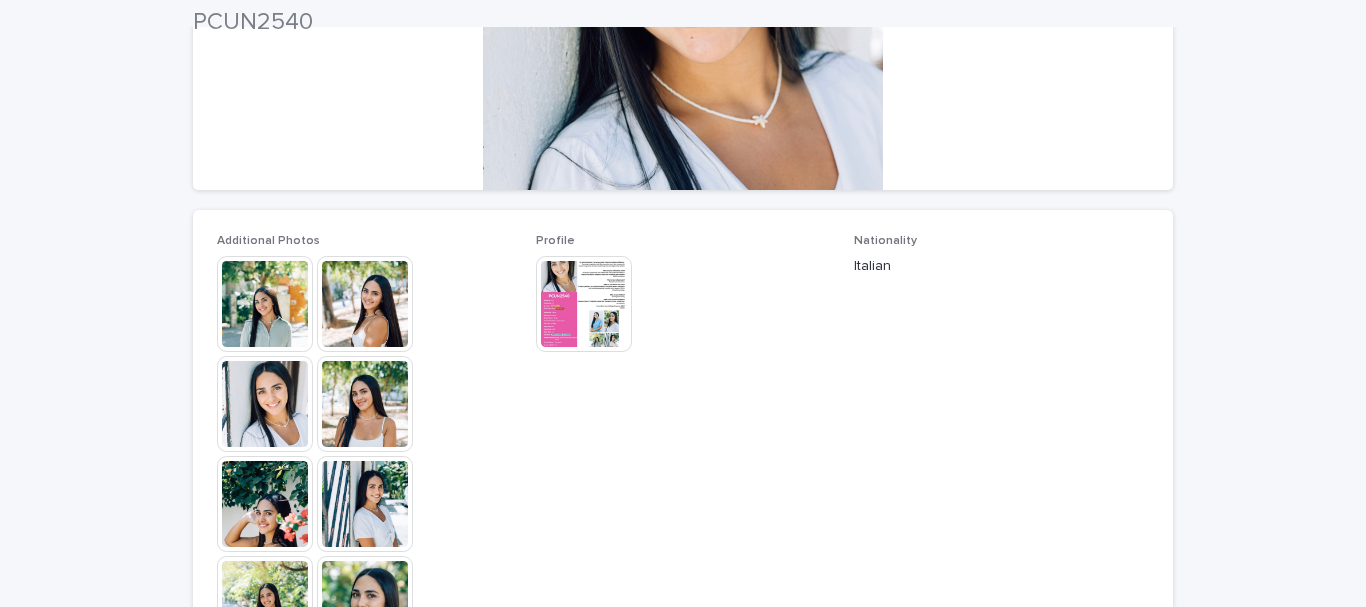 scroll, scrollTop: 400, scrollLeft: 0, axis: vertical 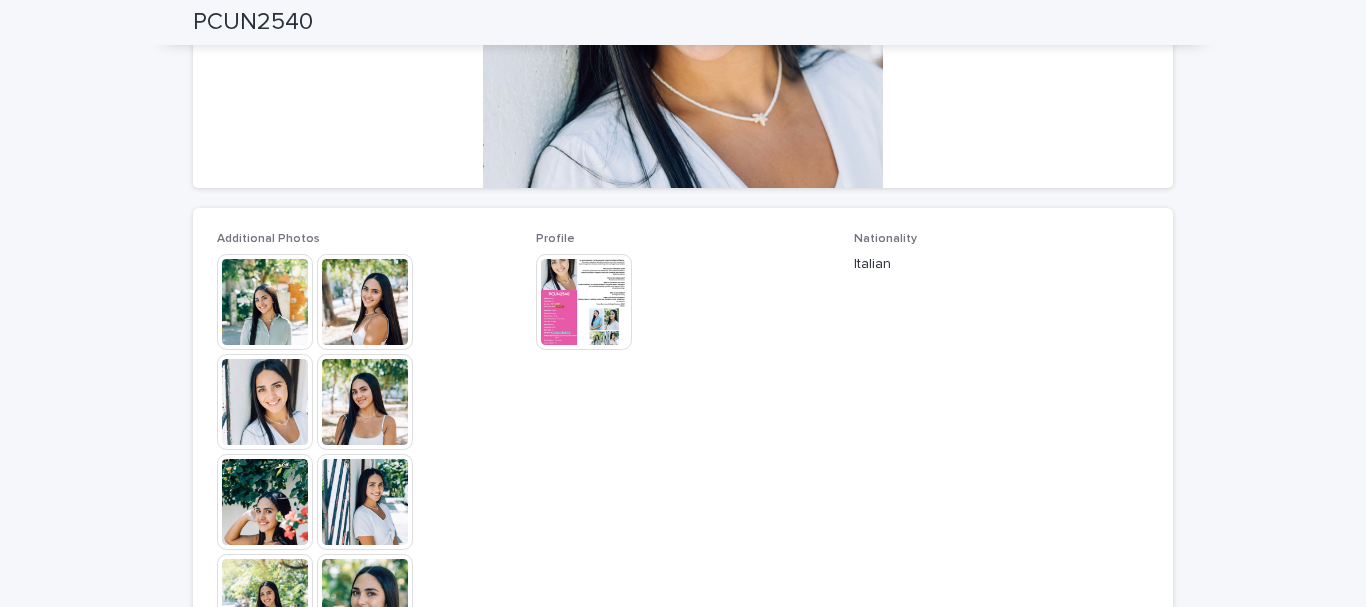 click at bounding box center (265, 302) 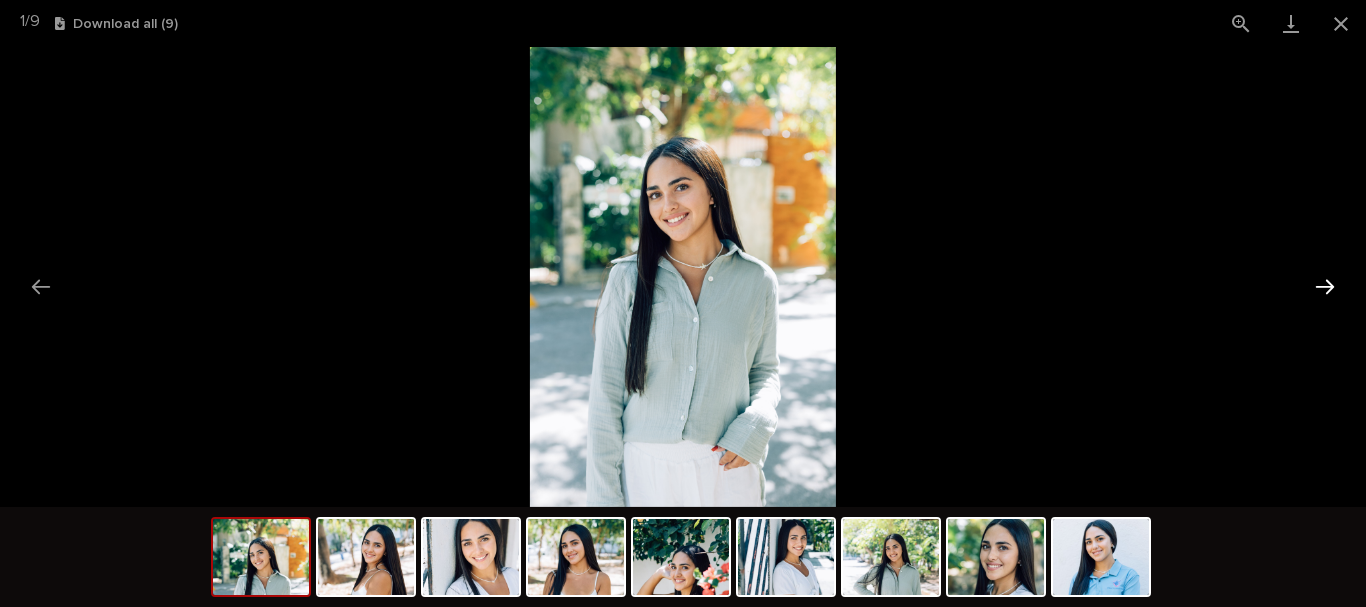 click at bounding box center (1325, 286) 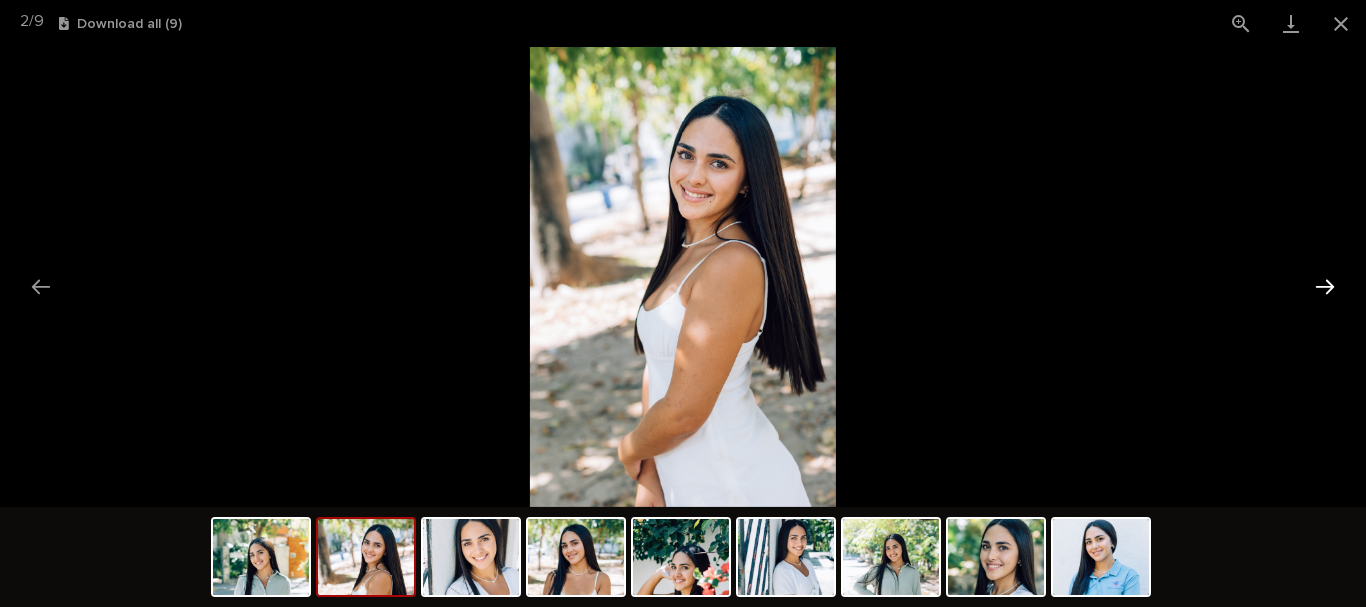 click at bounding box center (1325, 286) 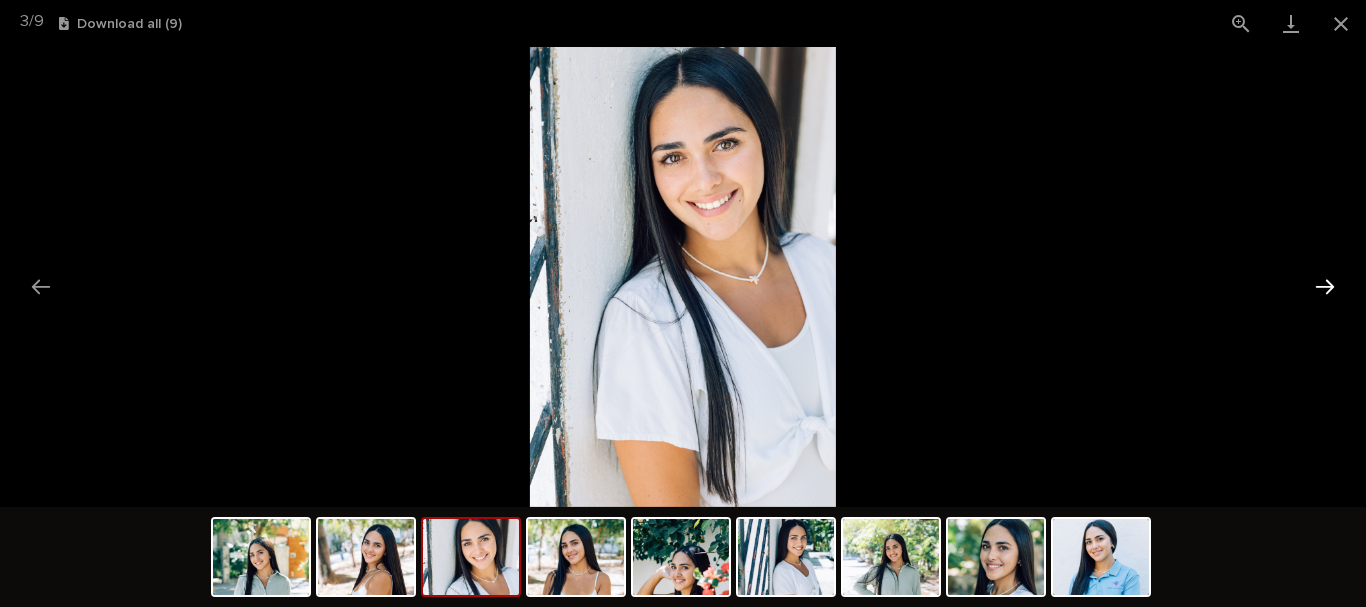 click at bounding box center (1325, 286) 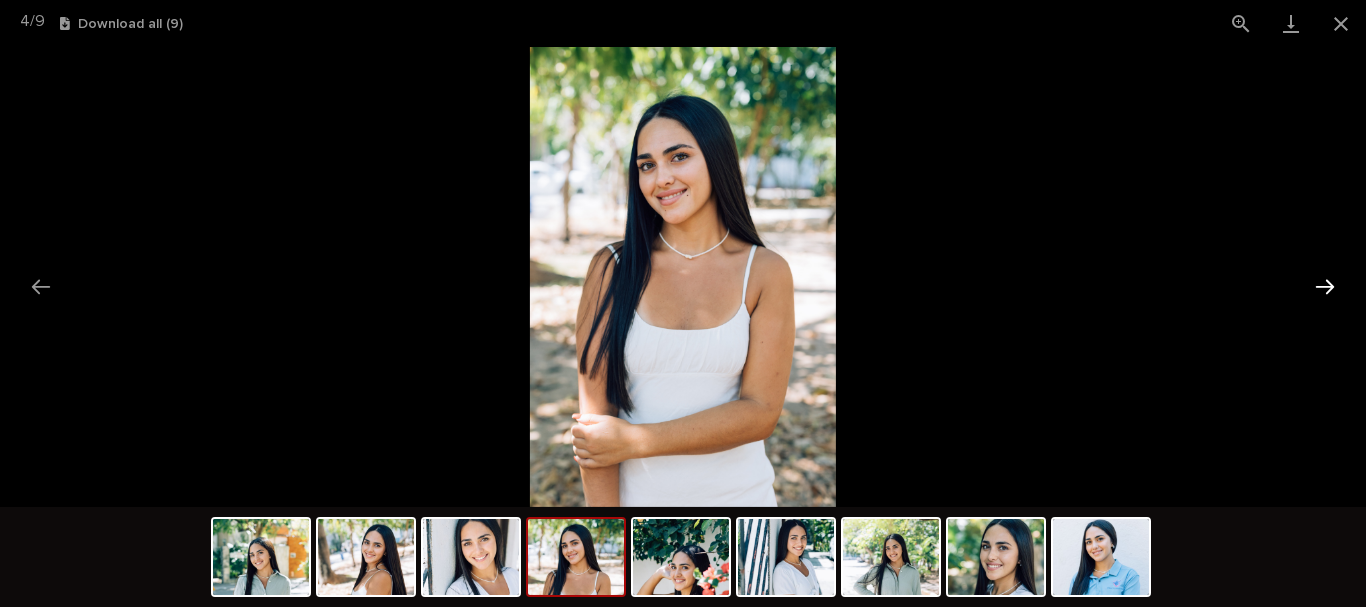 click at bounding box center (1325, 286) 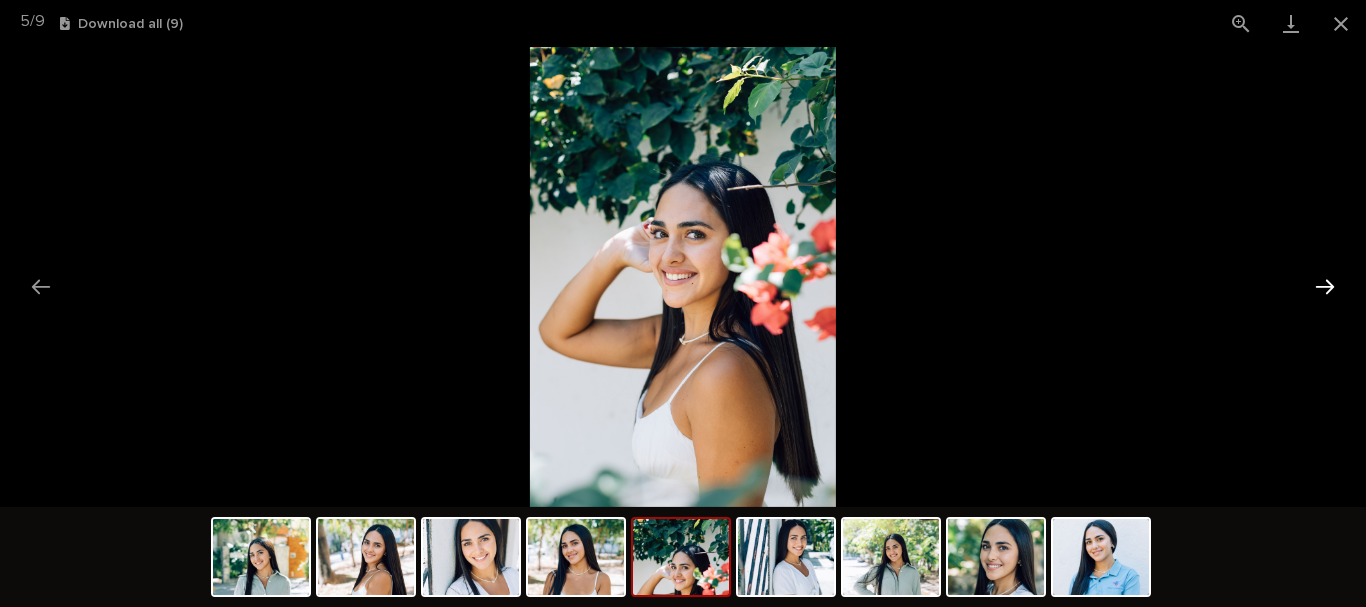 click at bounding box center (1325, 286) 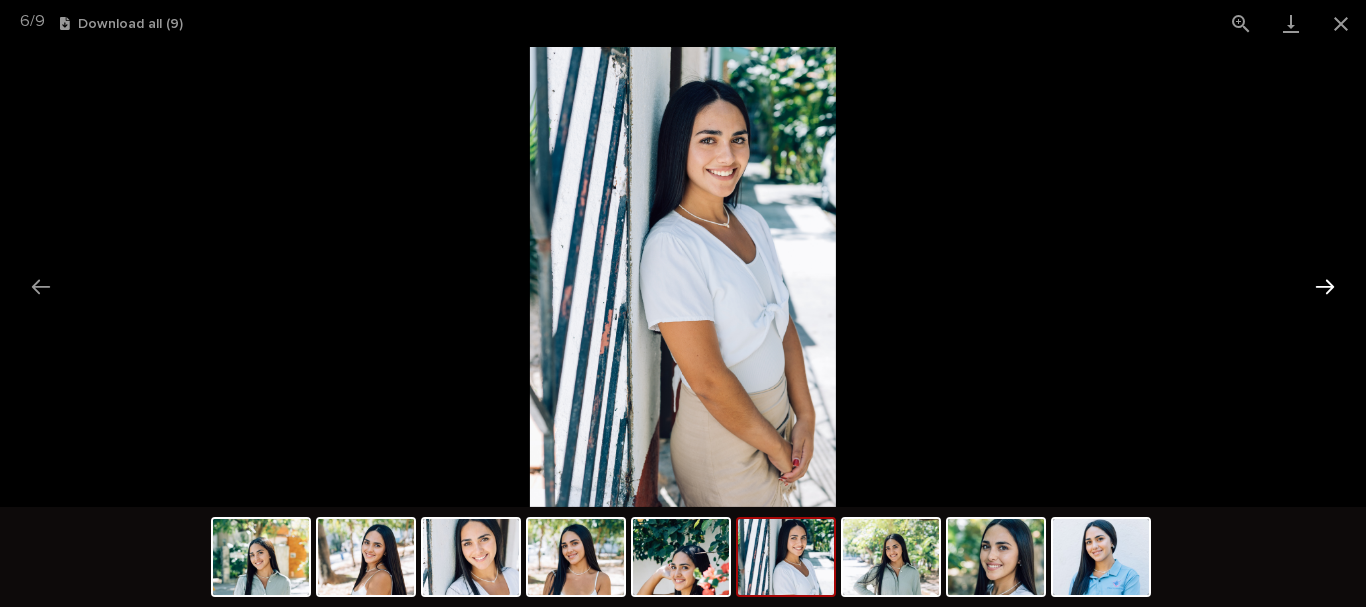 click at bounding box center (1325, 286) 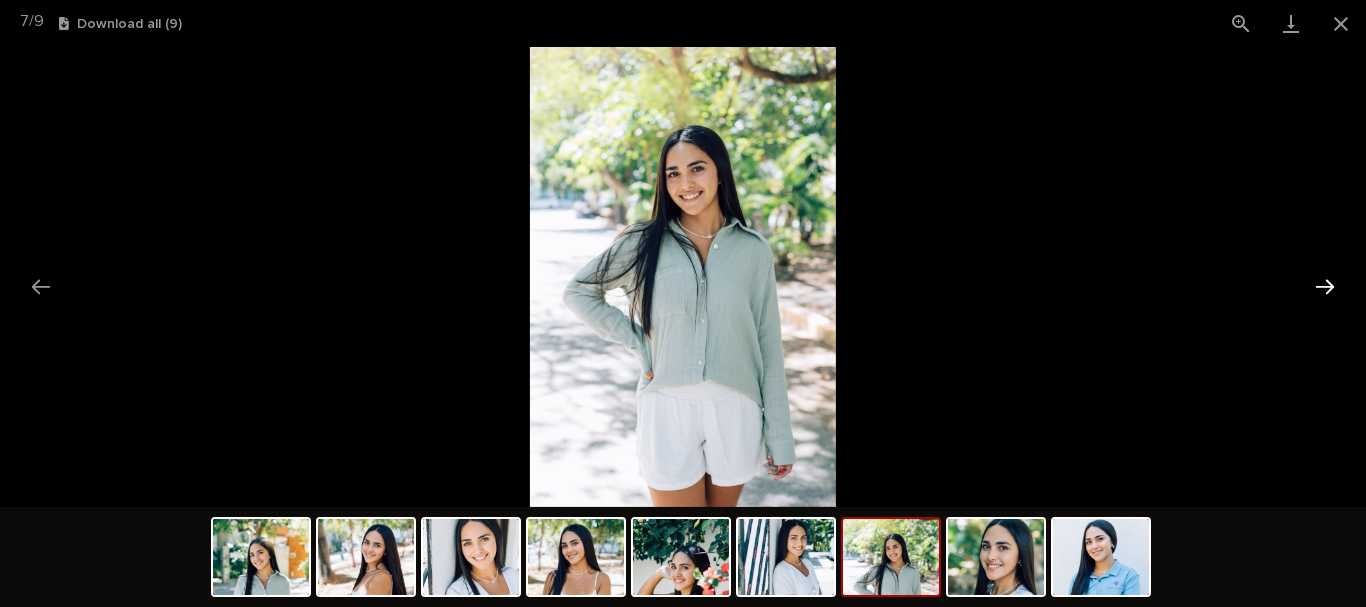 click at bounding box center (1325, 286) 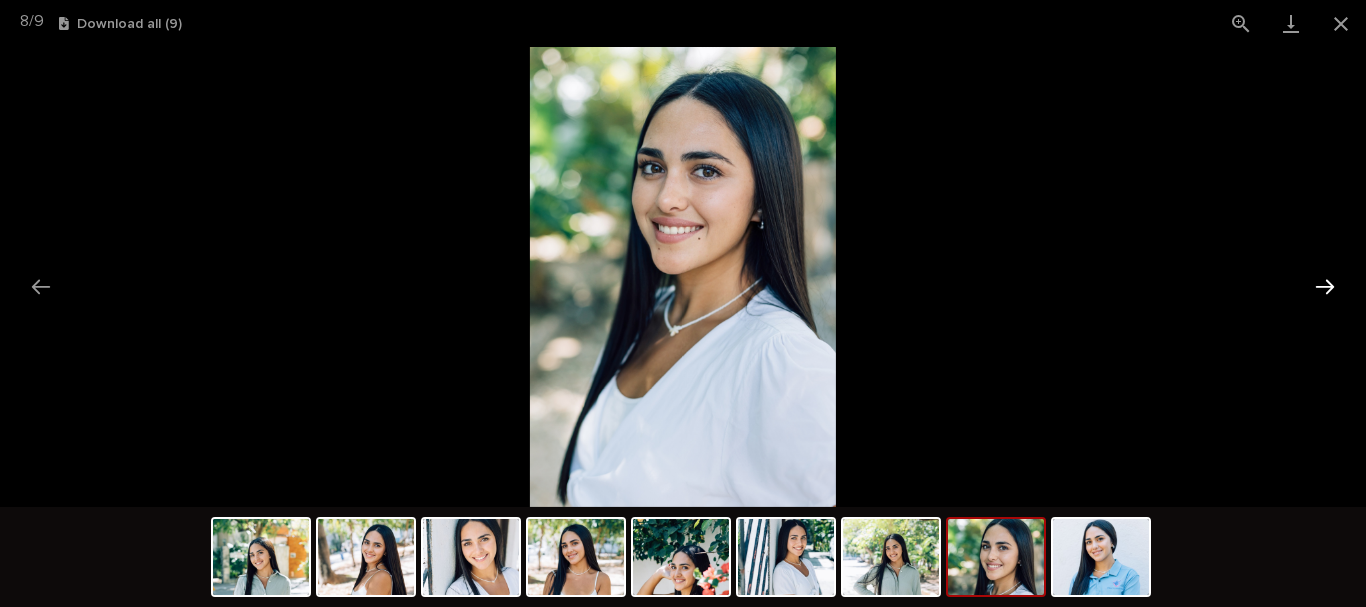 click at bounding box center [1325, 286] 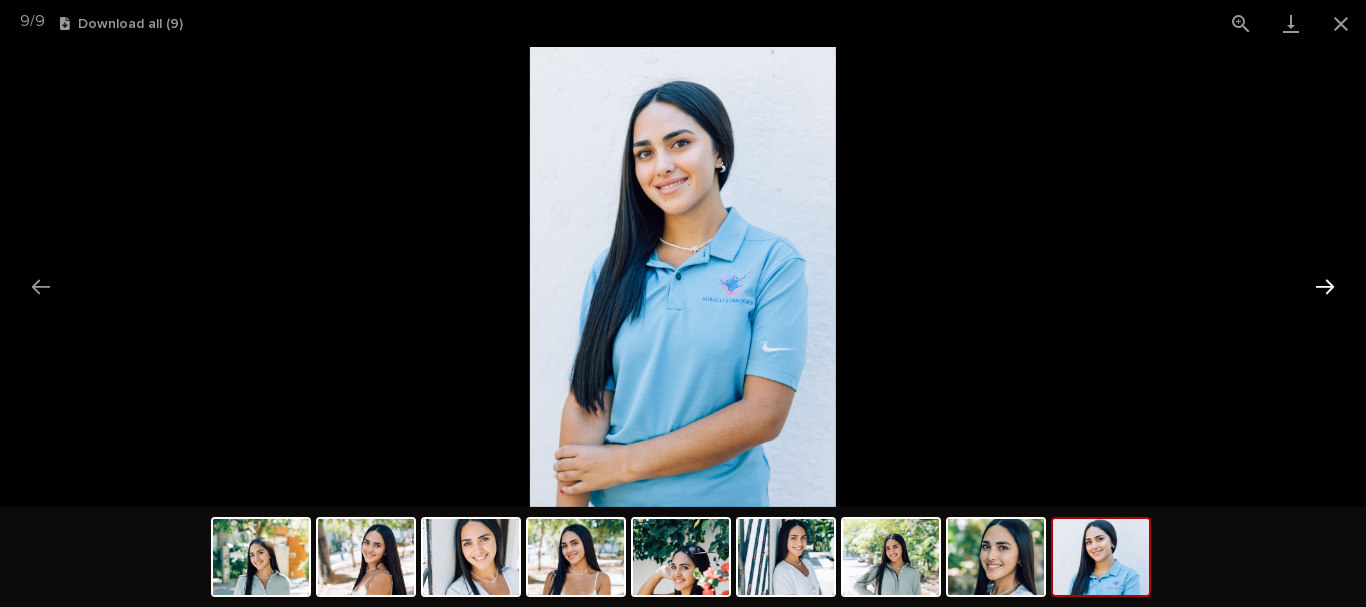 click at bounding box center (1325, 286) 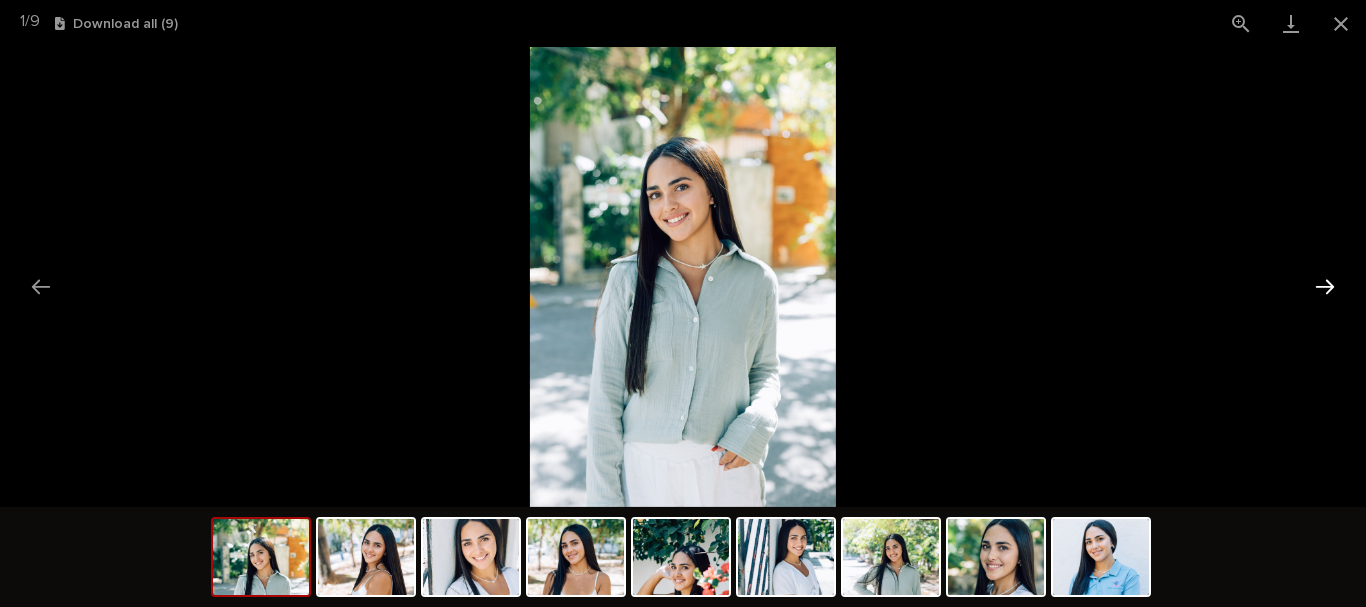 click at bounding box center (1325, 286) 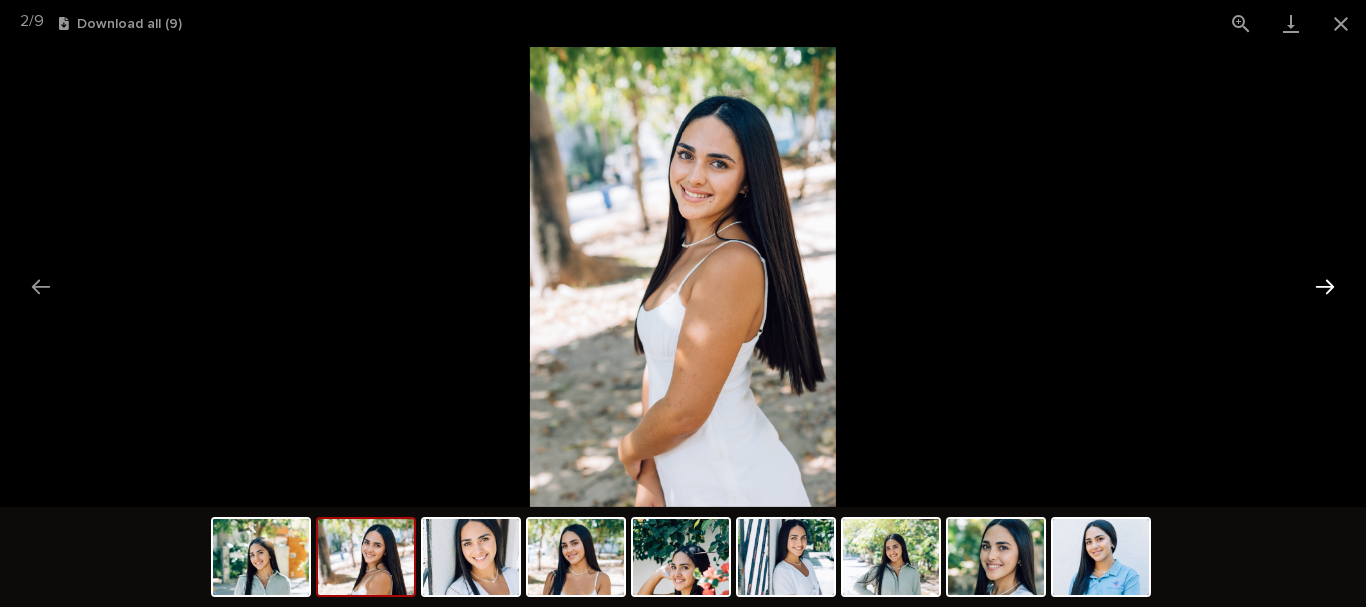 click at bounding box center [1325, 286] 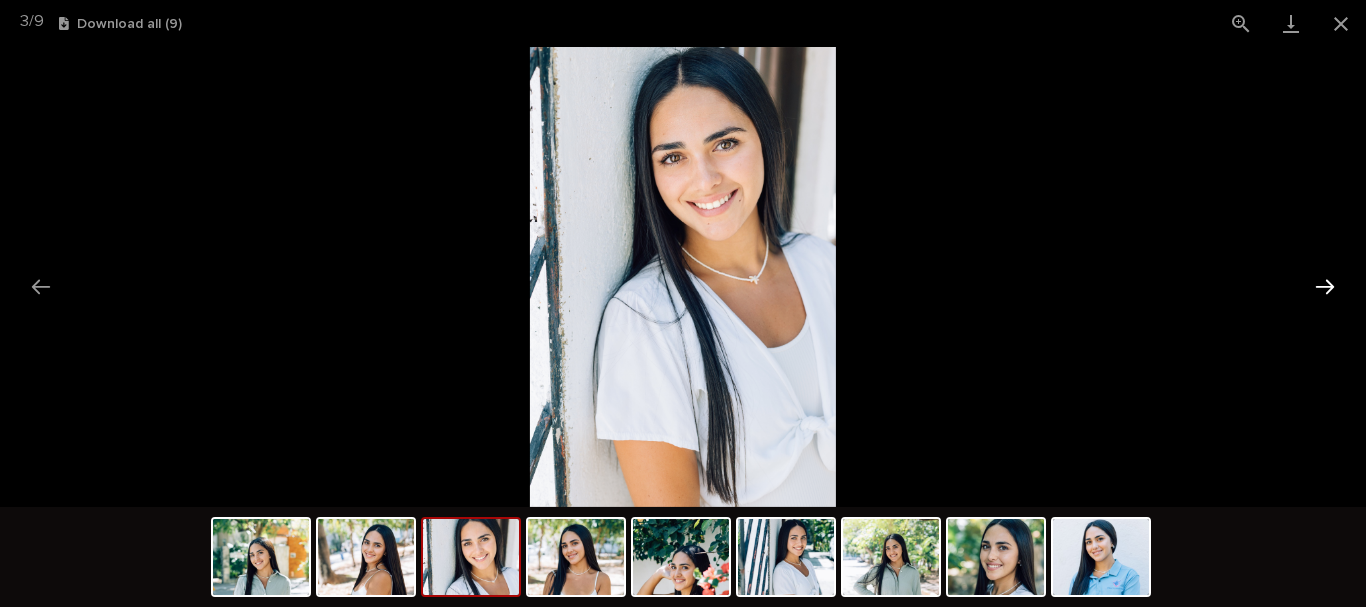 click at bounding box center (1325, 286) 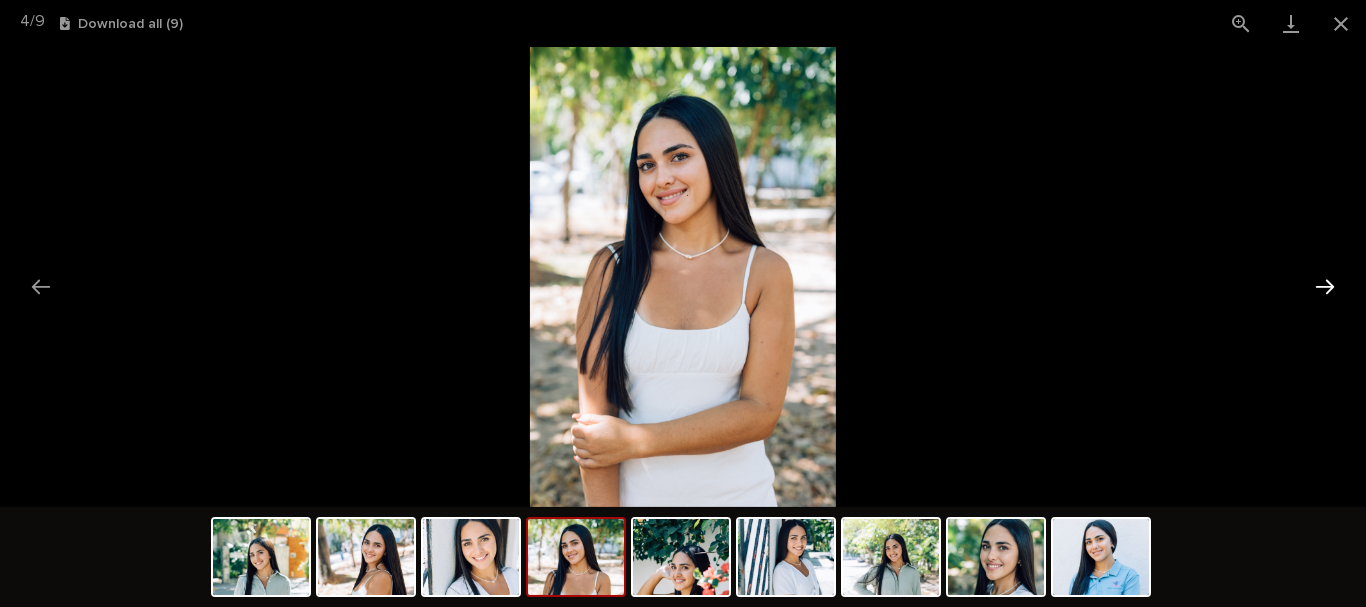 click at bounding box center (1325, 286) 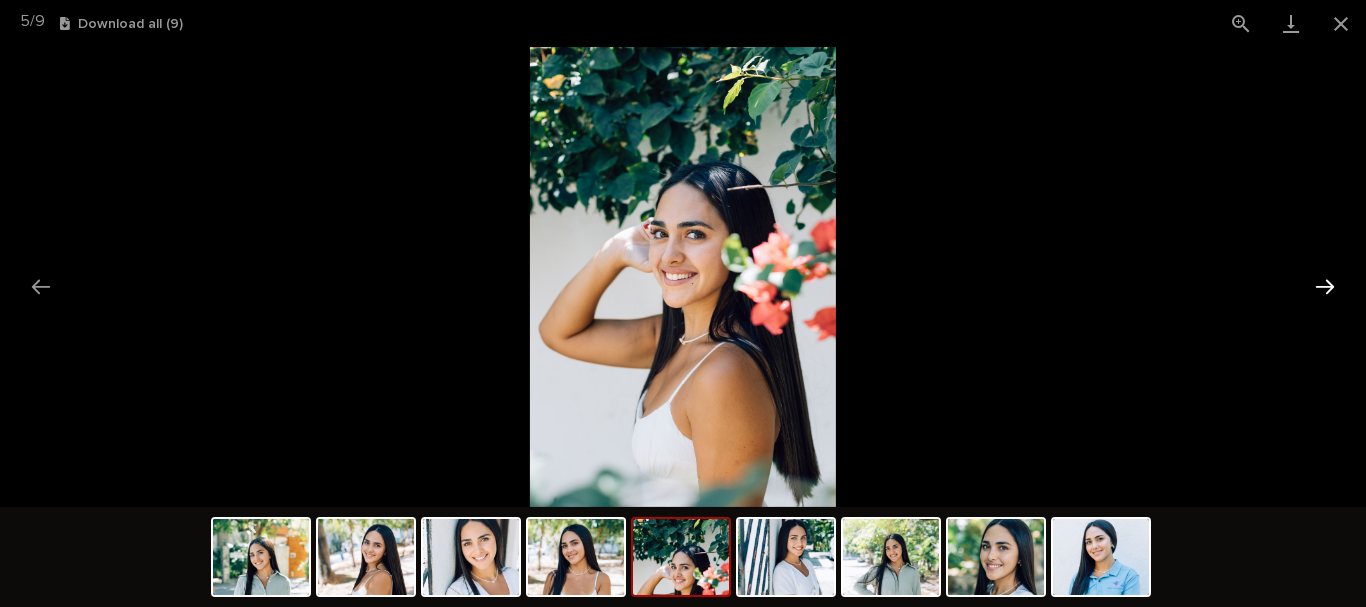 click at bounding box center (1325, 286) 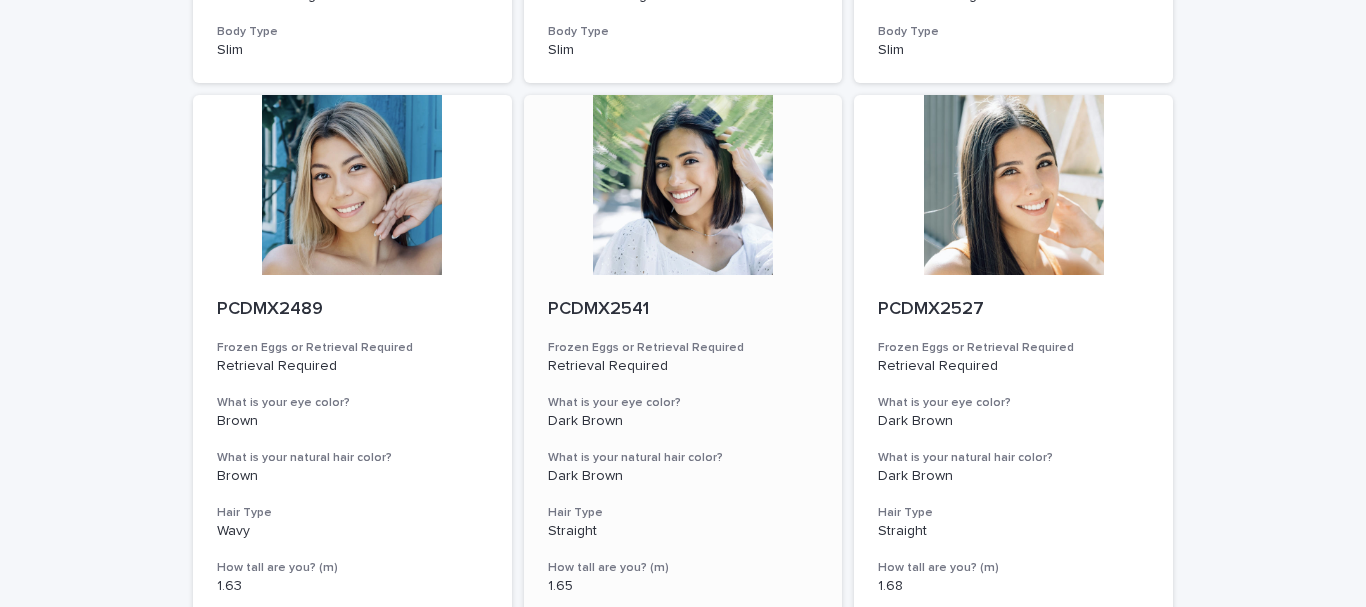 scroll, scrollTop: 1300, scrollLeft: 0, axis: vertical 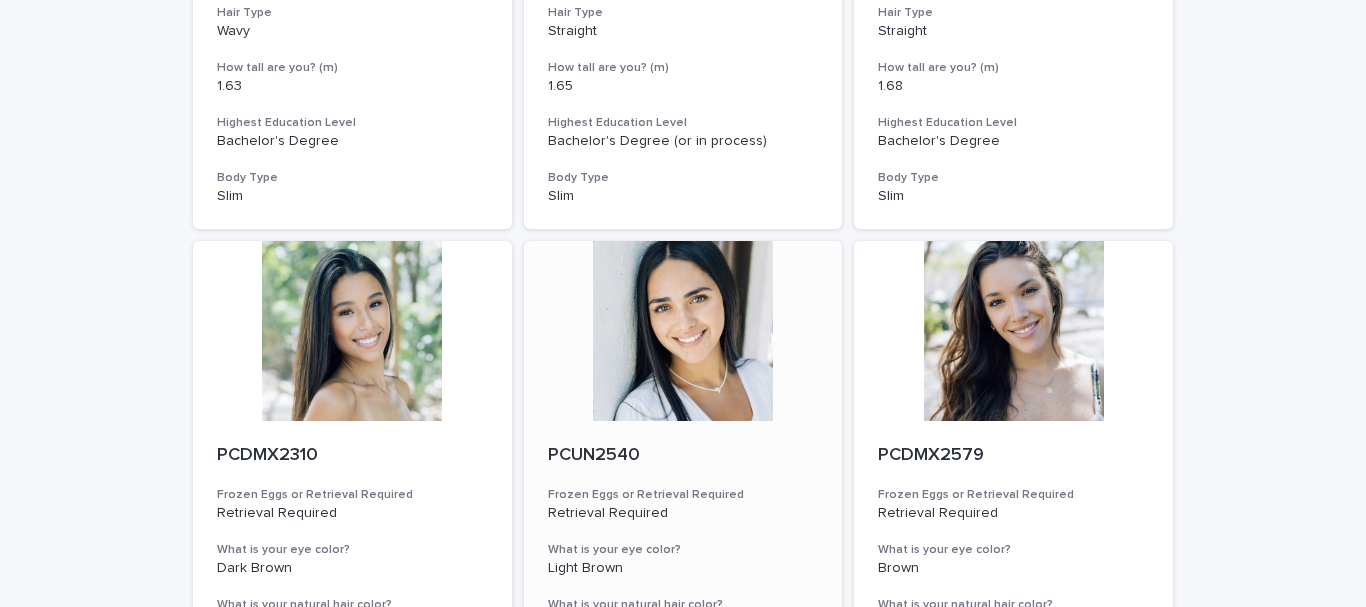 click at bounding box center [683, 331] 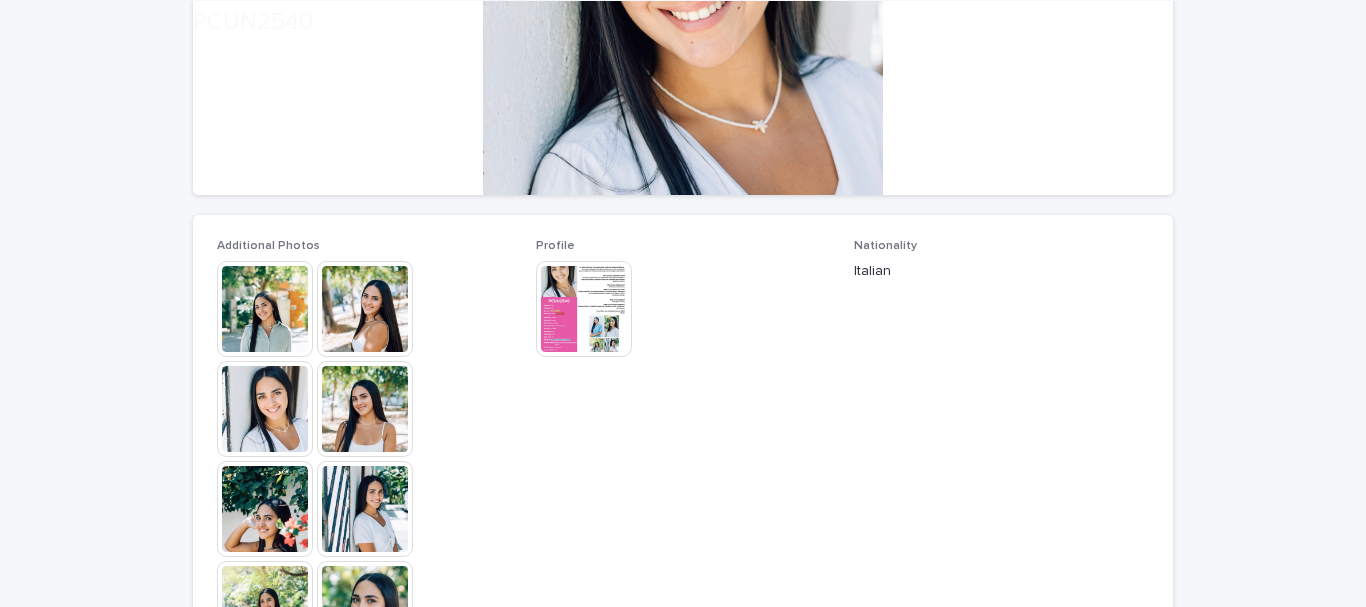 scroll, scrollTop: 400, scrollLeft: 0, axis: vertical 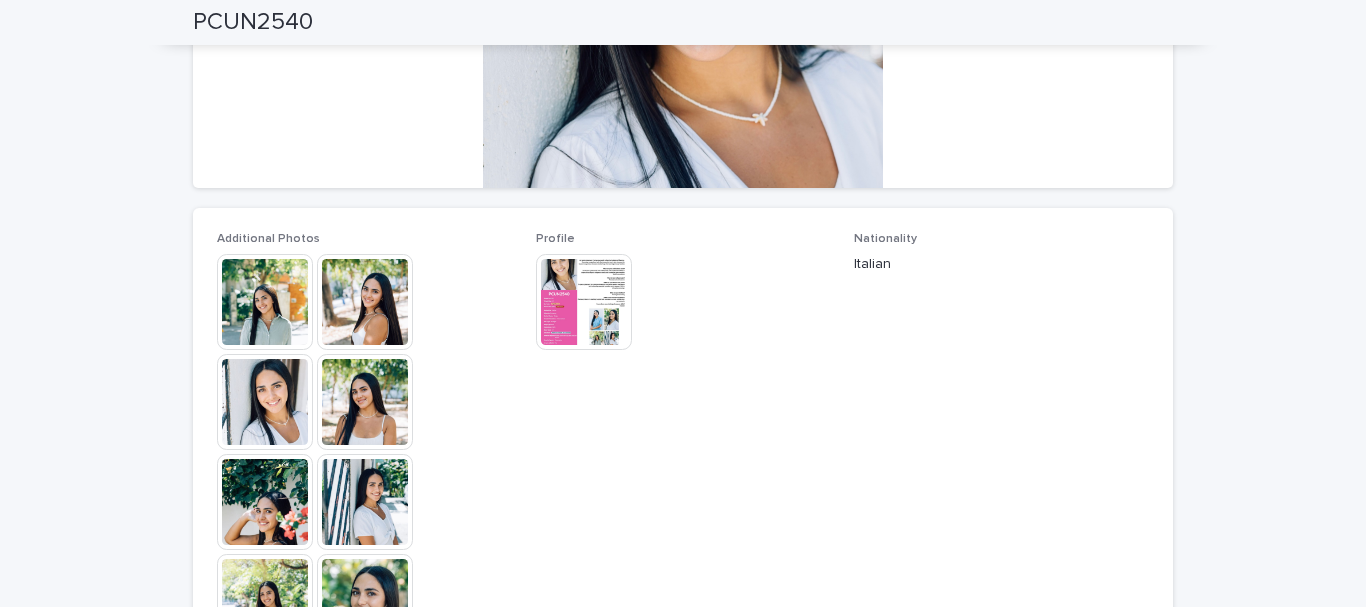 click at bounding box center [584, 302] 